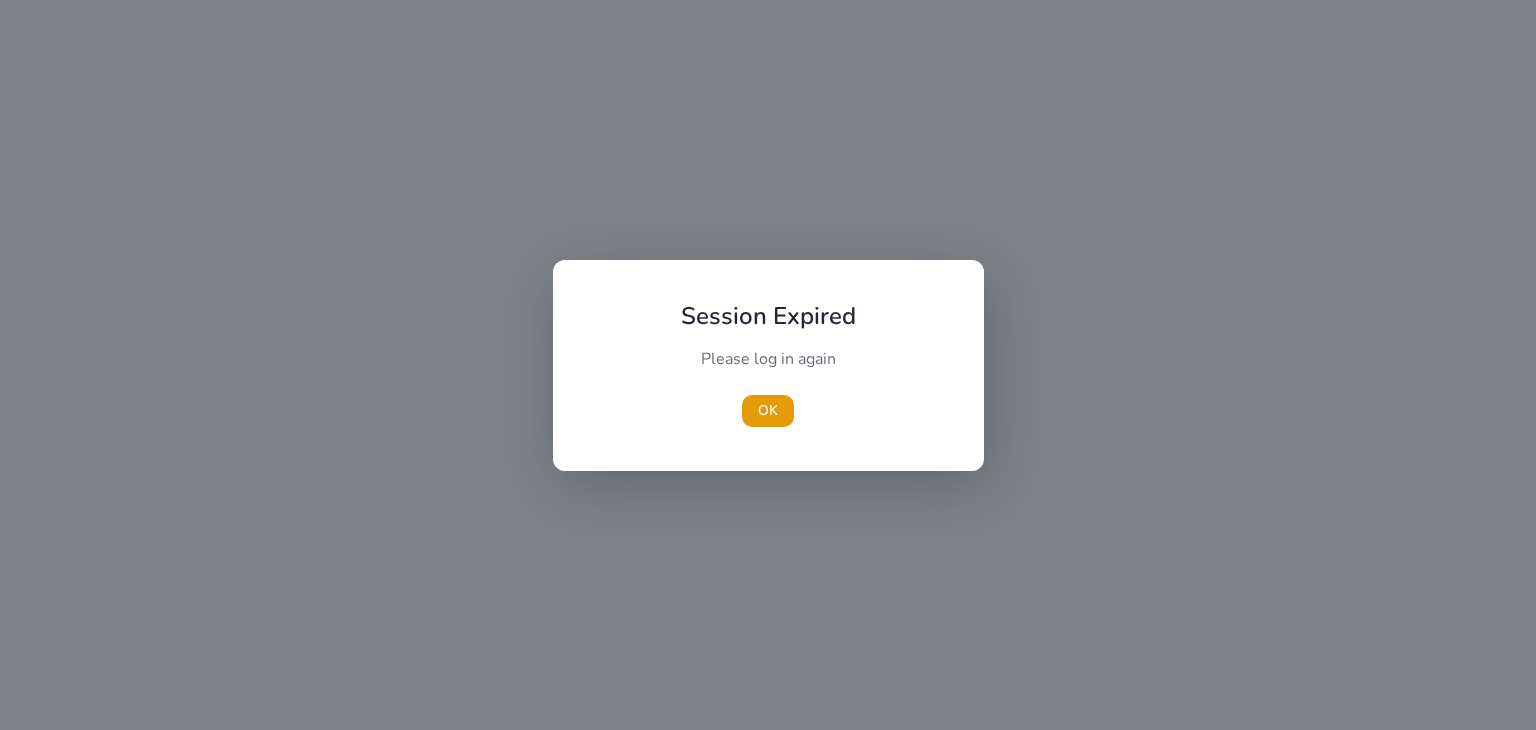 scroll, scrollTop: 0, scrollLeft: 0, axis: both 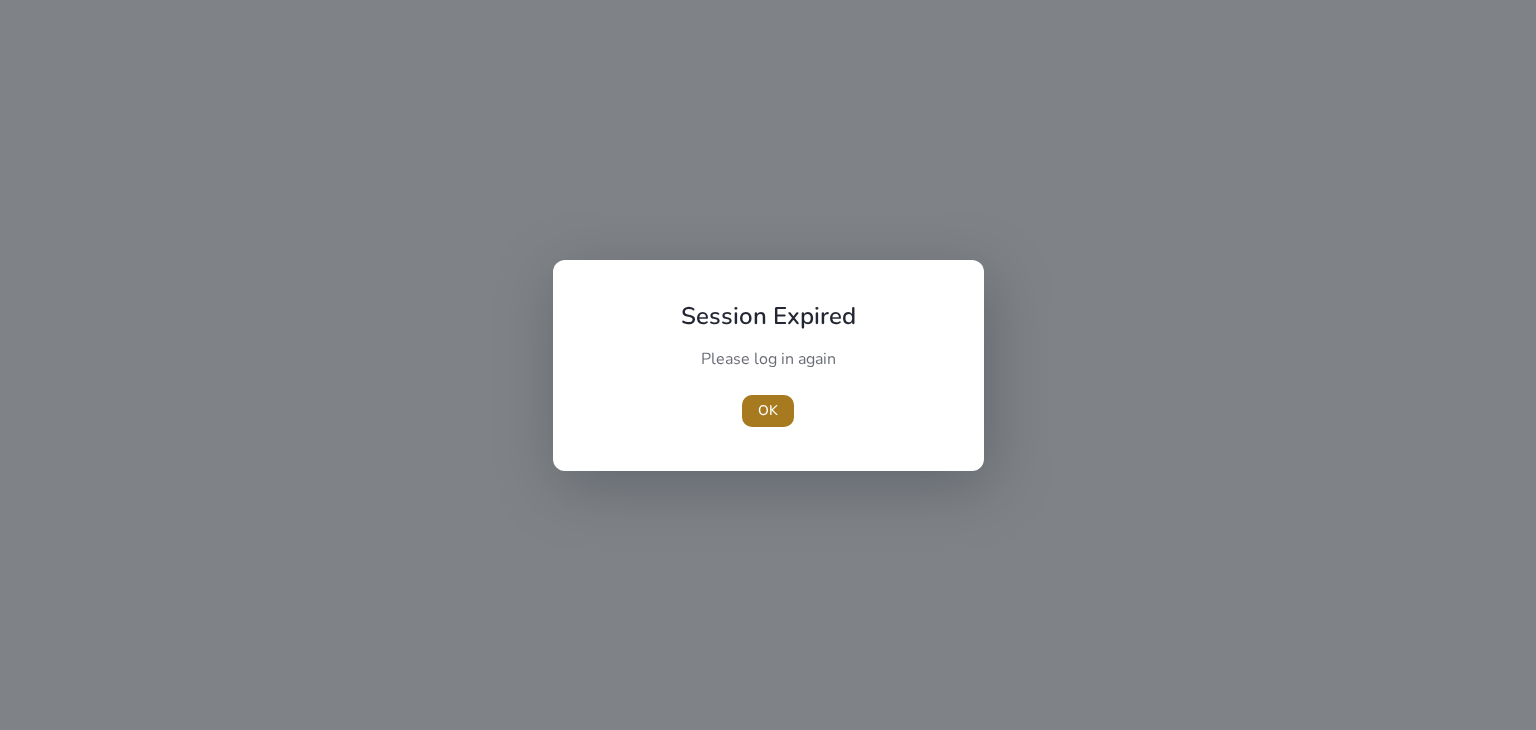 click on "OK" at bounding box center (768, 410) 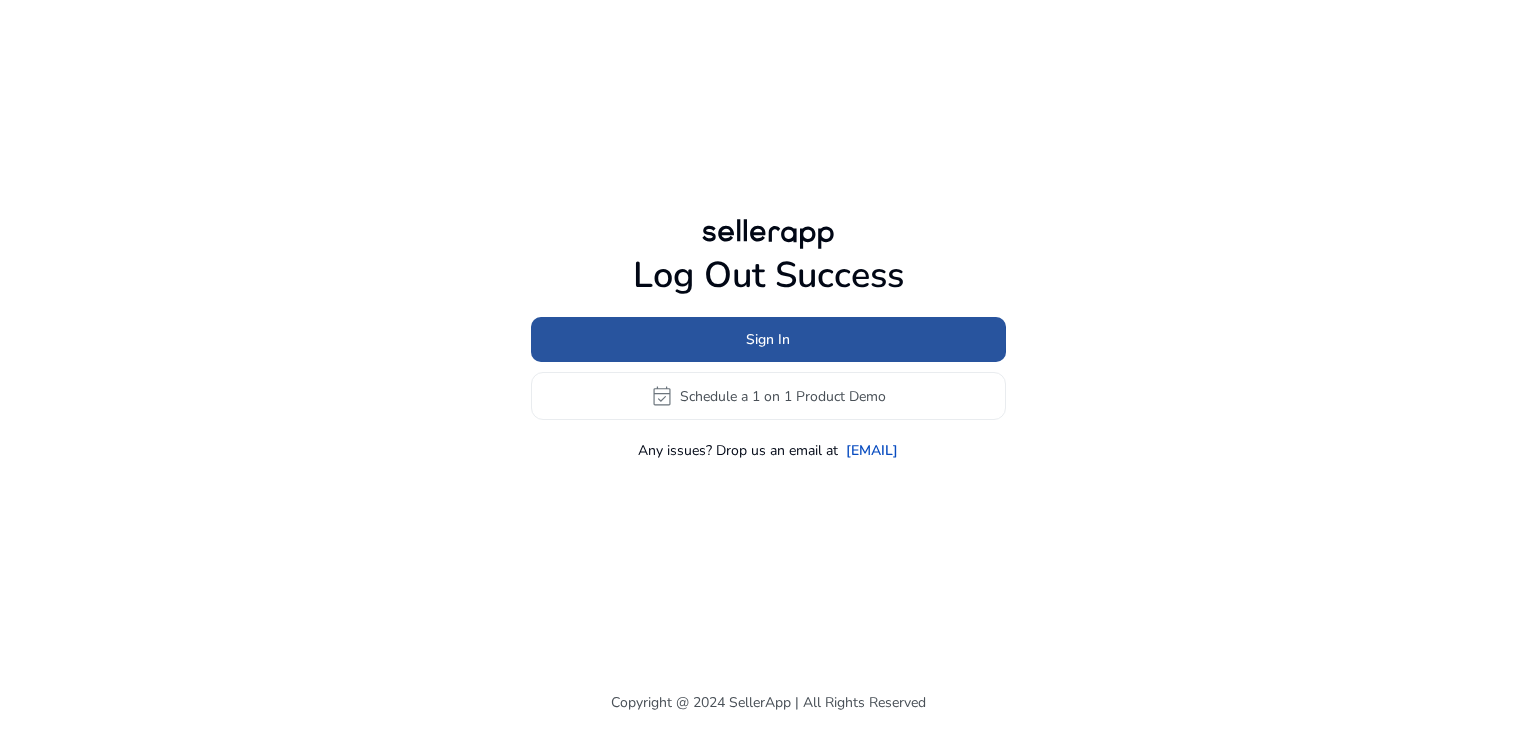 click 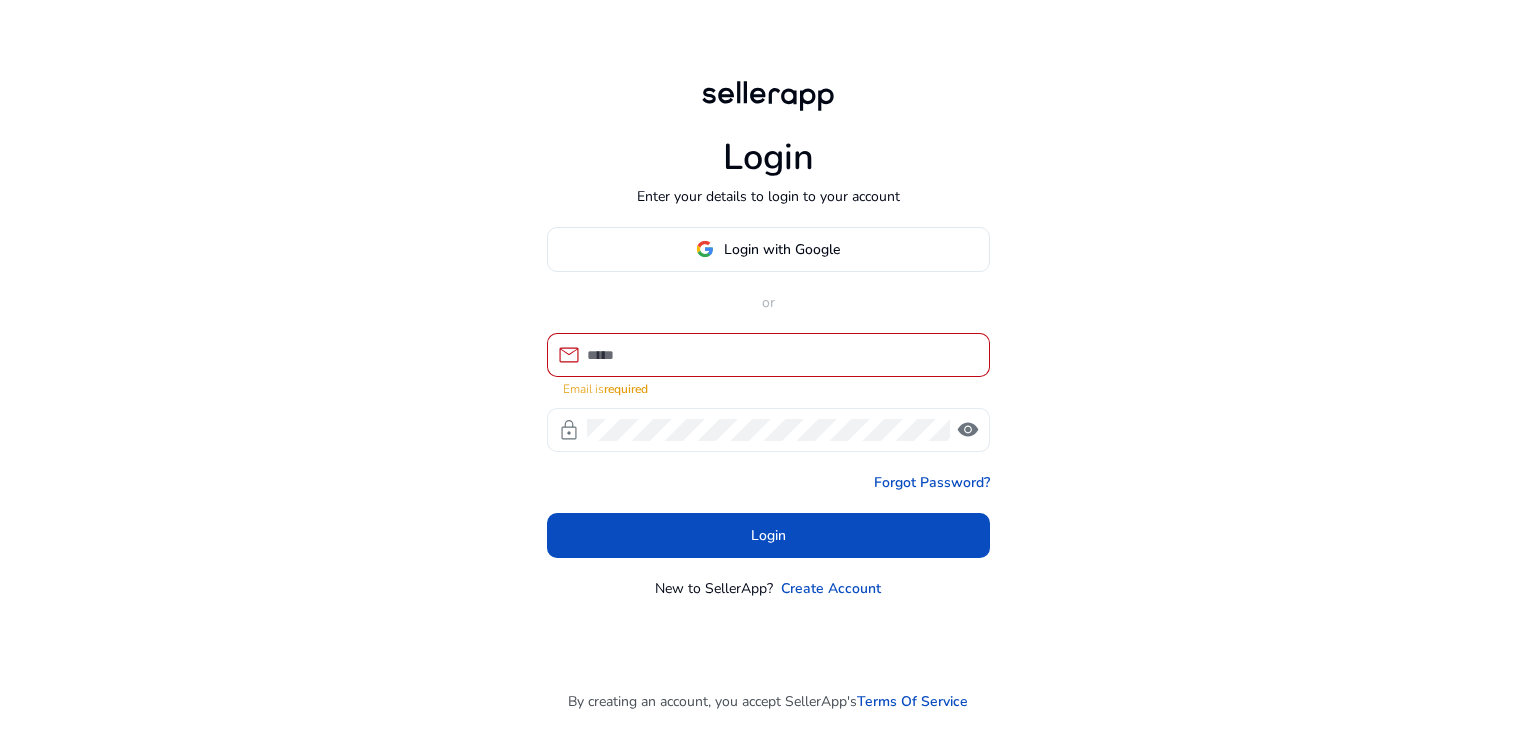 click 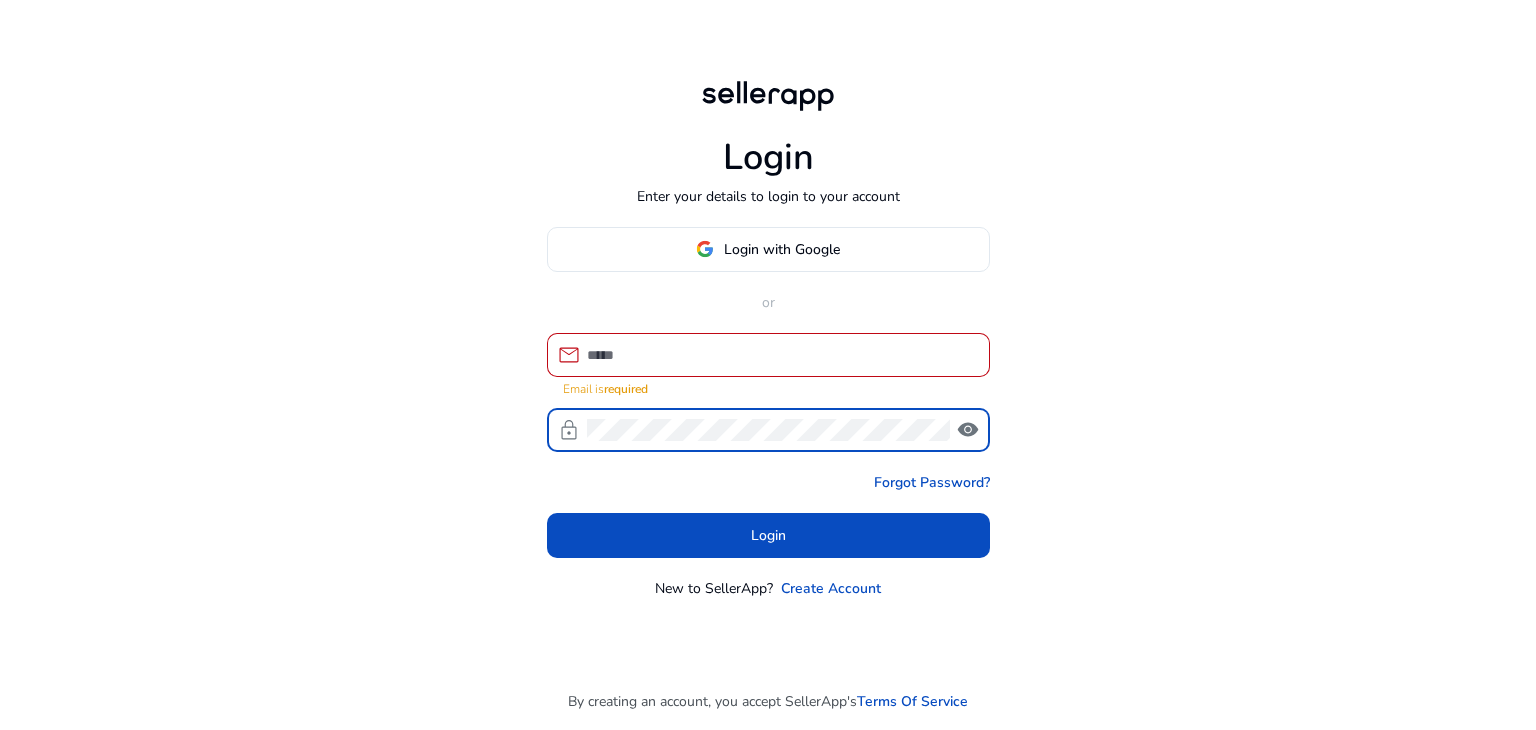 type on "**********" 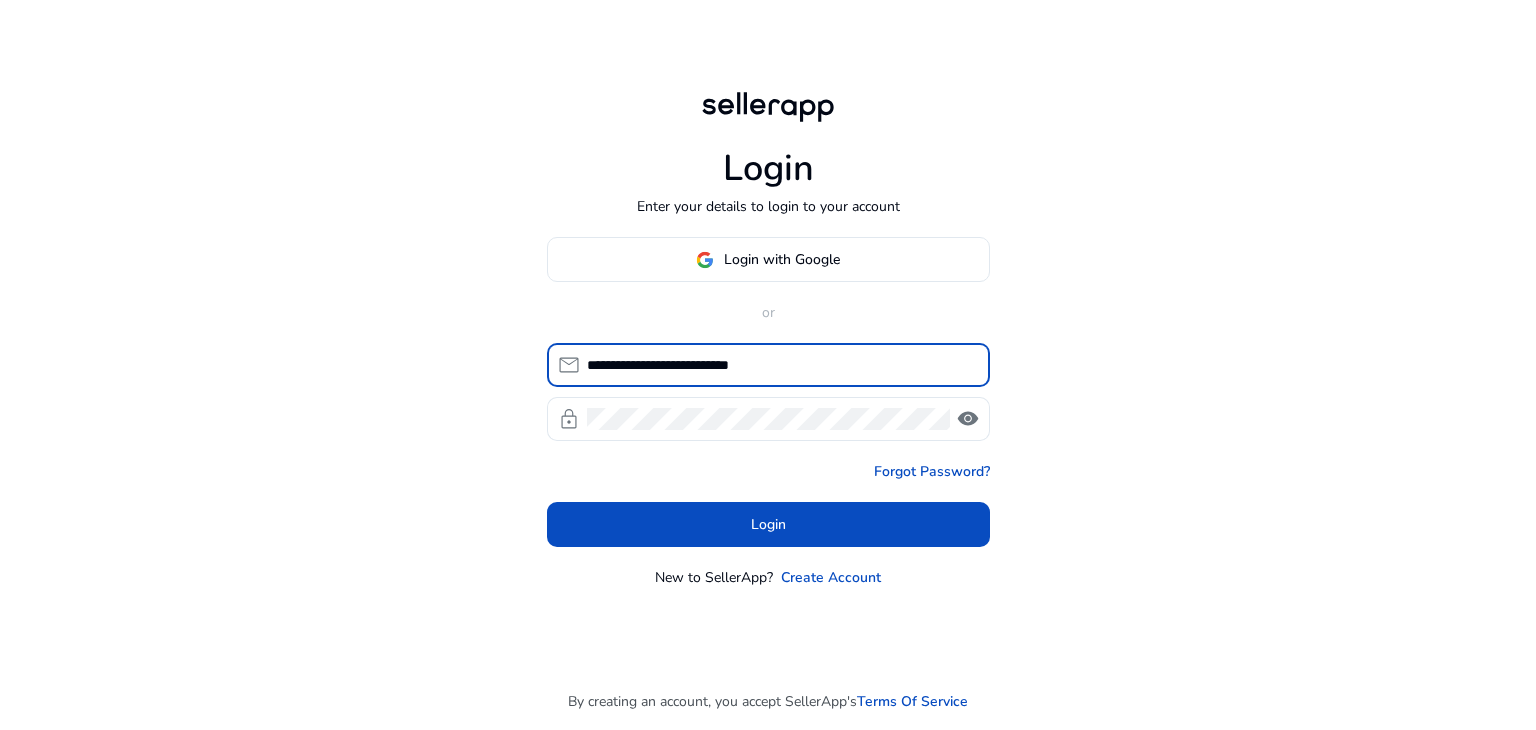 click on "**********" at bounding box center [780, 365] 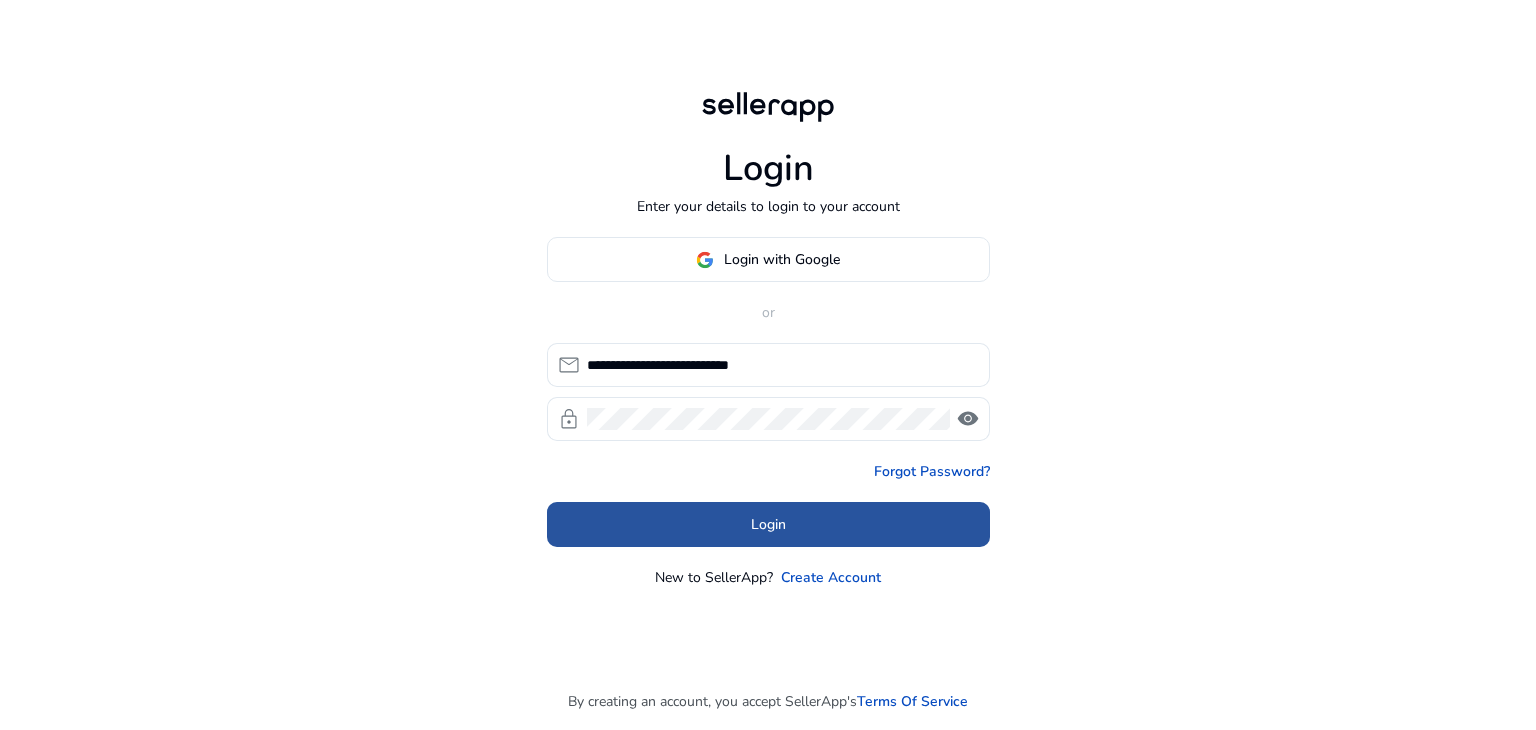 click at bounding box center [768, 525] 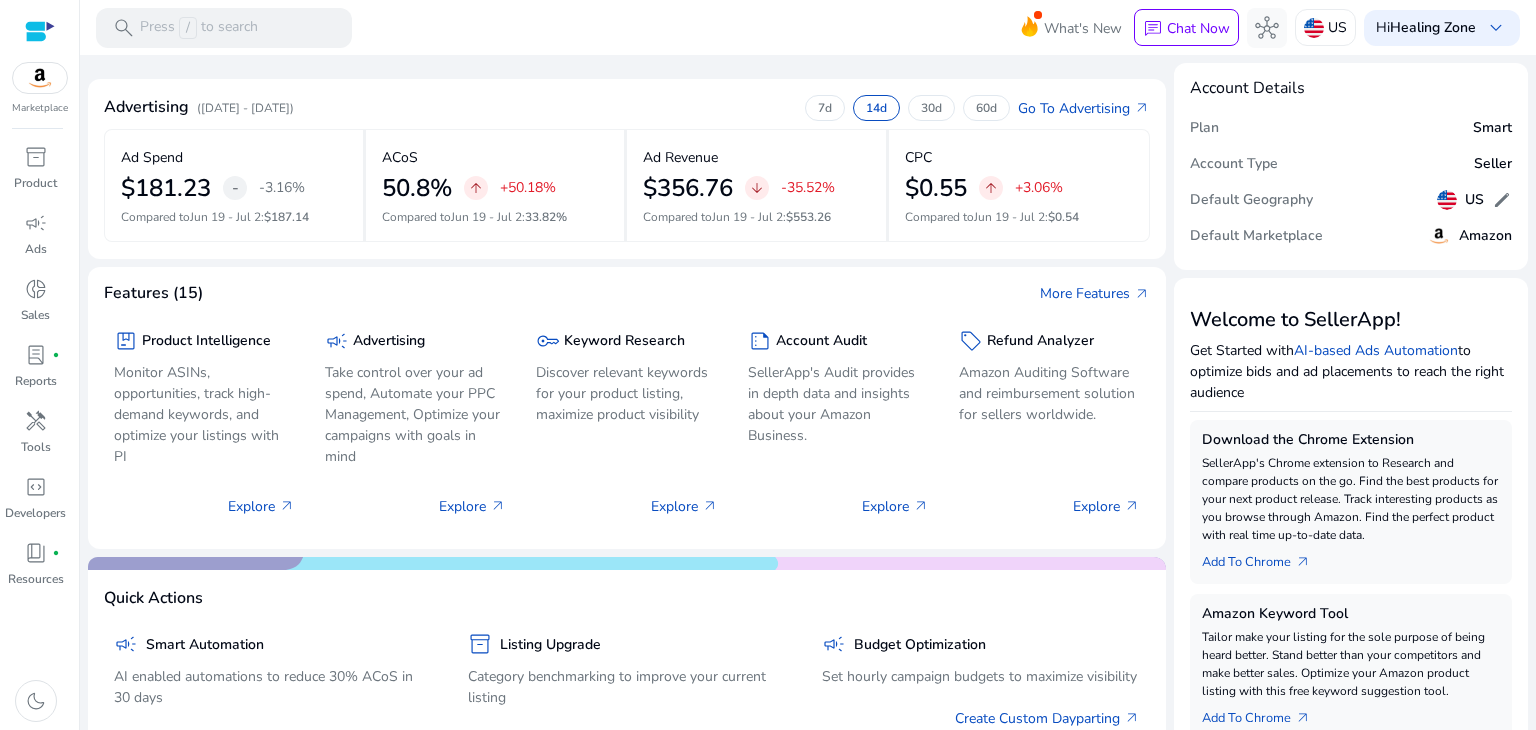 scroll, scrollTop: 0, scrollLeft: 0, axis: both 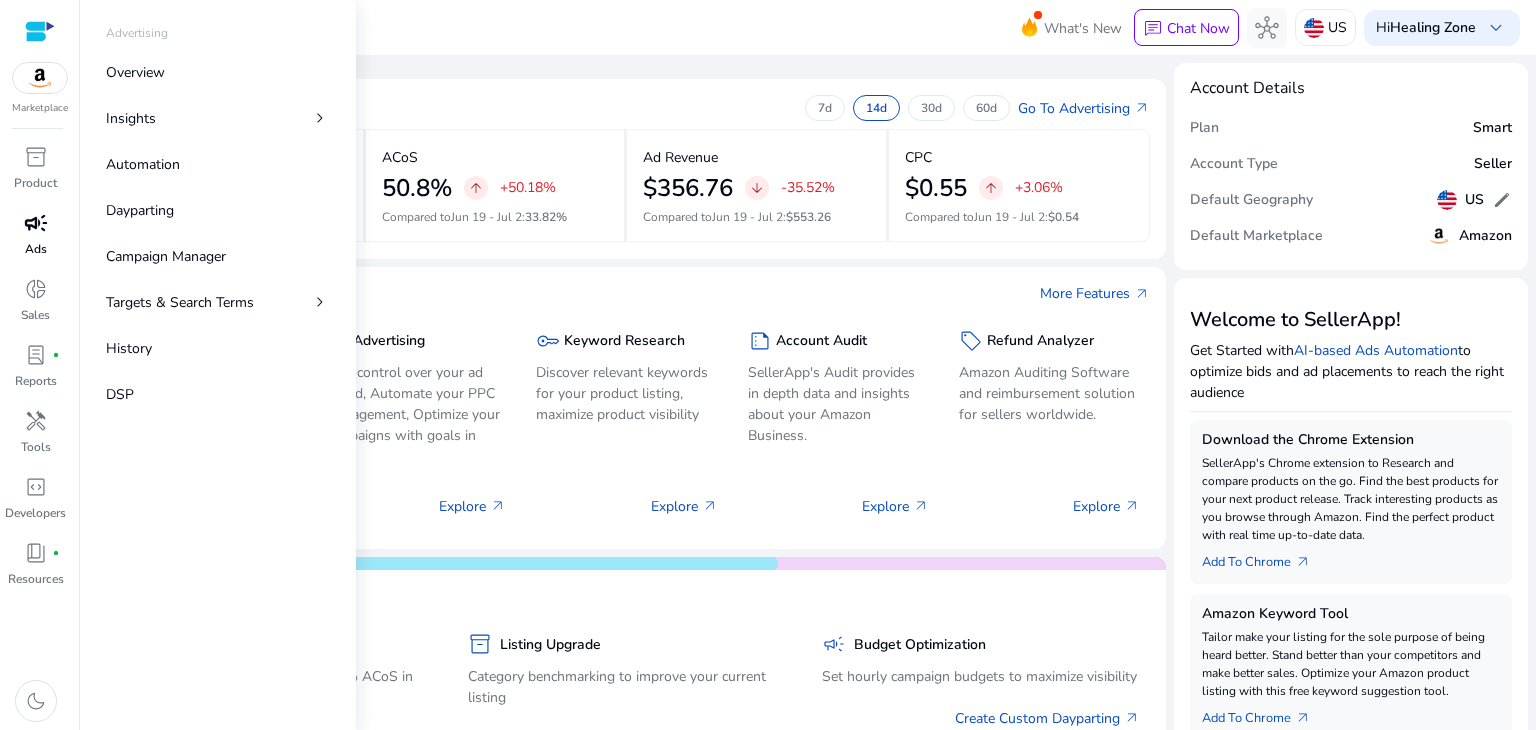 click on "Ads" at bounding box center (36, 249) 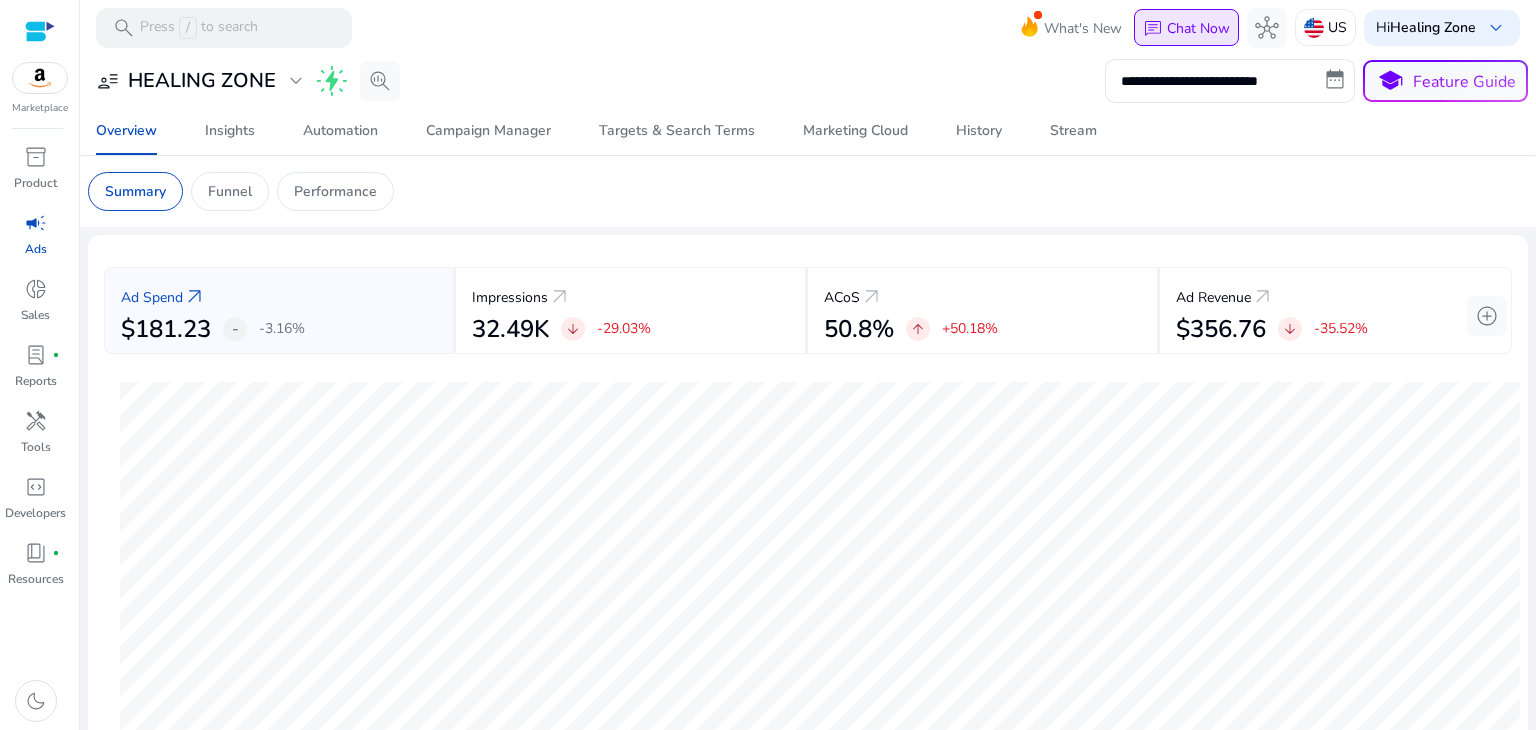 click on "Chat Now" at bounding box center [1198, 28] 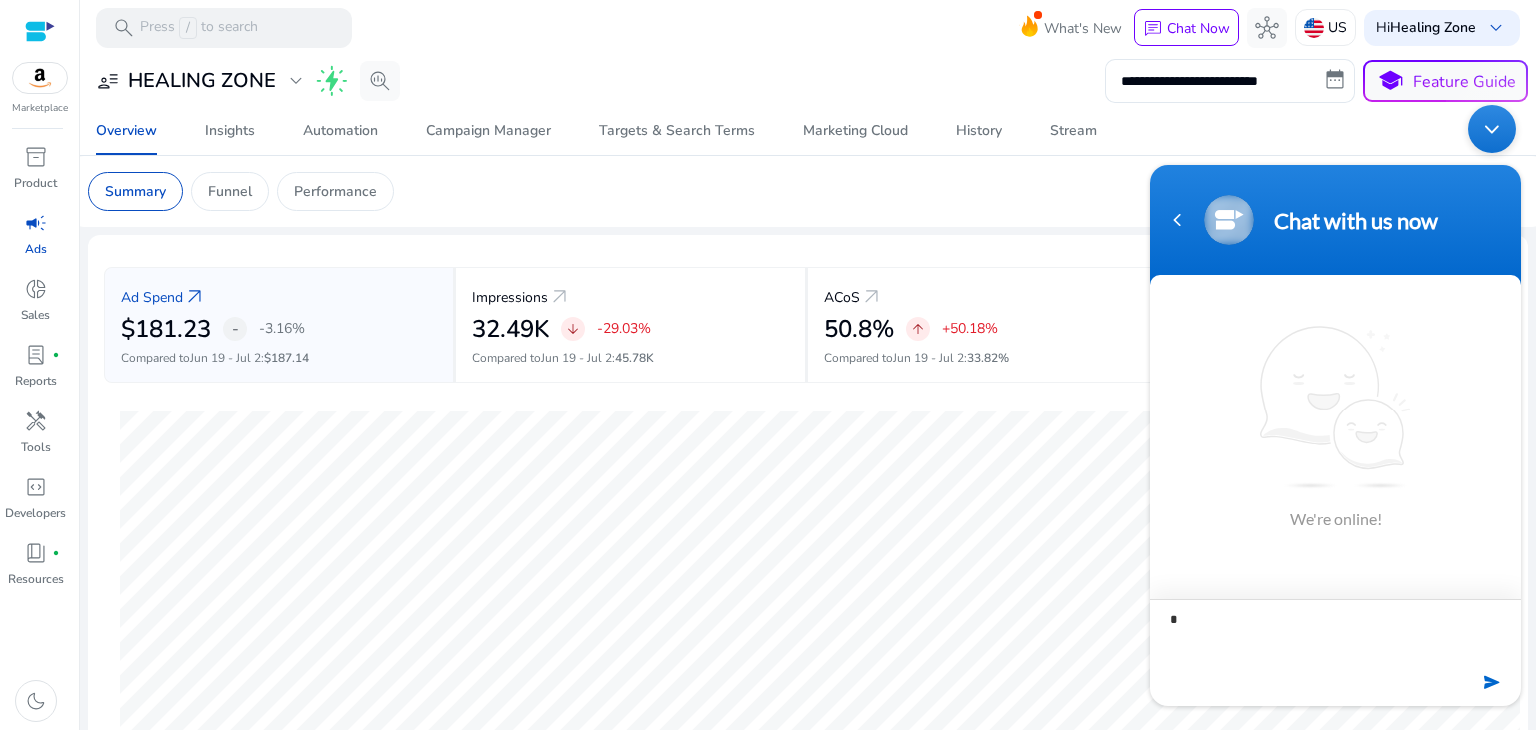 type on "**" 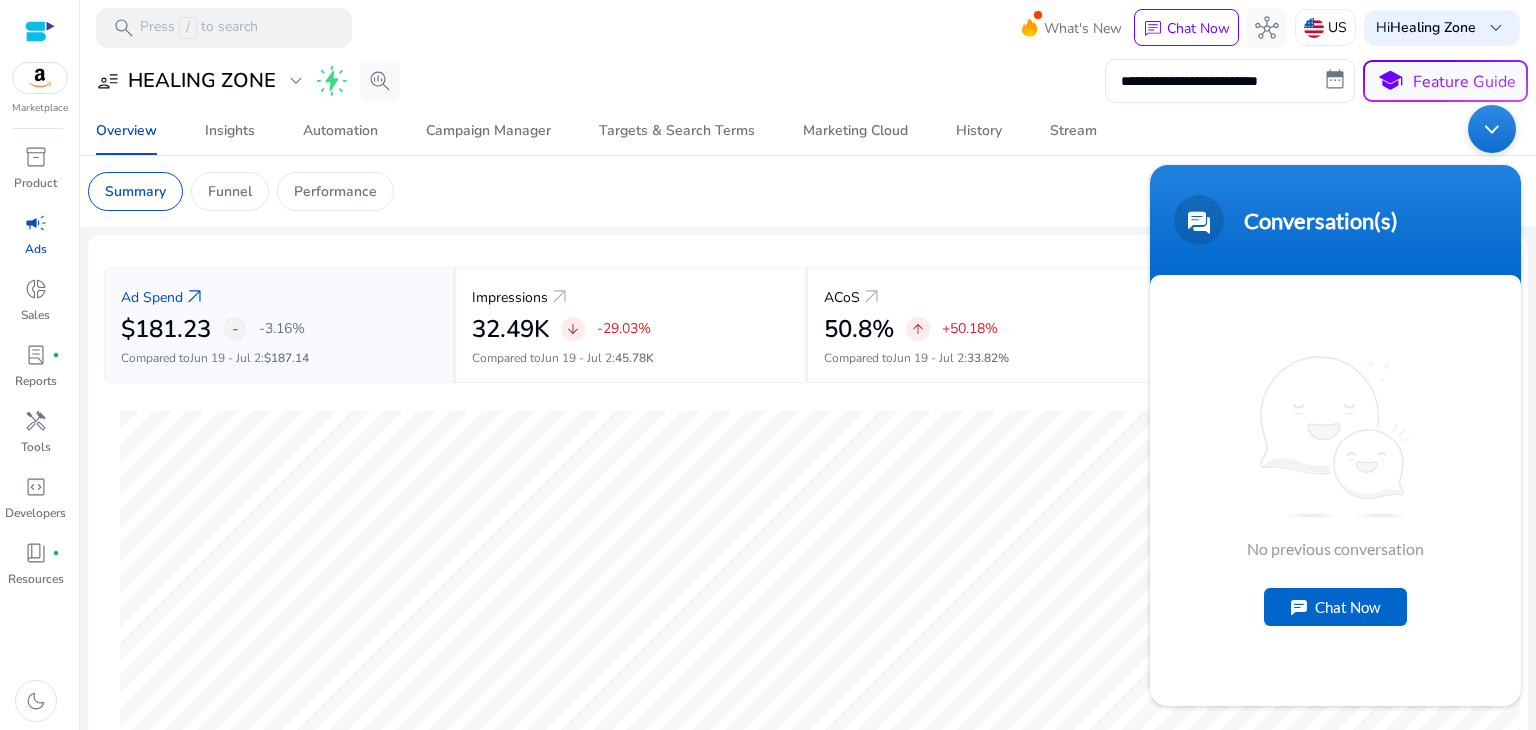 click on "Chat Now" at bounding box center (1335, 606) 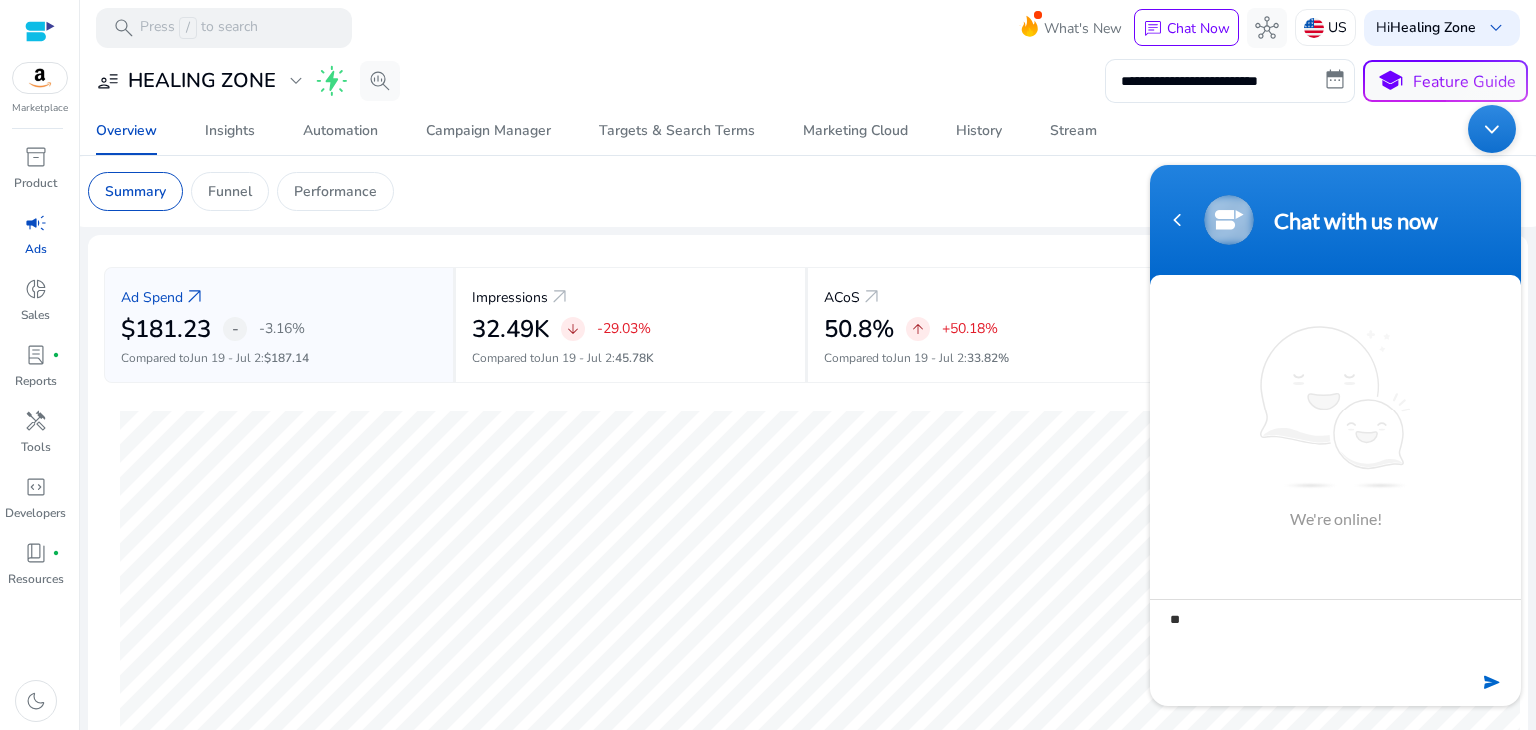type on "***" 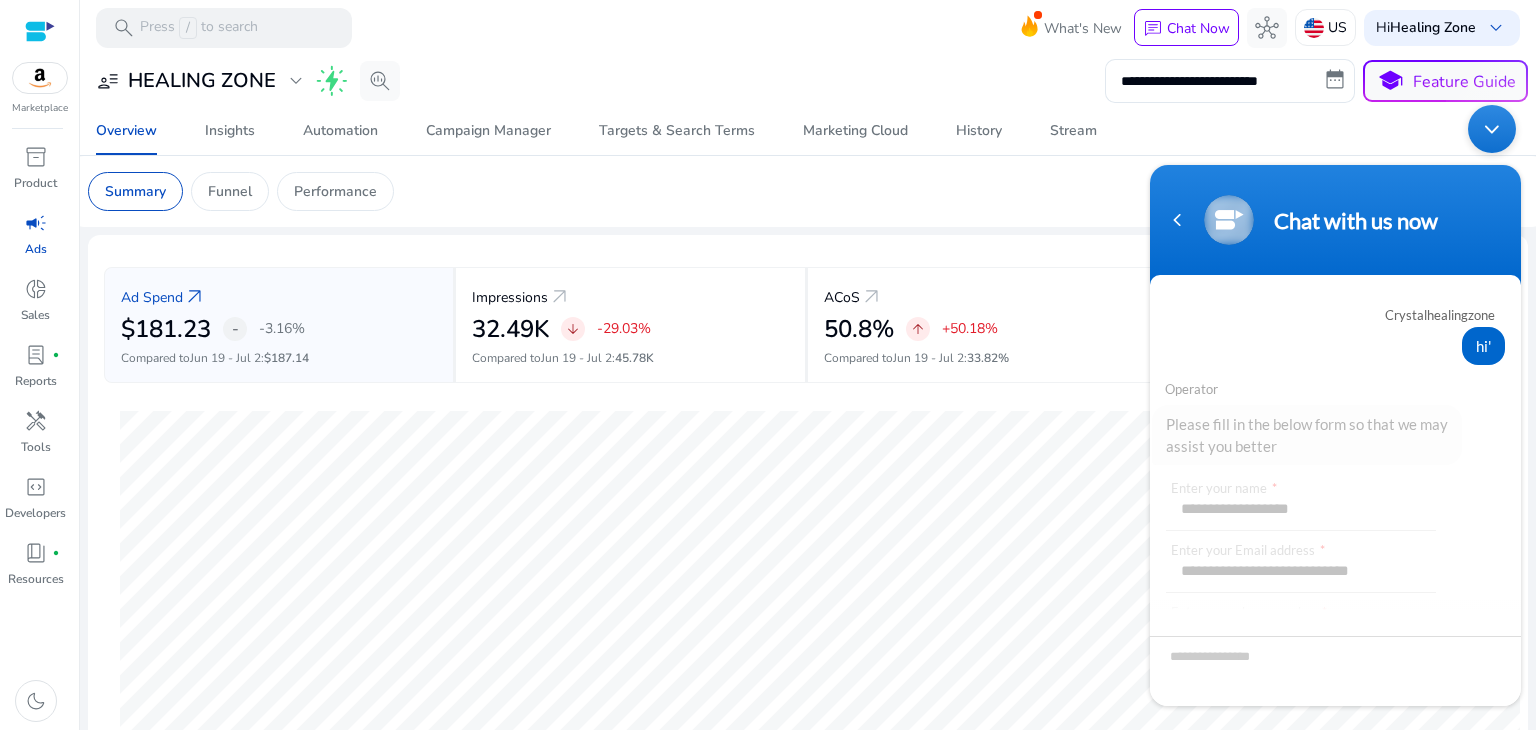 scroll, scrollTop: 132, scrollLeft: 0, axis: vertical 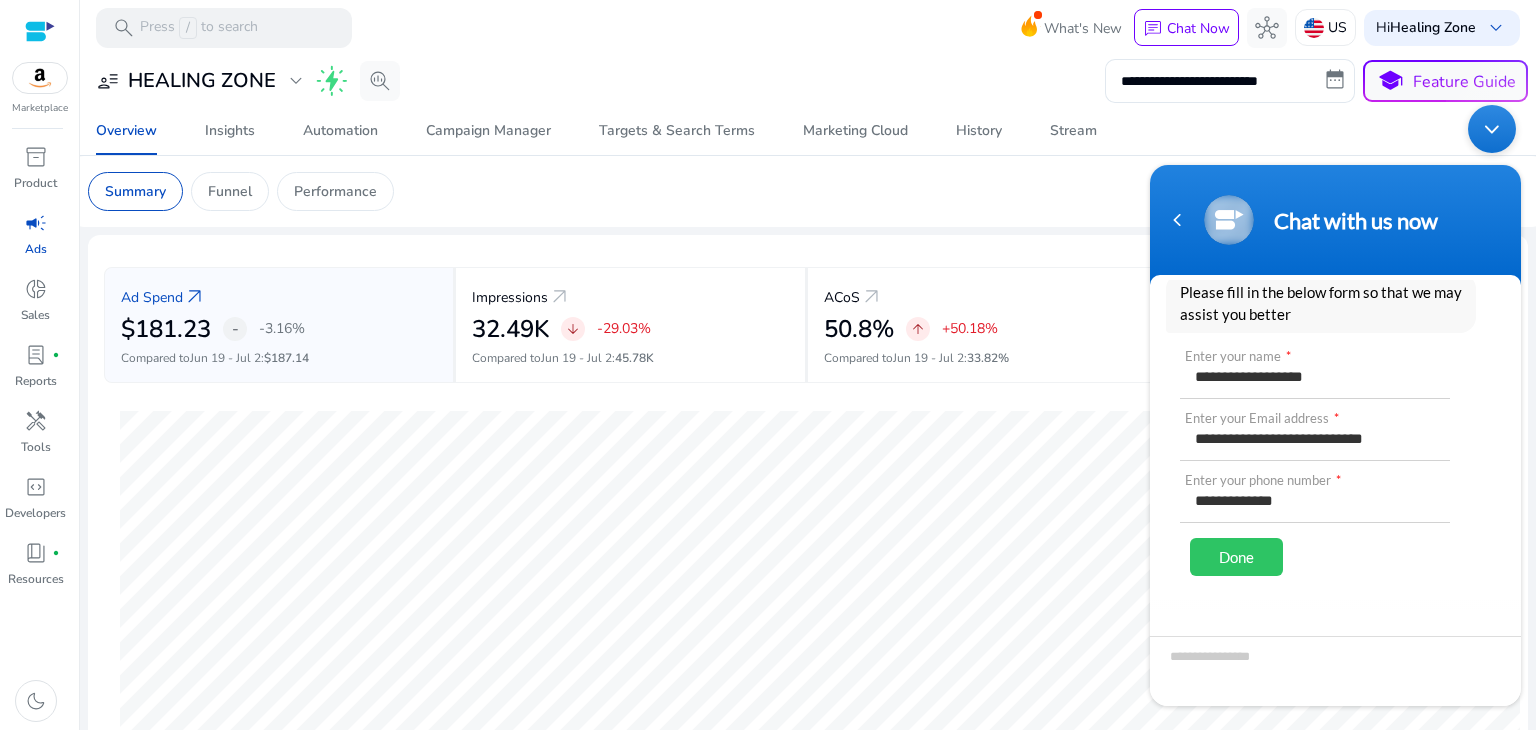 click on "Done" at bounding box center [1236, 556] 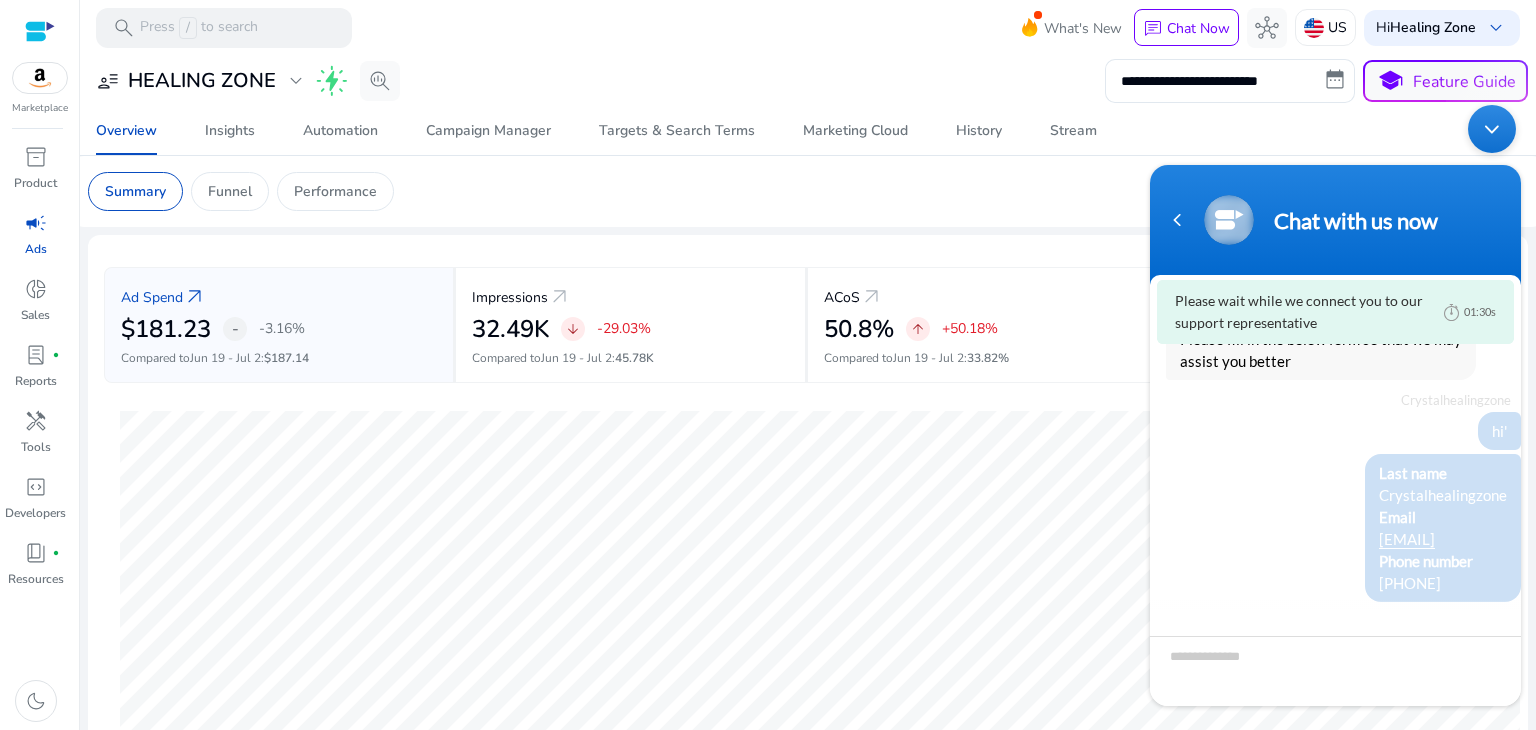 scroll, scrollTop: 84, scrollLeft: 0, axis: vertical 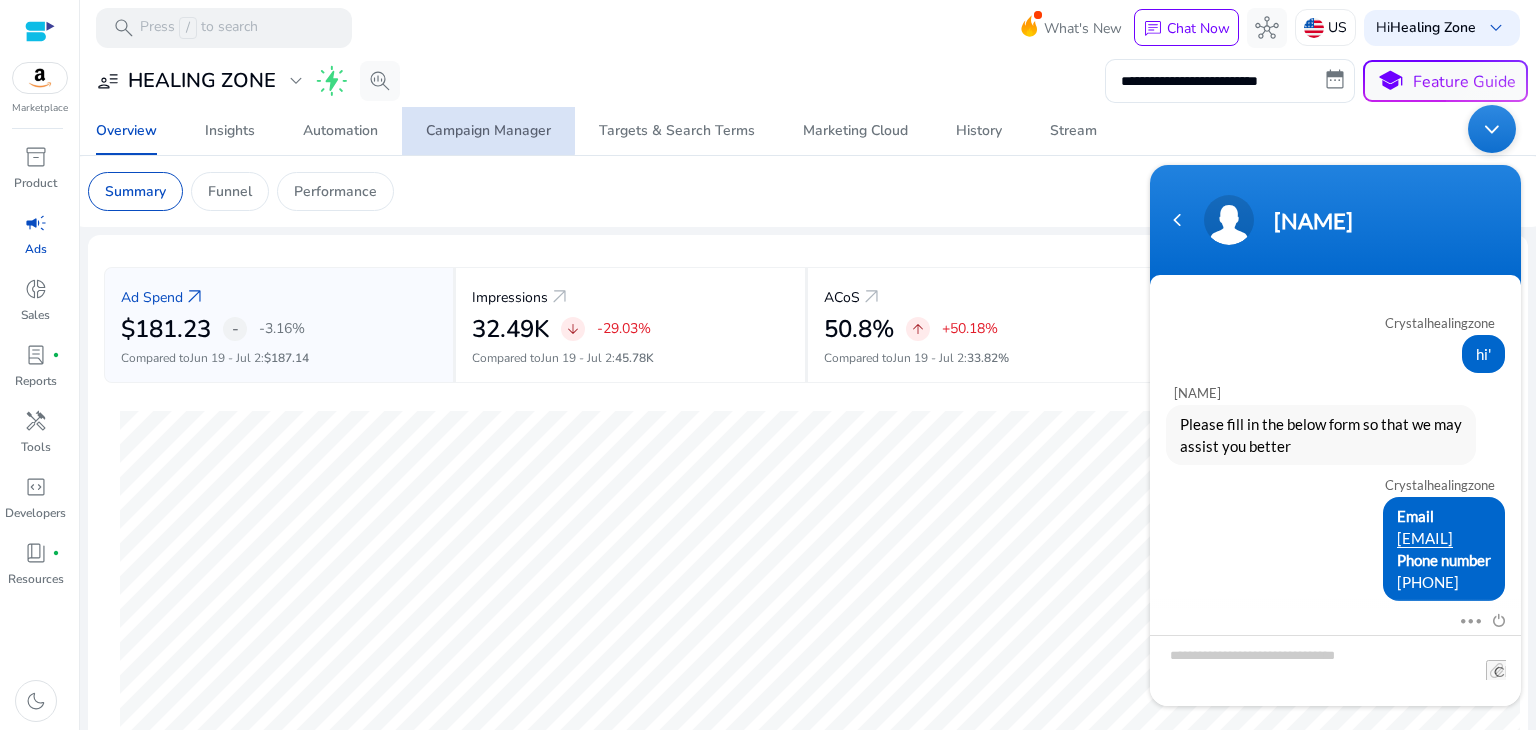 click on "Campaign Manager" at bounding box center [488, 131] 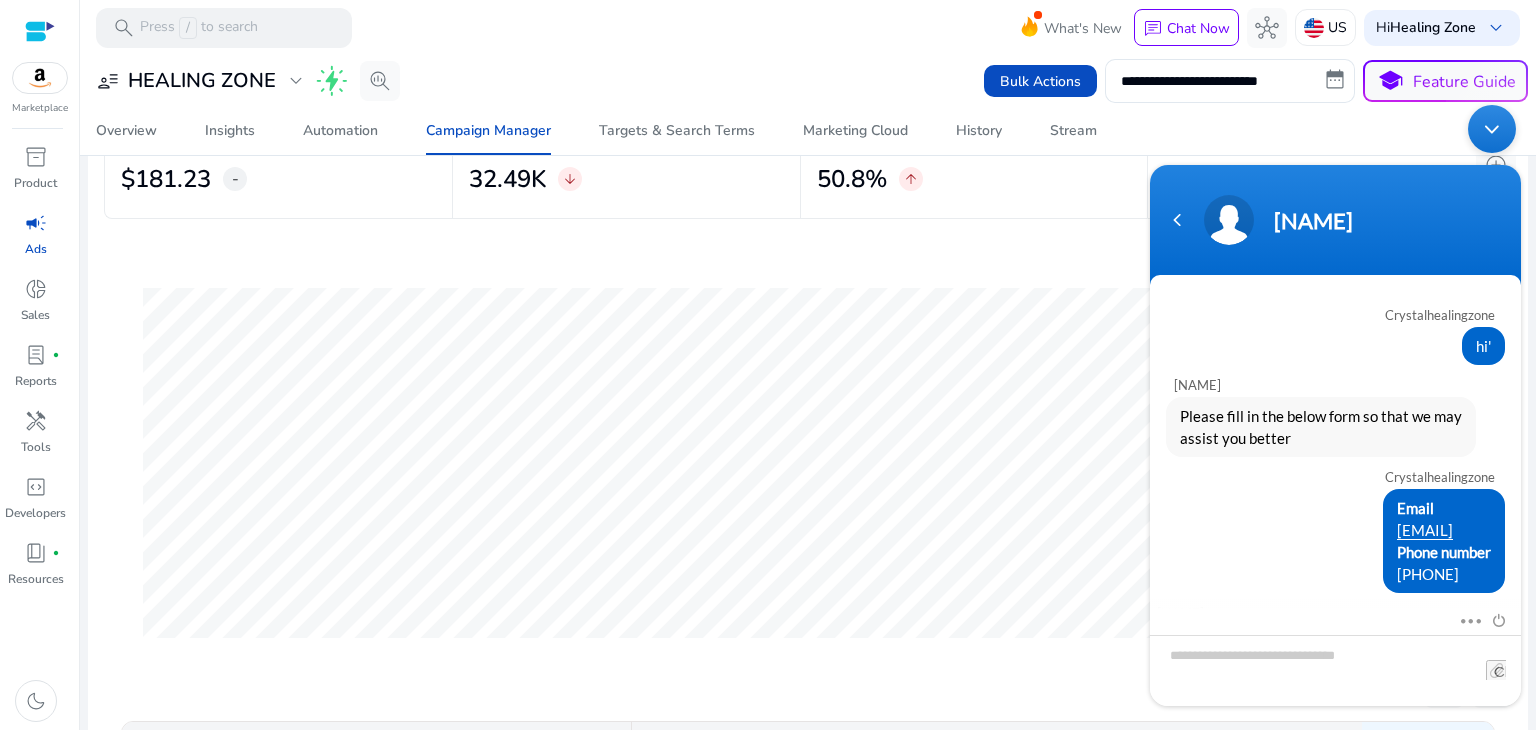 scroll, scrollTop: 102, scrollLeft: 0, axis: vertical 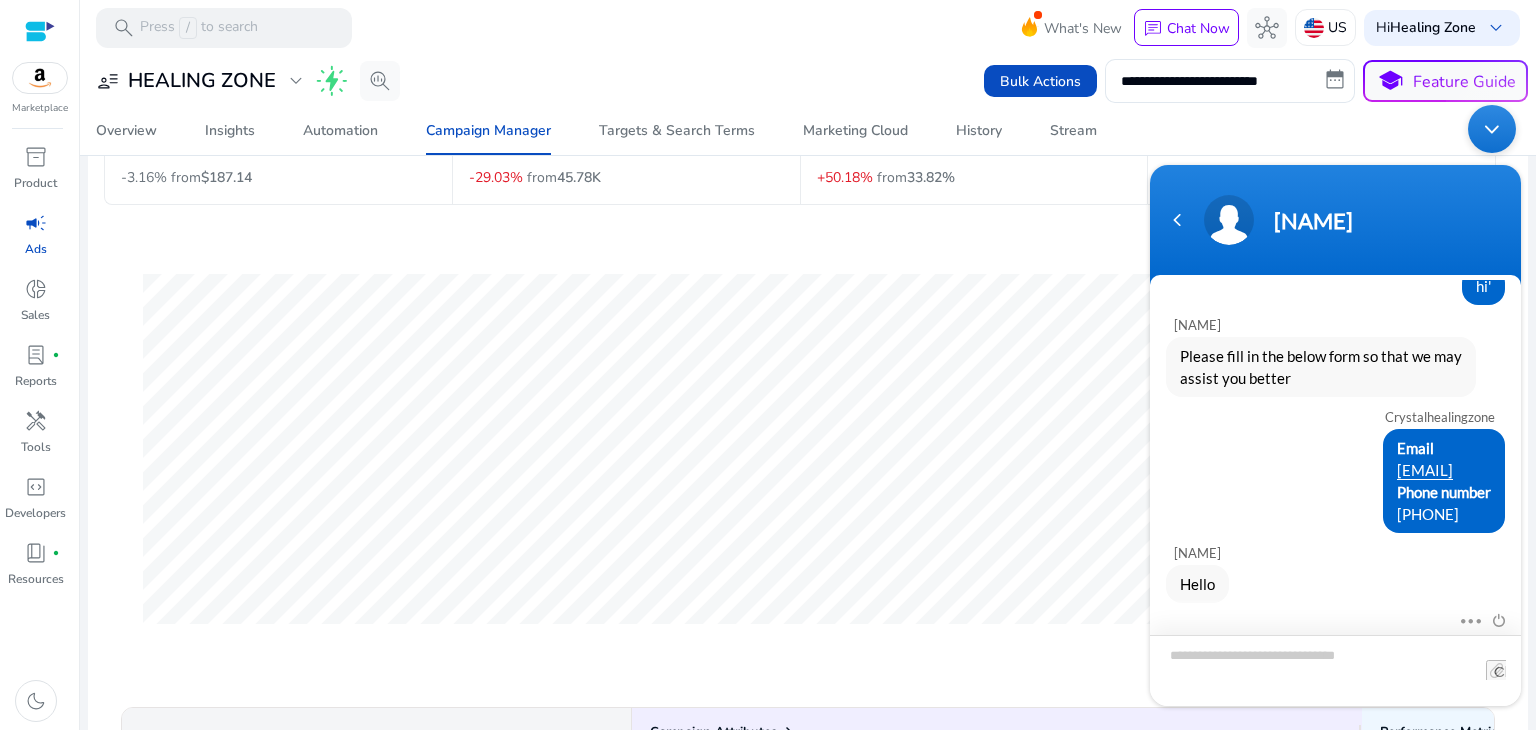 click at bounding box center [1335, 669] 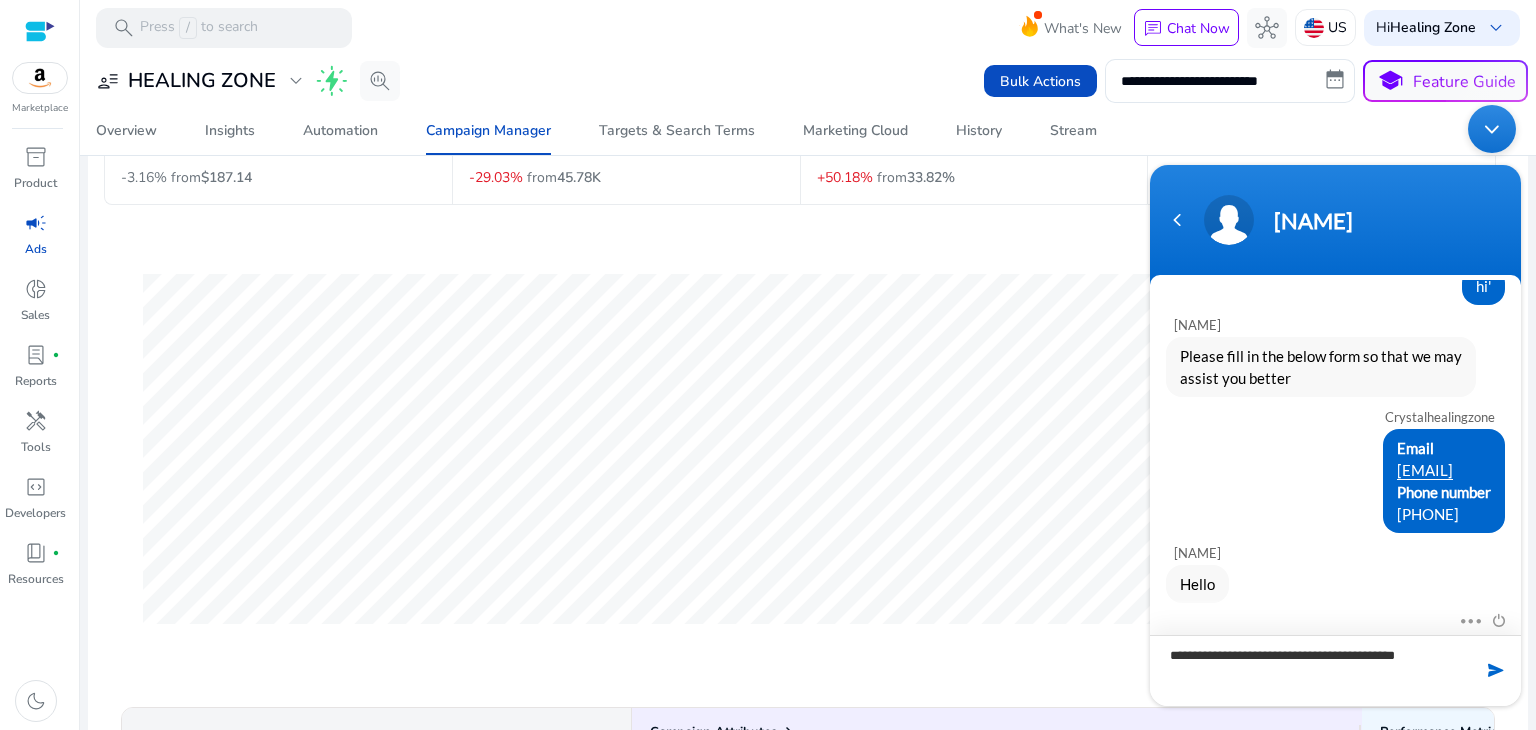 type on "**********" 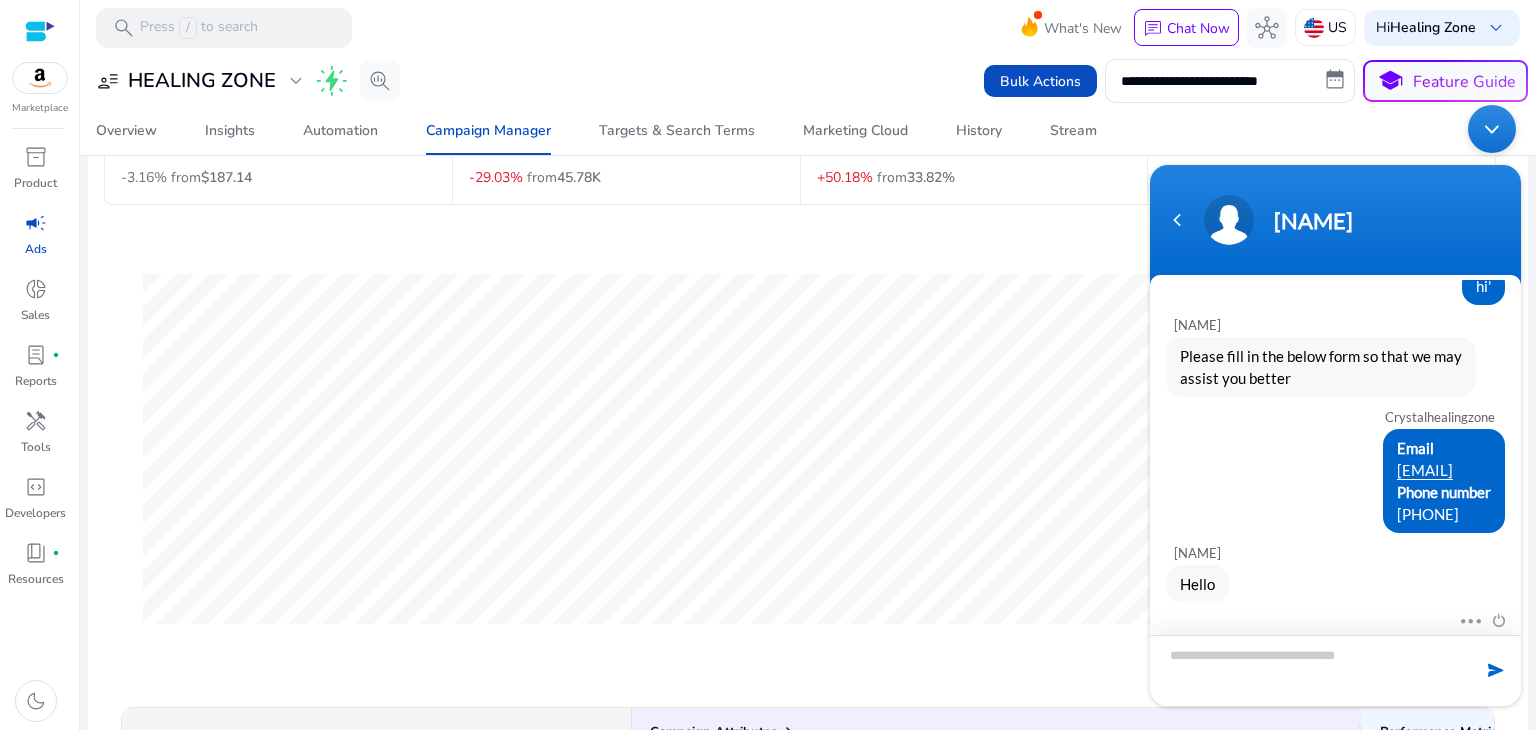 scroll, scrollTop: 151, scrollLeft: 0, axis: vertical 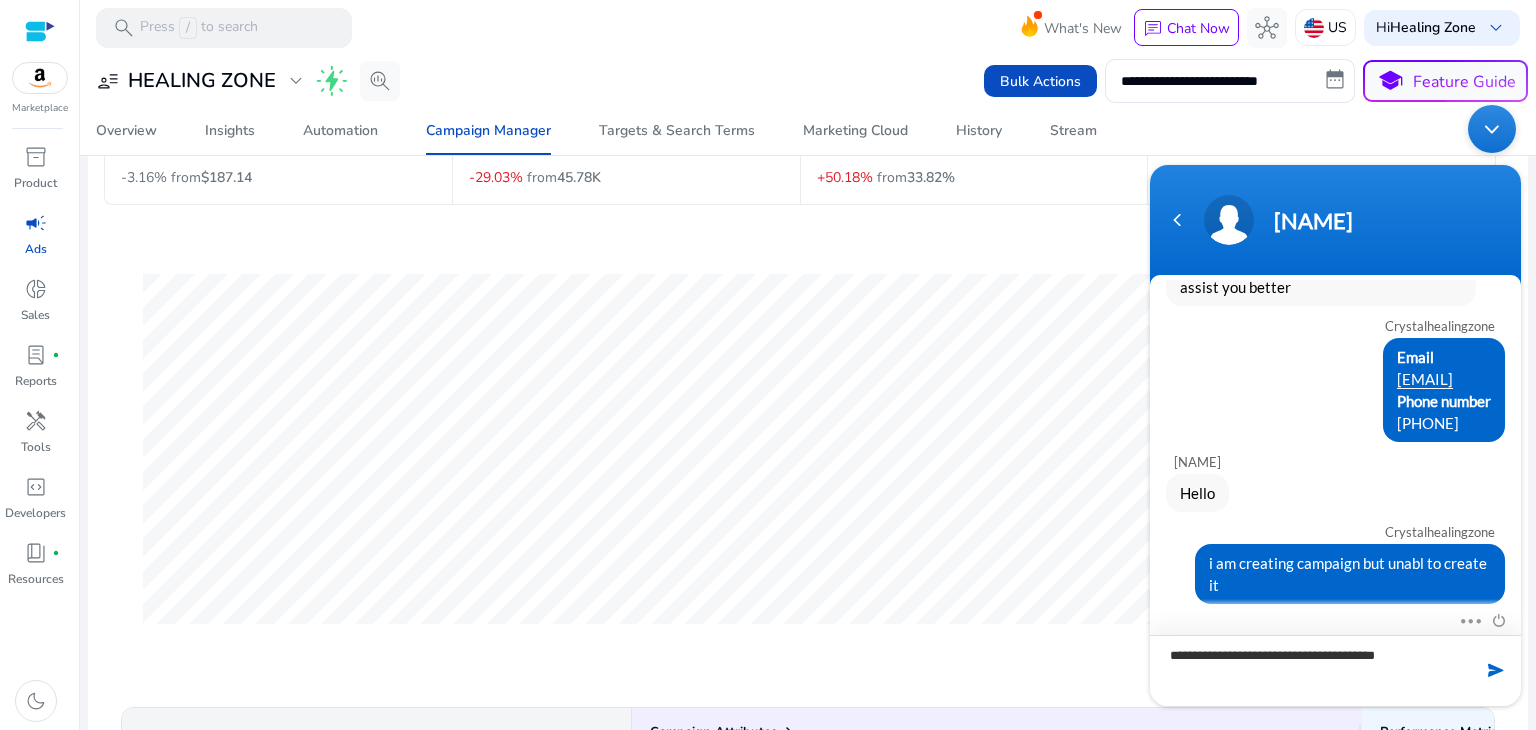 type on "**********" 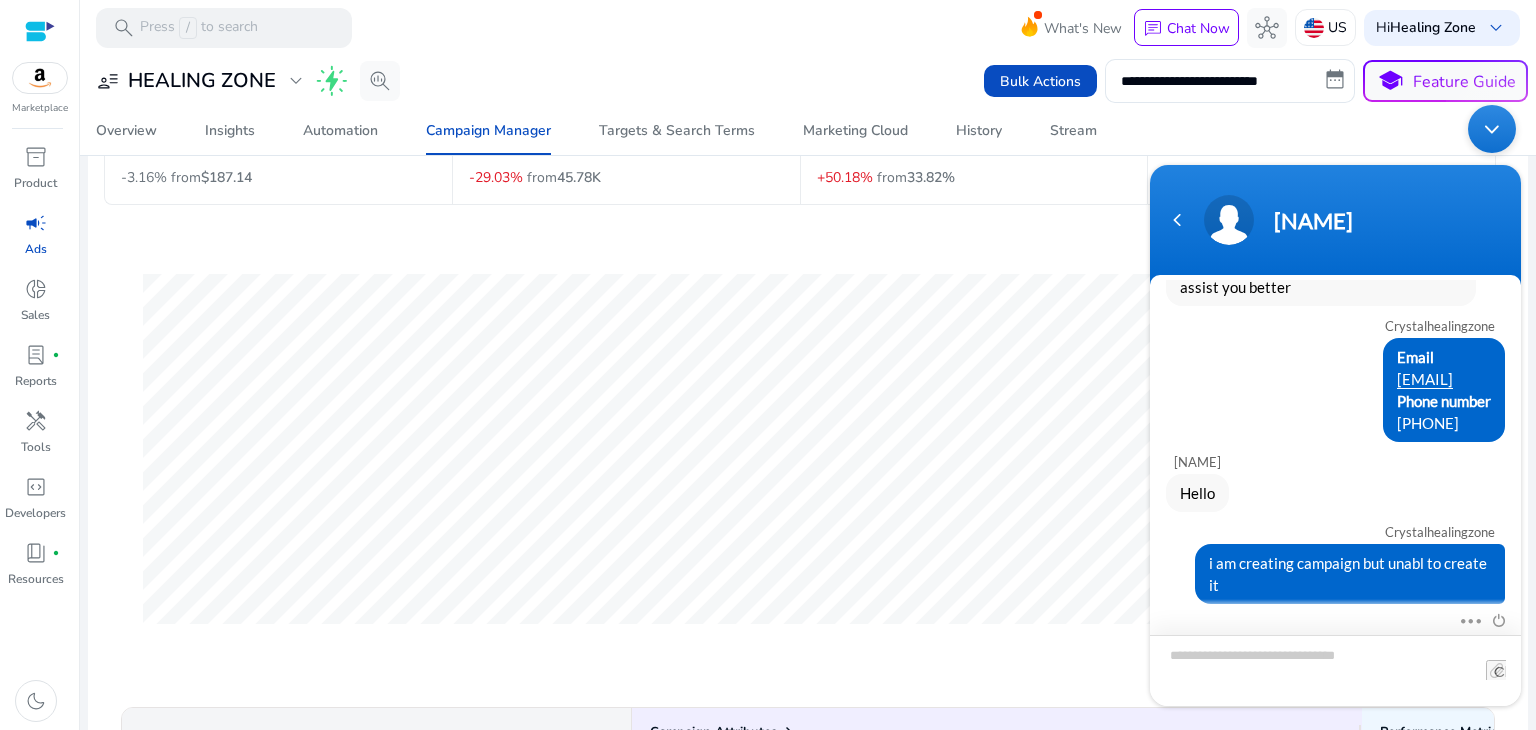 scroll, scrollTop: 192, scrollLeft: 0, axis: vertical 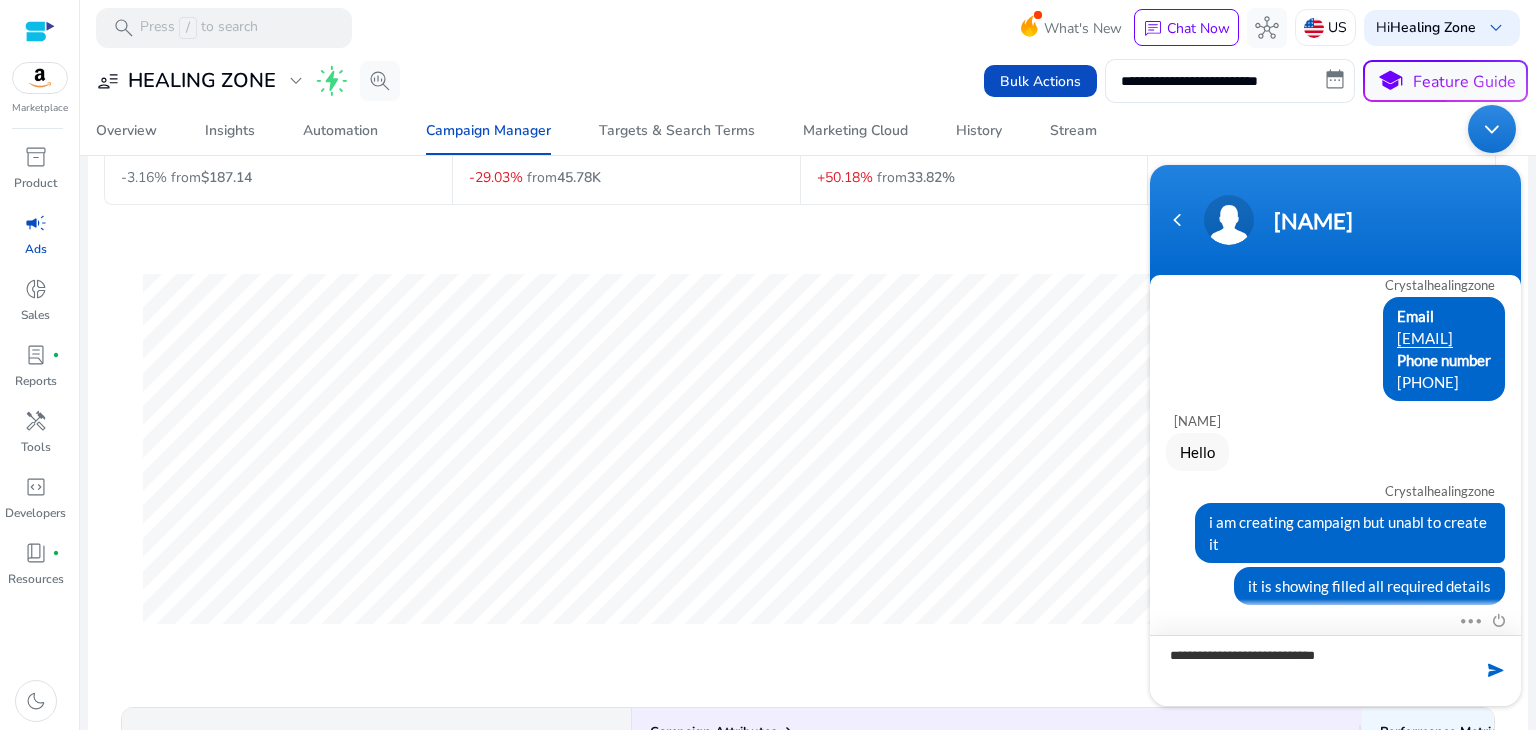 type on "**********" 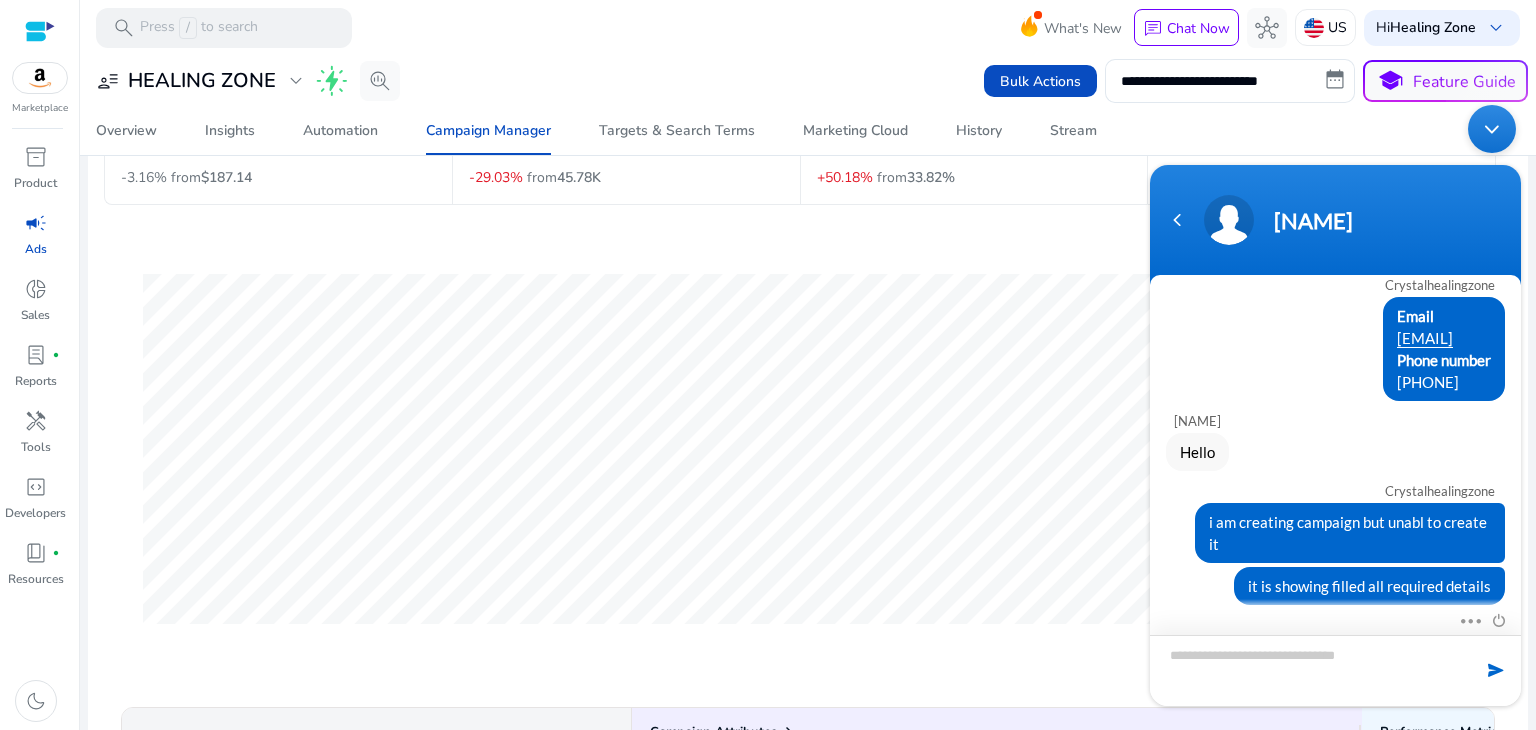 scroll, scrollTop: 235, scrollLeft: 0, axis: vertical 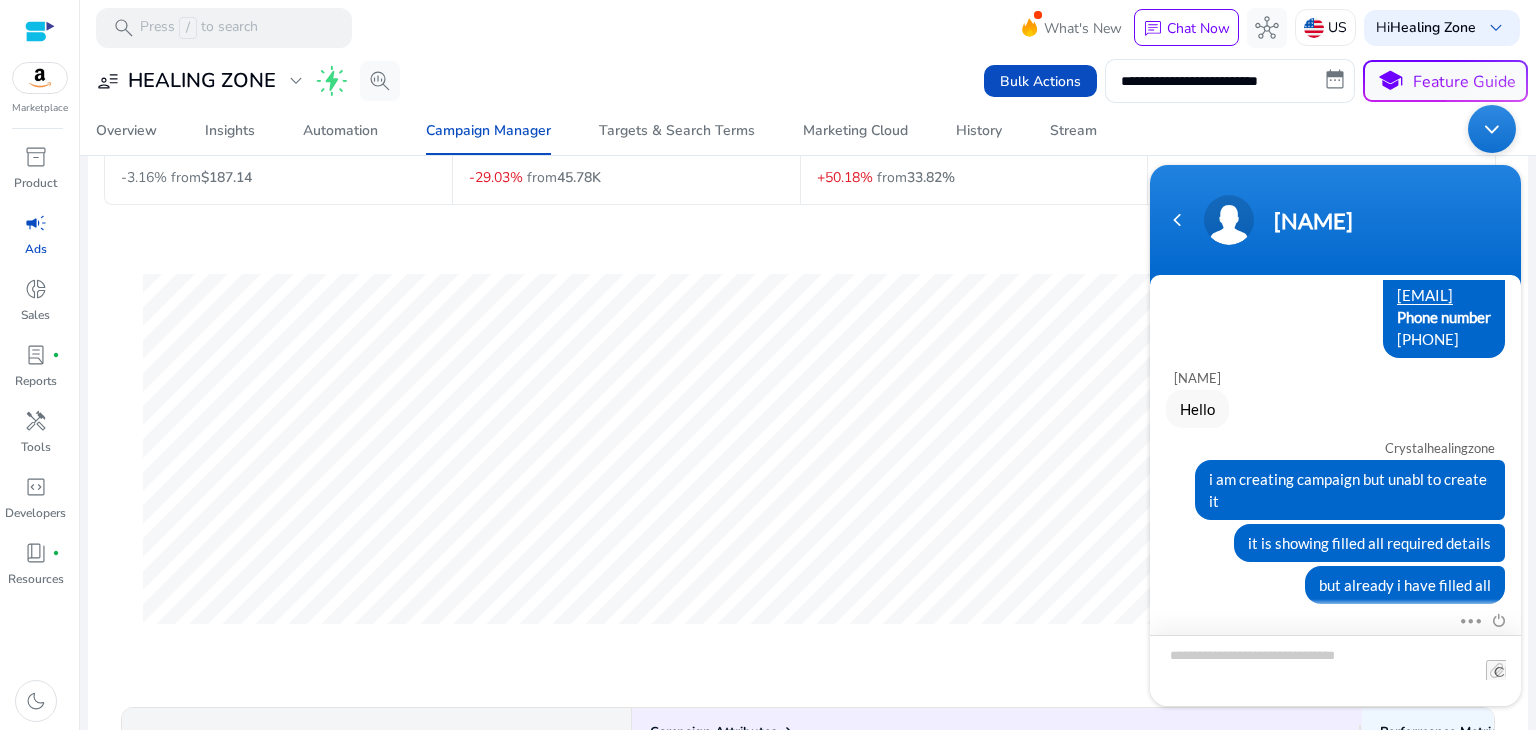 click on "[NAME]" at bounding box center [1335, 224] 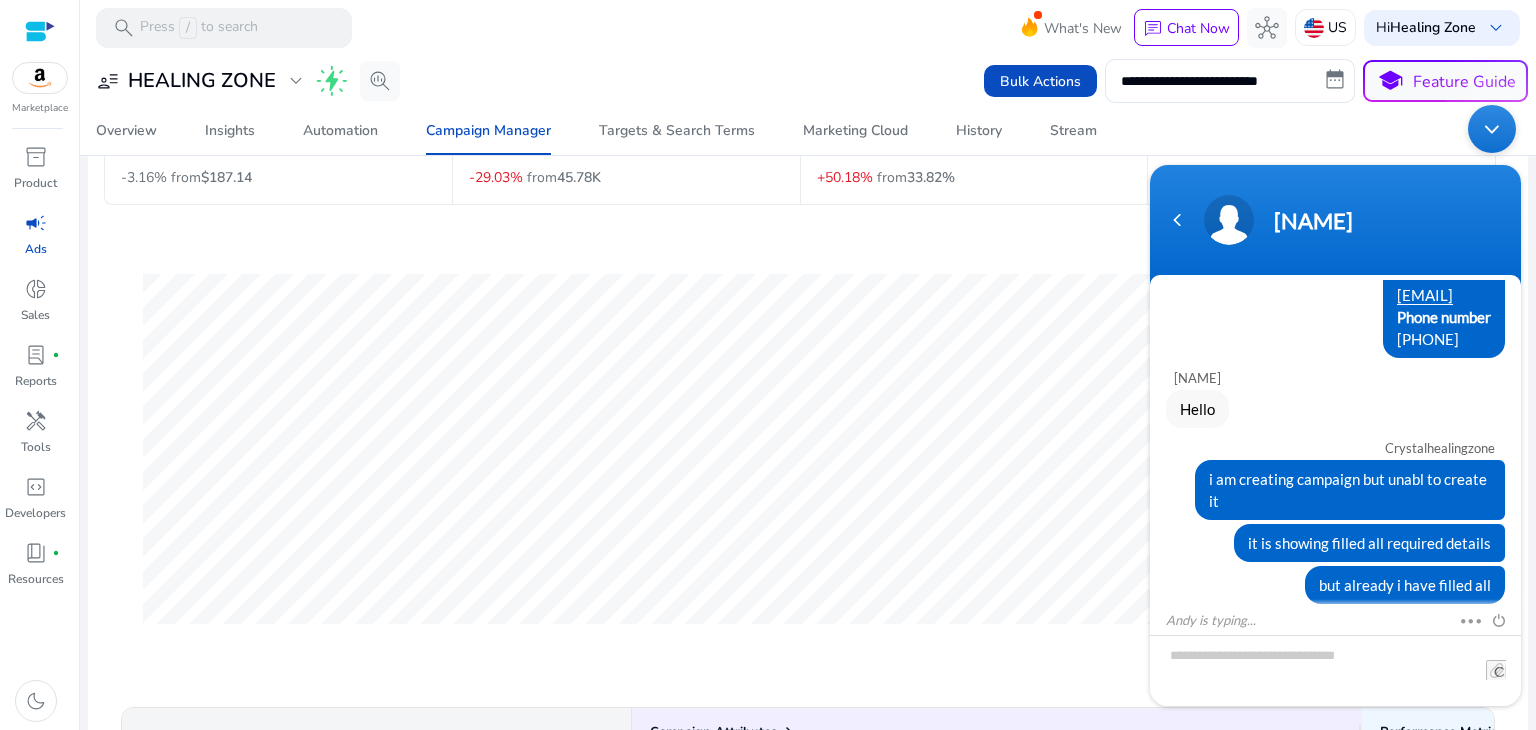 click at bounding box center [1492, 128] 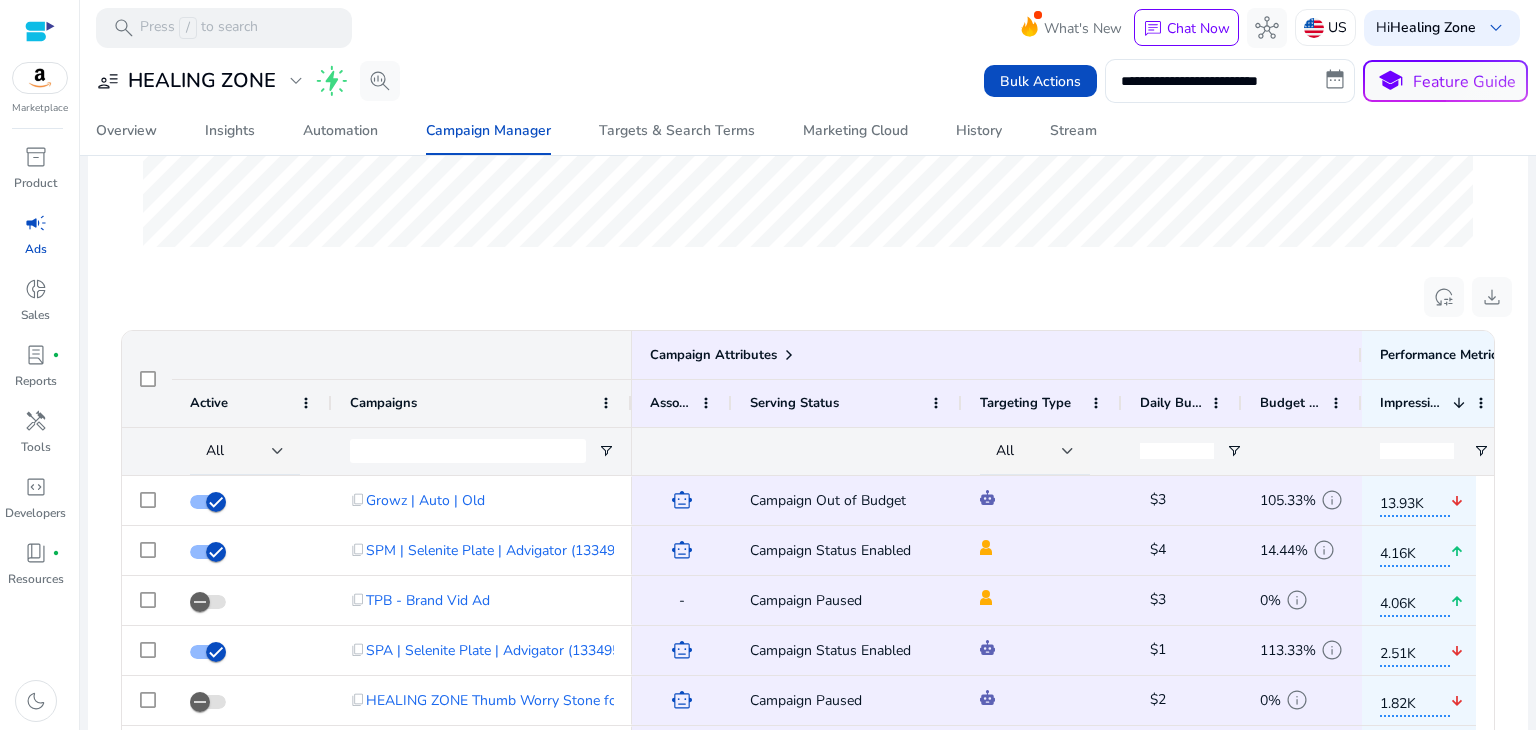 scroll, scrollTop: 527, scrollLeft: 0, axis: vertical 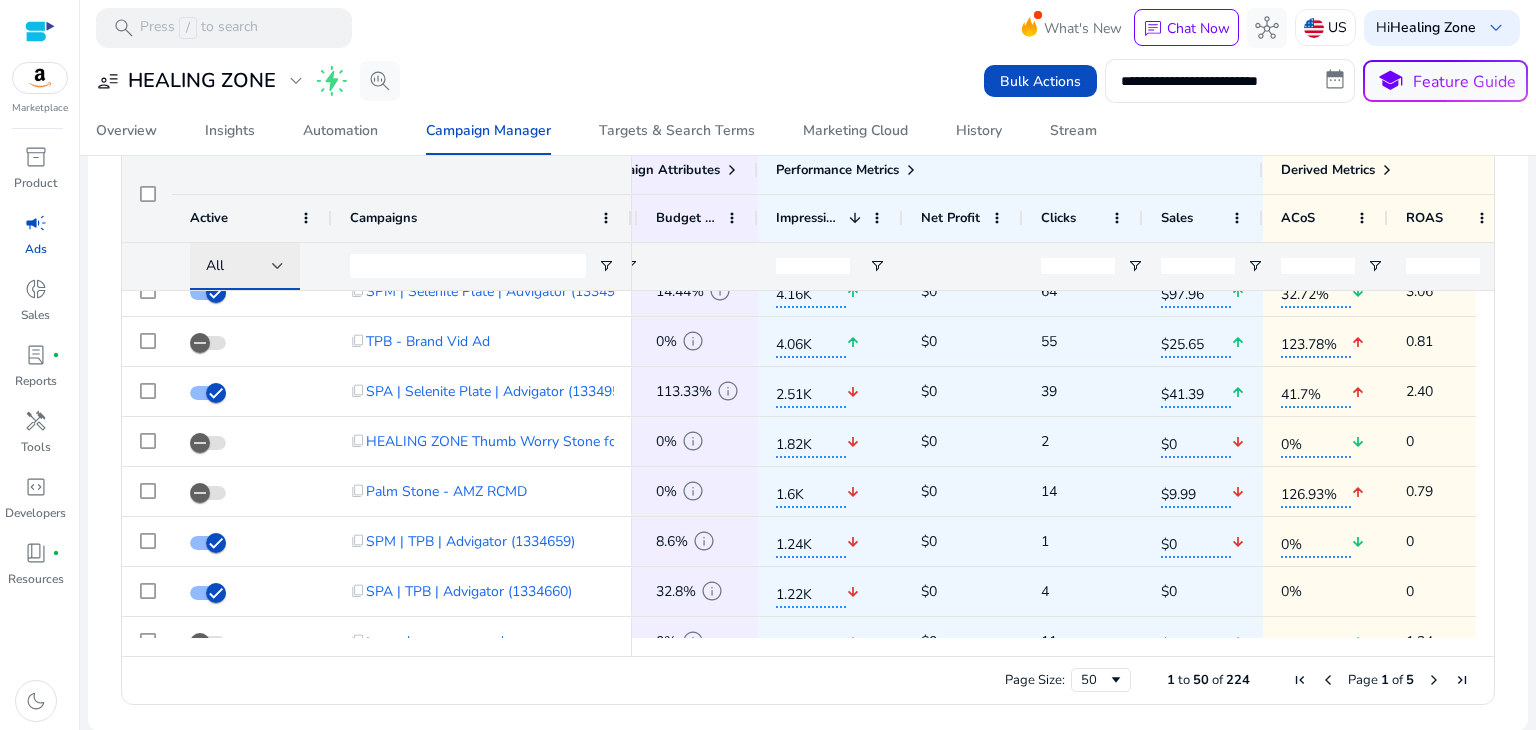click at bounding box center (278, 266) 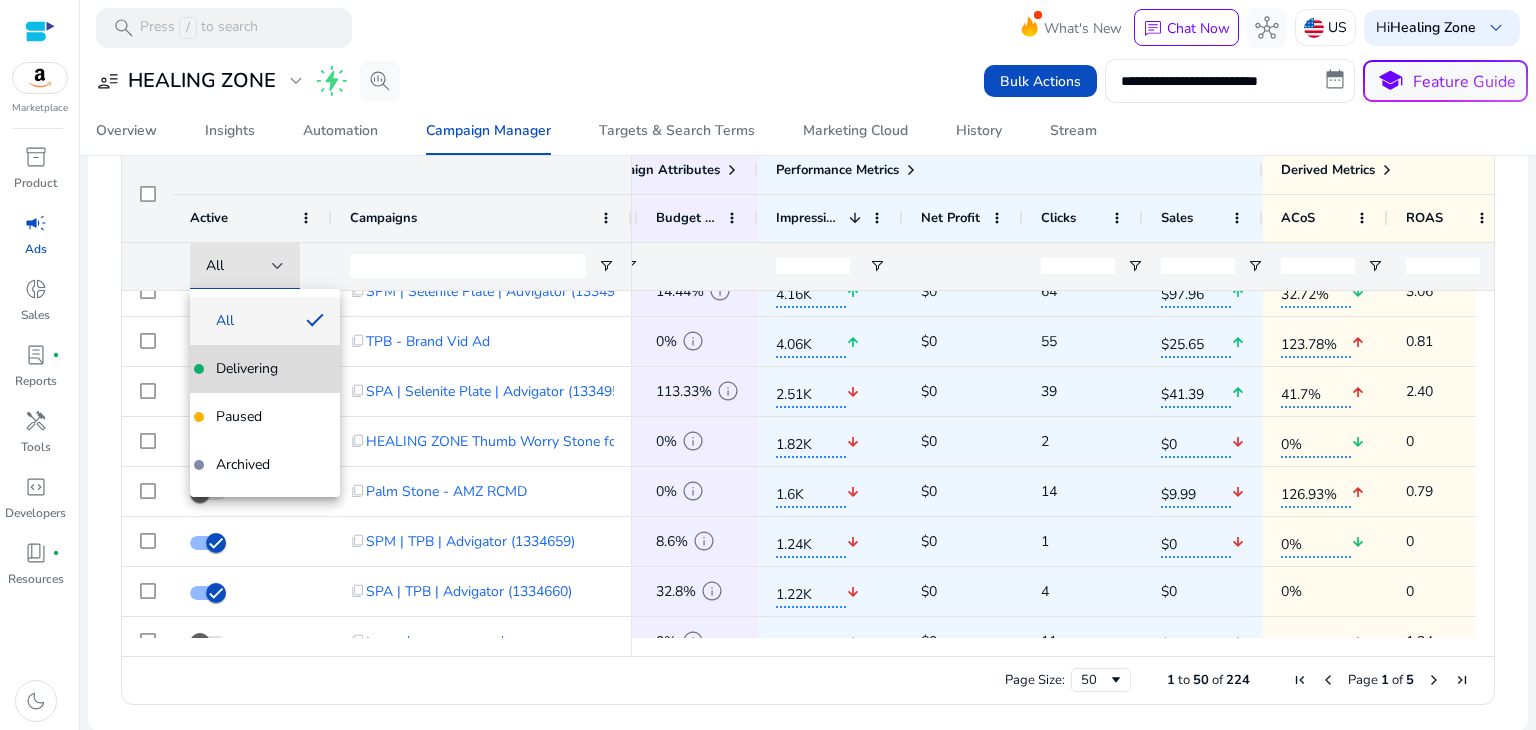 click on "Delivering" at bounding box center [247, 369] 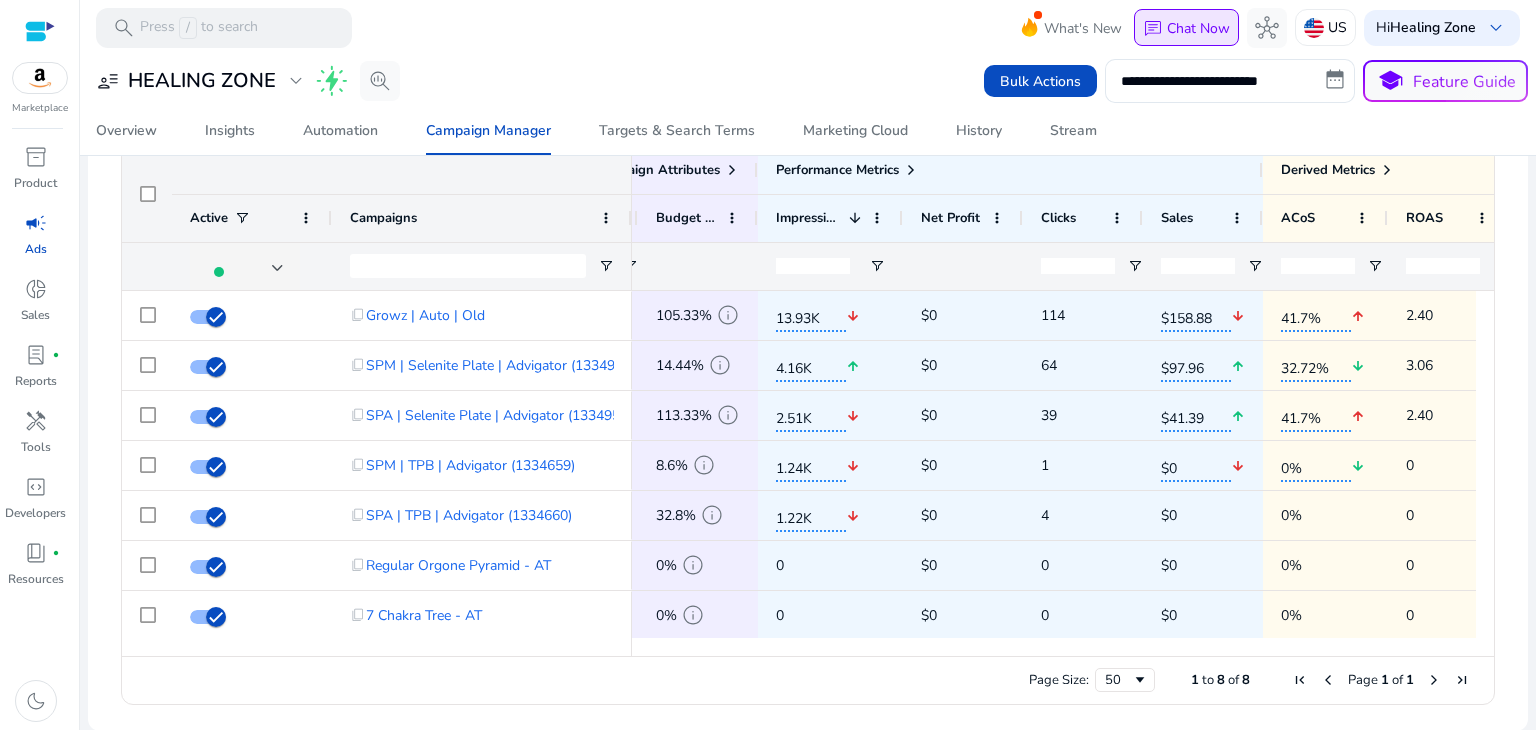 click on "chat  Chat Now" at bounding box center [1186, 28] 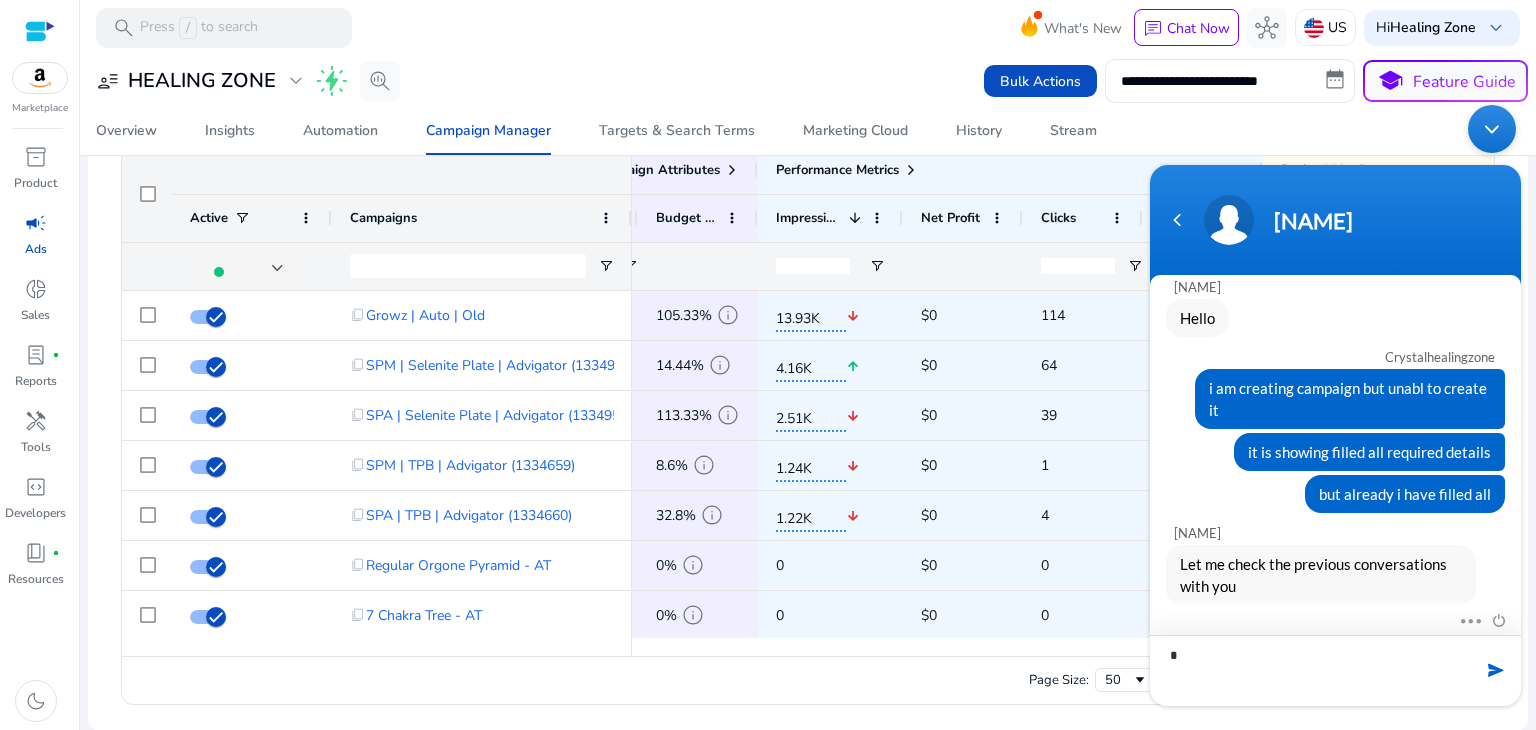 type on "**" 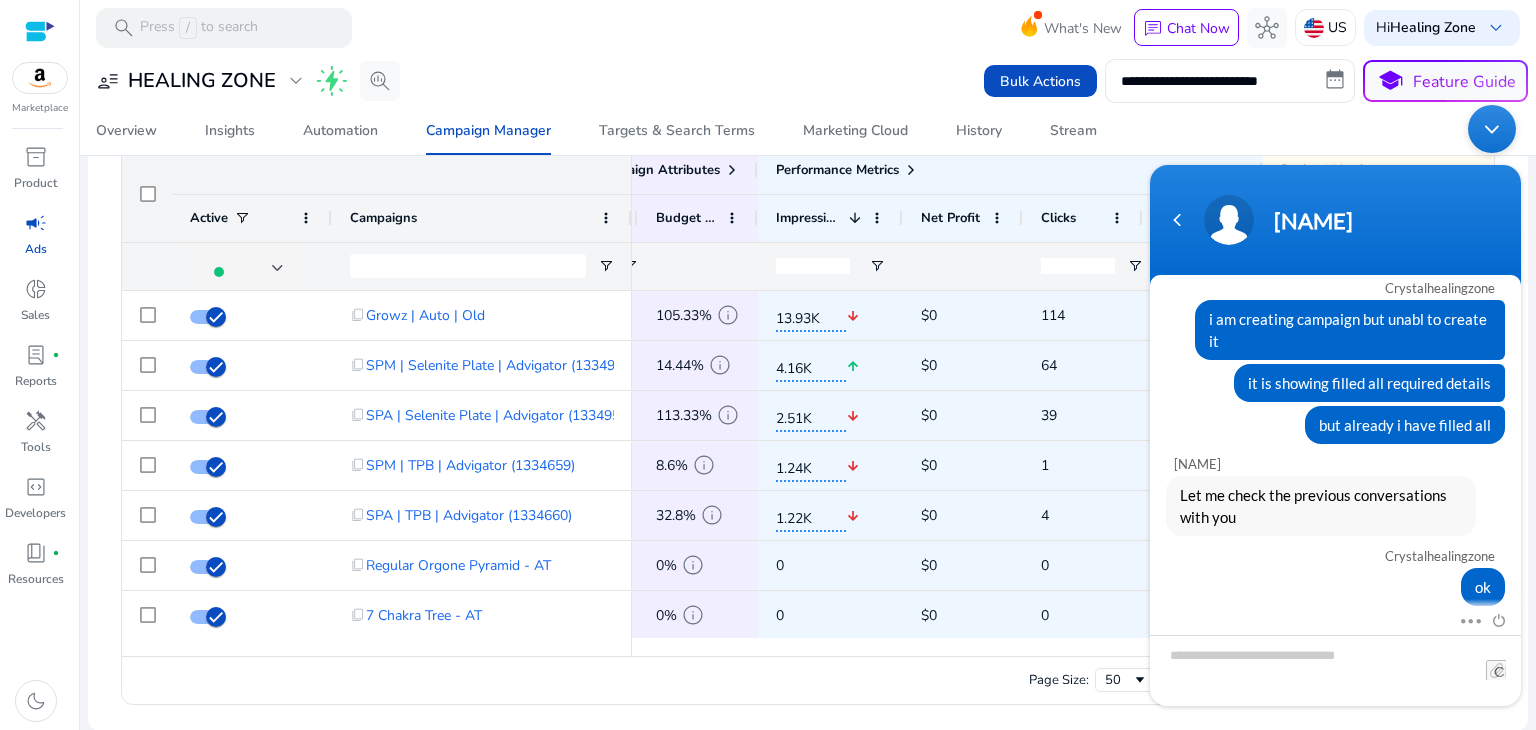 click at bounding box center (1492, 128) 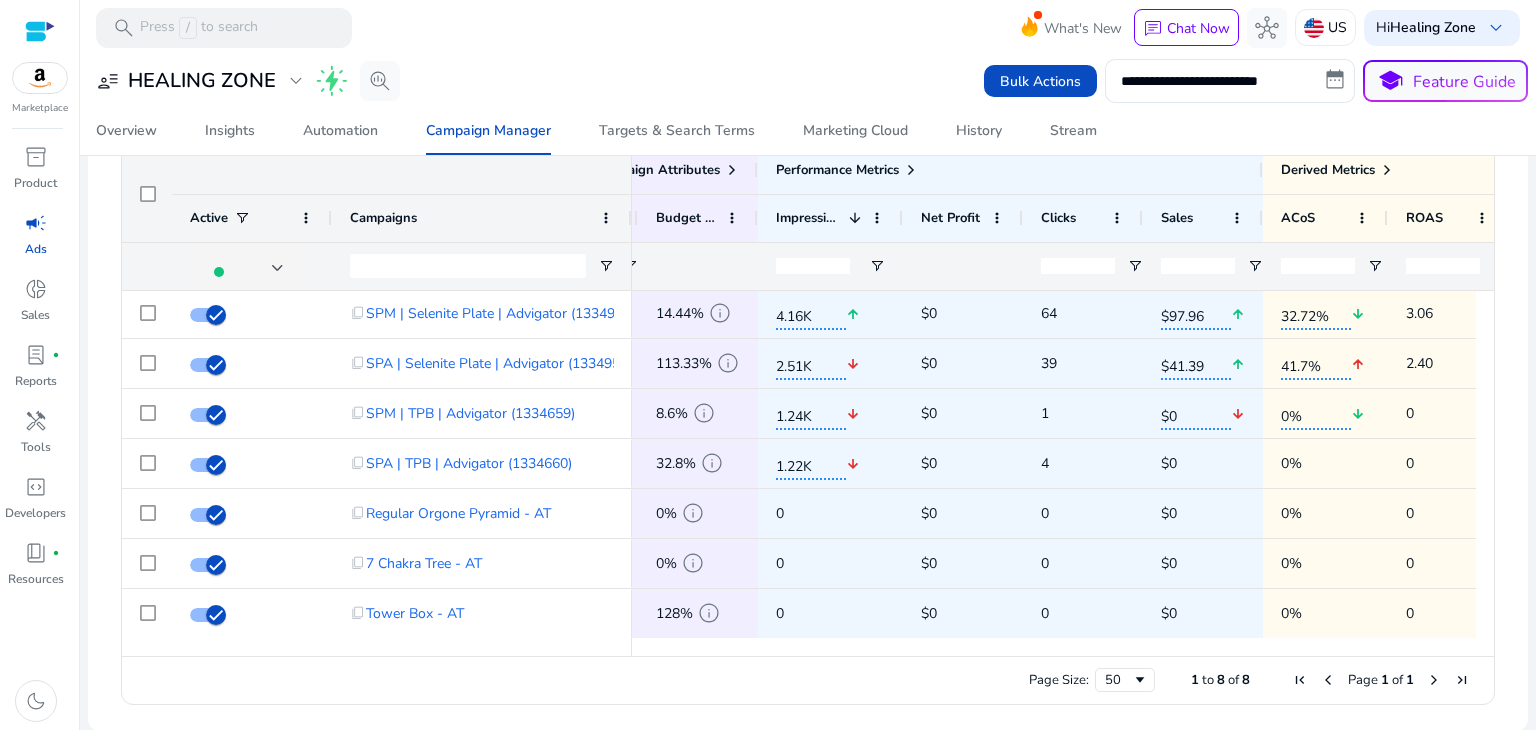 click 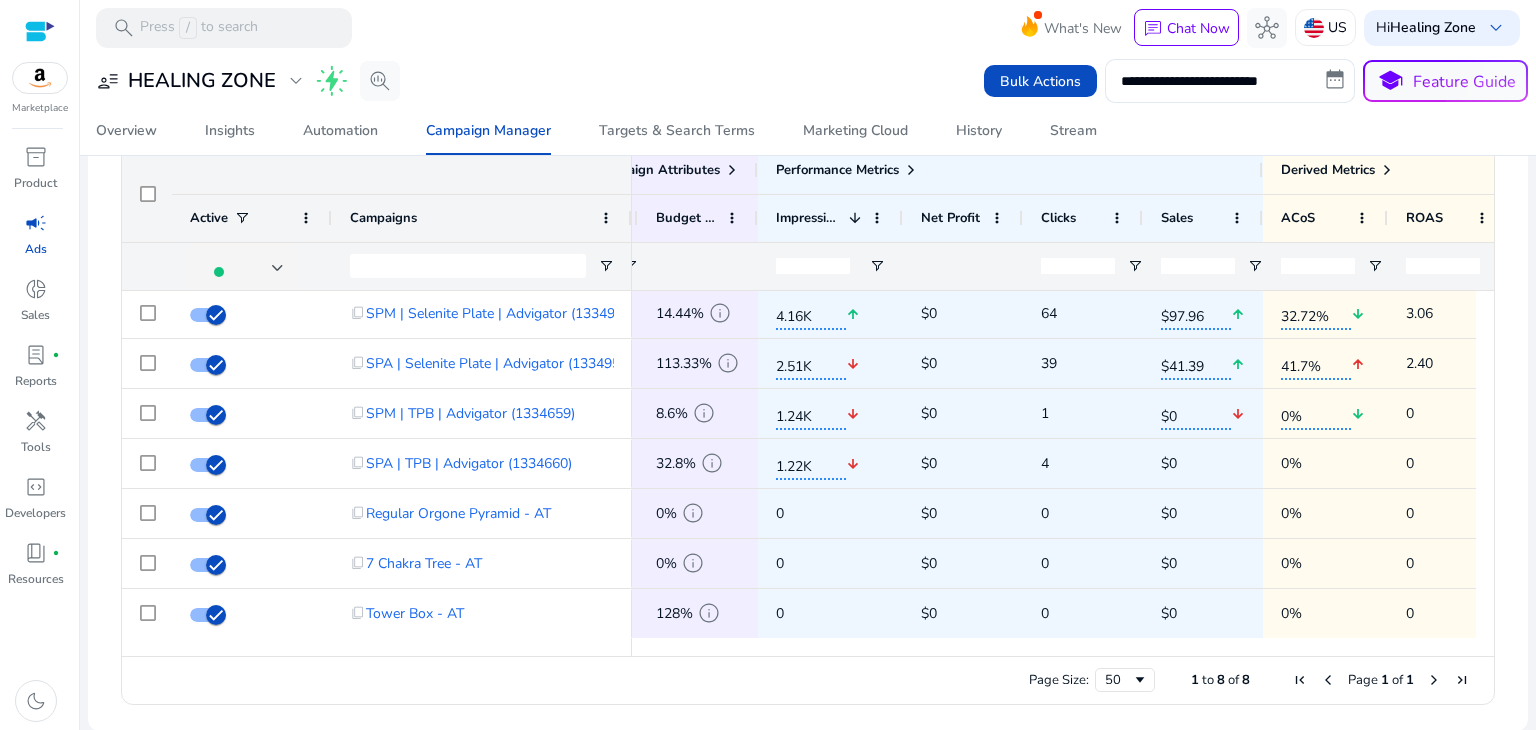 drag, startPoint x: 989, startPoint y: 643, endPoint x: 1004, endPoint y: 648, distance: 15.811388 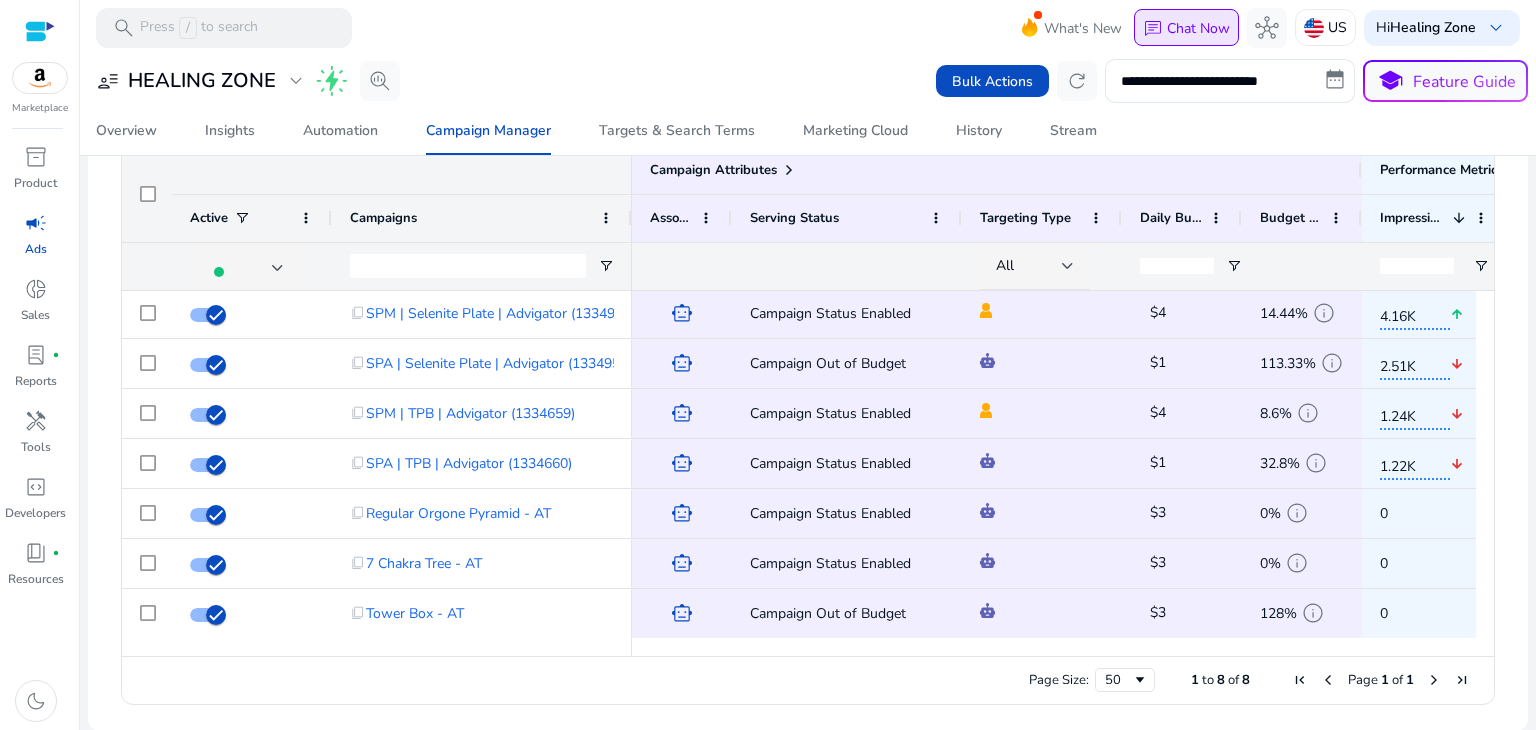 click on "Chat Now" at bounding box center [1198, 28] 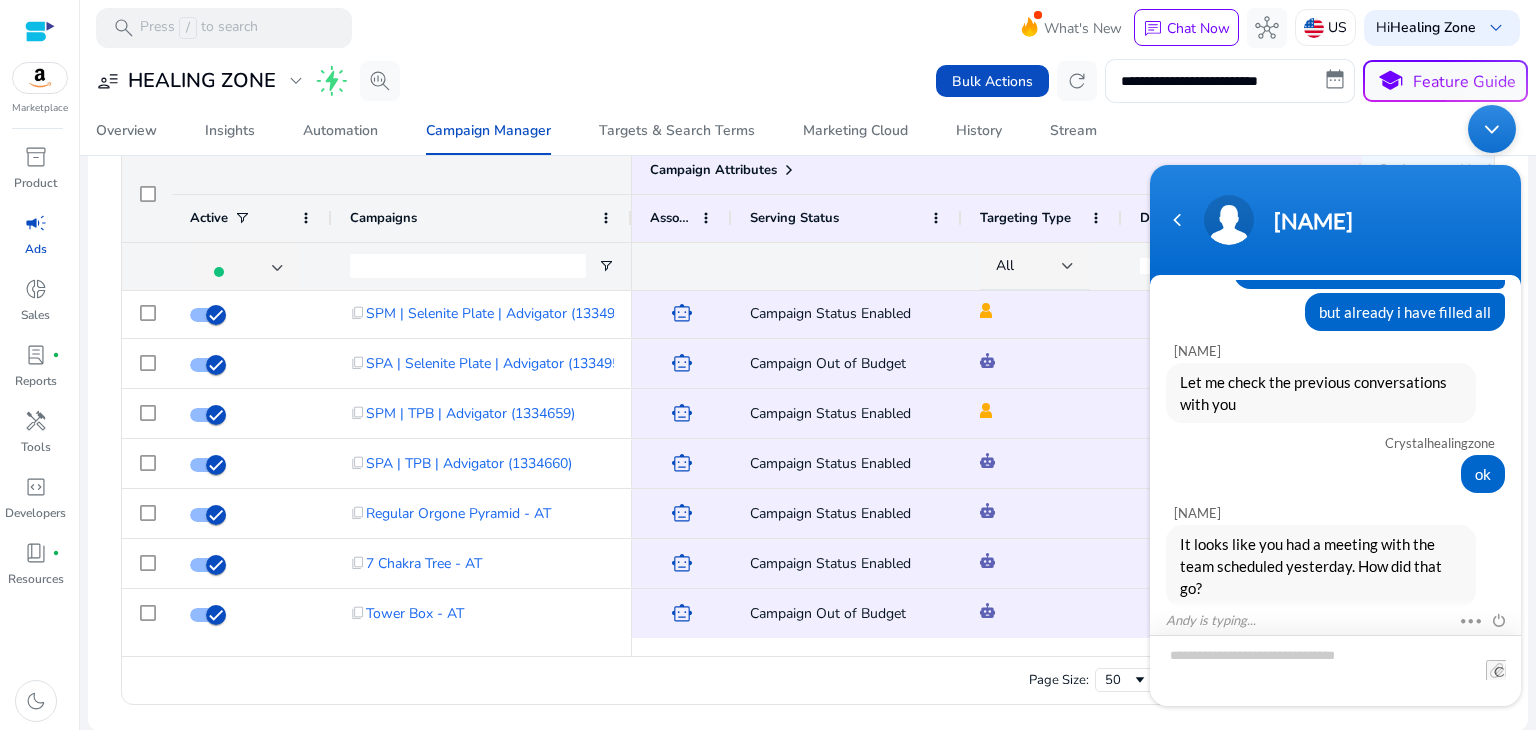 click at bounding box center [1335, 669] 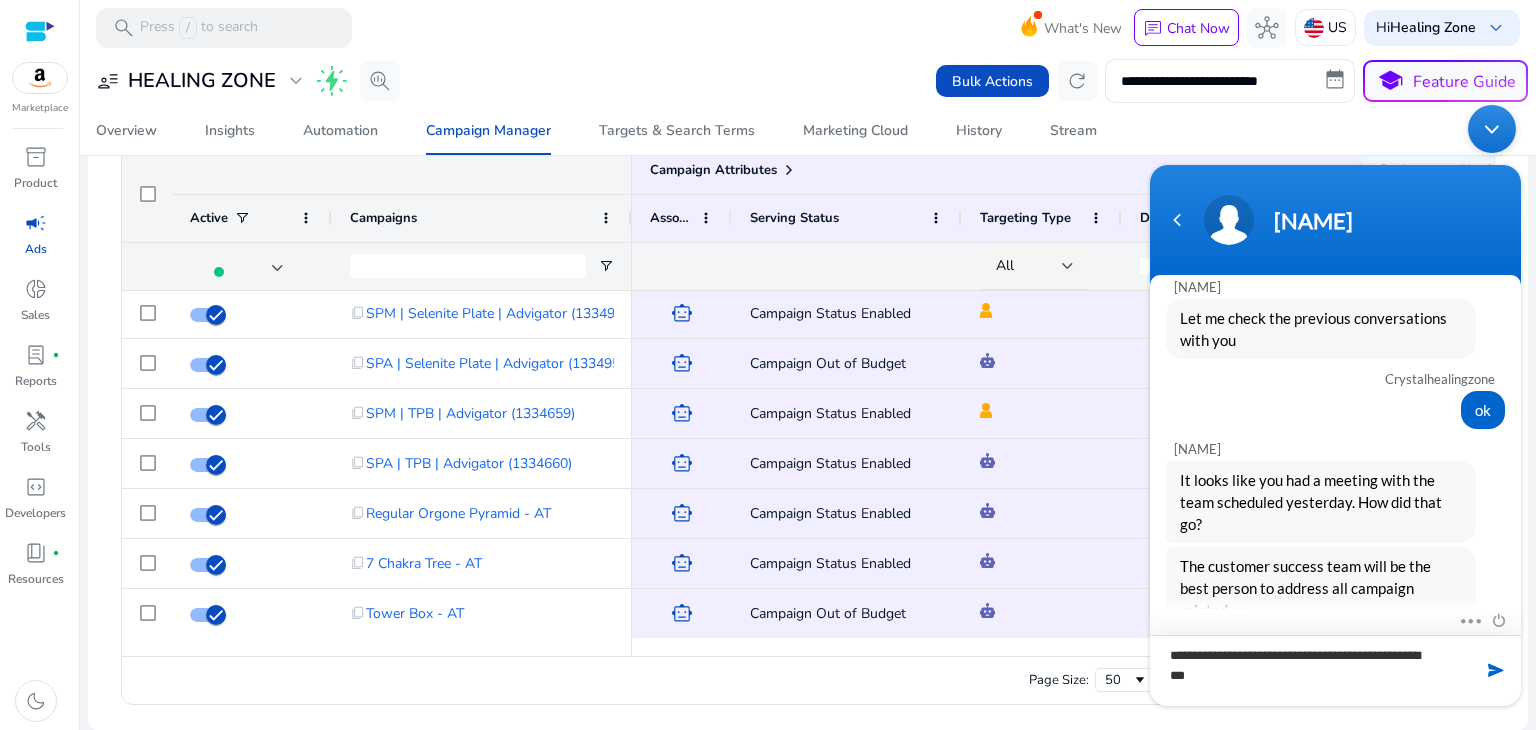 type on "**********" 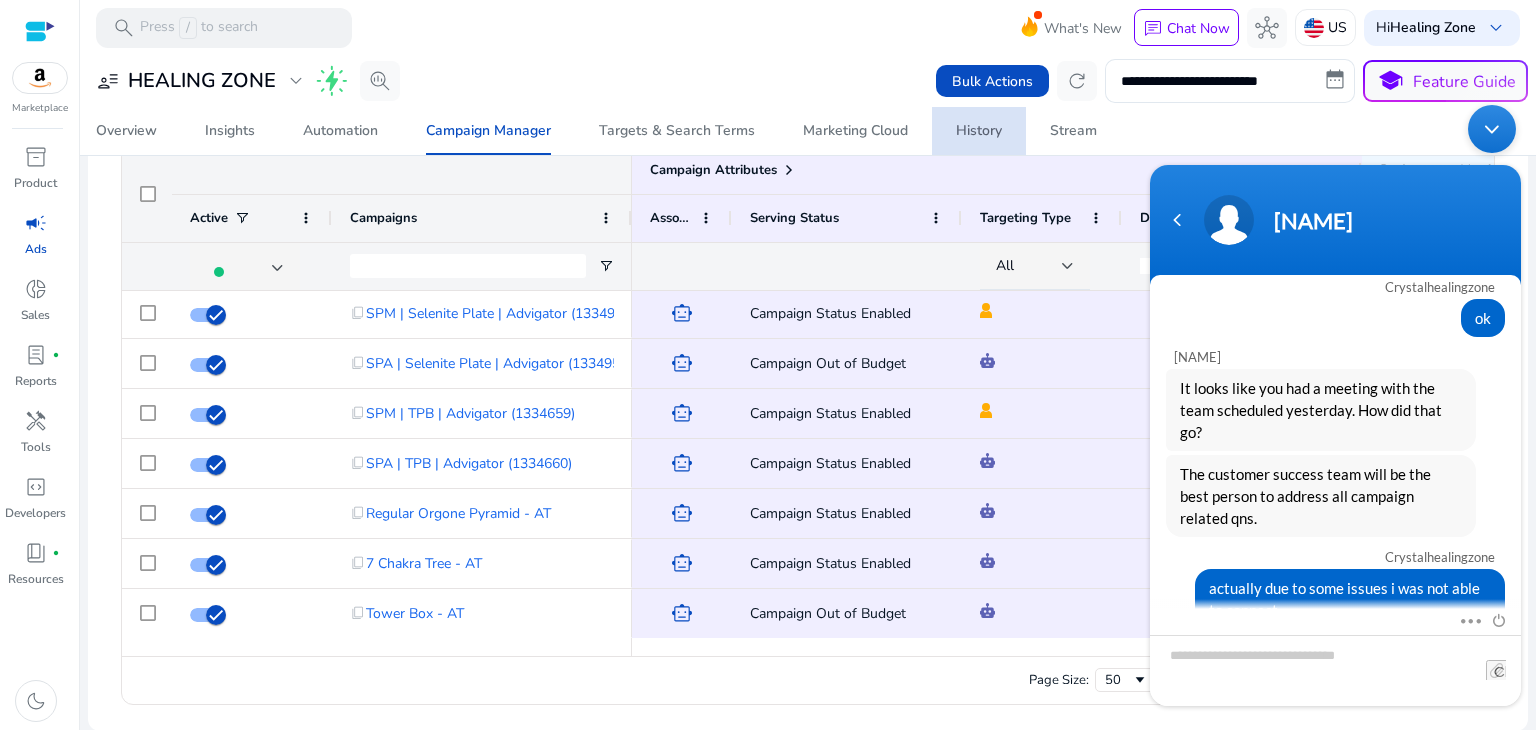 click on "History" at bounding box center (979, 131) 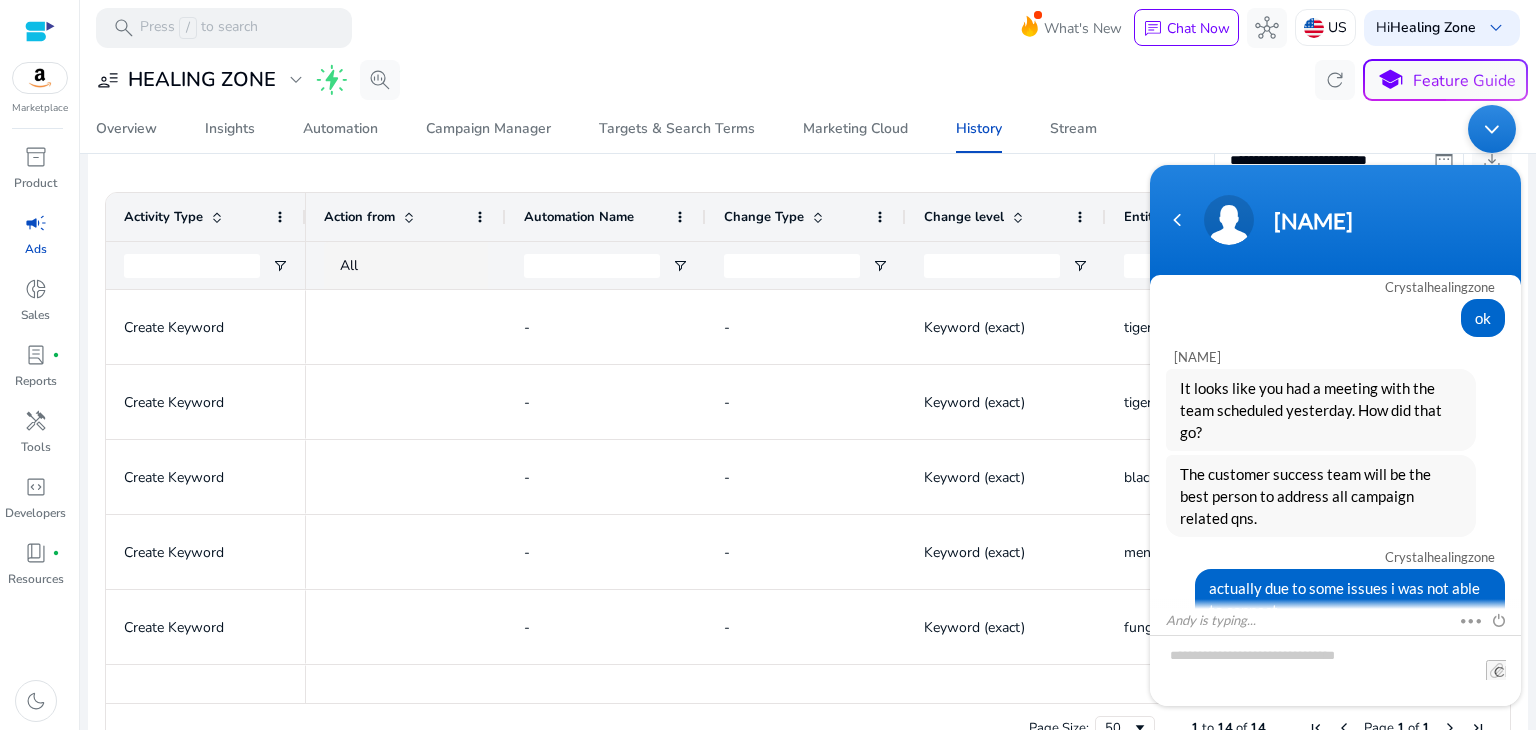 scroll, scrollTop: 364, scrollLeft: 0, axis: vertical 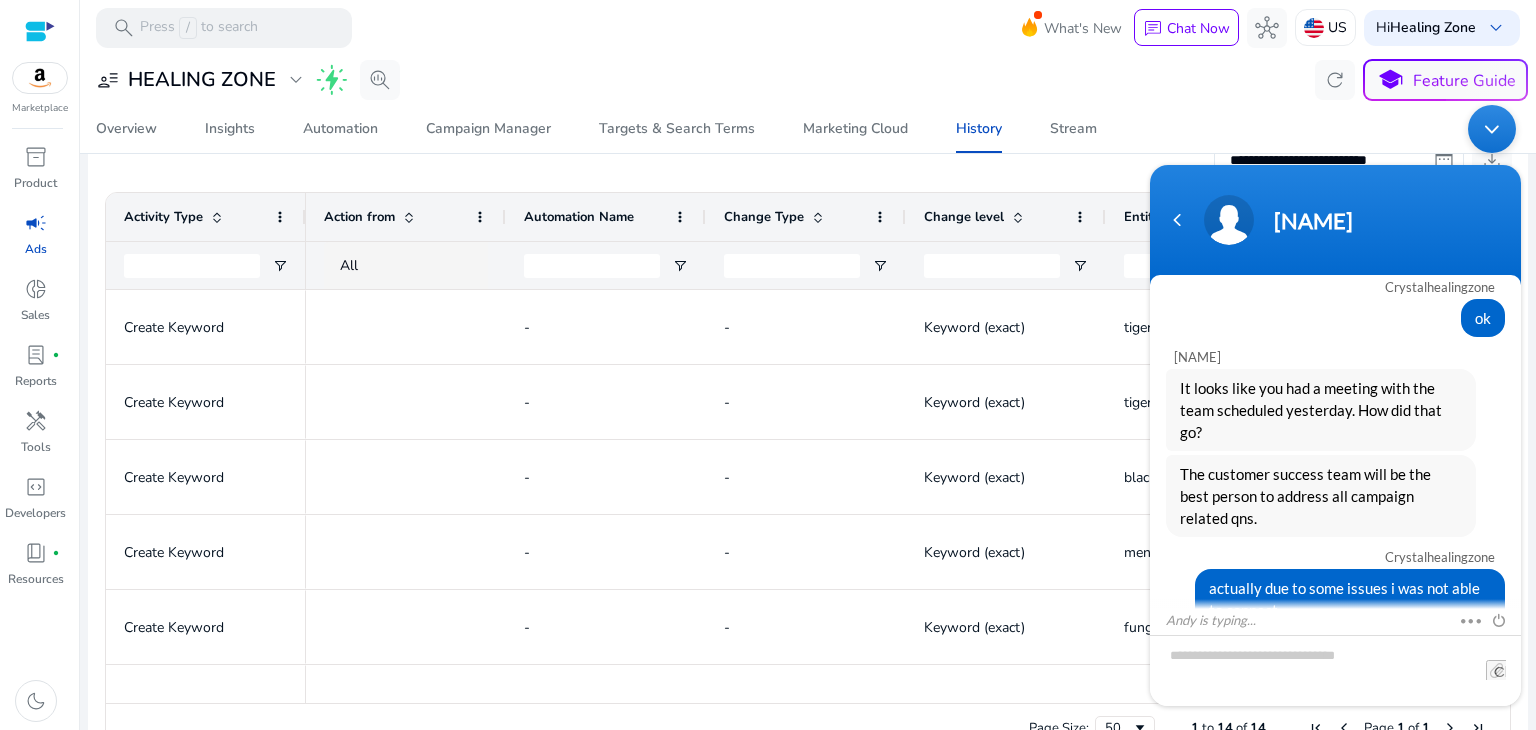 click at bounding box center [1492, 128] 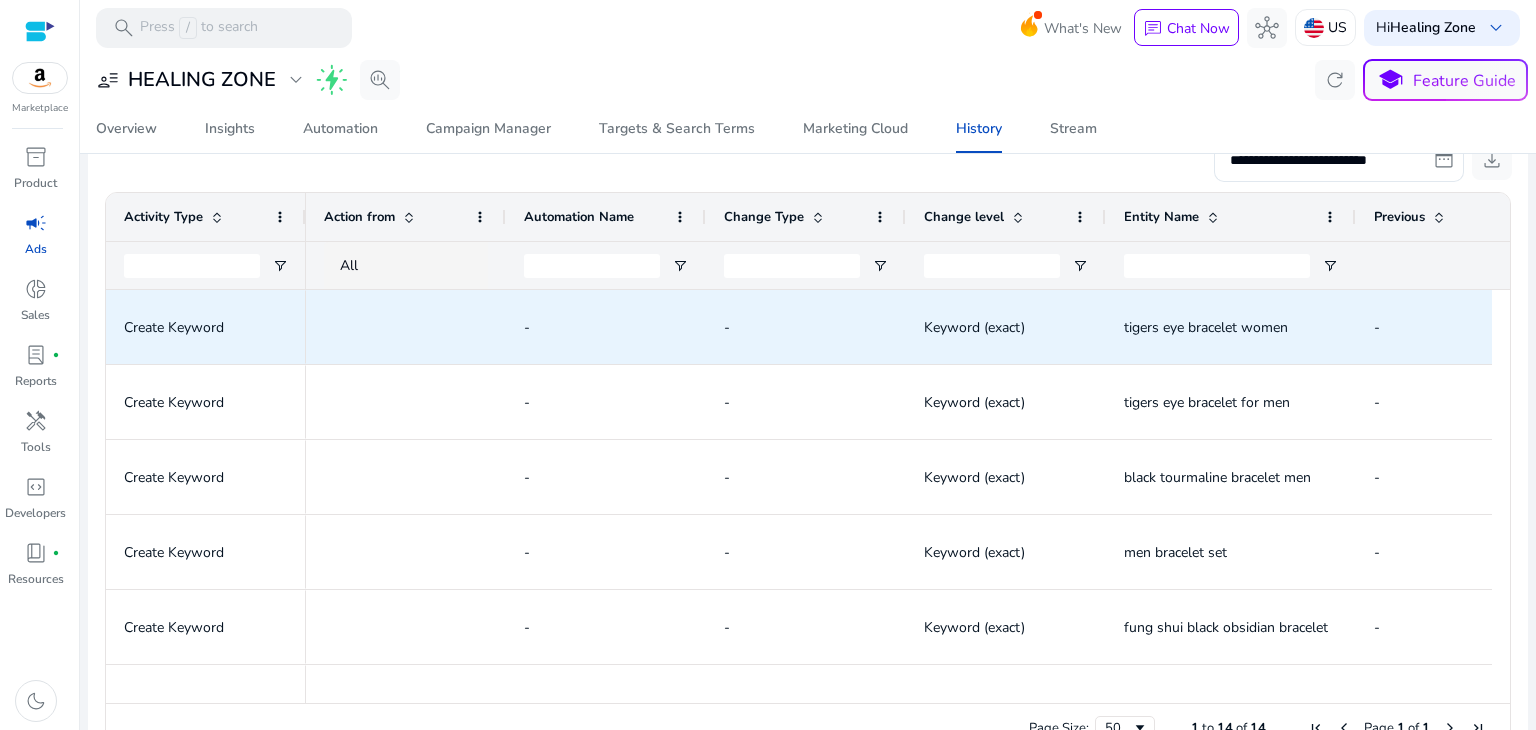 scroll, scrollTop: 755, scrollLeft: 0, axis: vertical 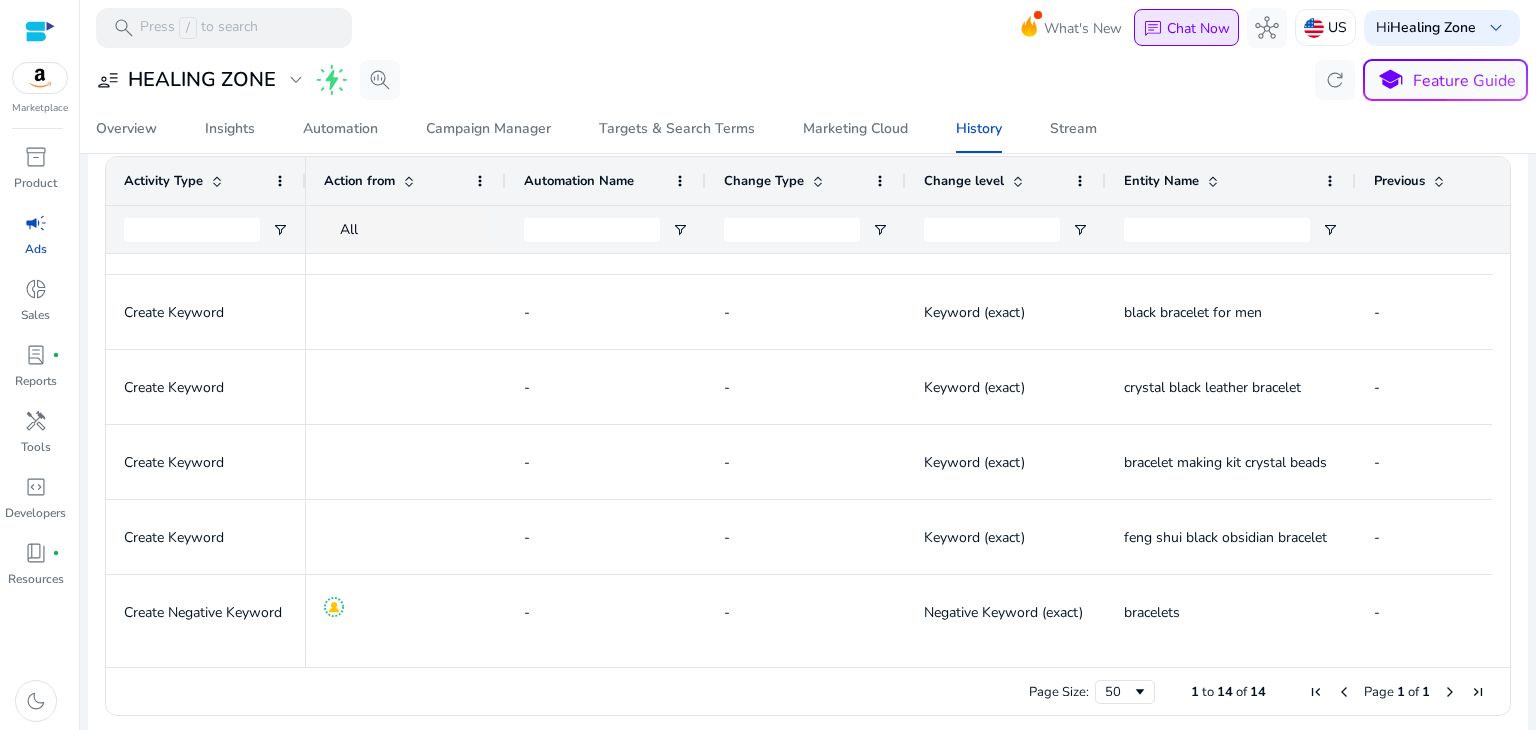 click on "chat" at bounding box center [1153, 29] 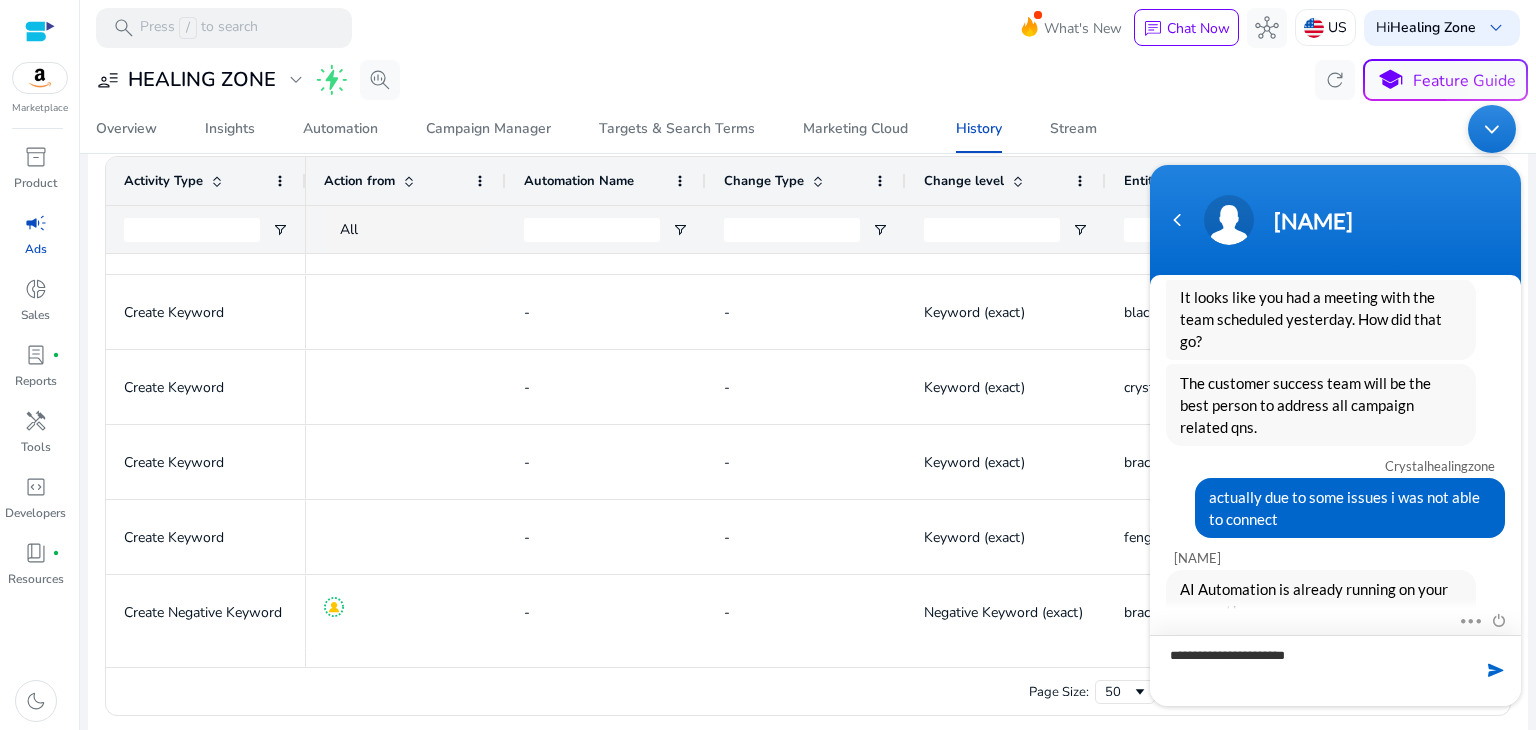 type on "**********" 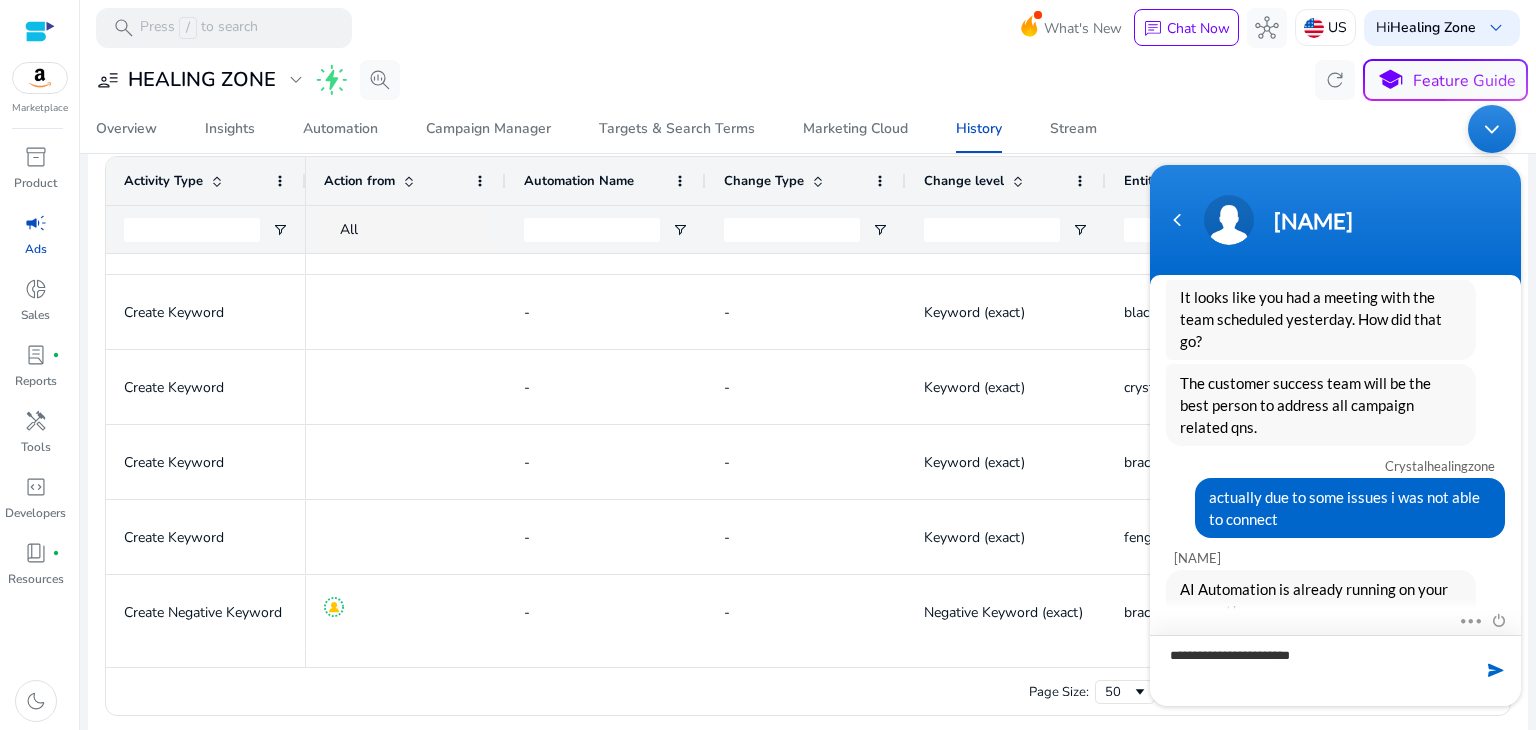 type 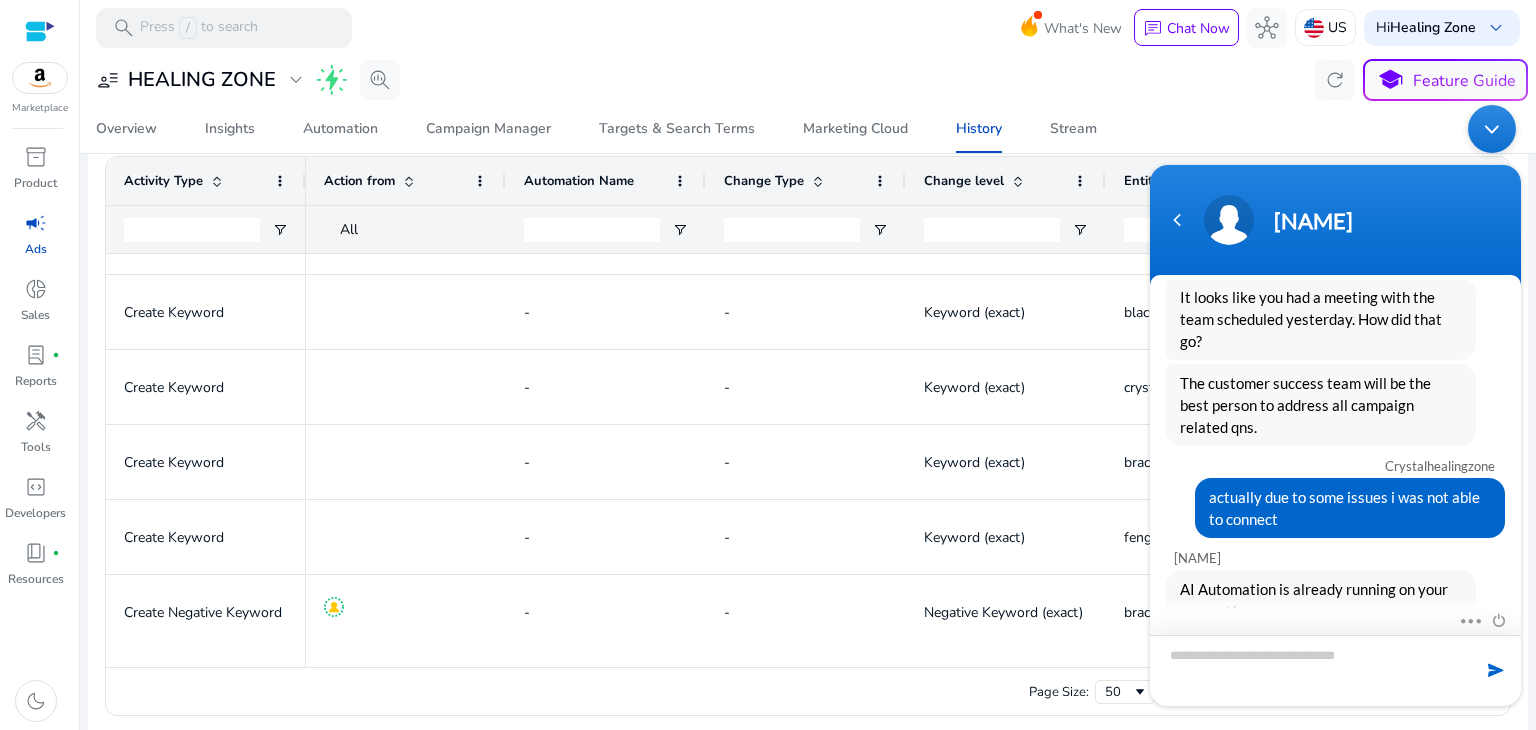 scroll, scrollTop: 824, scrollLeft: 0, axis: vertical 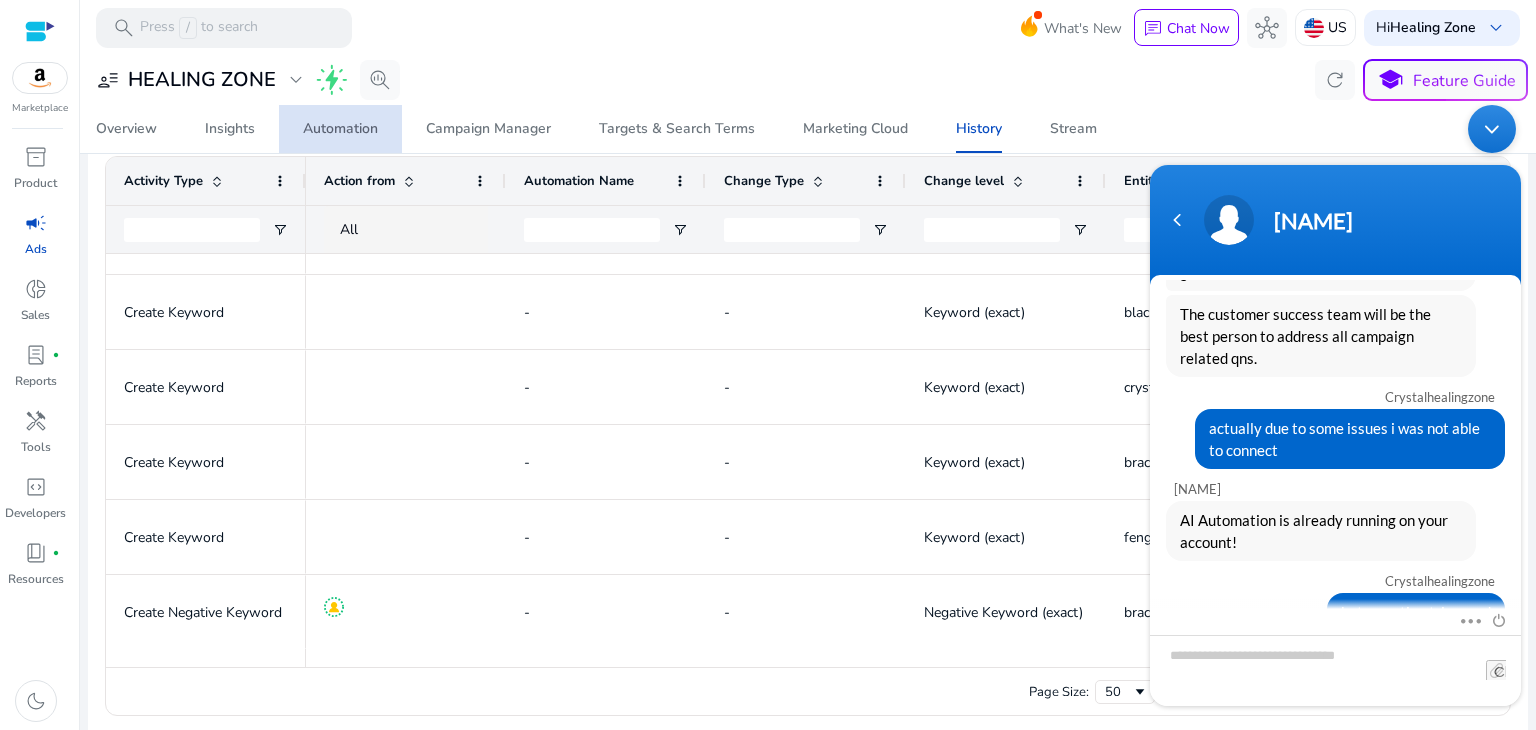 click on "Automation" at bounding box center (340, 129) 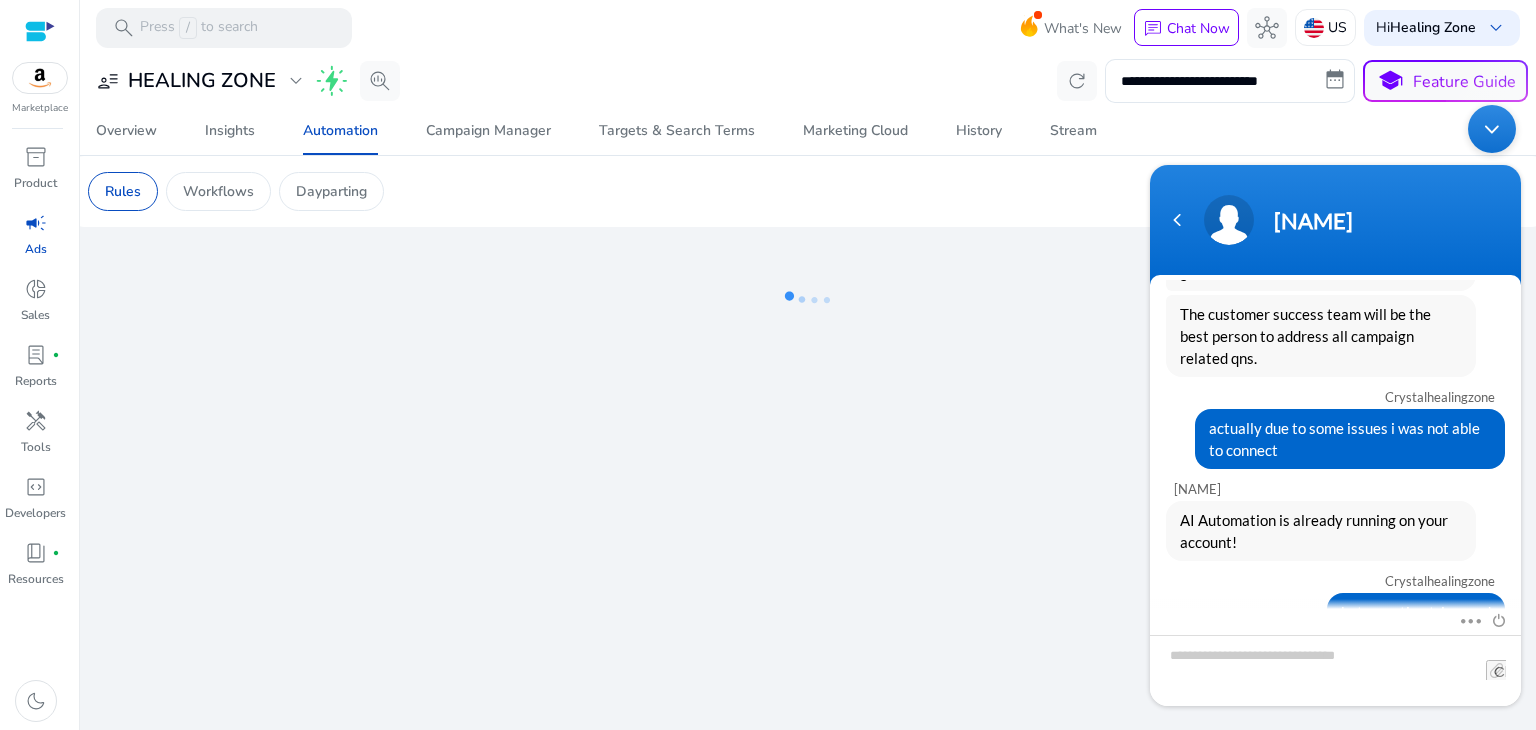 scroll, scrollTop: 0, scrollLeft: 0, axis: both 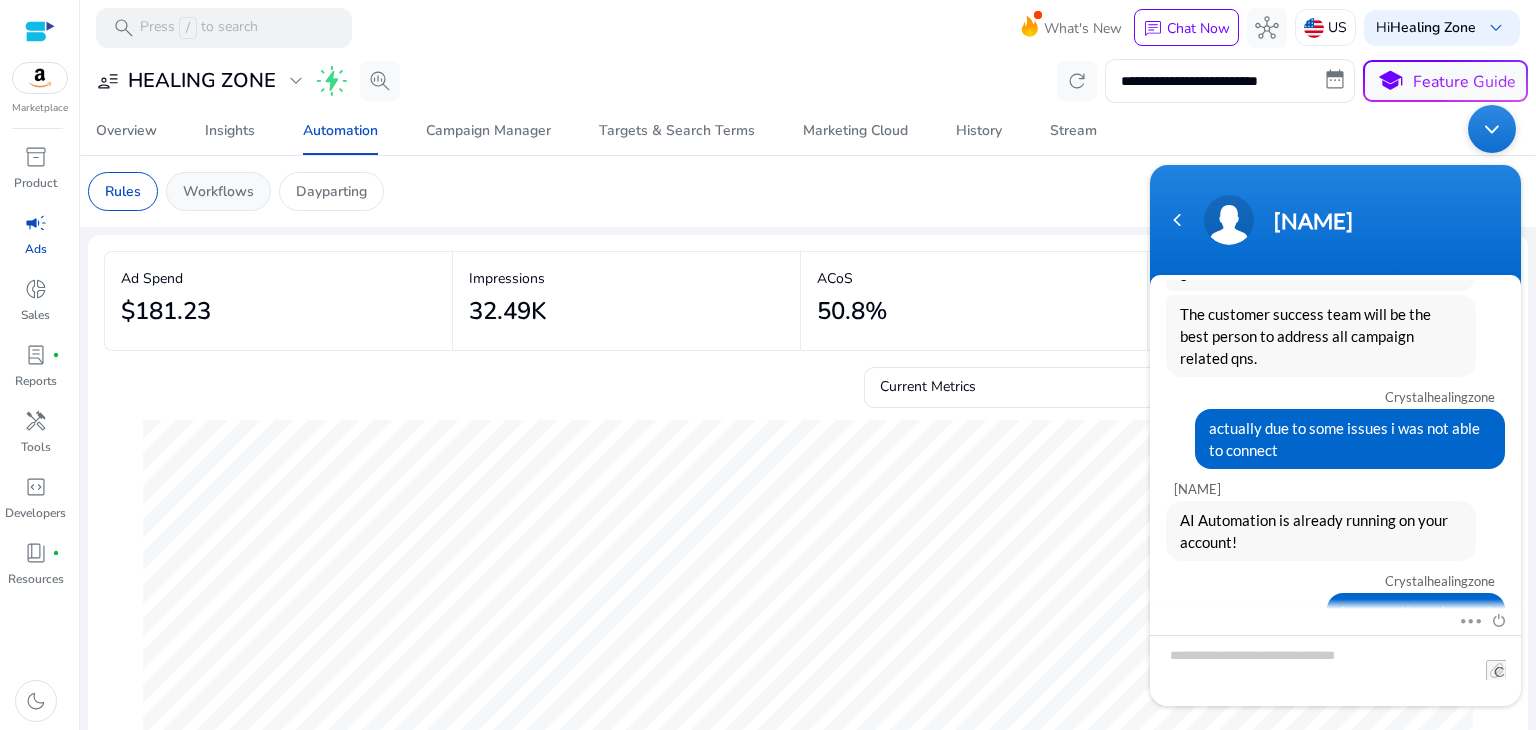 click on "Workflows" 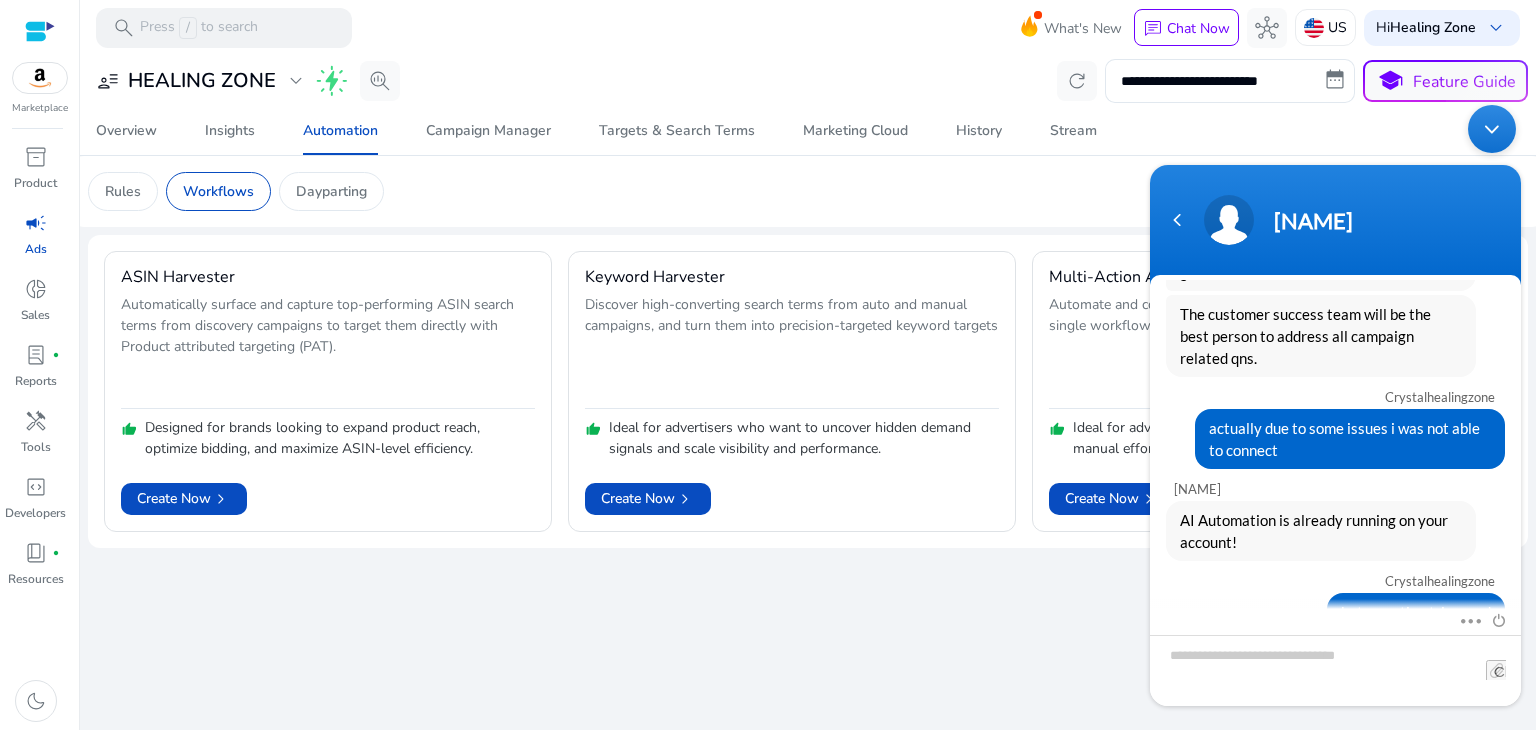 click at bounding box center (1492, 128) 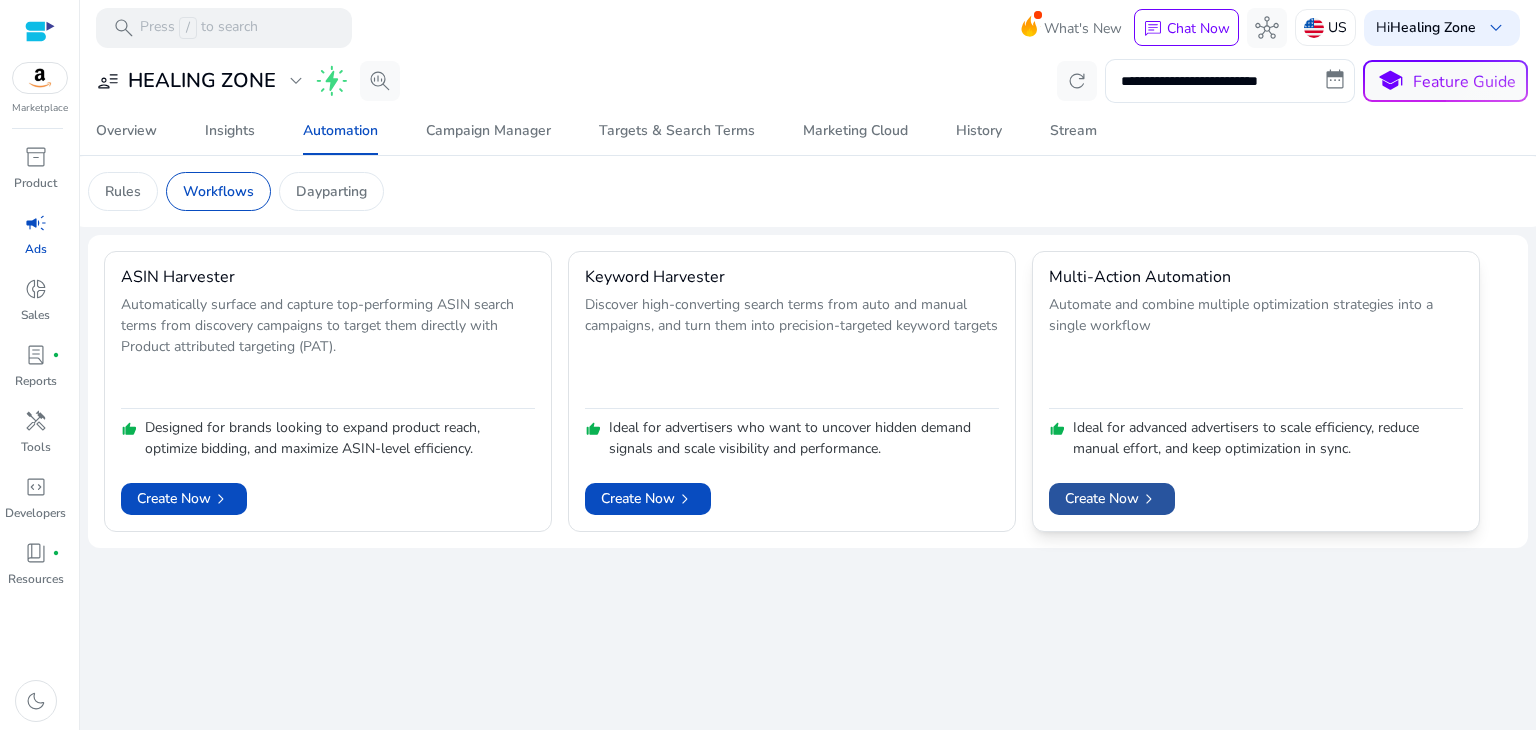 click on "Create Now   chevron_right" 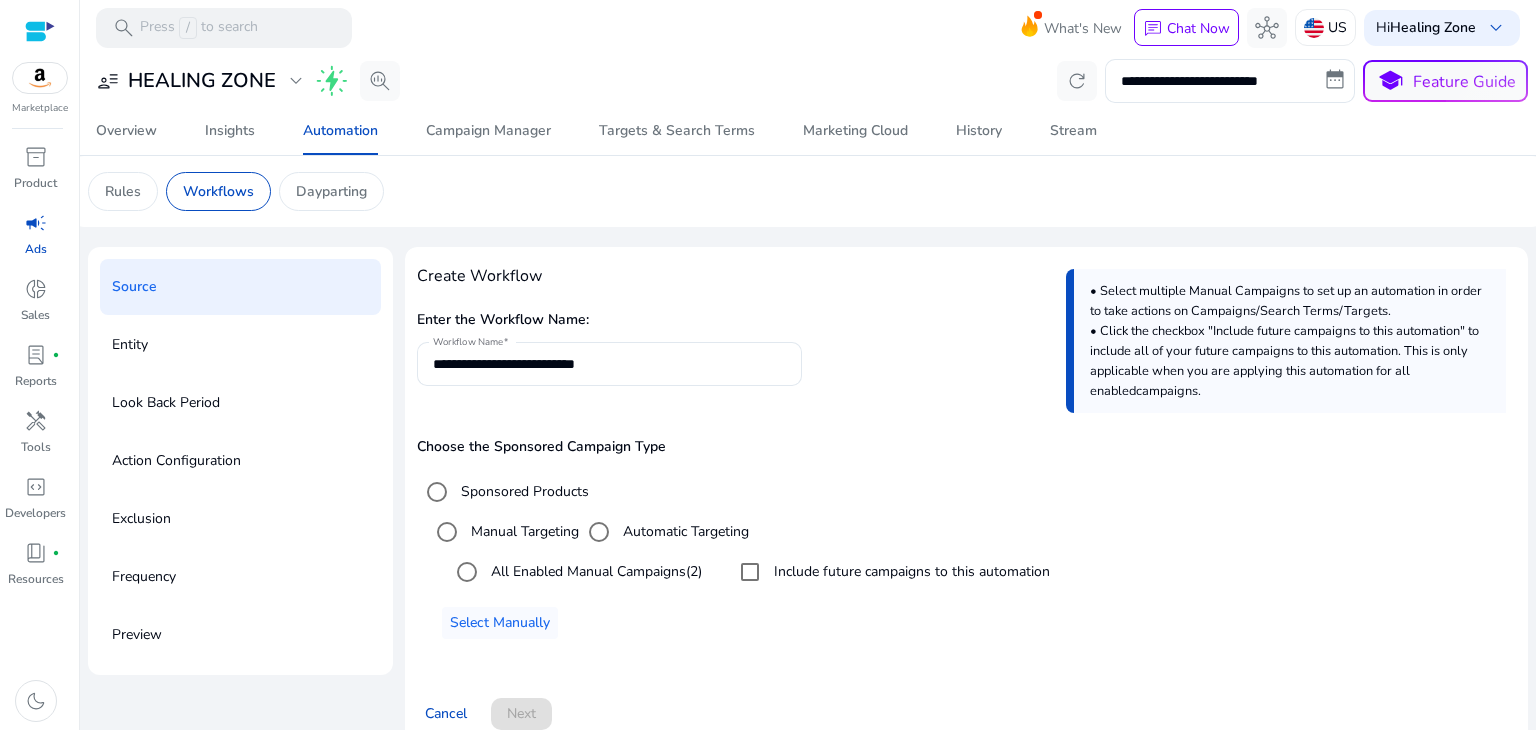 scroll, scrollTop: 28, scrollLeft: 0, axis: vertical 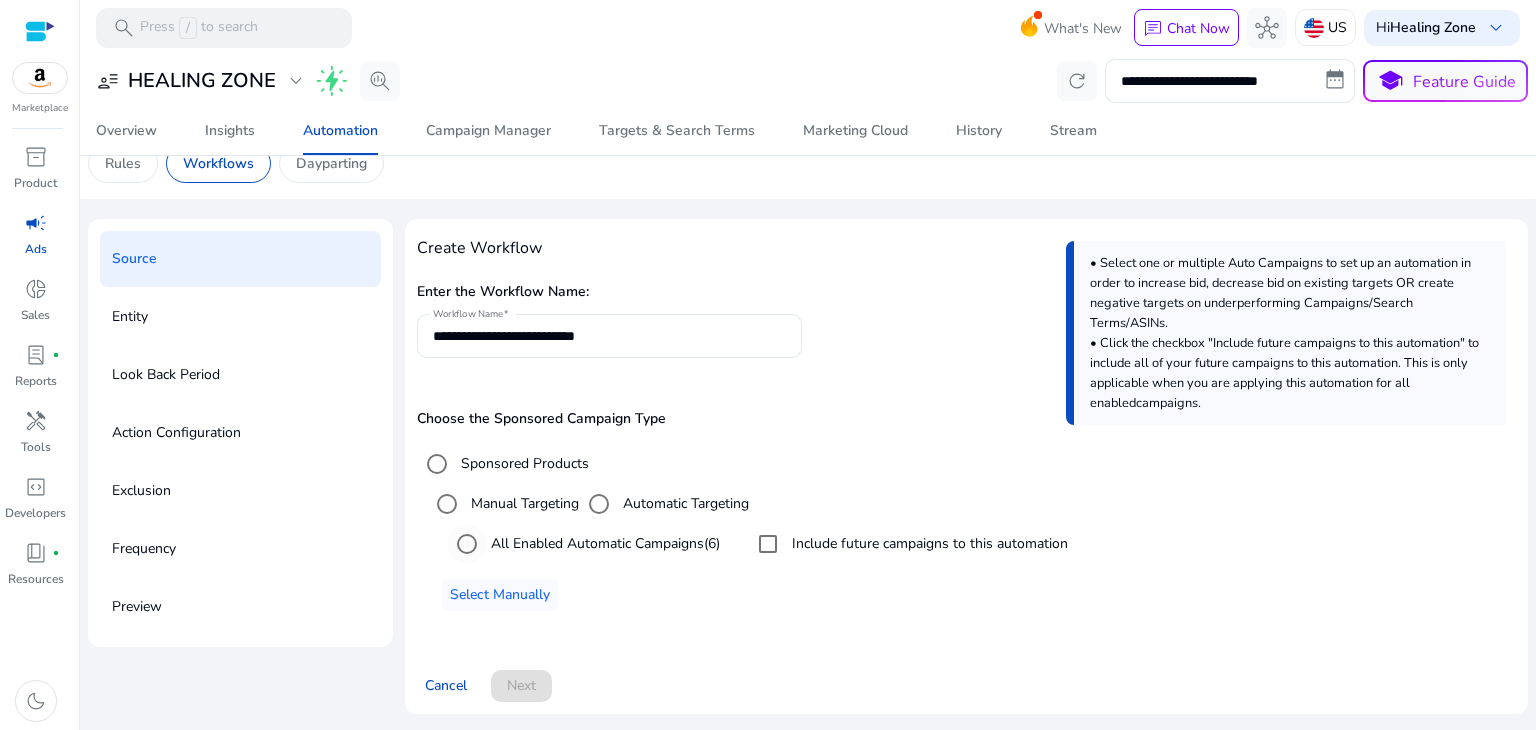 click on "All Enabled Automatic Campaigns  (6)" at bounding box center (603, 543) 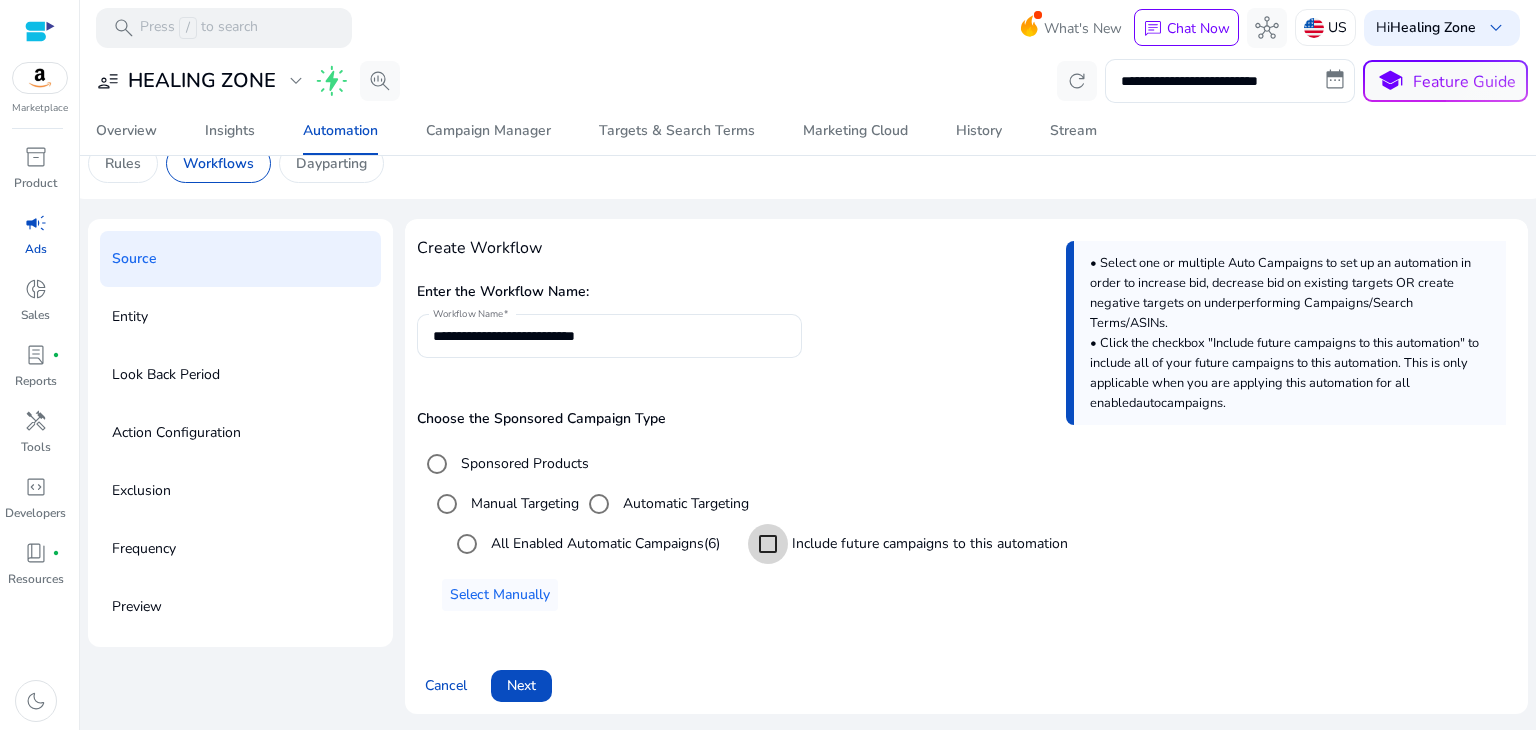 scroll, scrollTop: 957, scrollLeft: 0, axis: vertical 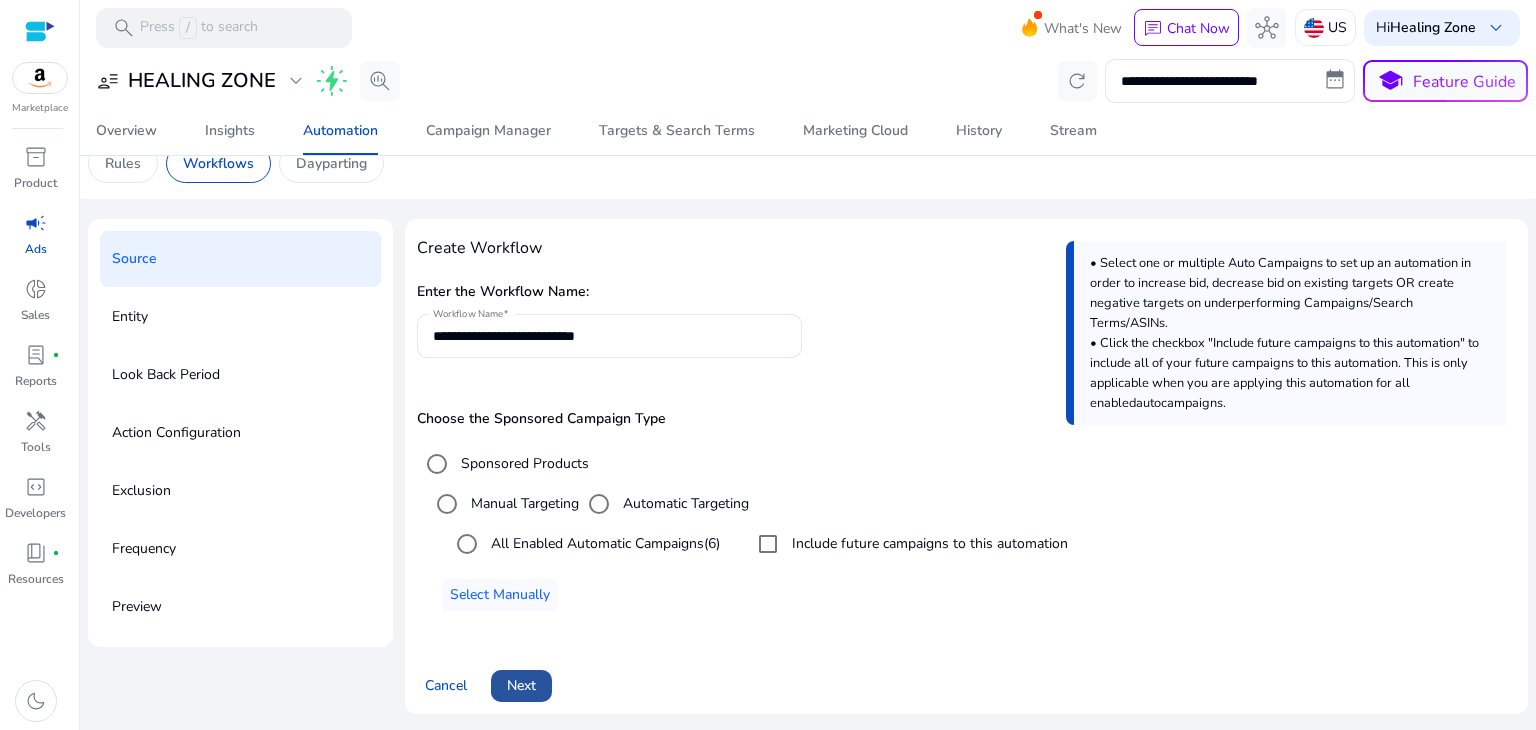 click at bounding box center [521, 686] 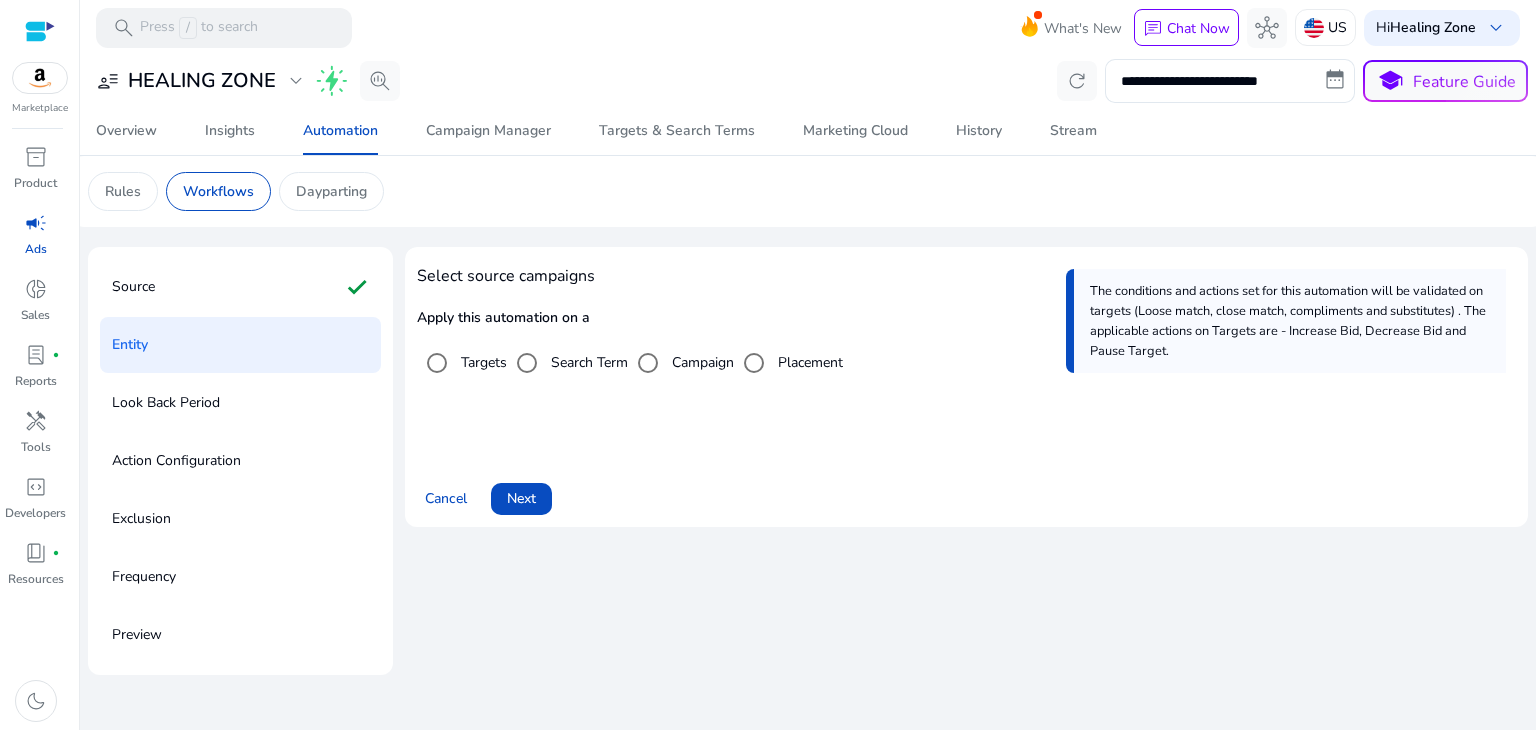 scroll, scrollTop: 0, scrollLeft: 0, axis: both 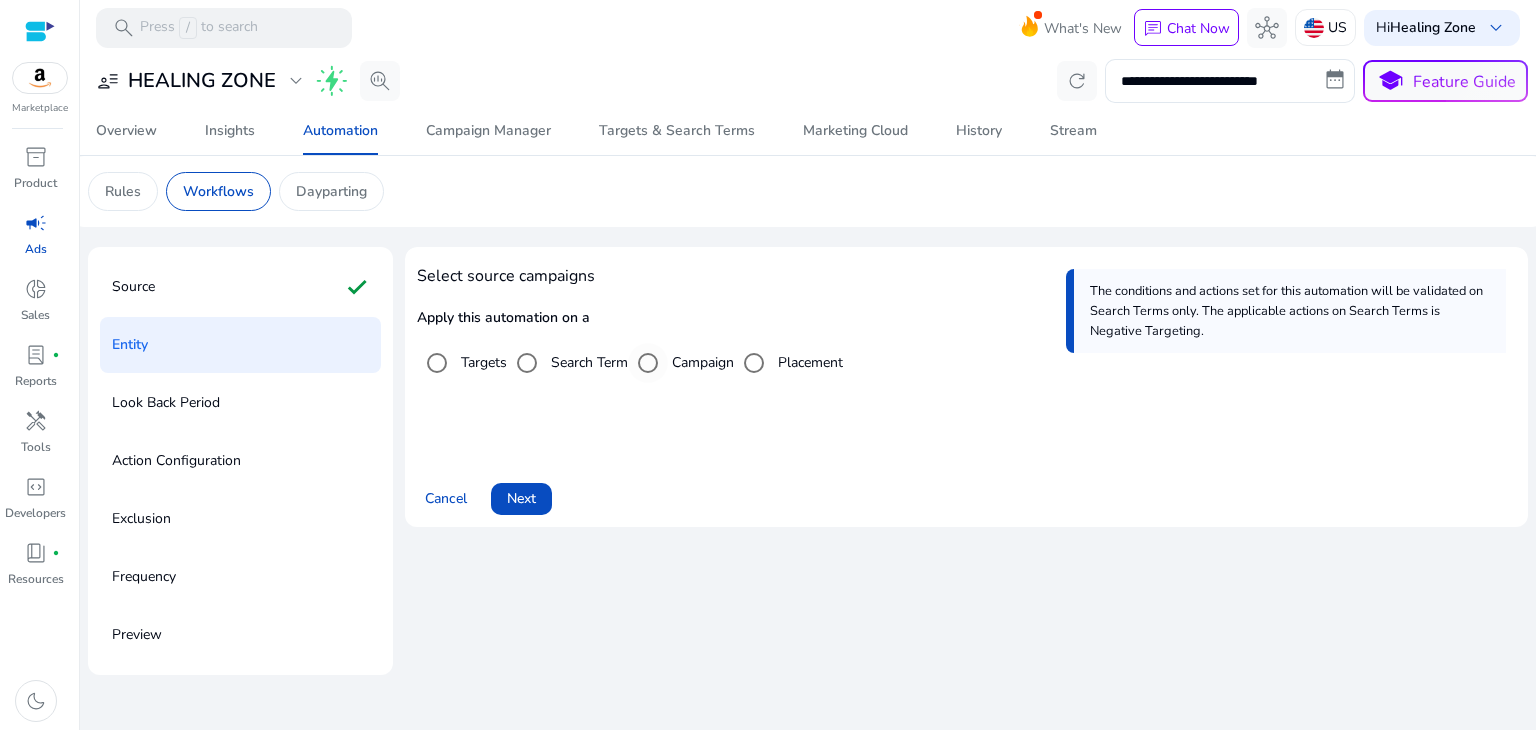 click on "Campaign" at bounding box center [681, 363] 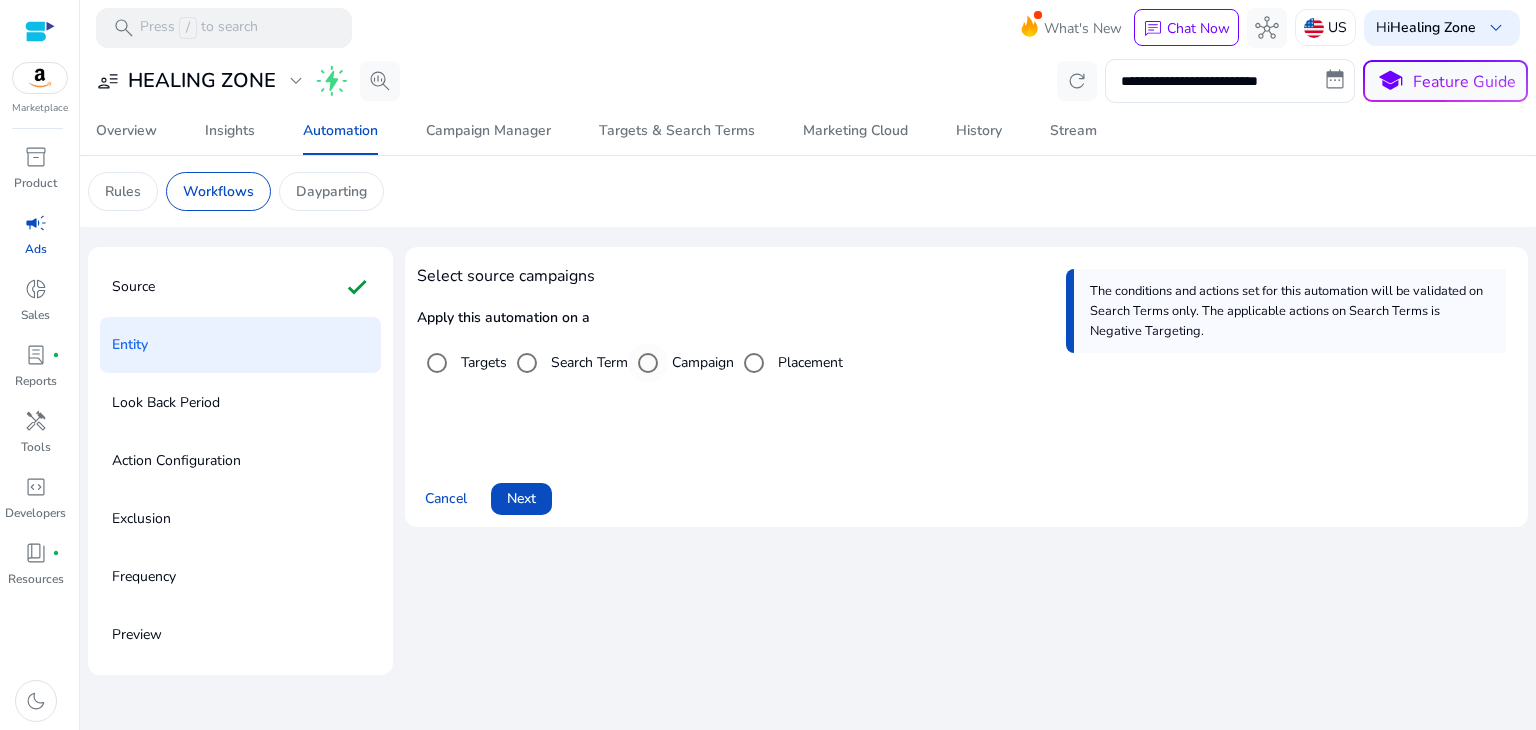 click on "Campaign" at bounding box center (701, 362) 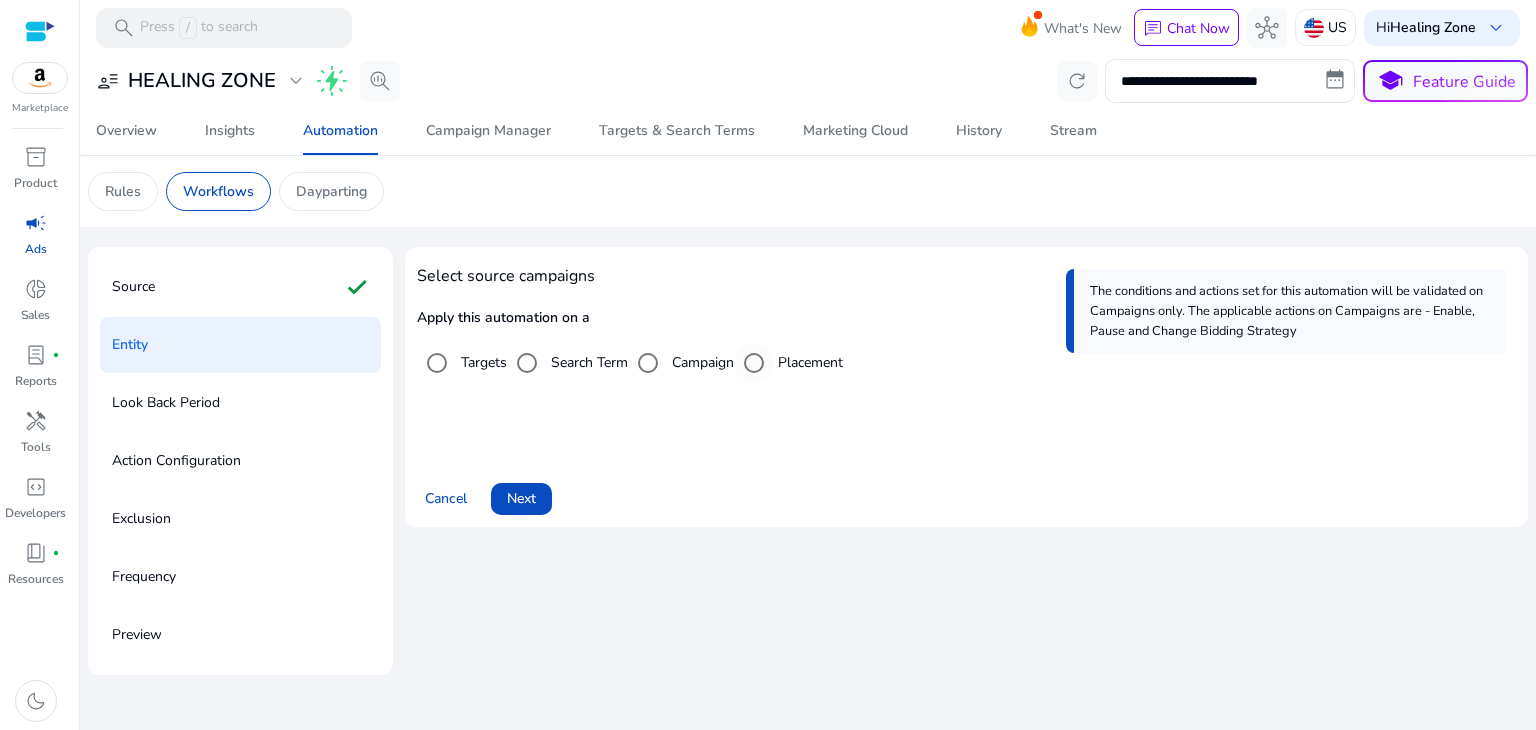 click on "Placement" at bounding box center (808, 362) 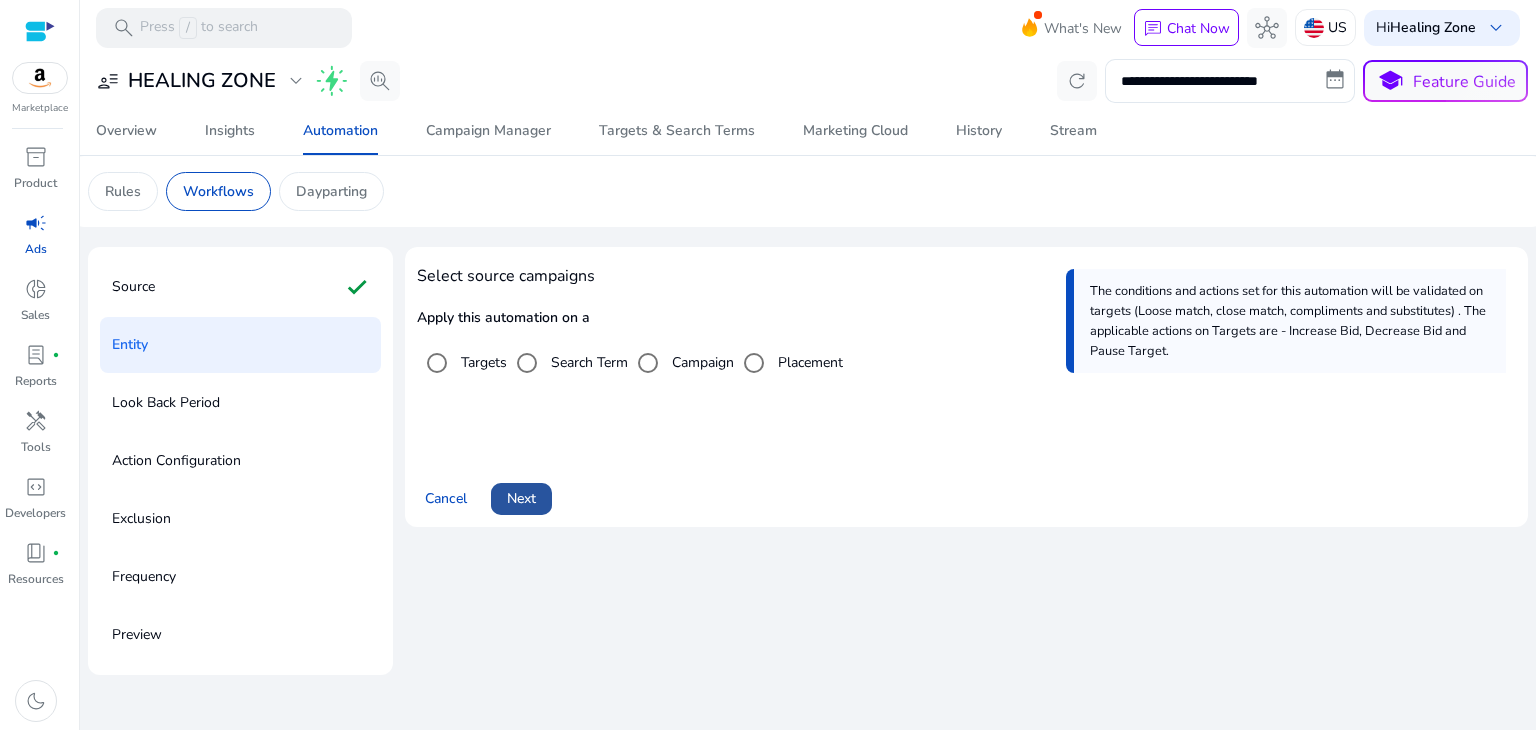 click at bounding box center [521, 499] 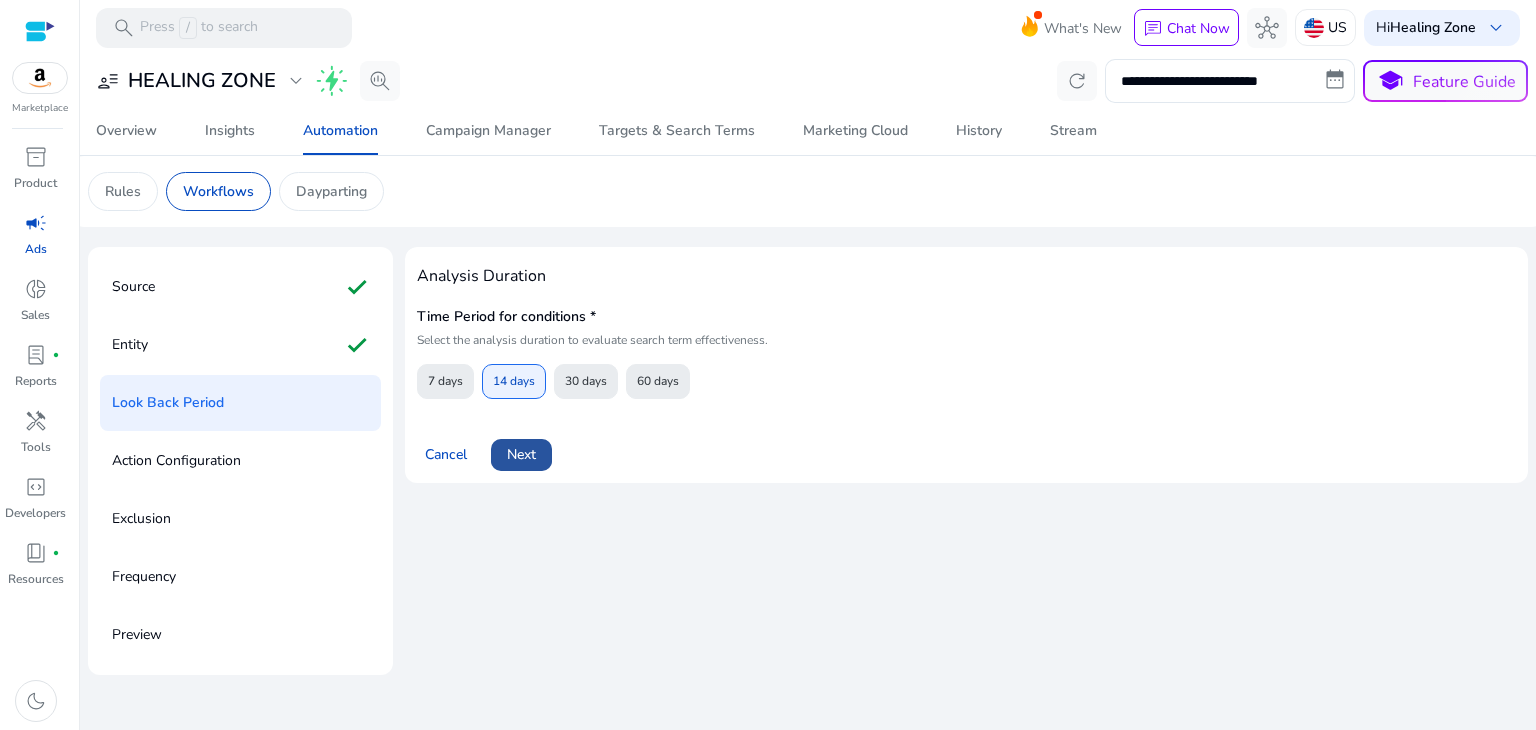 click on "Next" at bounding box center (521, 454) 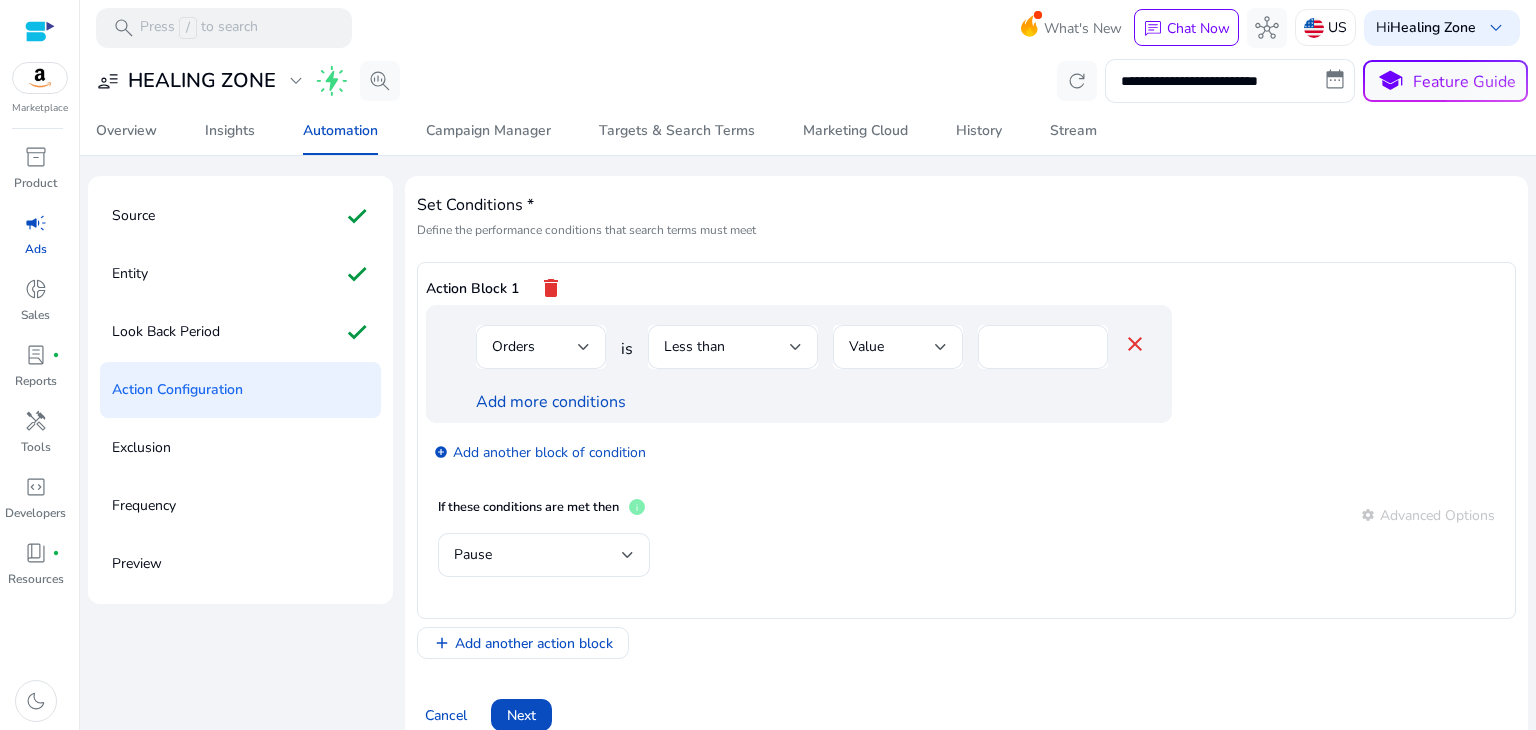 scroll, scrollTop: 100, scrollLeft: 0, axis: vertical 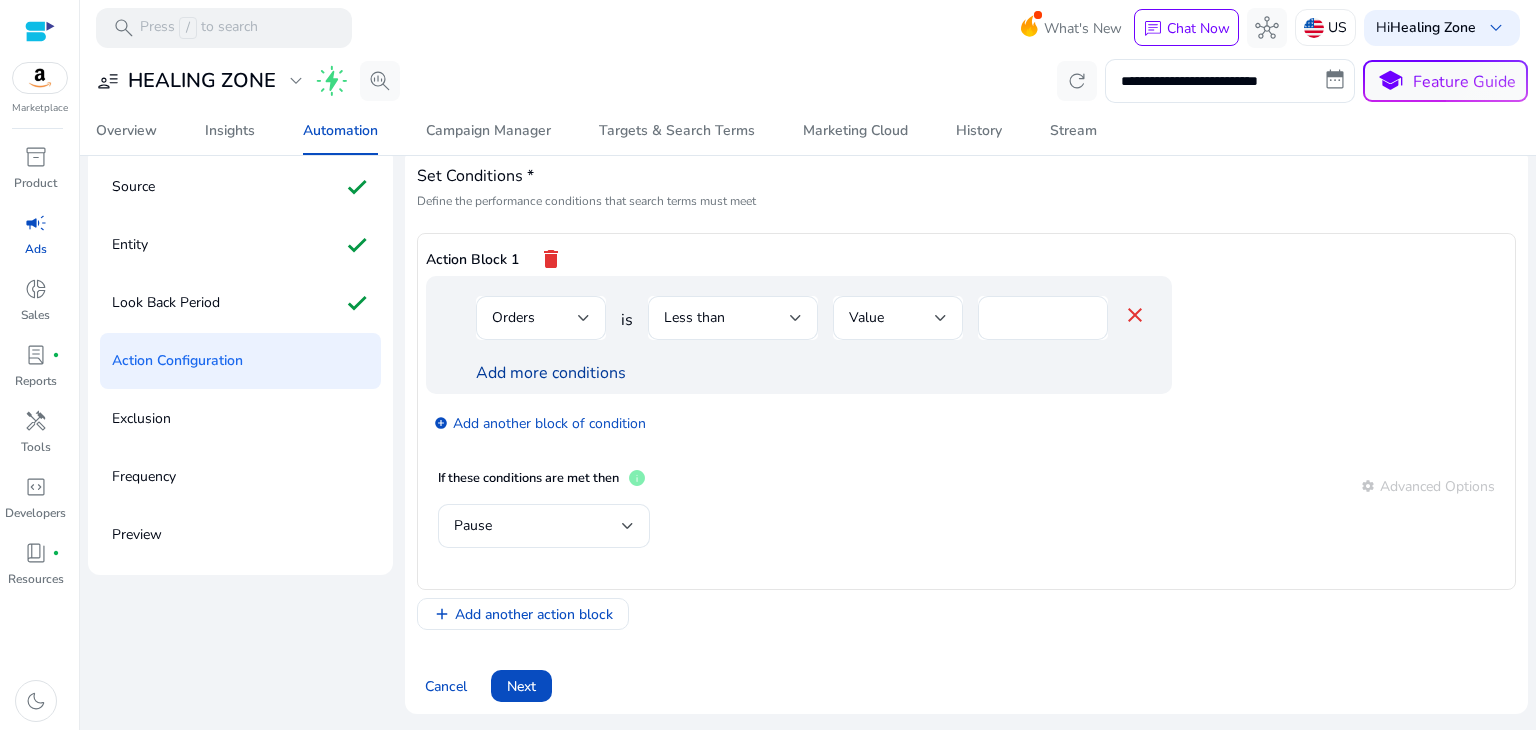 click on "Add more conditions" at bounding box center (551, 373) 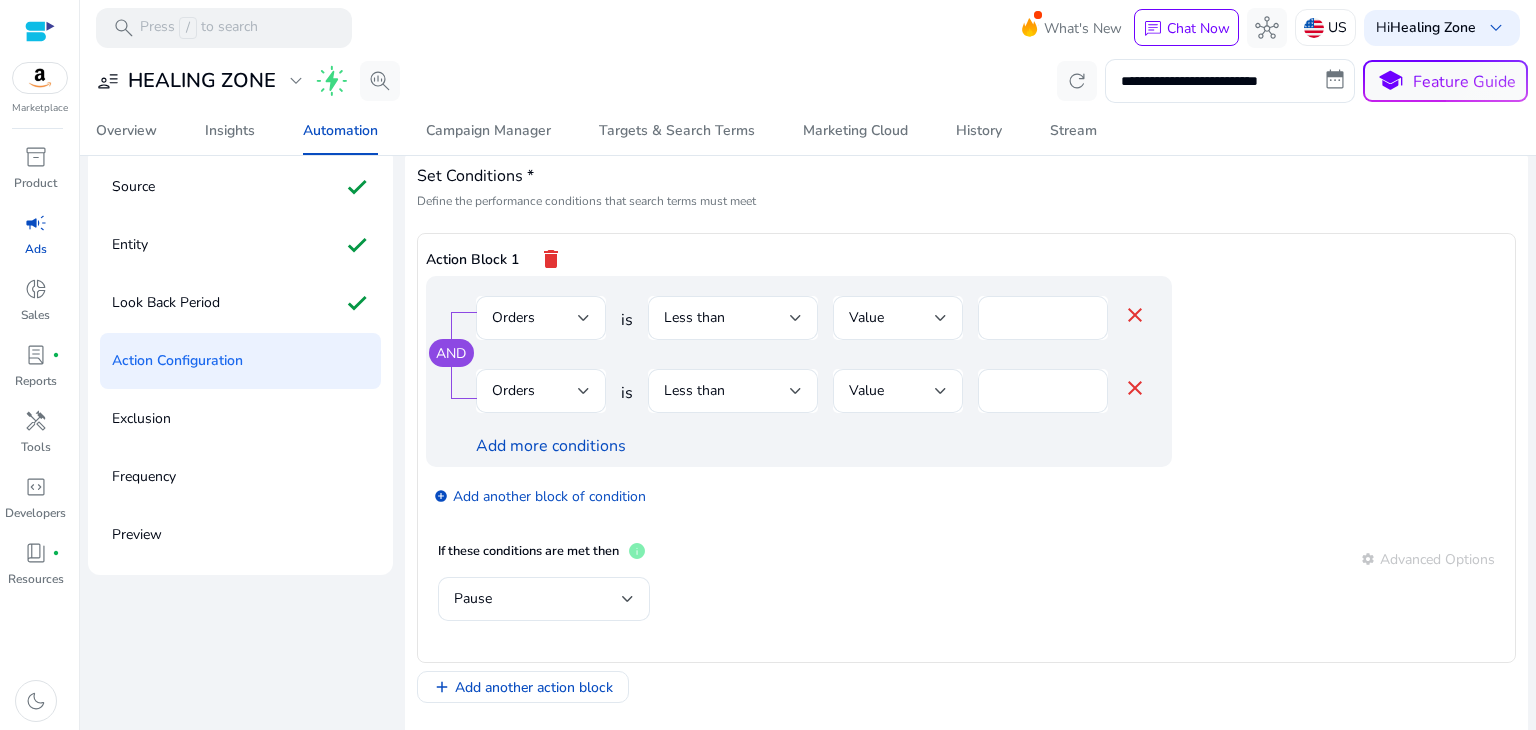 click on "close" at bounding box center (1135, 388) 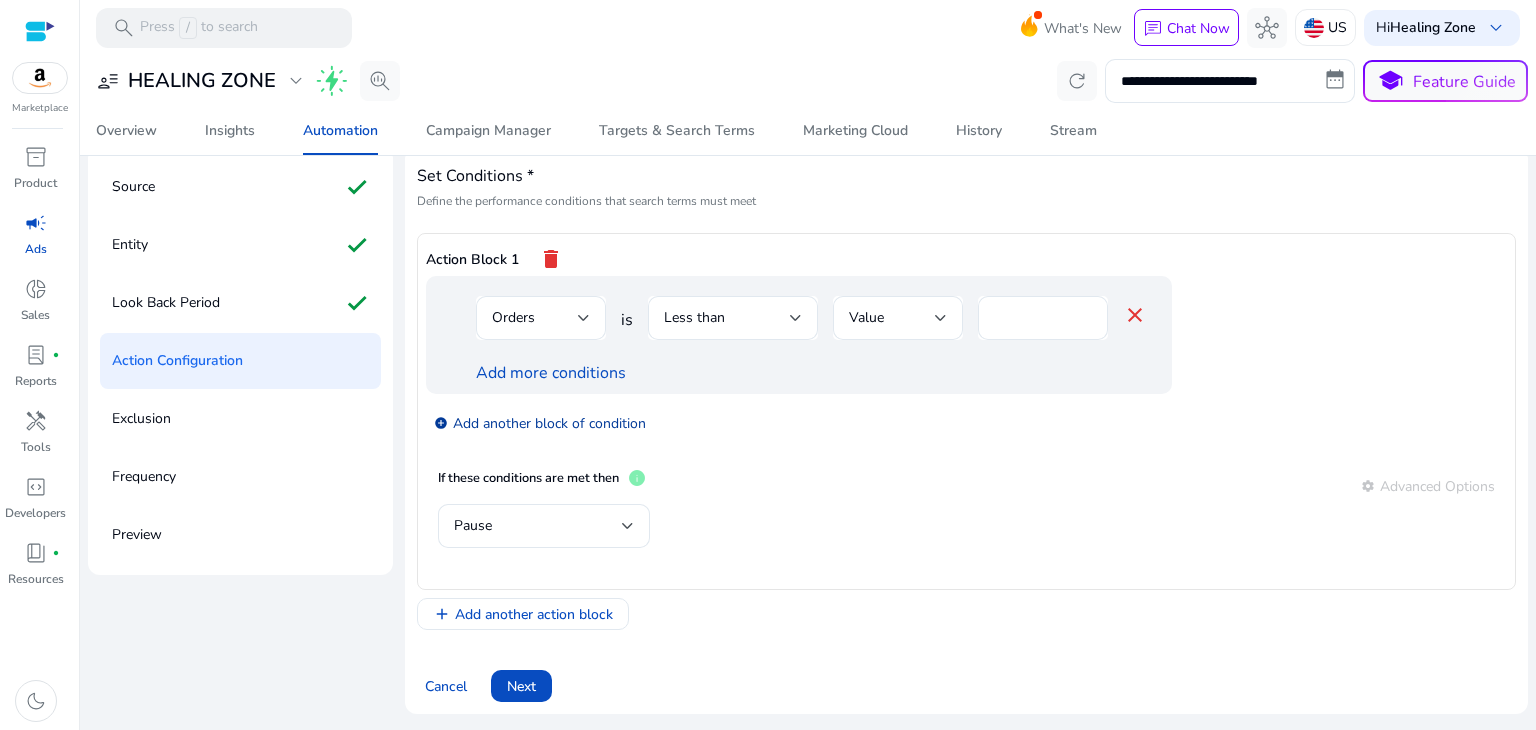 click on "add_circle Add another block of condition" at bounding box center (540, 422) 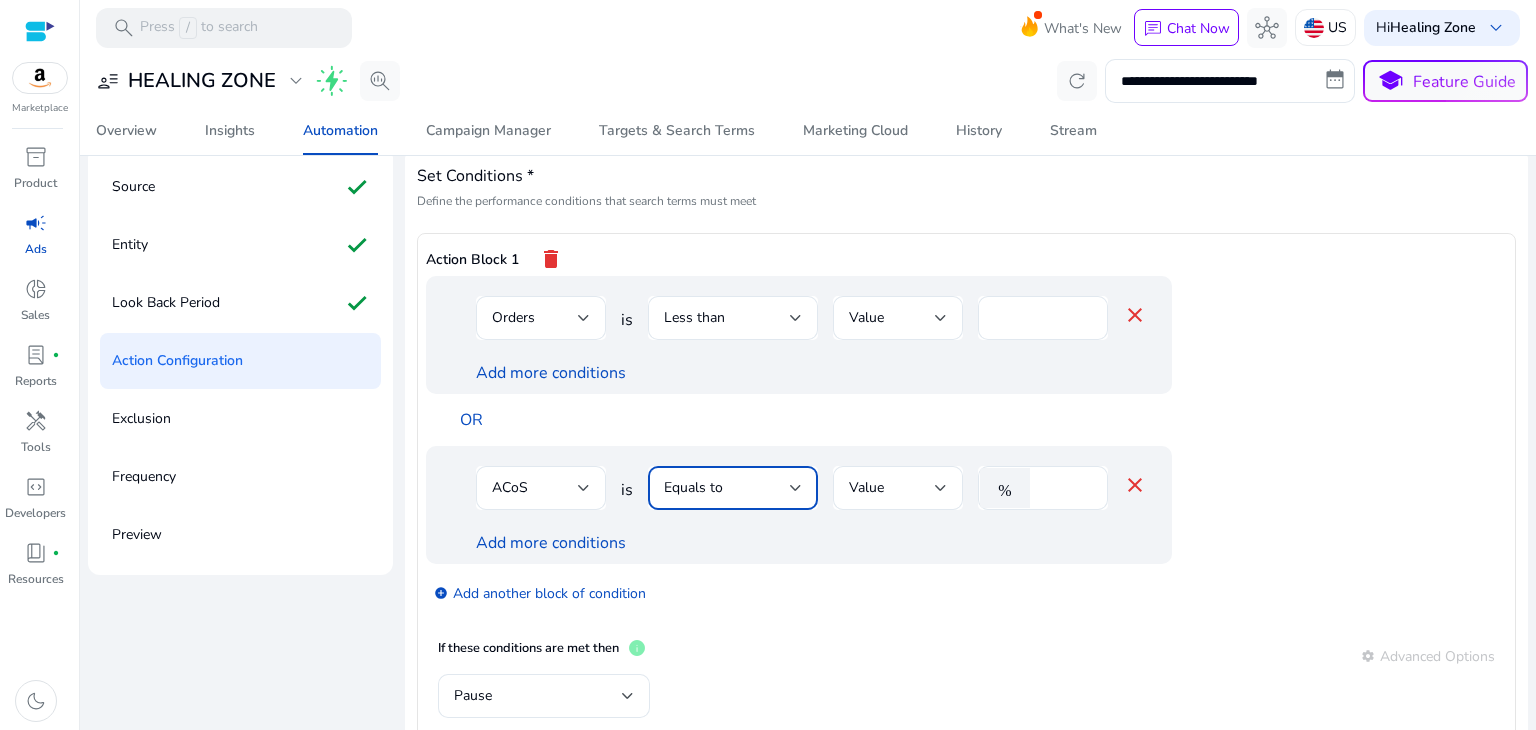 click on "Equals to" at bounding box center (693, 487) 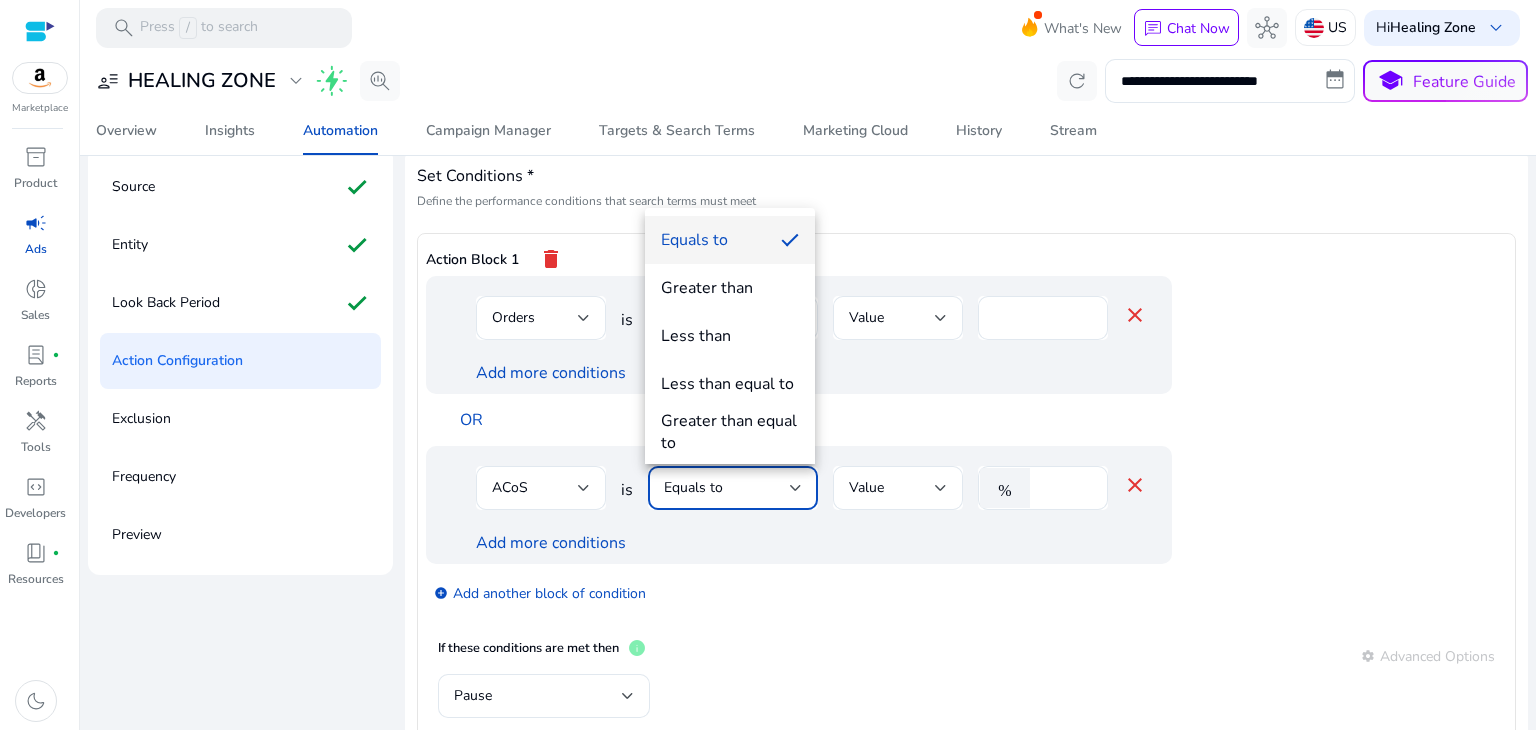 click at bounding box center (768, 365) 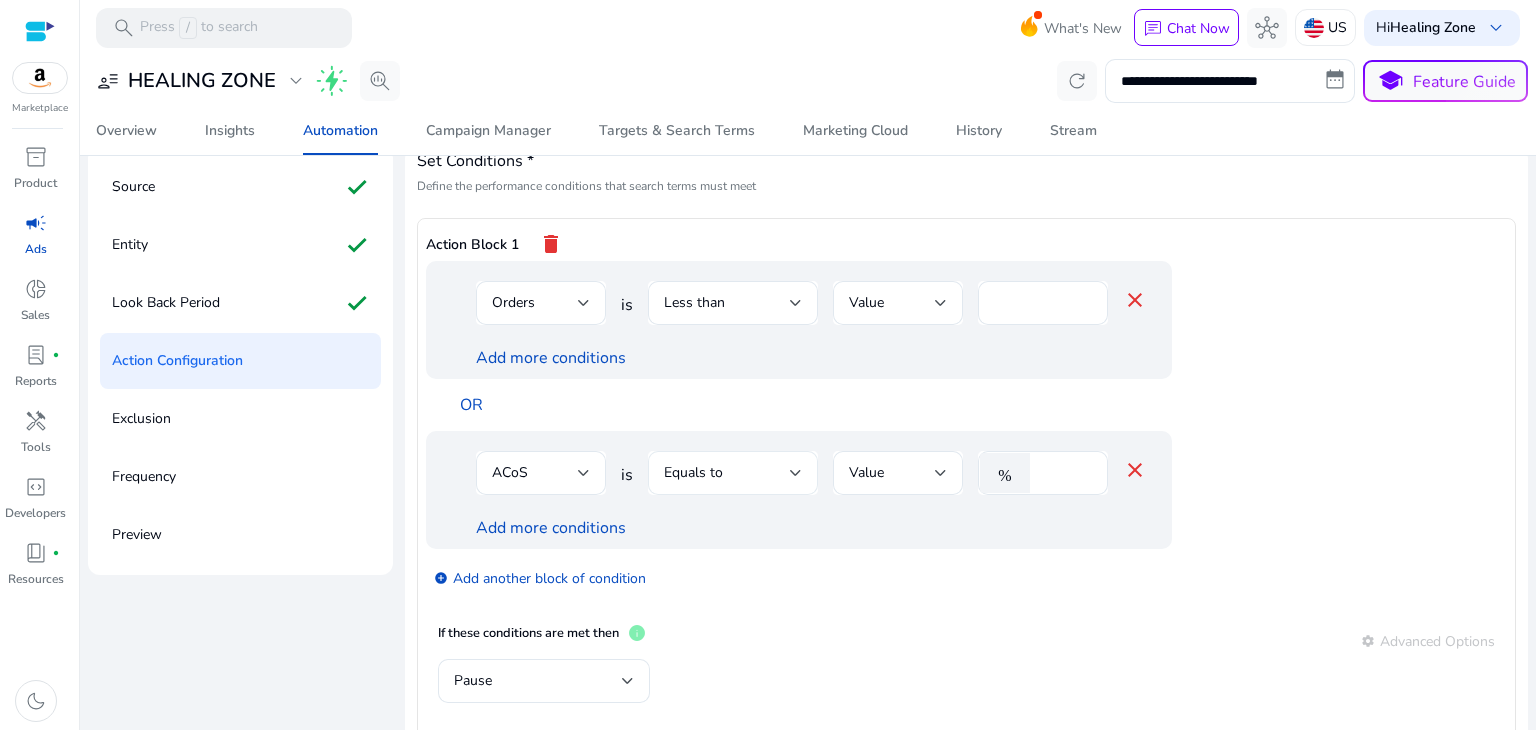 scroll, scrollTop: 14, scrollLeft: 0, axis: vertical 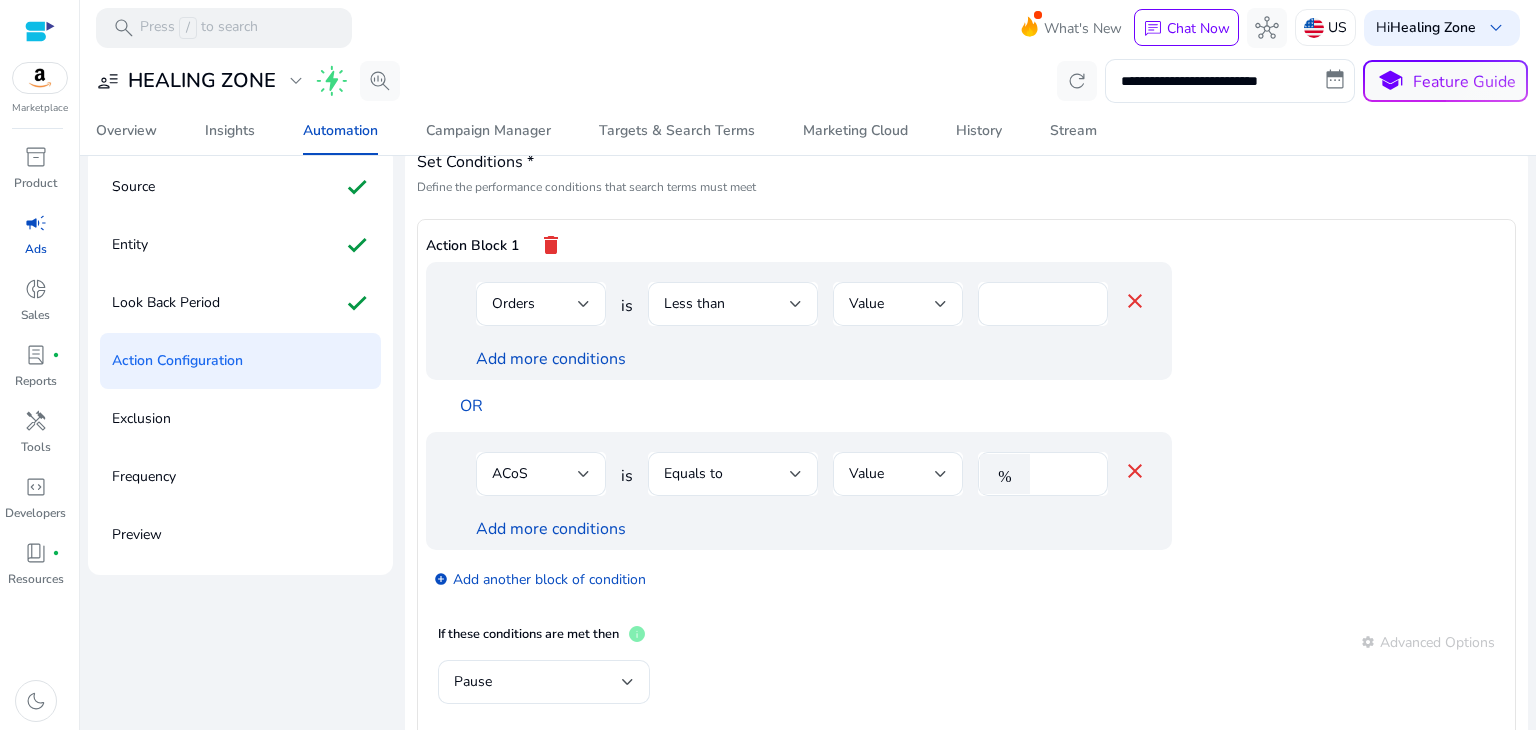 click on "close" at bounding box center (1135, 471) 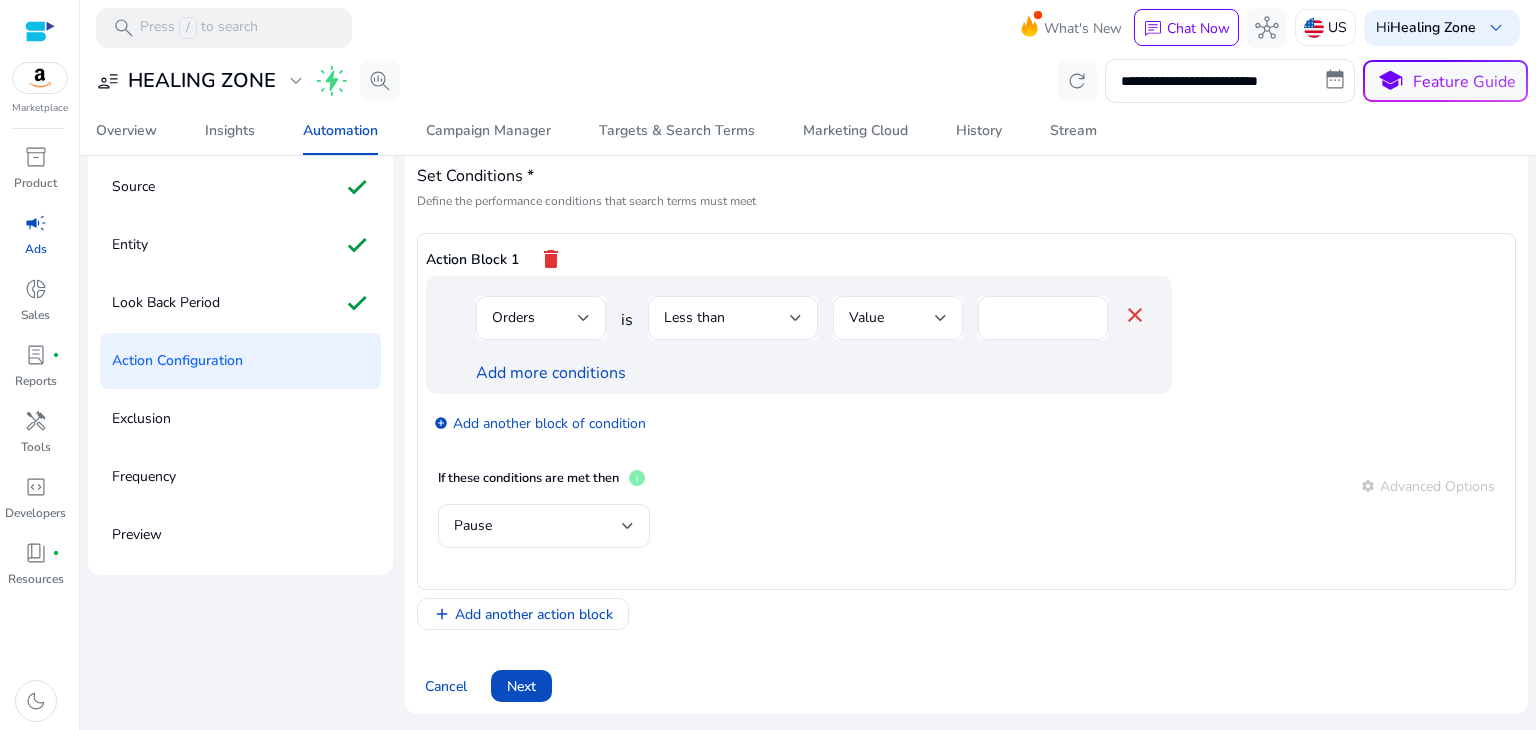 scroll, scrollTop: 0, scrollLeft: 0, axis: both 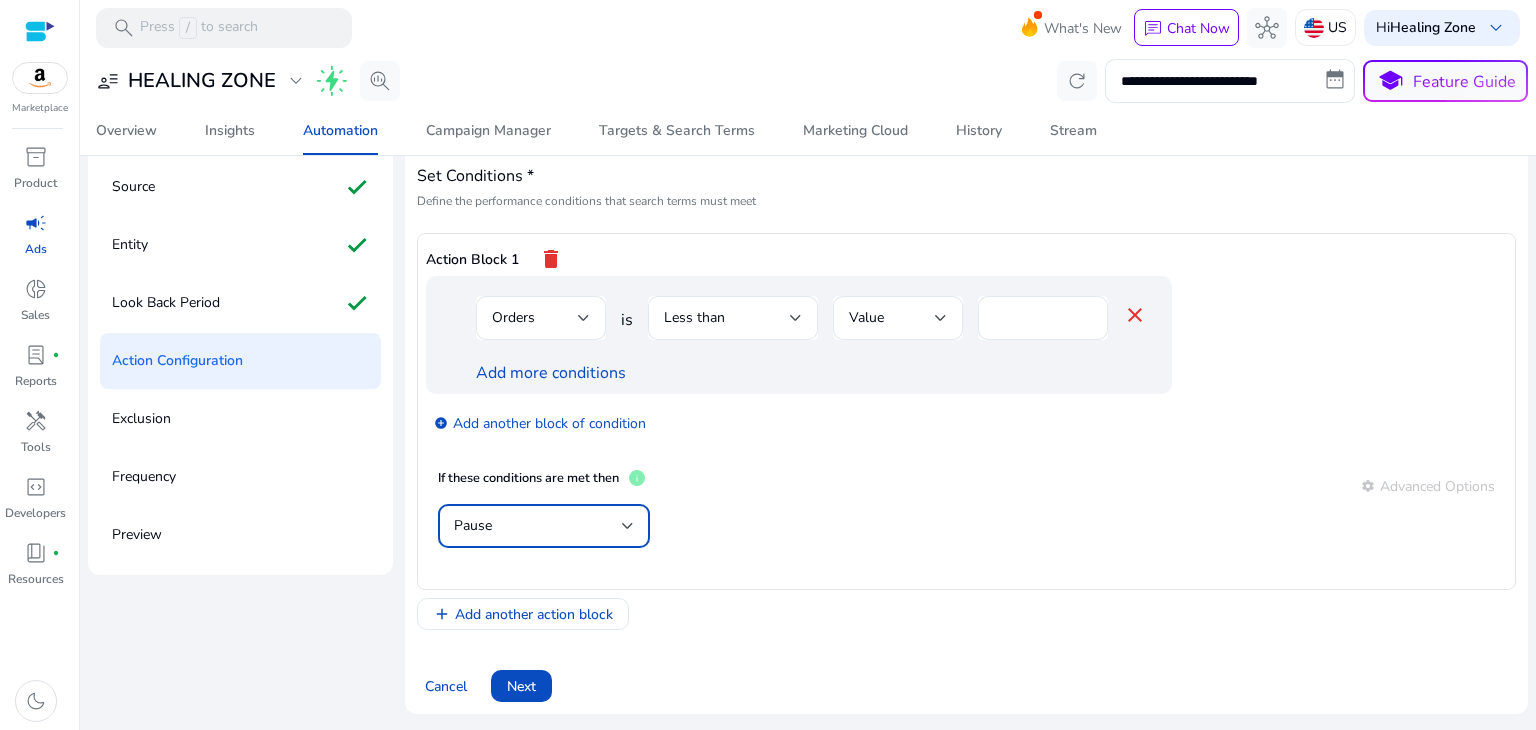 click on "Pause" at bounding box center [538, 526] 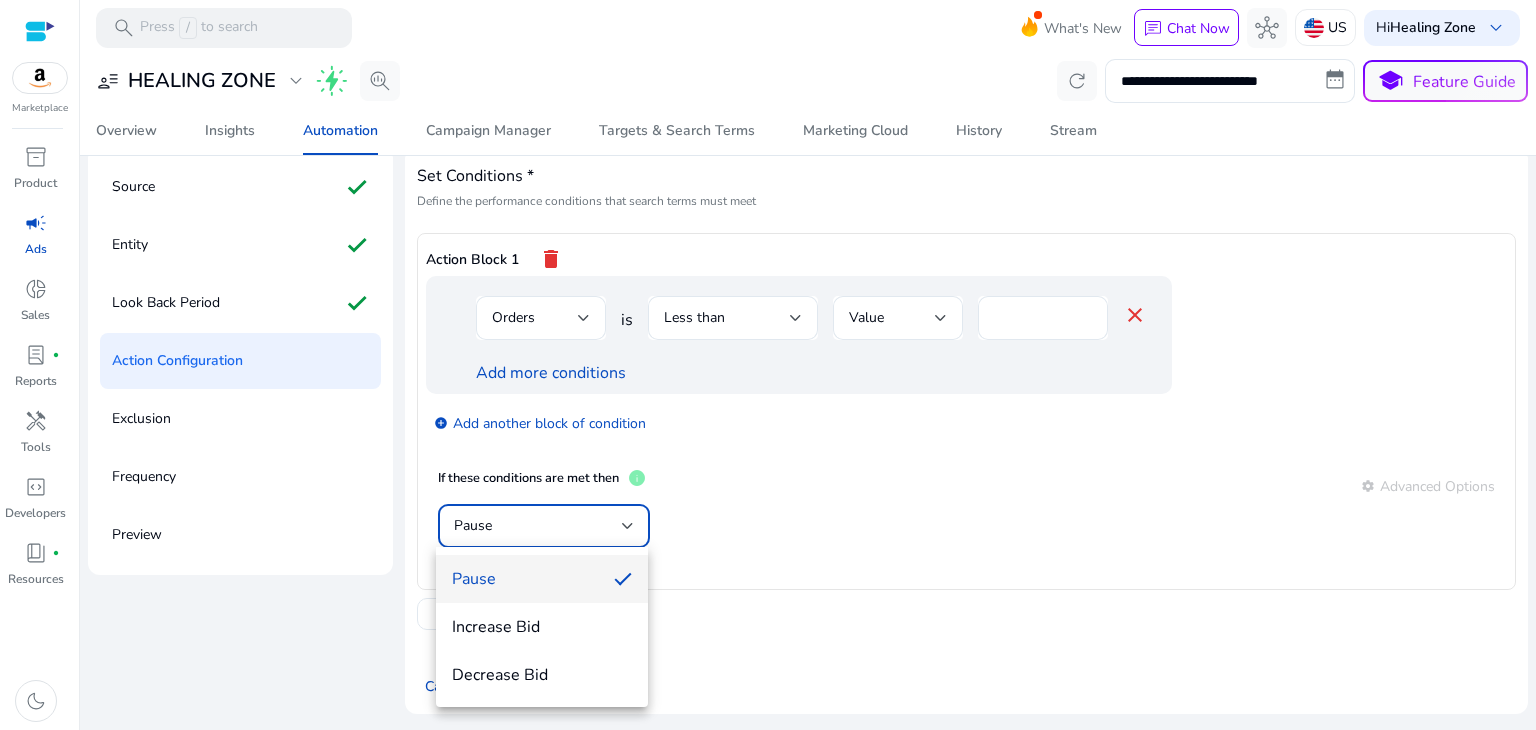 click at bounding box center (768, 365) 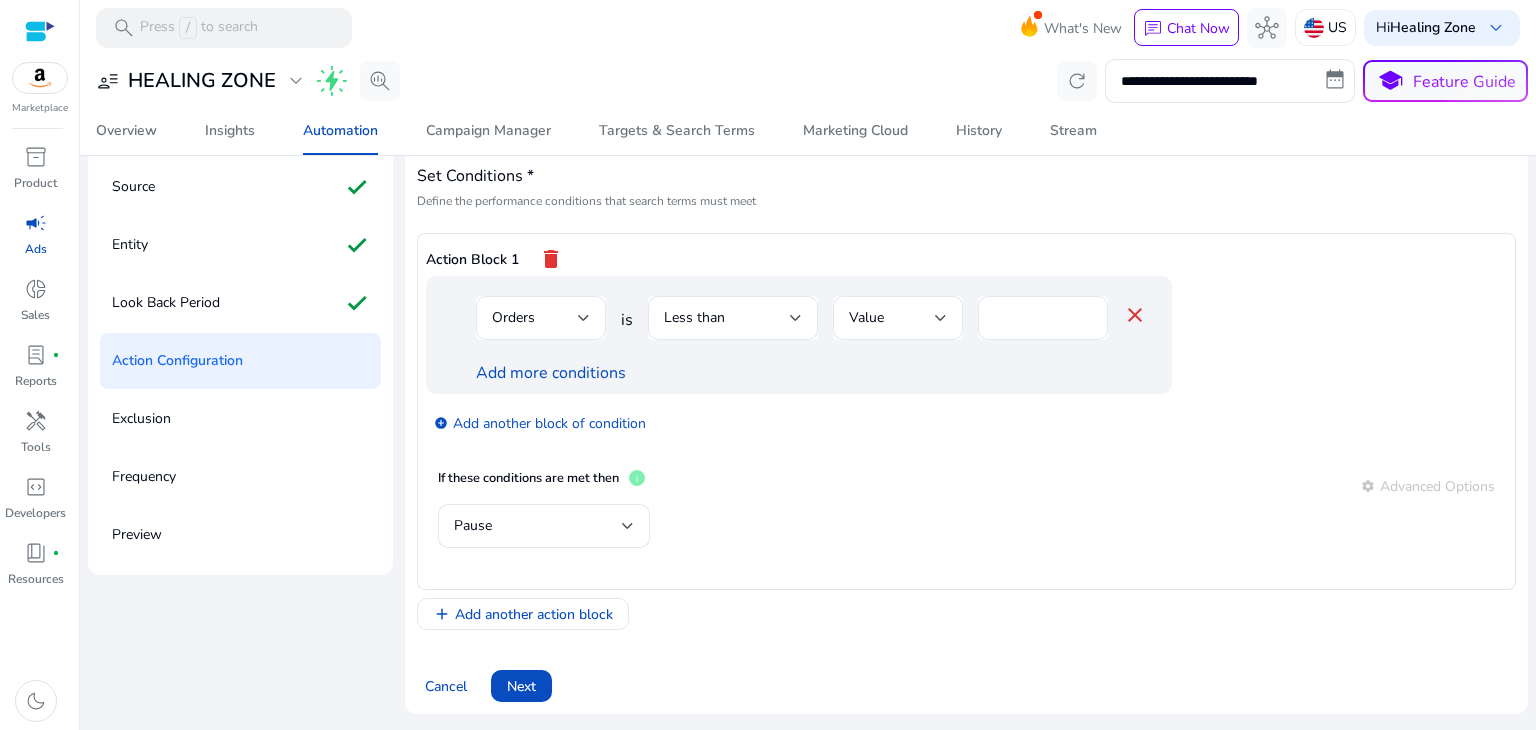 click on "Pause" 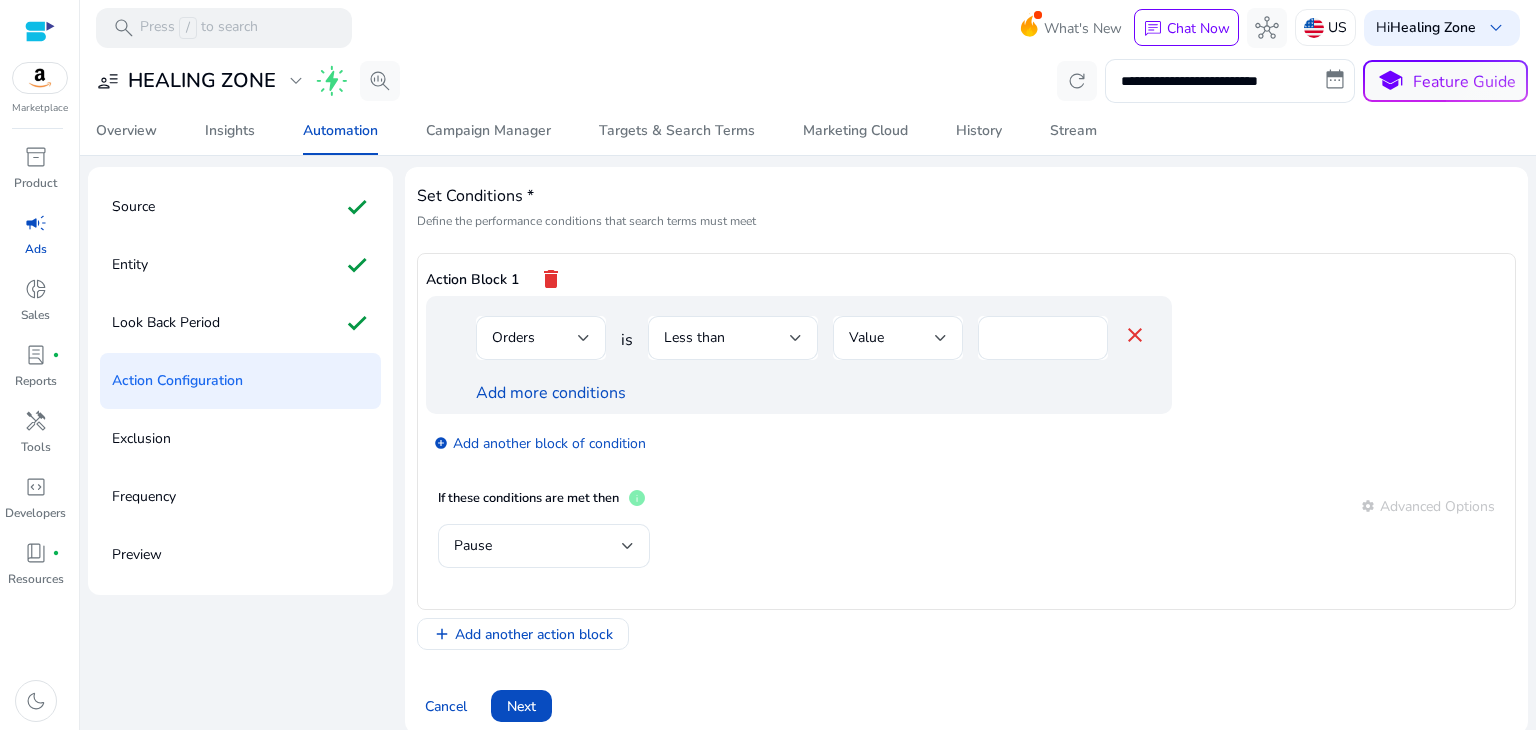 scroll, scrollTop: 84, scrollLeft: 0, axis: vertical 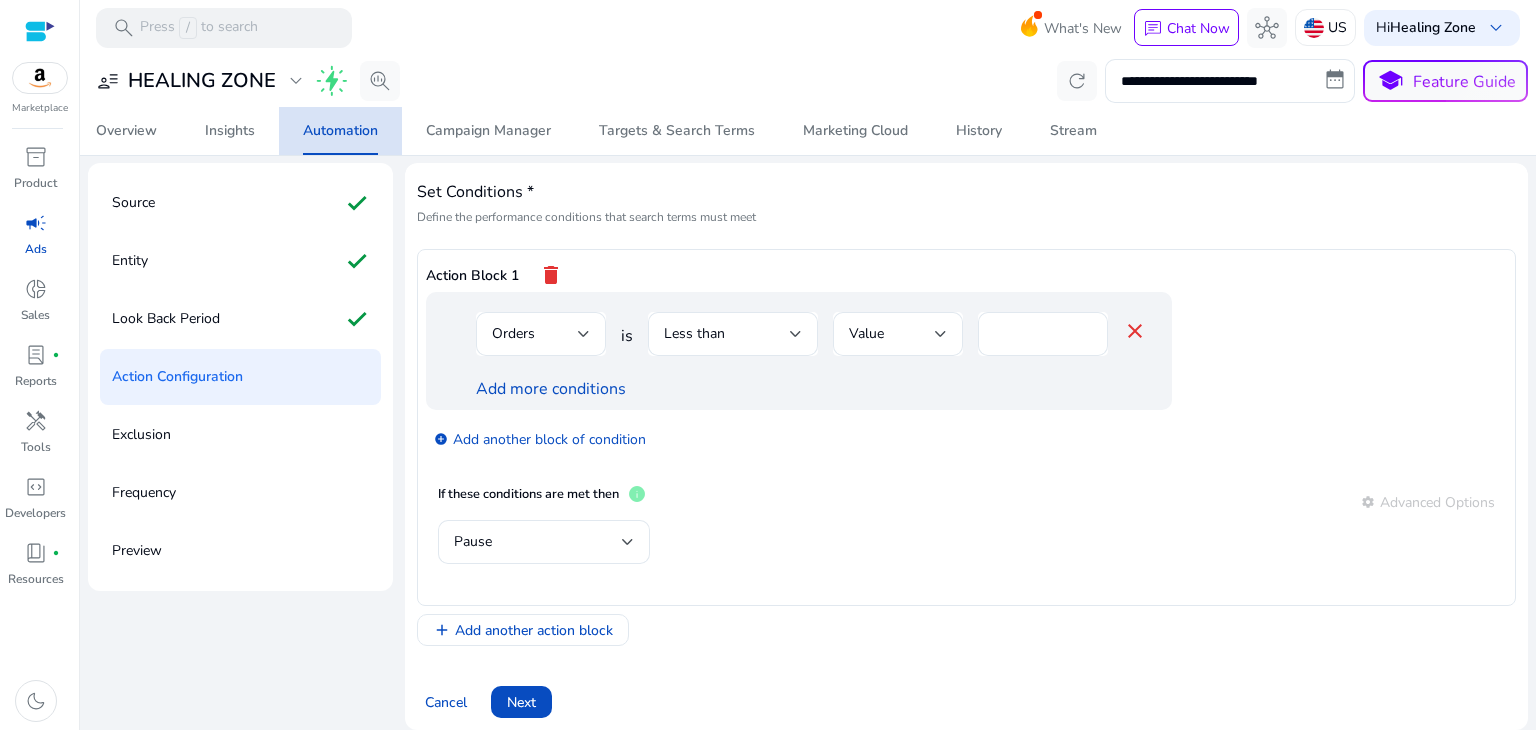 click on "Automation" at bounding box center (340, 131) 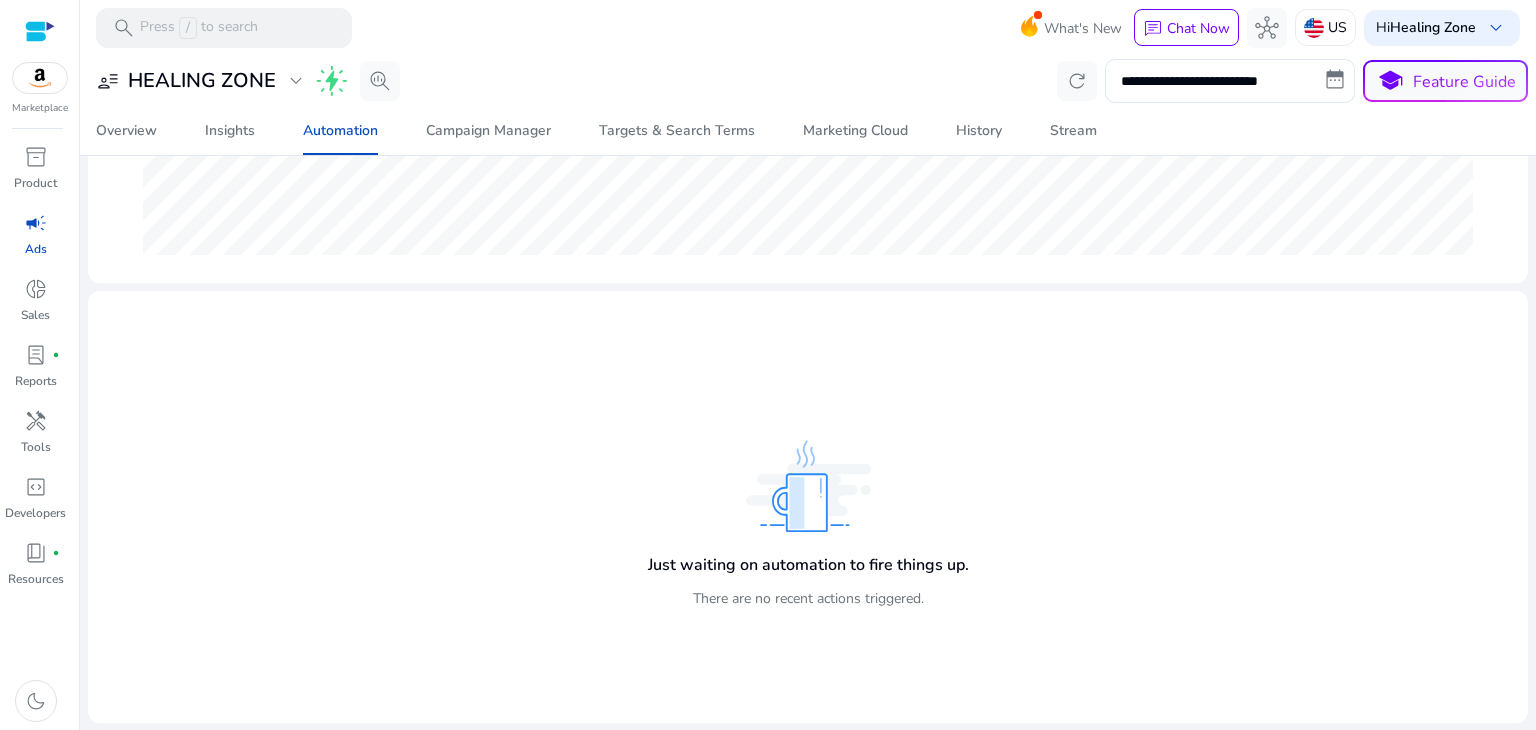 scroll, scrollTop: 0, scrollLeft: 0, axis: both 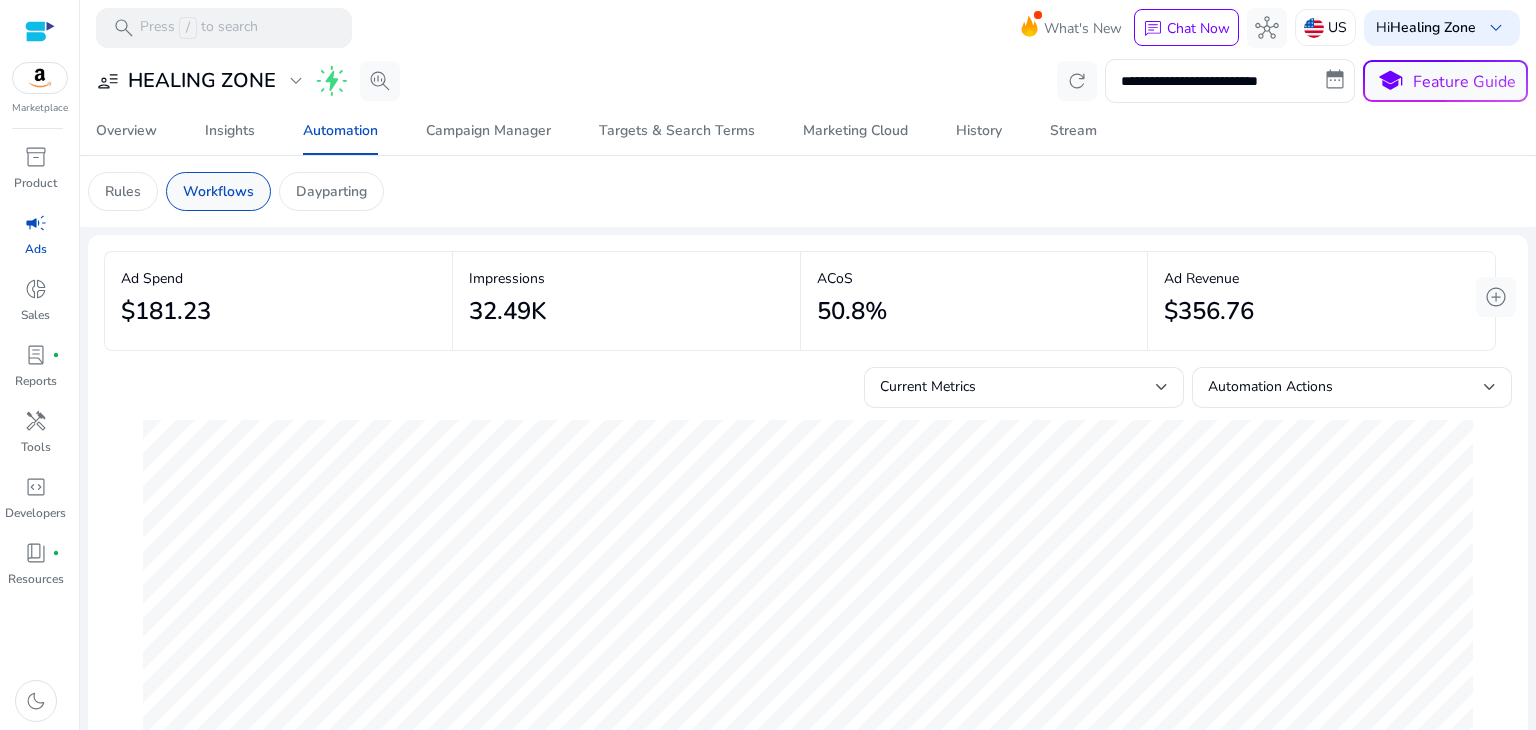click on "Workflows" 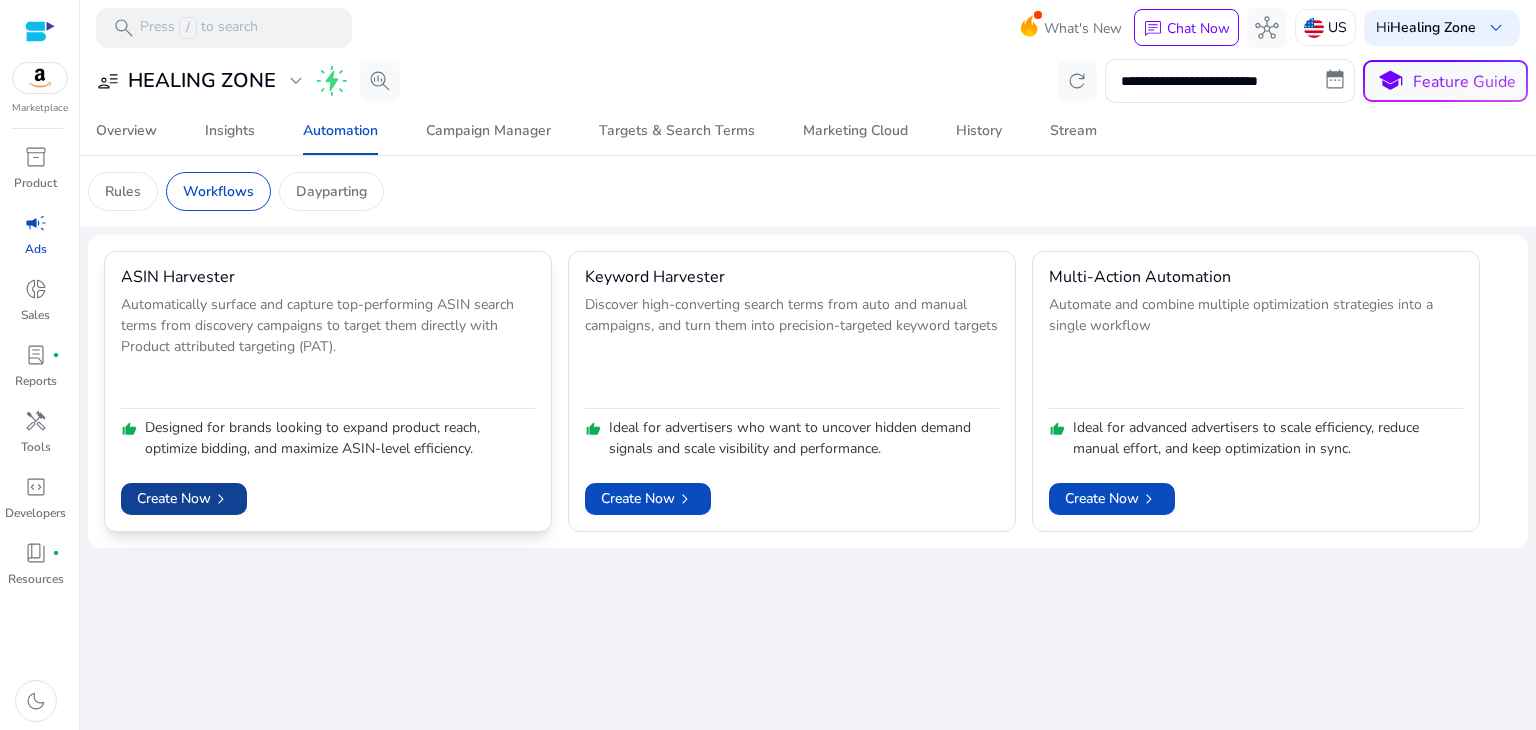 click 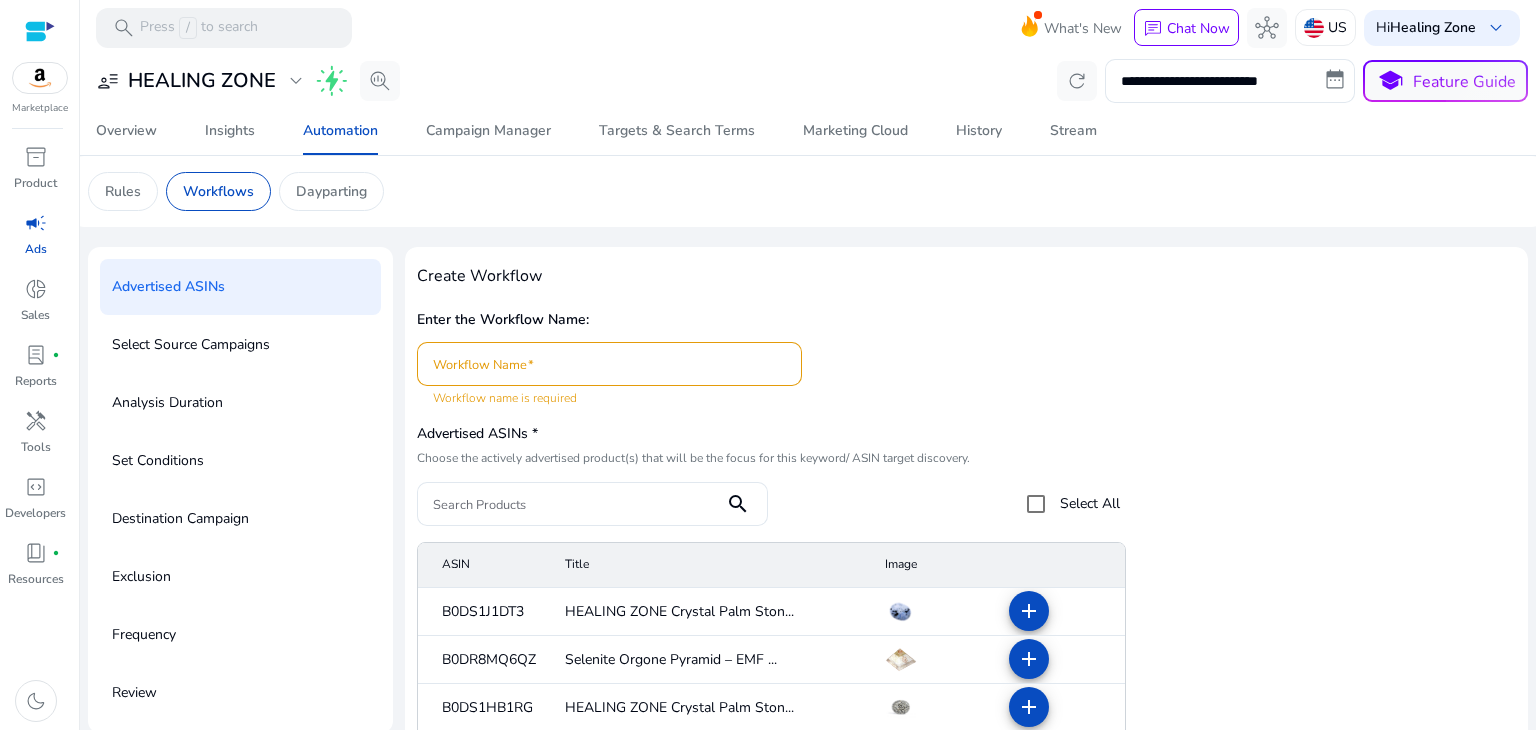 click on "What's New  chat  Chat Now  hub  US  Hi  Healing Zone  keyboard_arrow_down" at bounding box center [1282, 28] 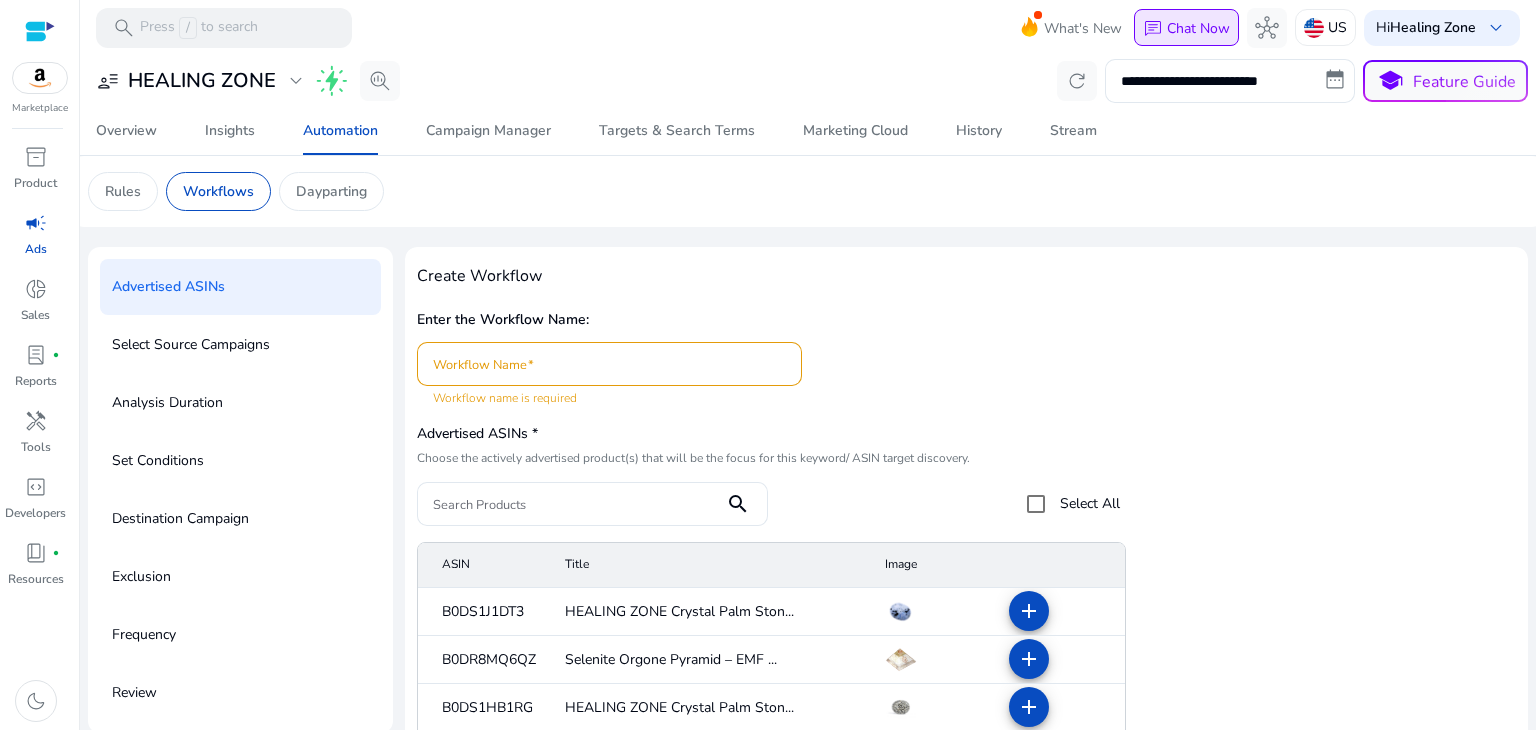 click on "chat  Chat Now" at bounding box center (1186, 28) 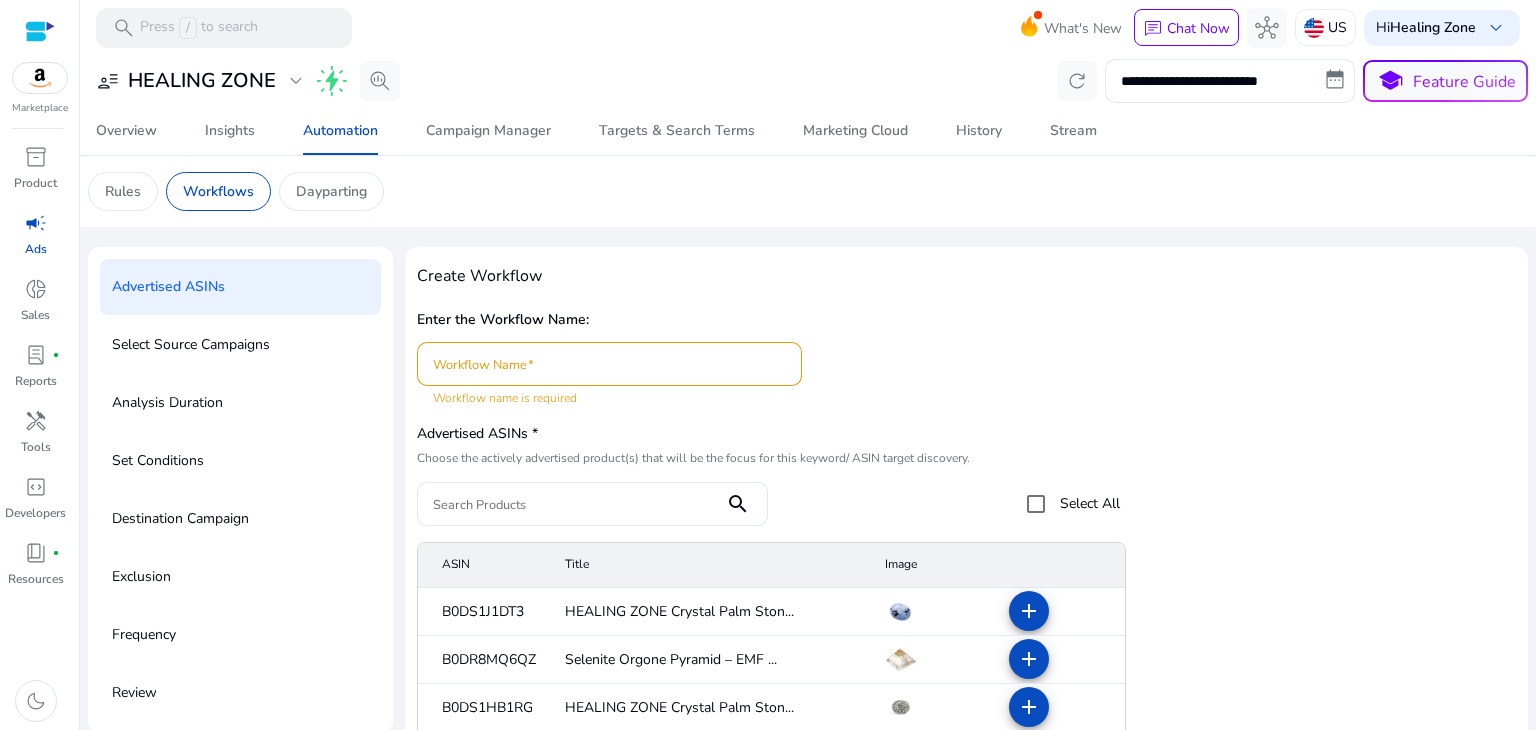 scroll, scrollTop: 0, scrollLeft: 0, axis: both 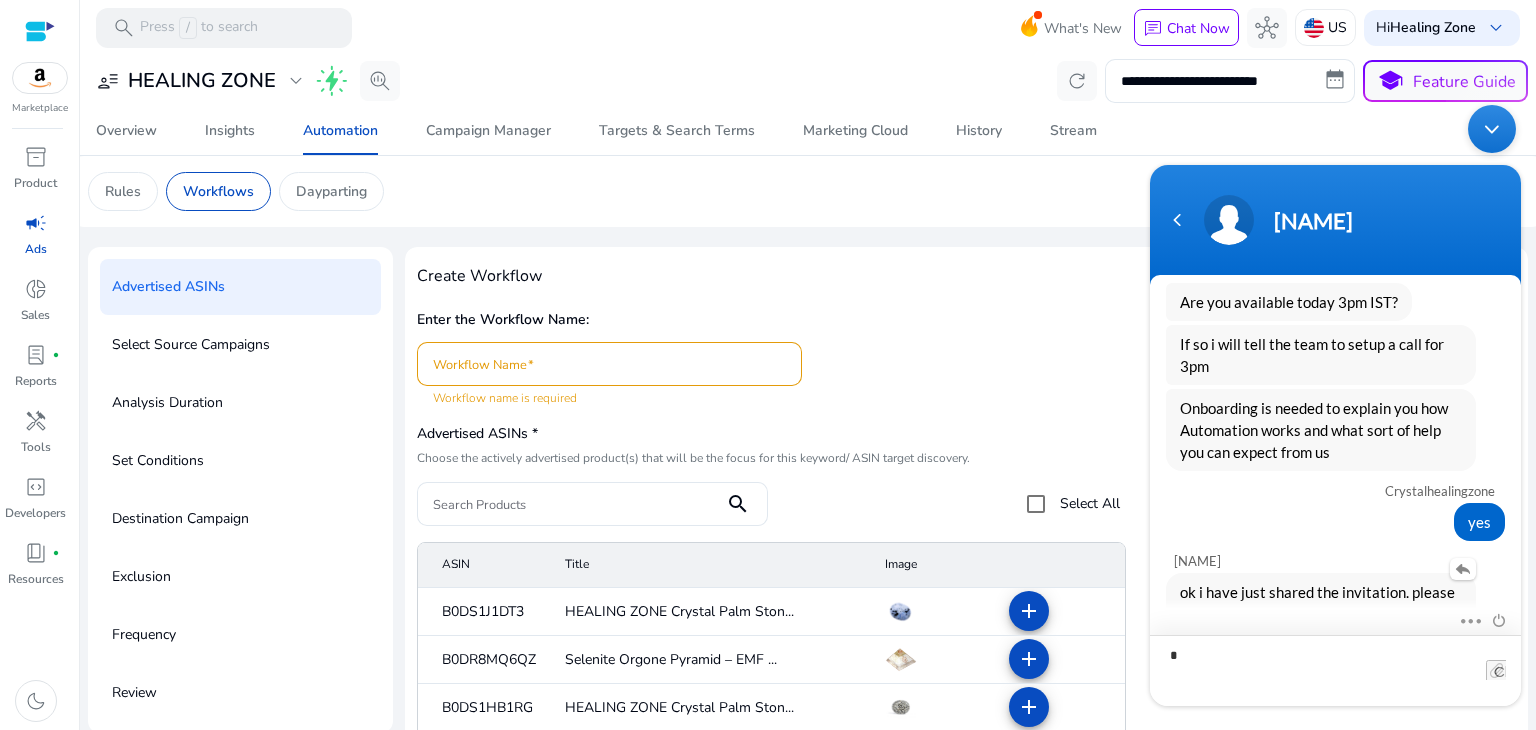 type on "**" 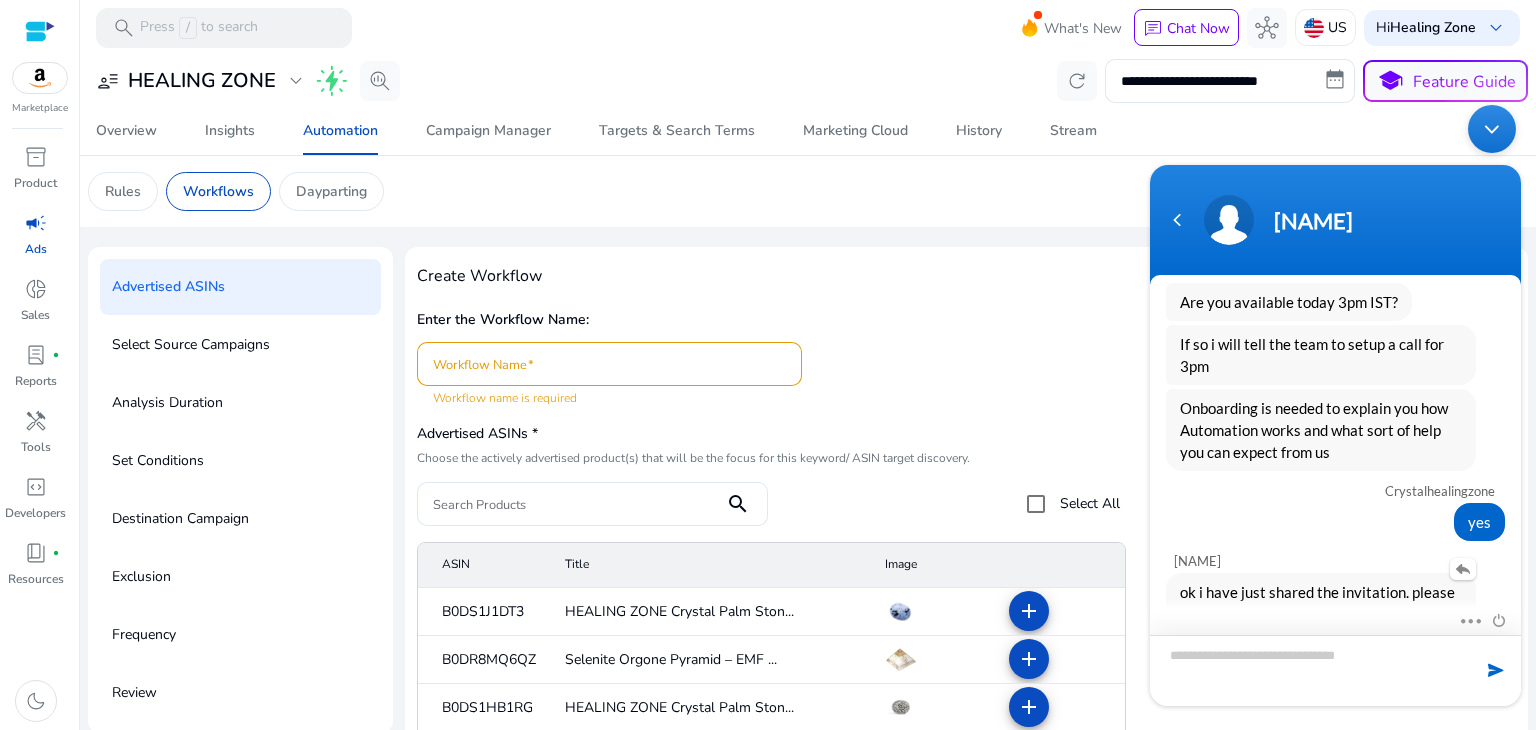 scroll, scrollTop: 1272, scrollLeft: 0, axis: vertical 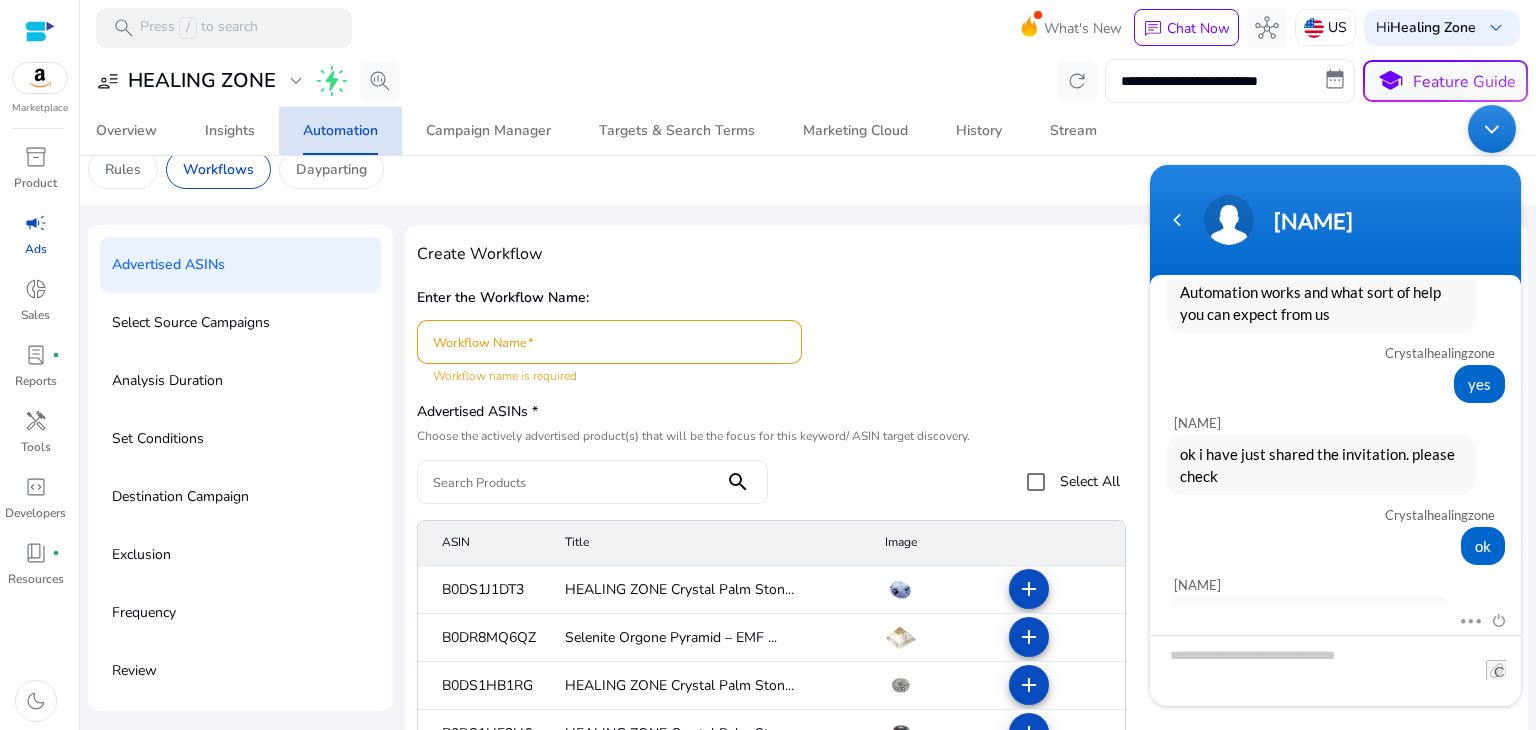 click on "Automation" at bounding box center (340, 131) 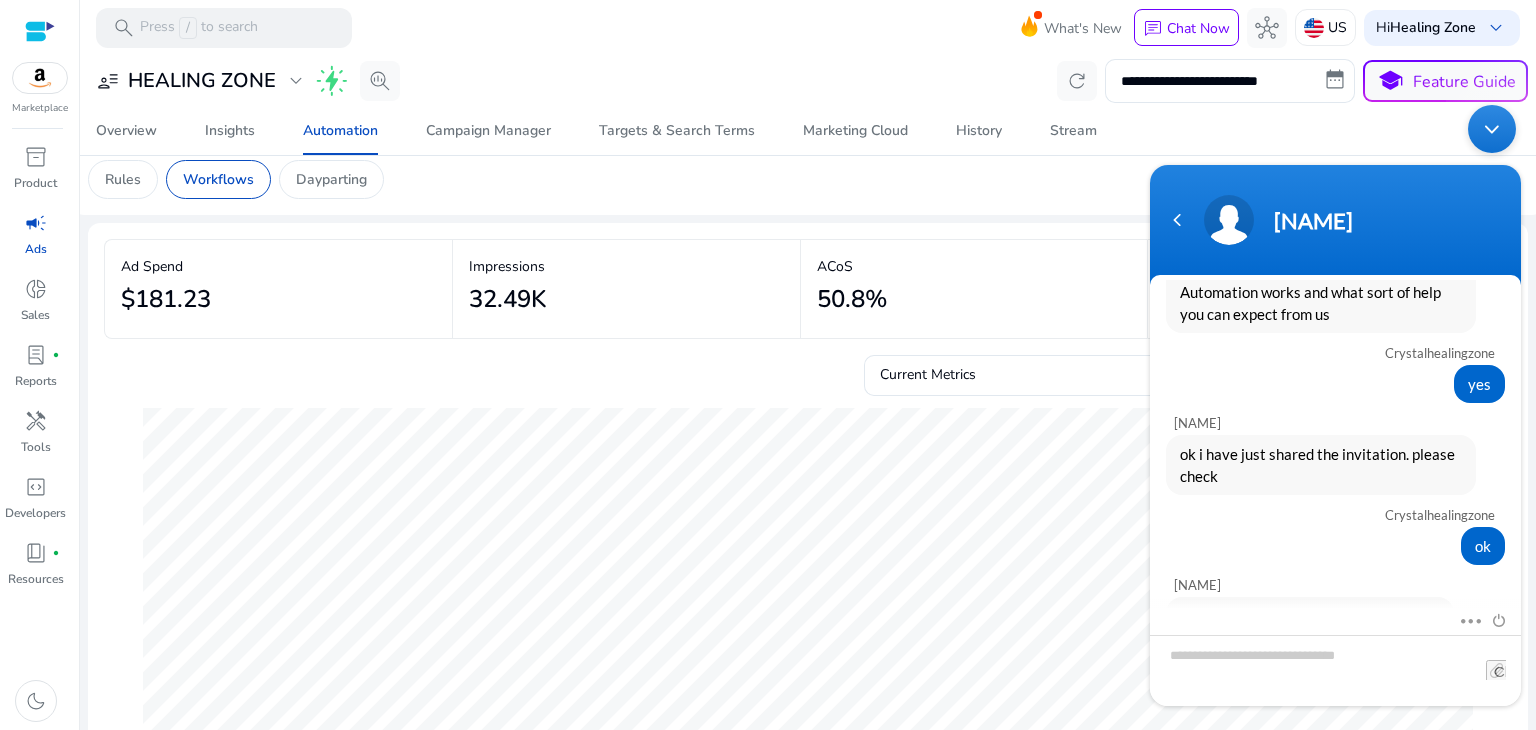 scroll, scrollTop: 12, scrollLeft: 0, axis: vertical 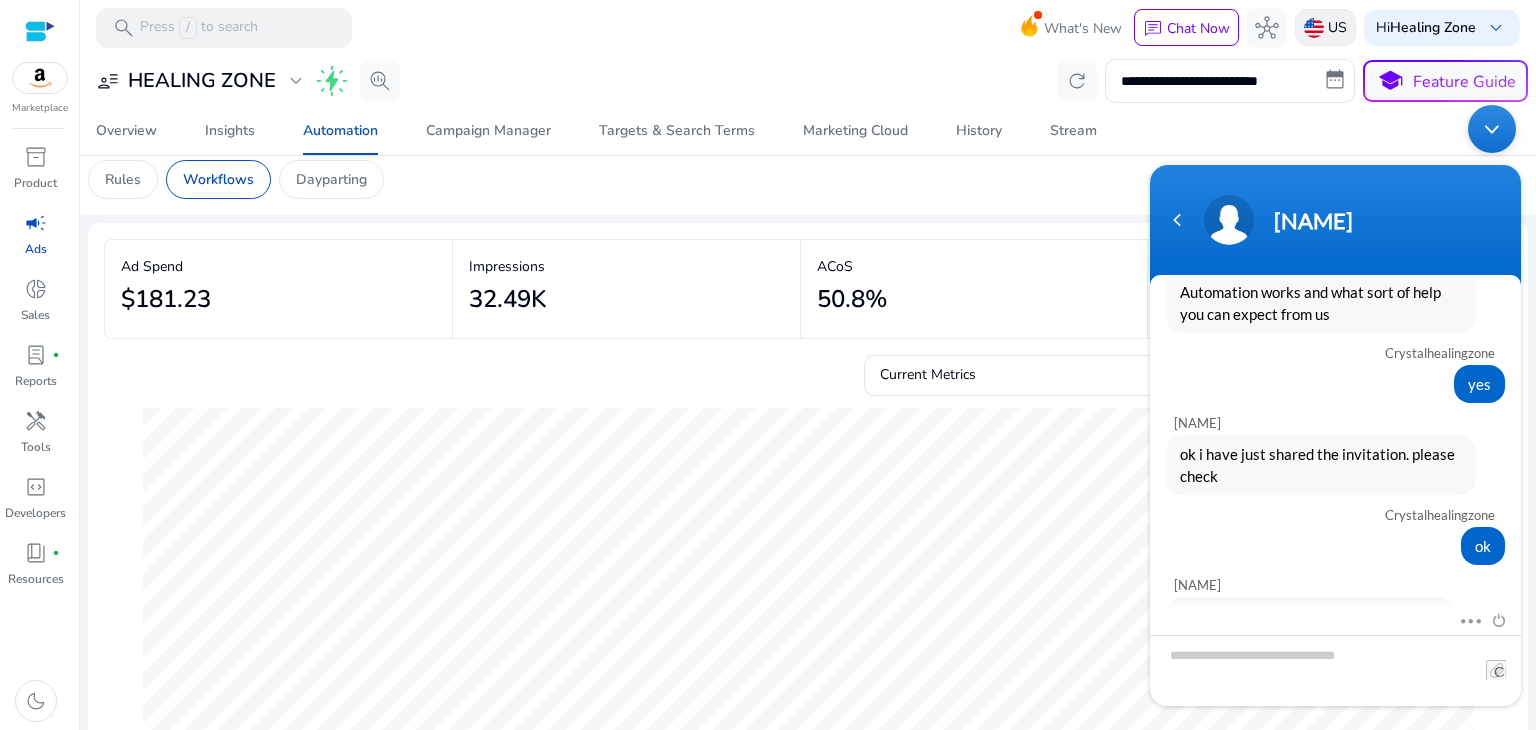 click on "US" at bounding box center [1325, 27] 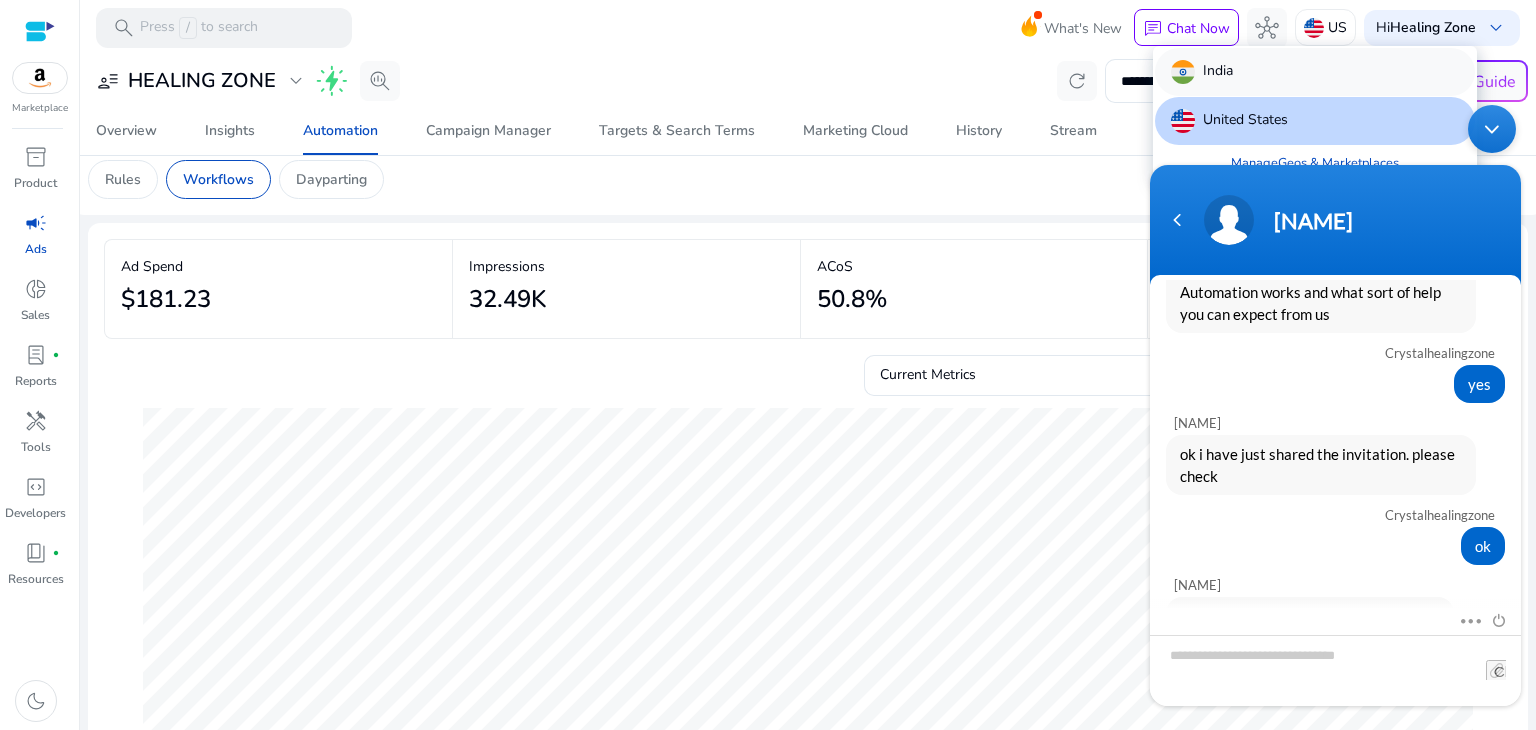click on "India" at bounding box center (1315, 72) 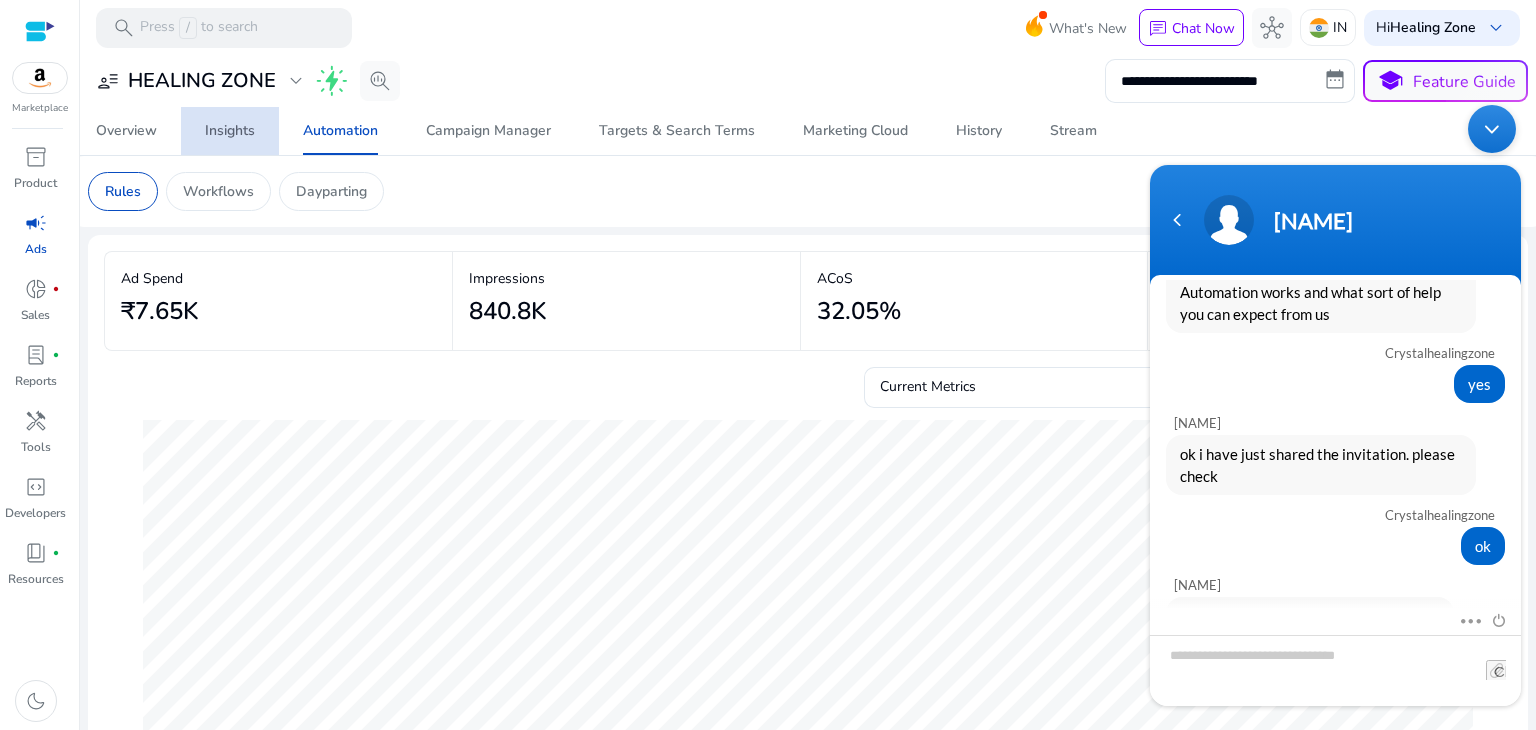 click on "Insights" at bounding box center [230, 131] 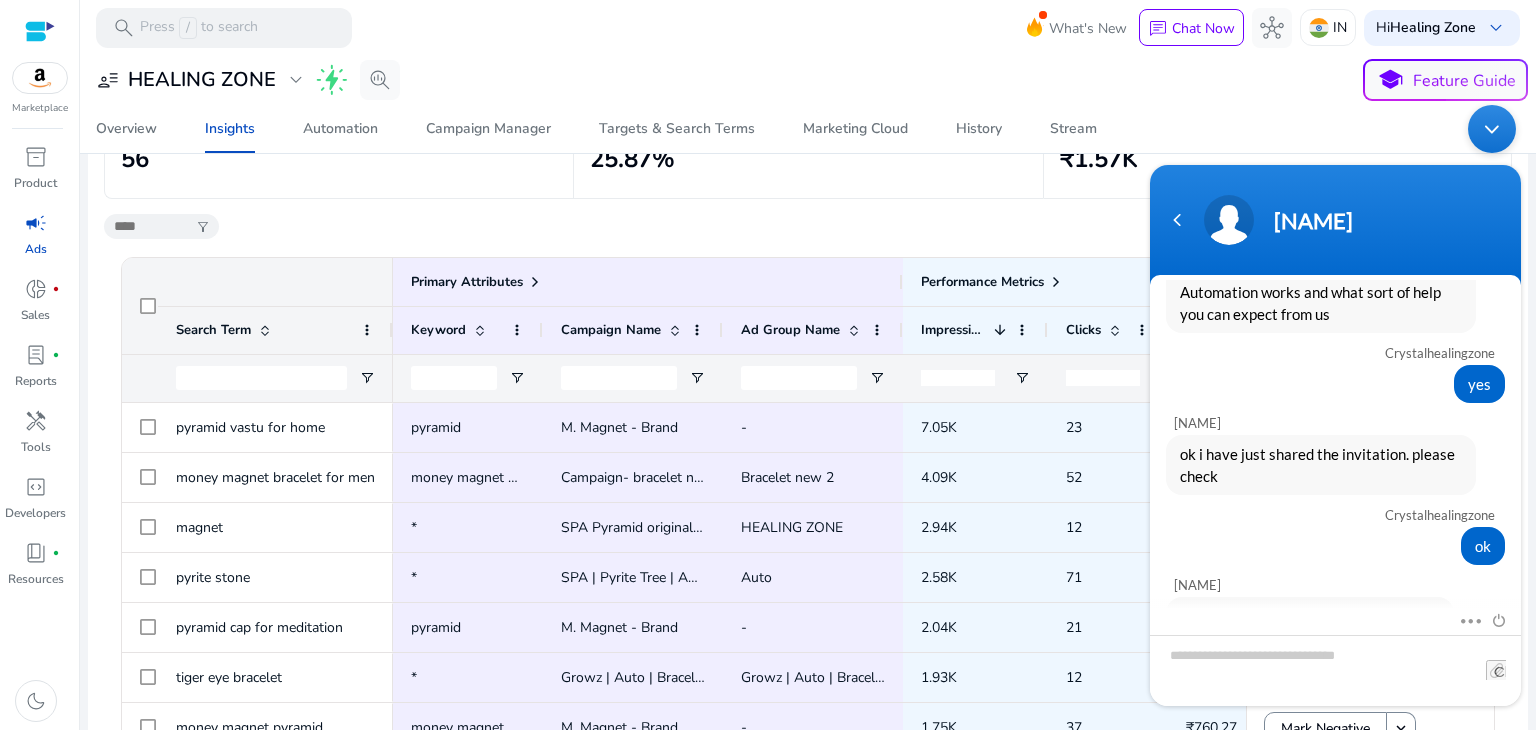 scroll, scrollTop: 248, scrollLeft: 0, axis: vertical 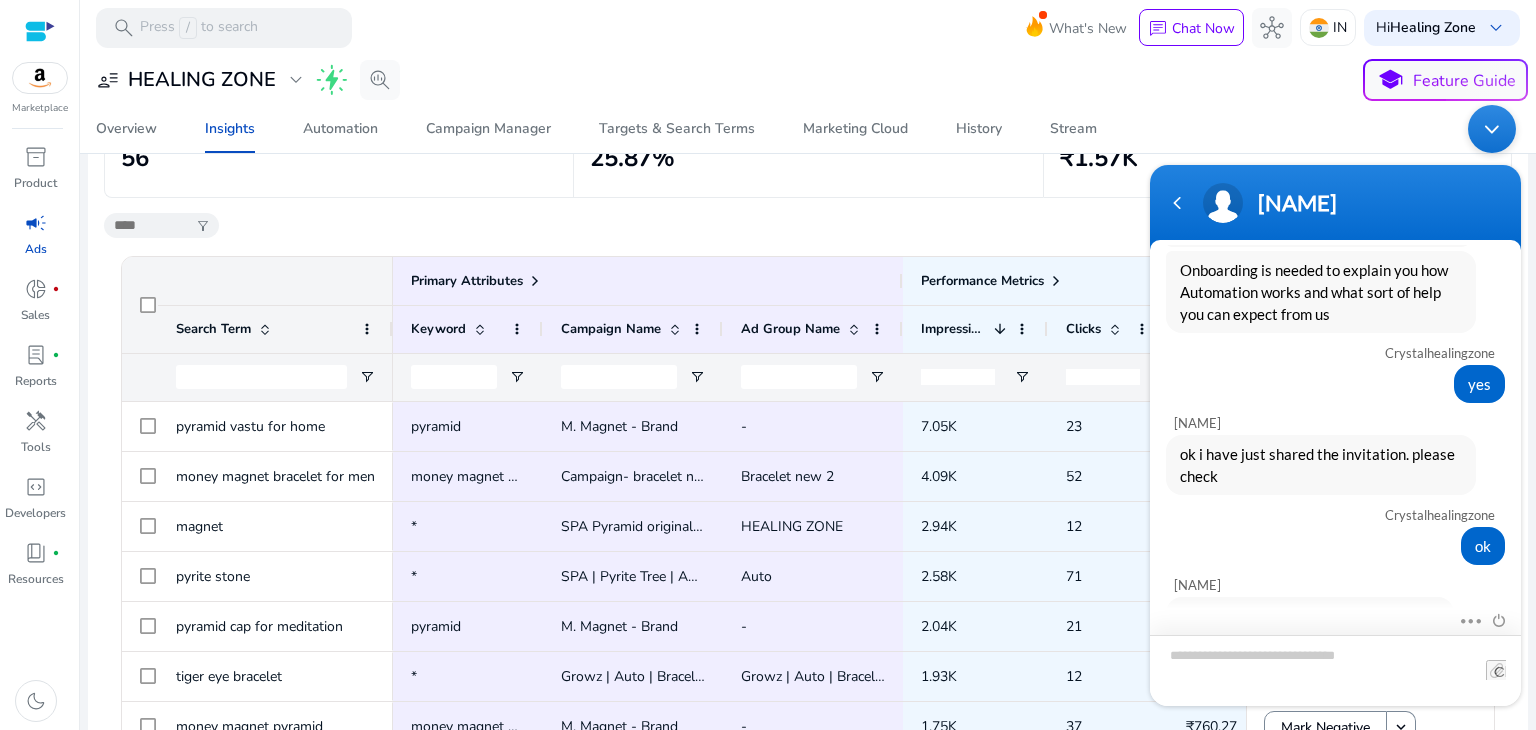 click at bounding box center (1335, 669) 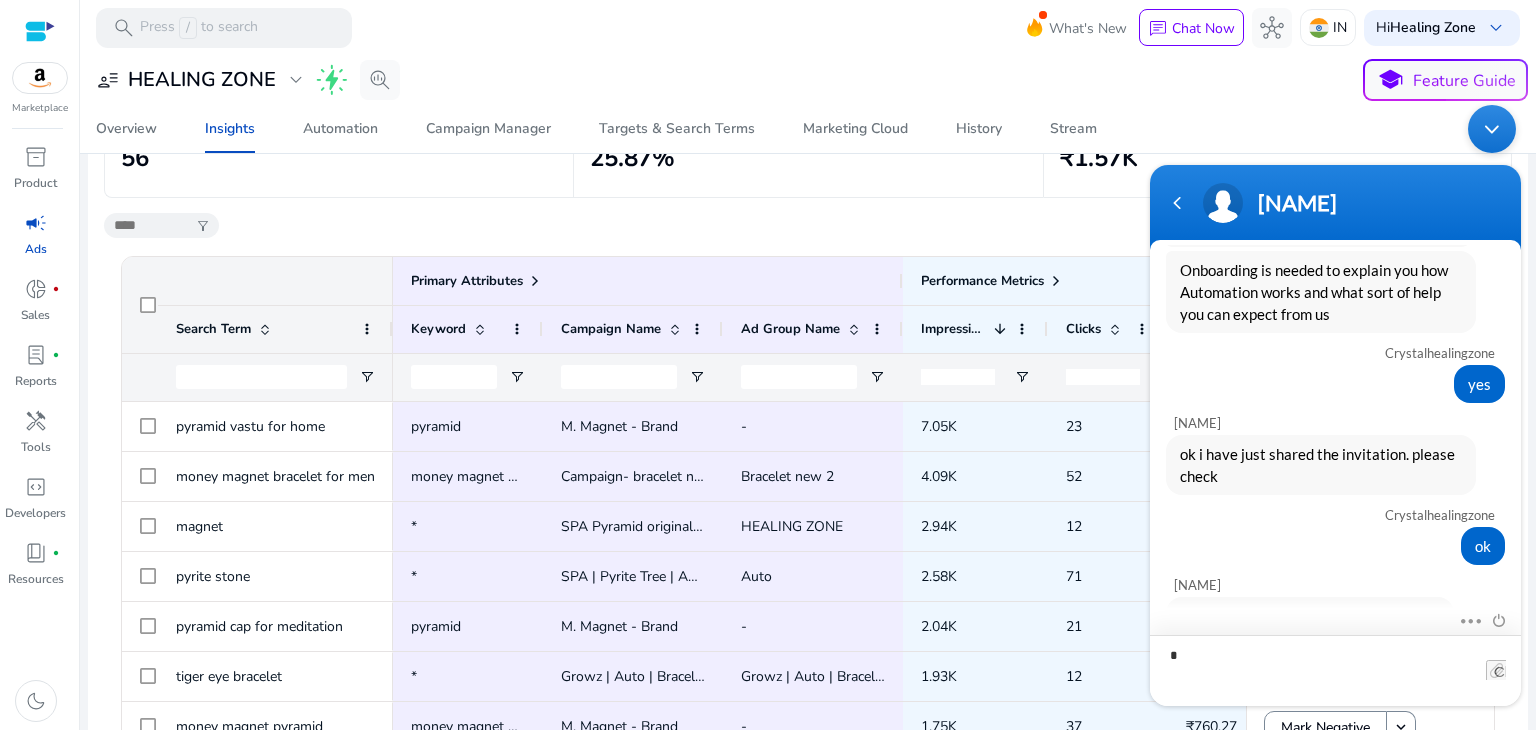type on "**" 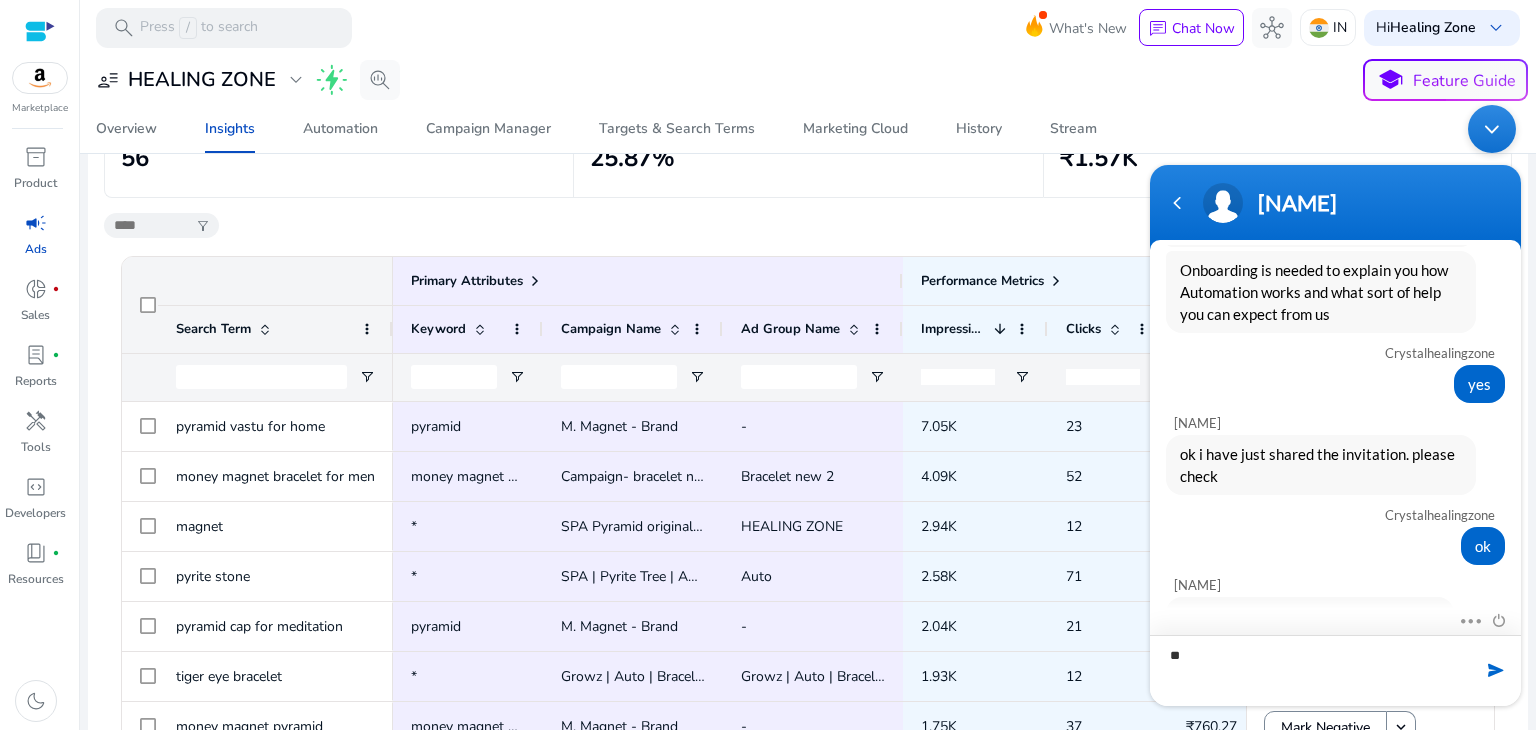 type 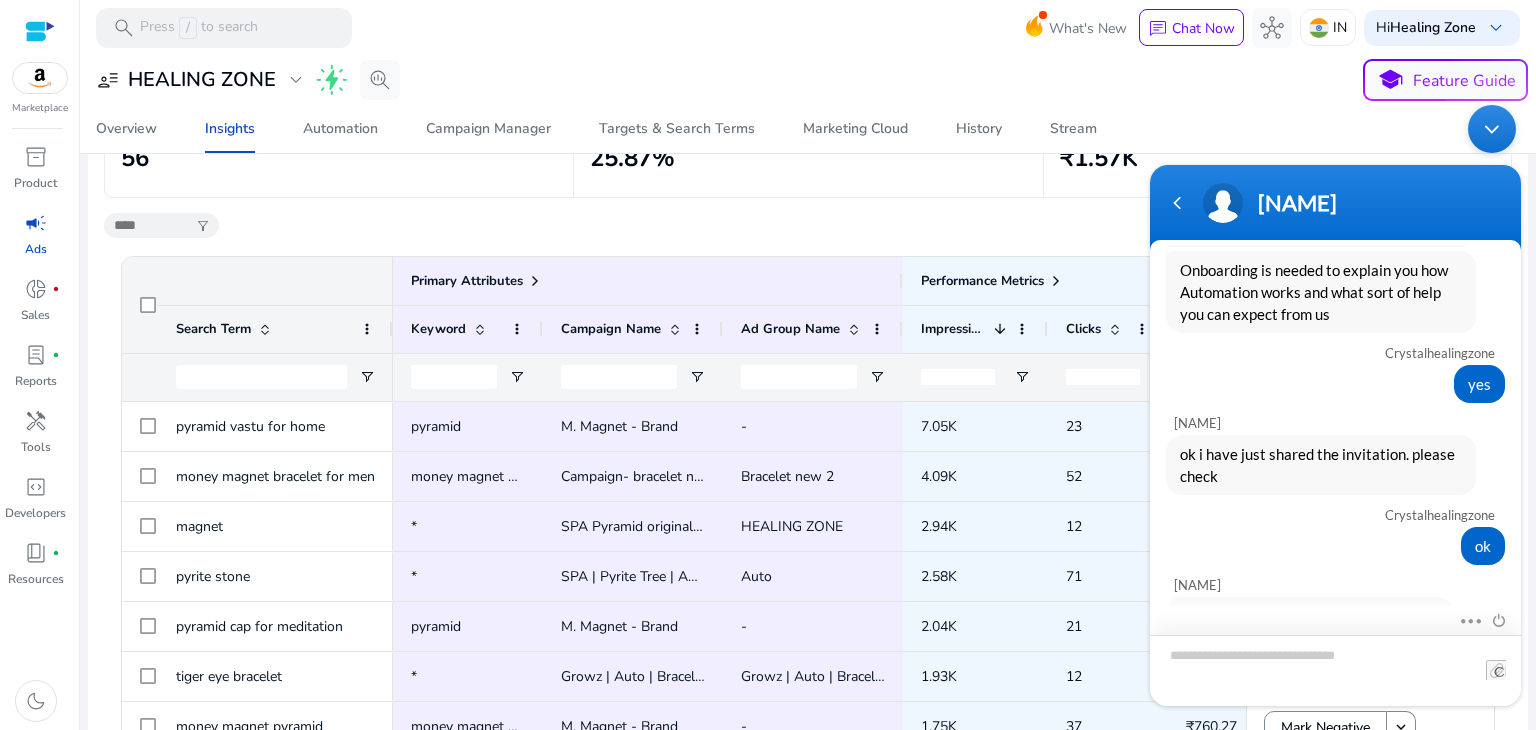 scroll, scrollTop: 1376, scrollLeft: 0, axis: vertical 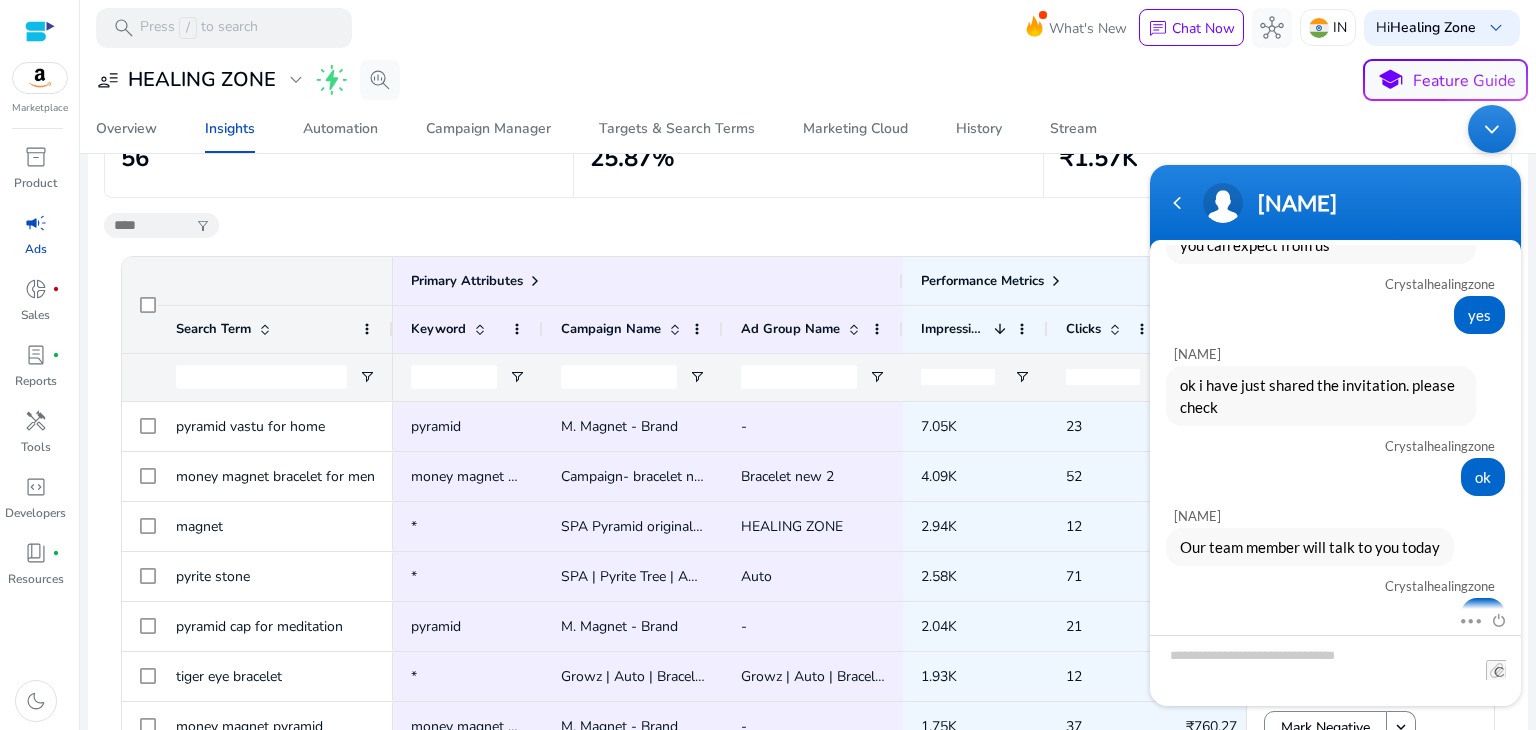click at bounding box center (1492, 128) 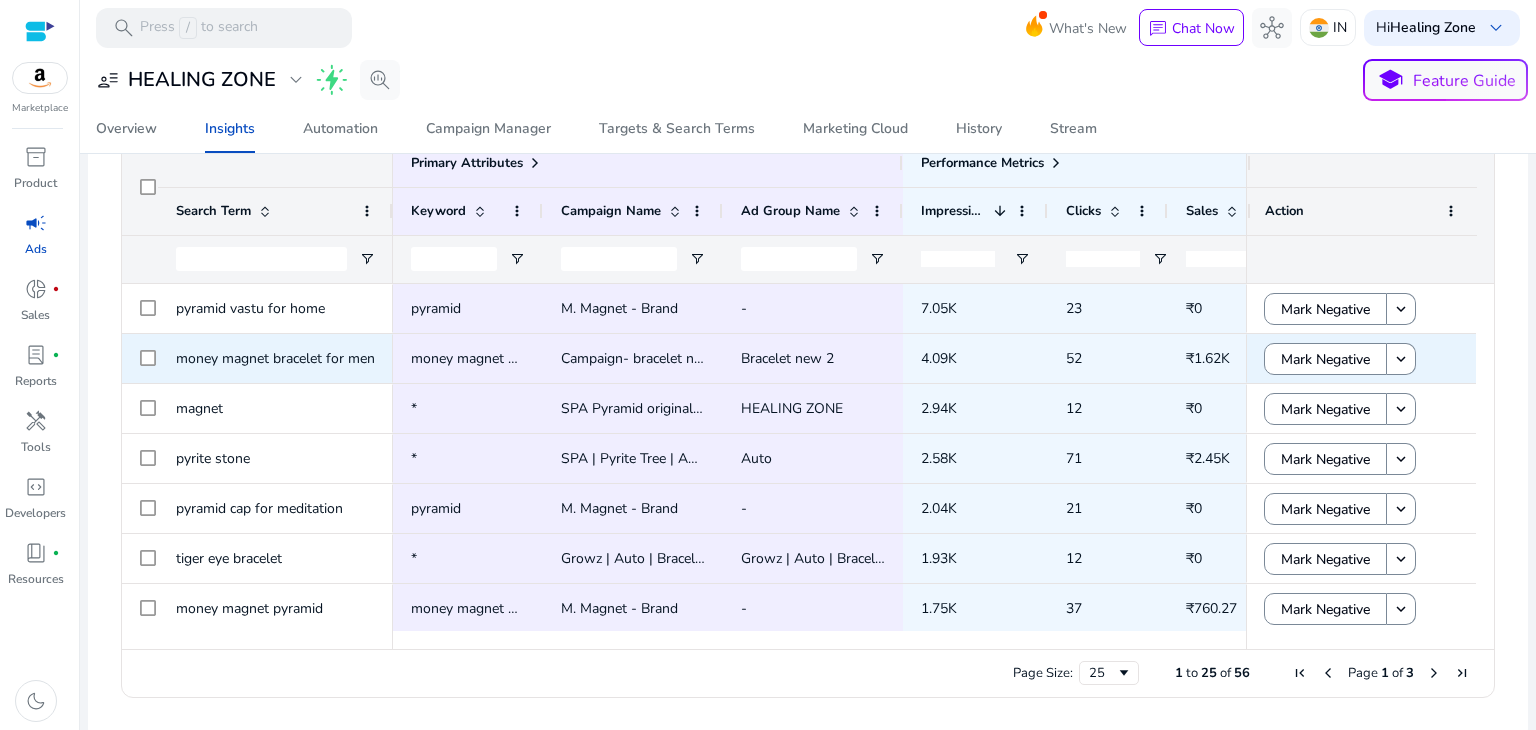 scroll, scrollTop: 374, scrollLeft: 0, axis: vertical 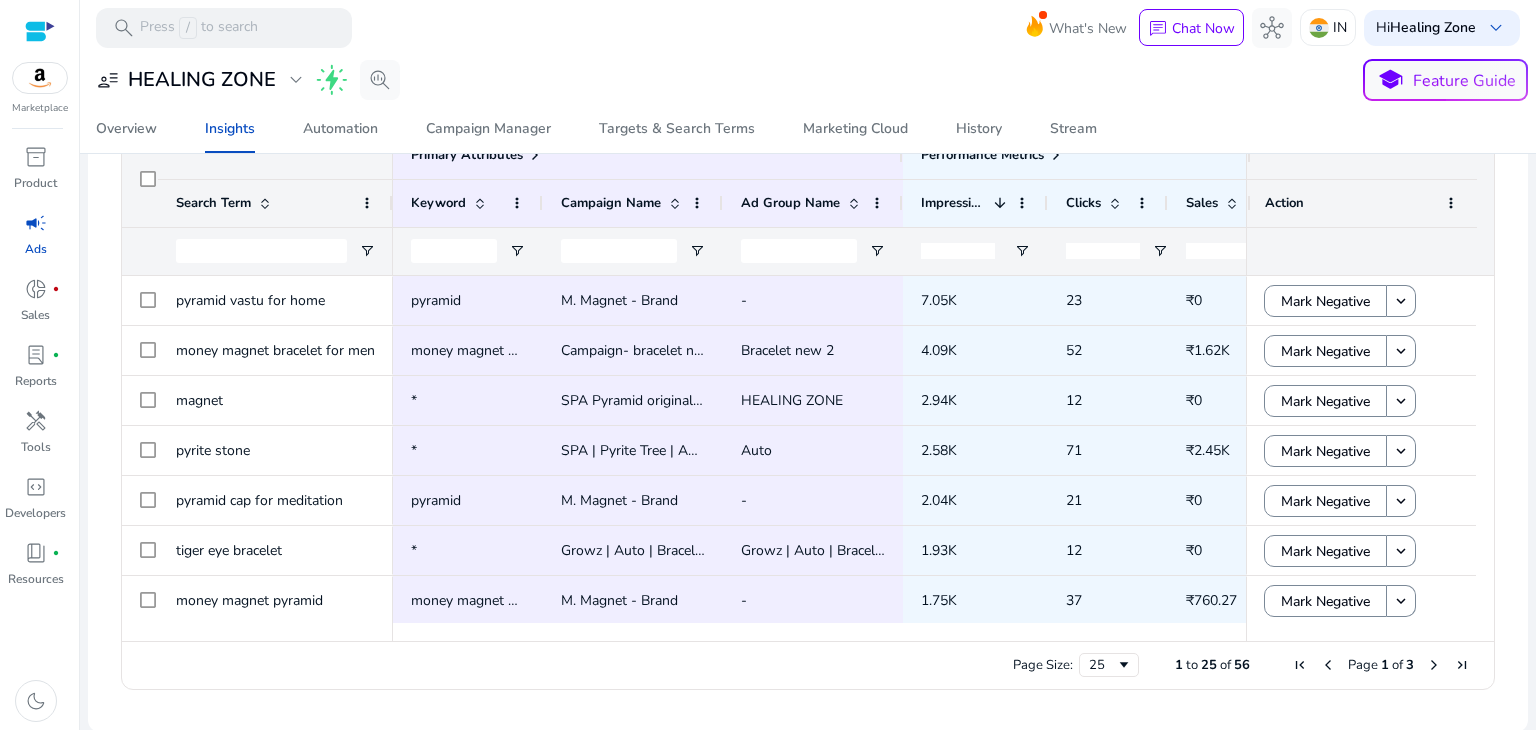 drag, startPoint x: 954, startPoint y: 630, endPoint x: 1004, endPoint y: 640, distance: 50.990196 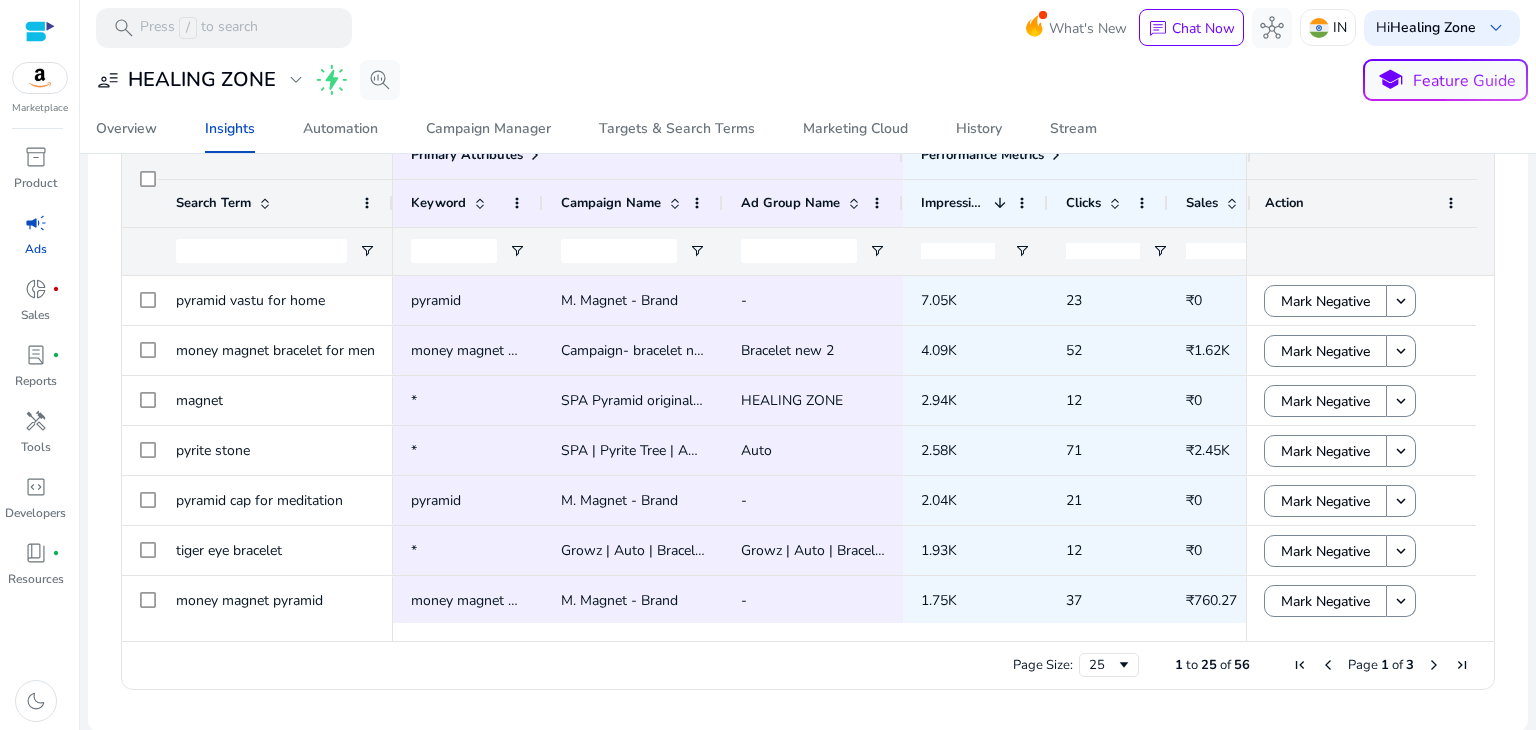 scroll, scrollTop: 0, scrollLeft: 64, axis: horizontal 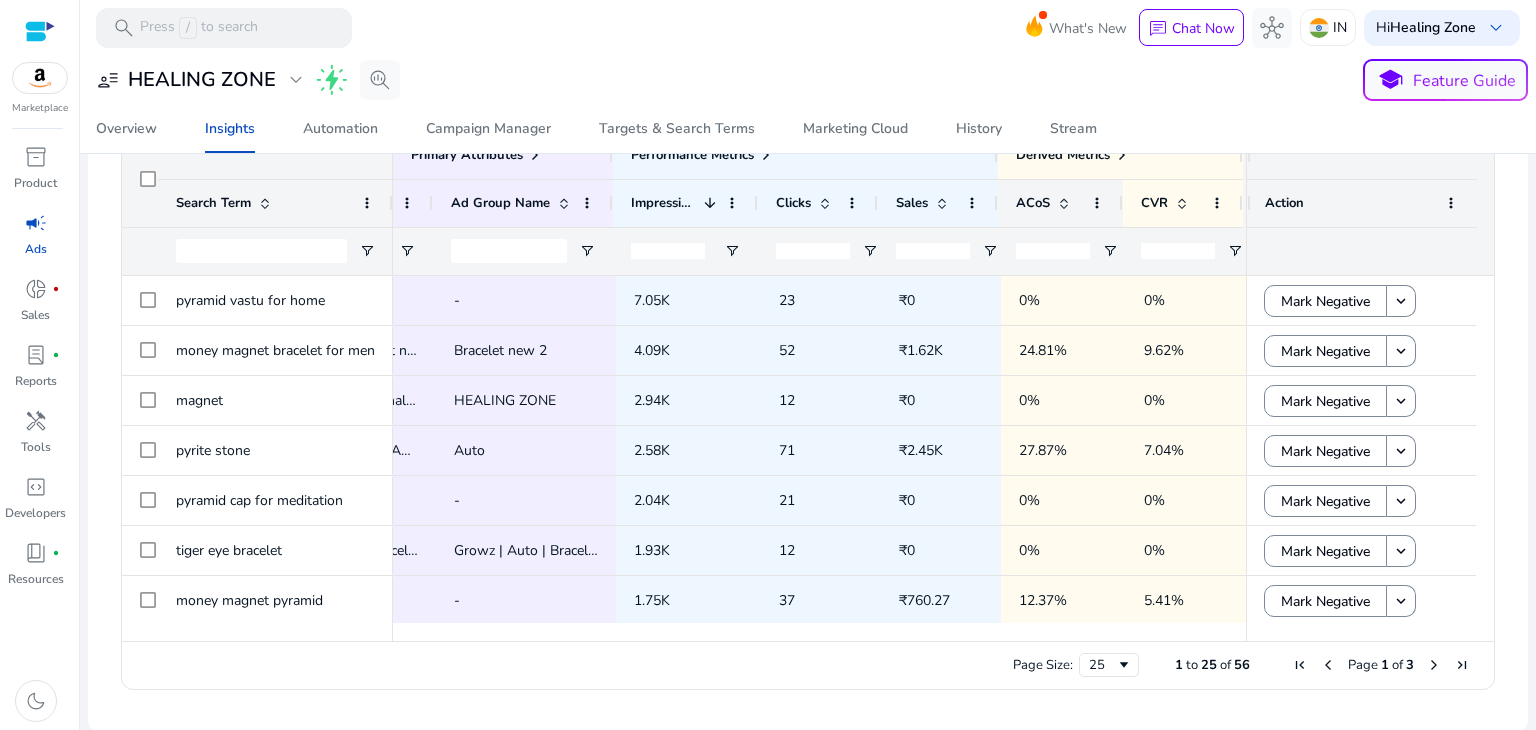click on "ACoS" 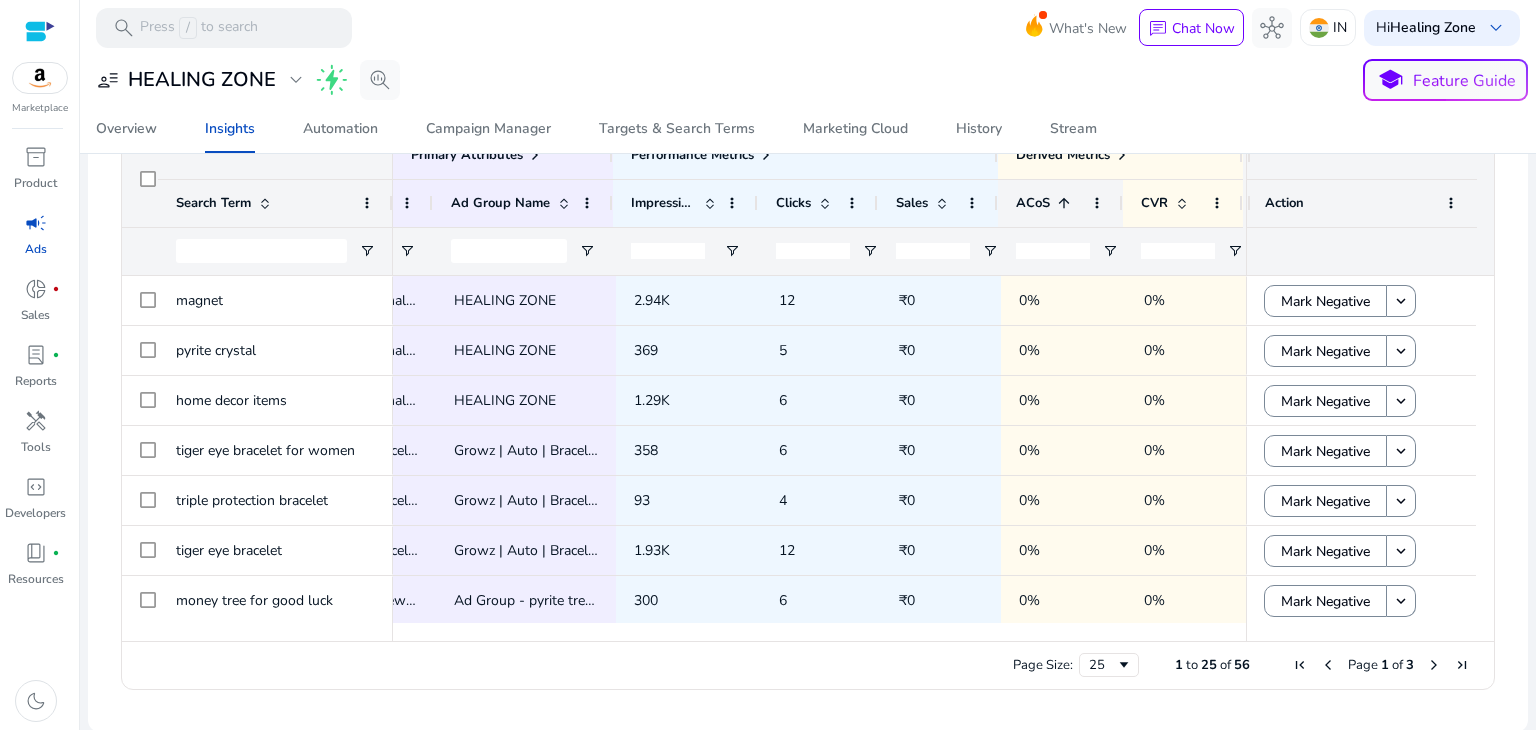 click on "ACoS" 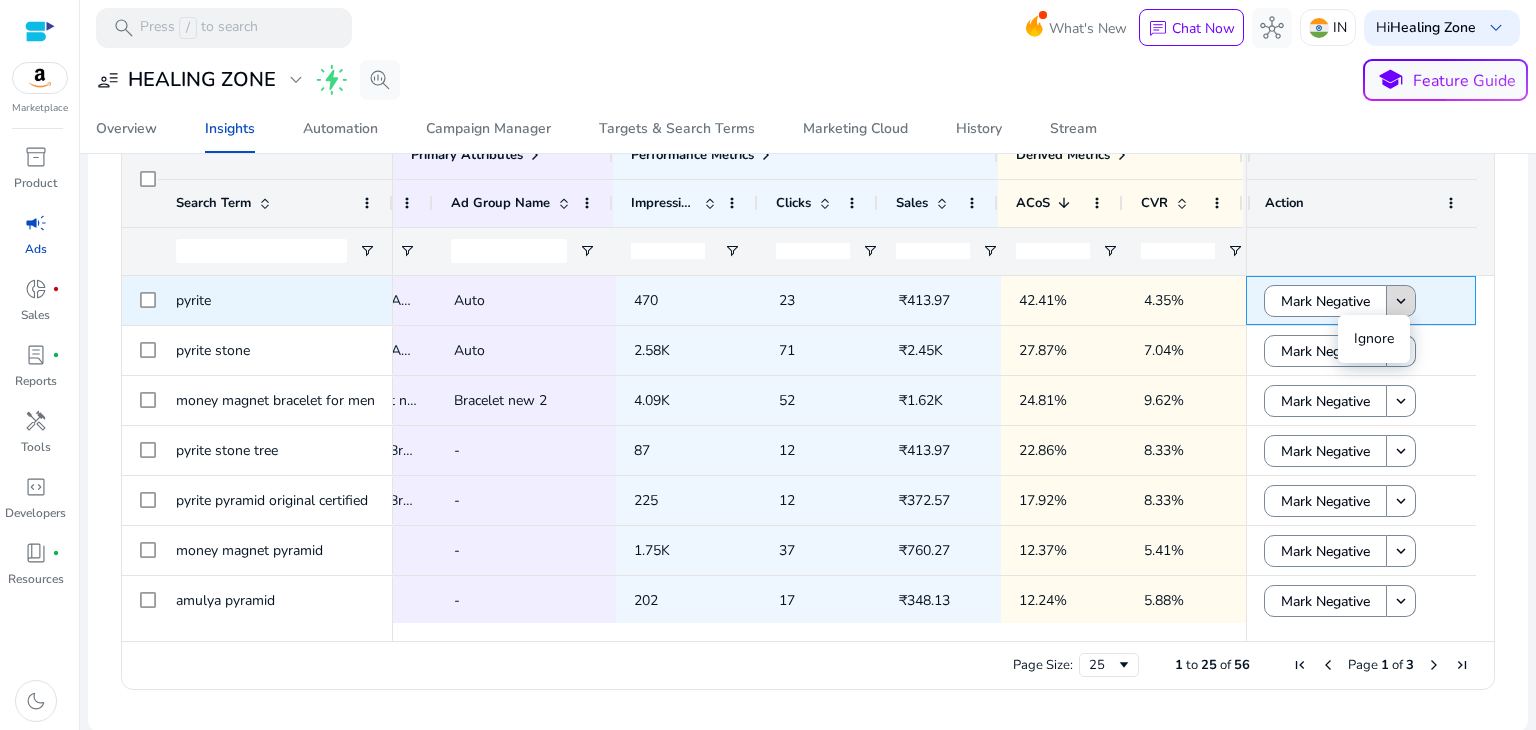 click on "keyboard_arrow_down" 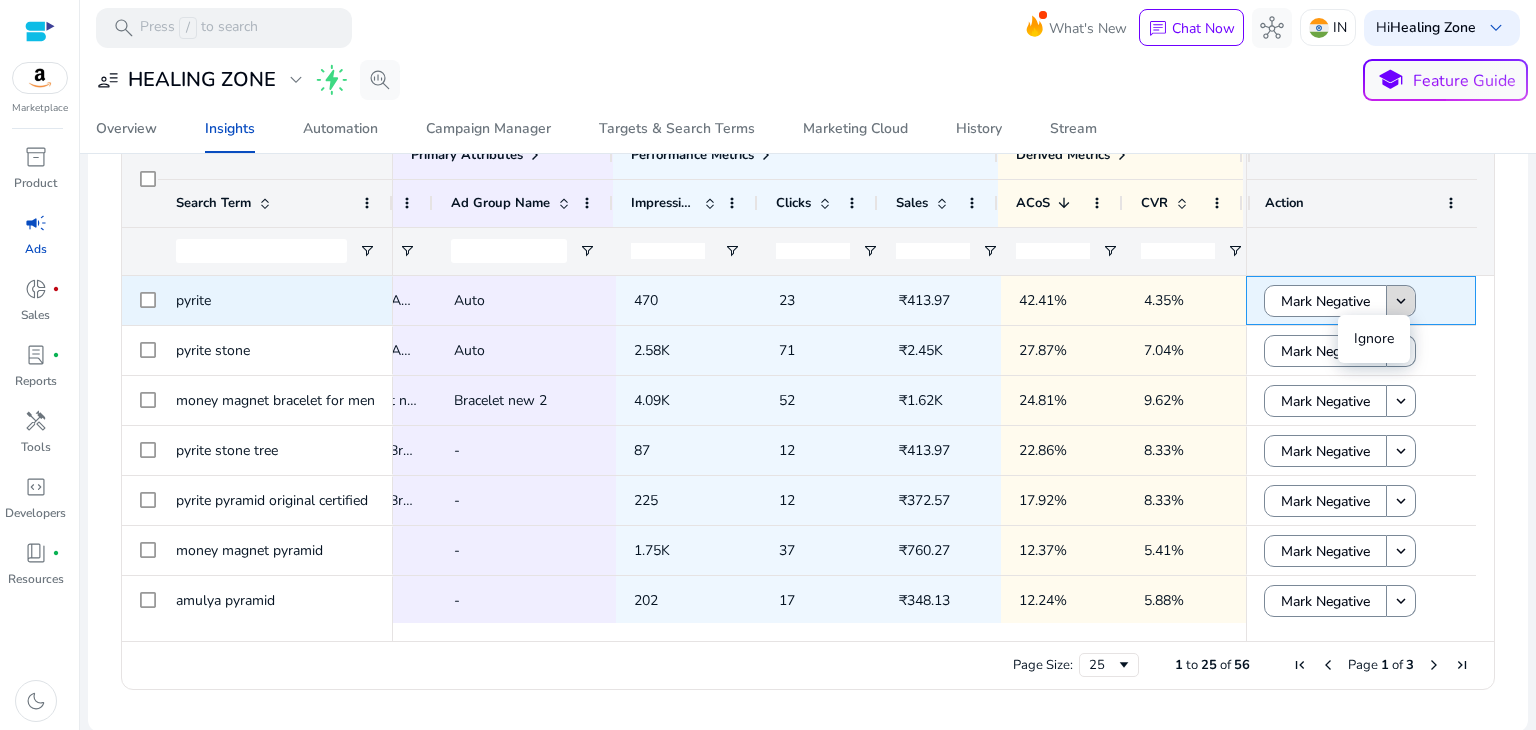 click on "keyboard_arrow_down" 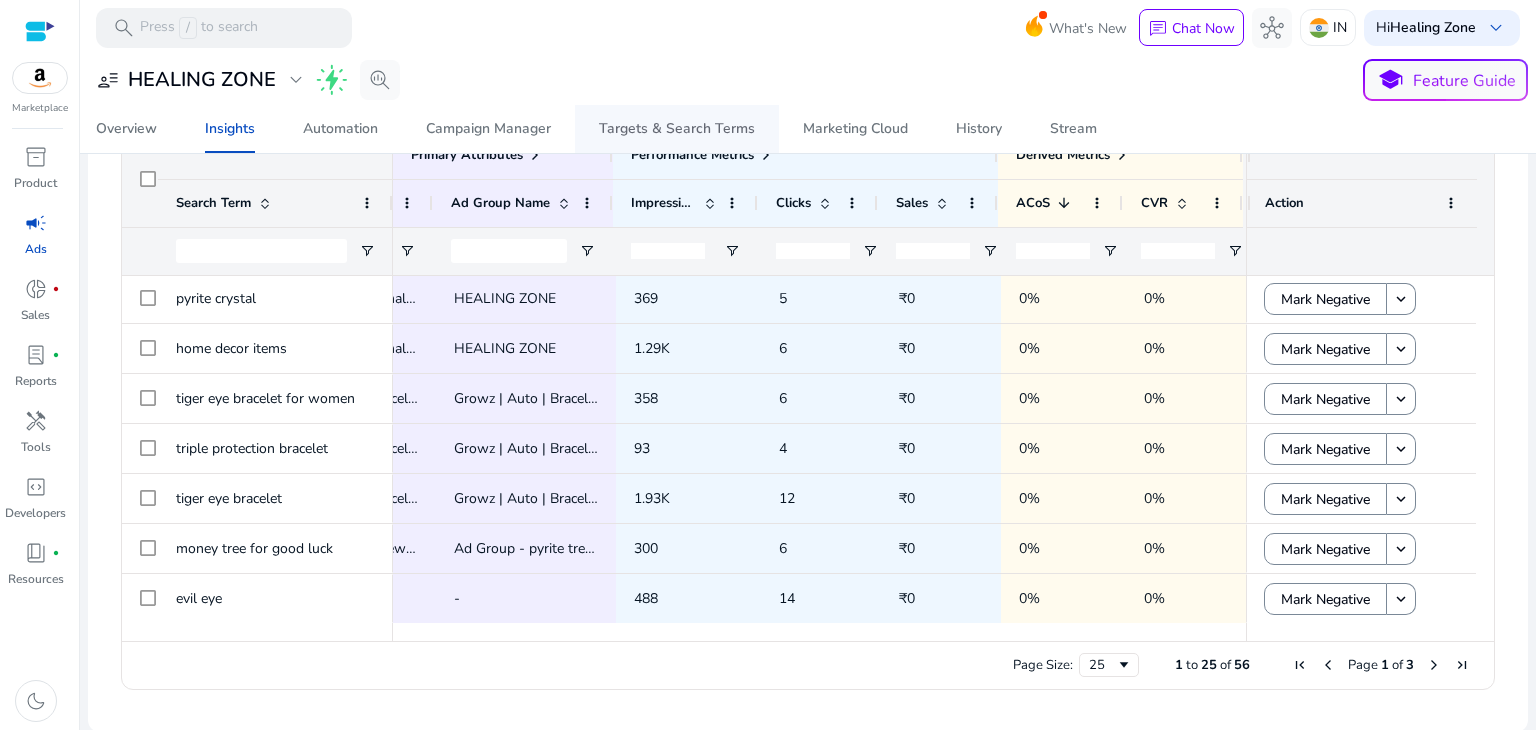 click on "Targets & Search Terms" at bounding box center (677, 129) 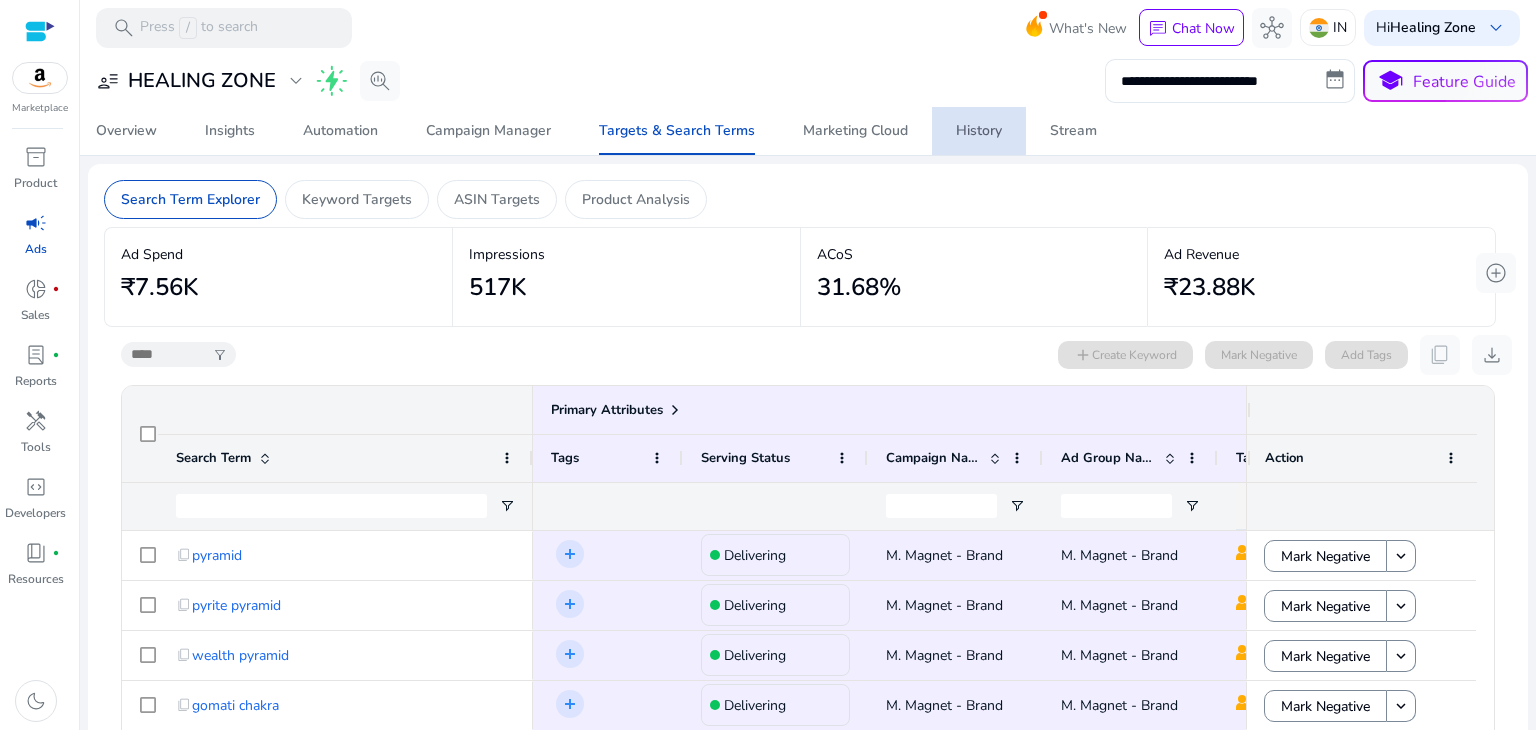 click on "History" at bounding box center (979, 131) 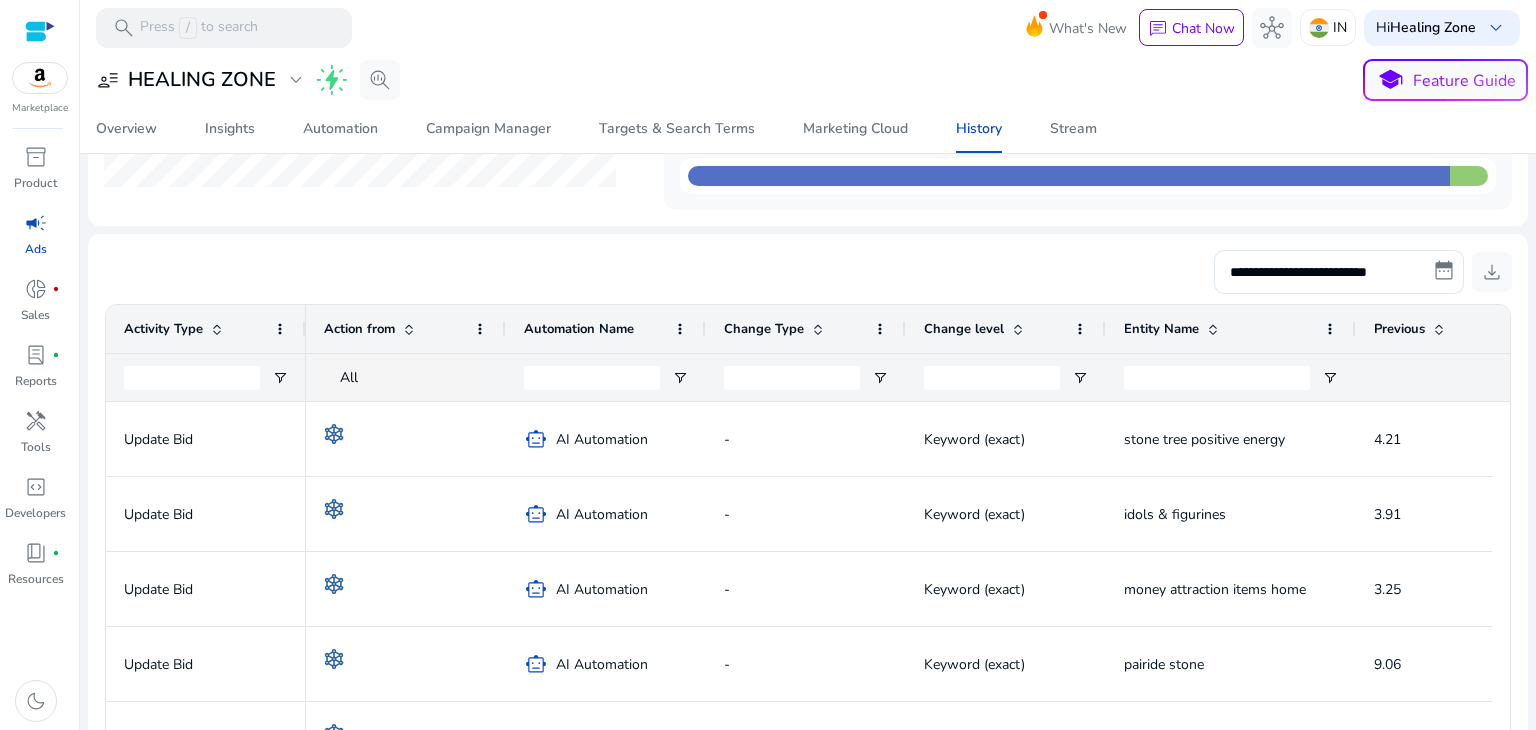 scroll, scrollTop: 1480, scrollLeft: 0, axis: vertical 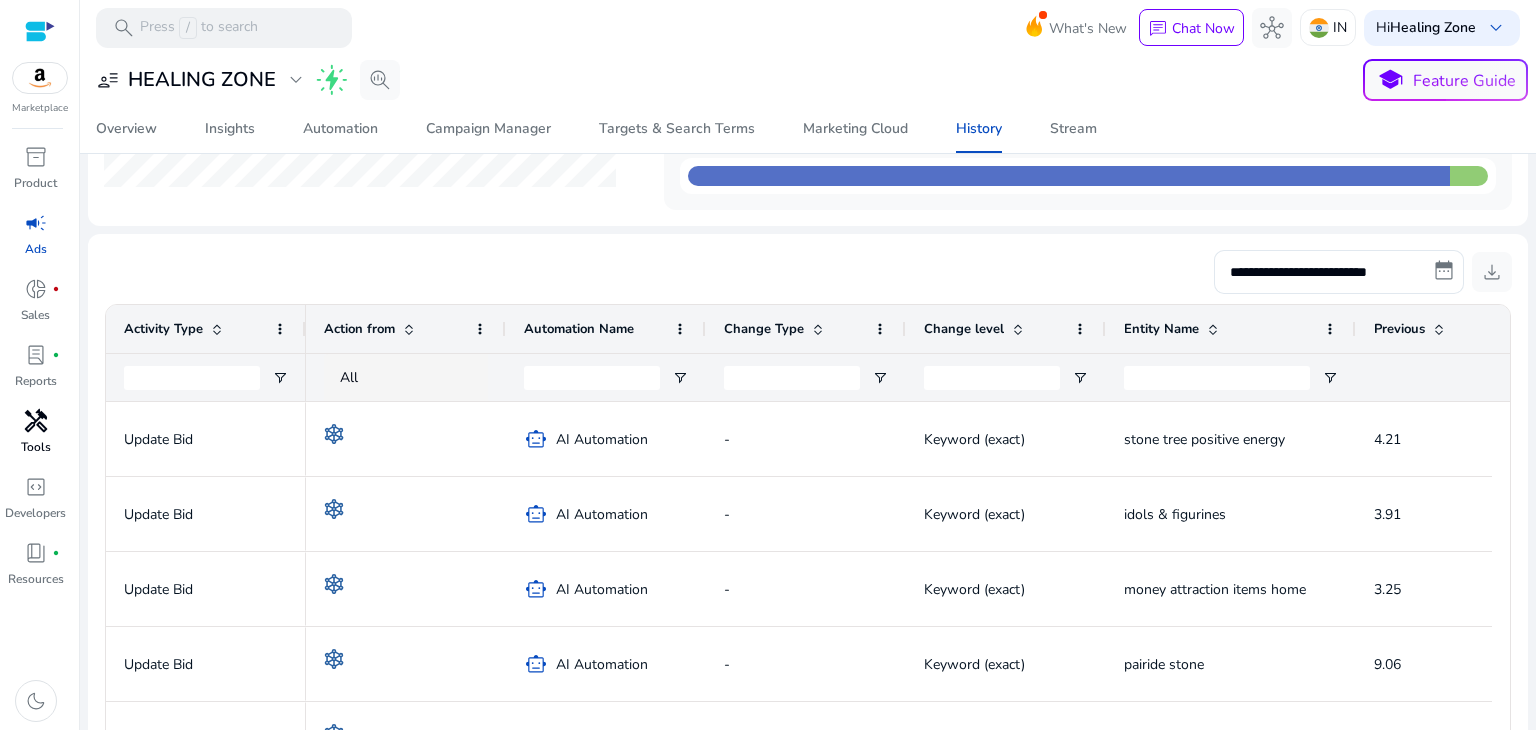 click on "handyman" at bounding box center (36, 421) 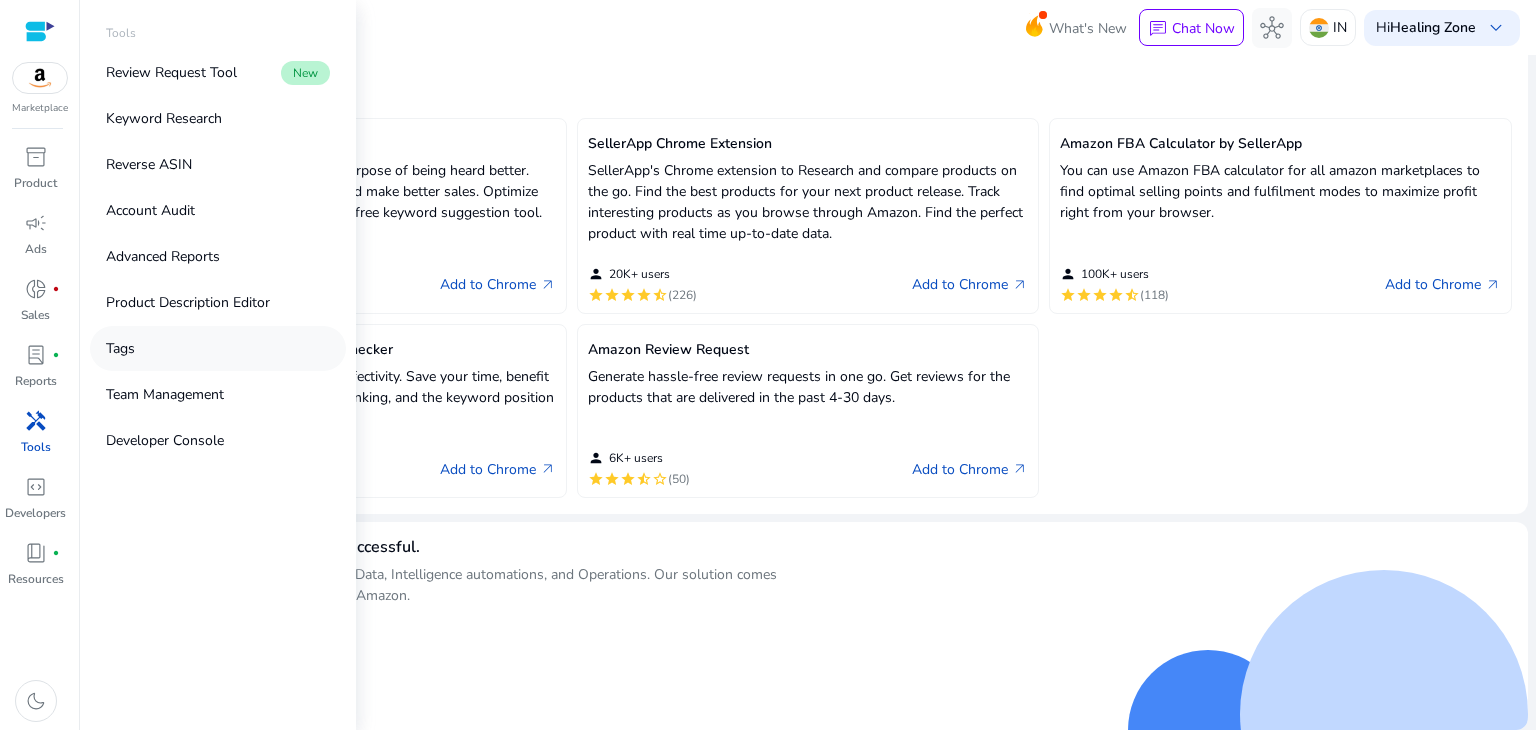 scroll, scrollTop: 0, scrollLeft: 0, axis: both 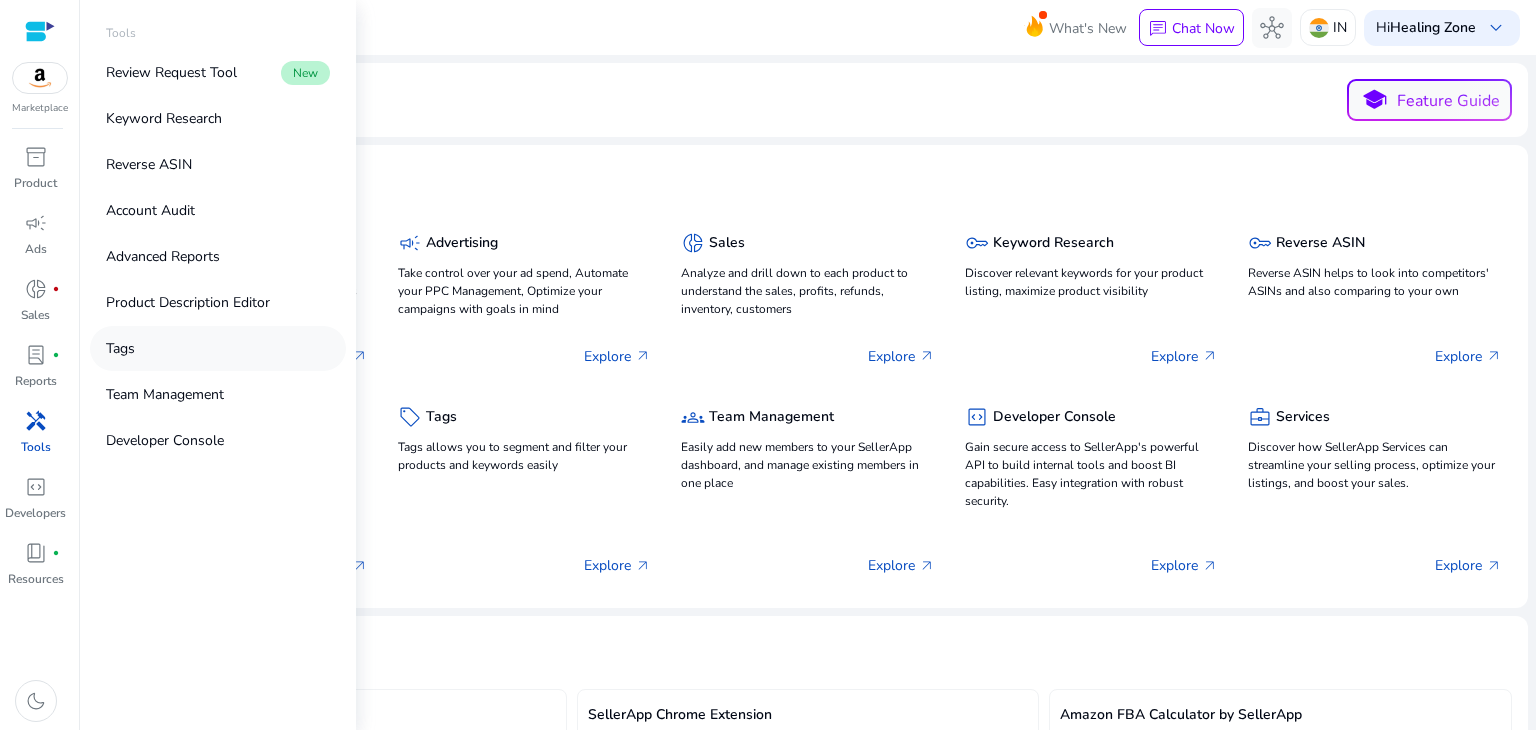 click on "Tags" at bounding box center (218, 348) 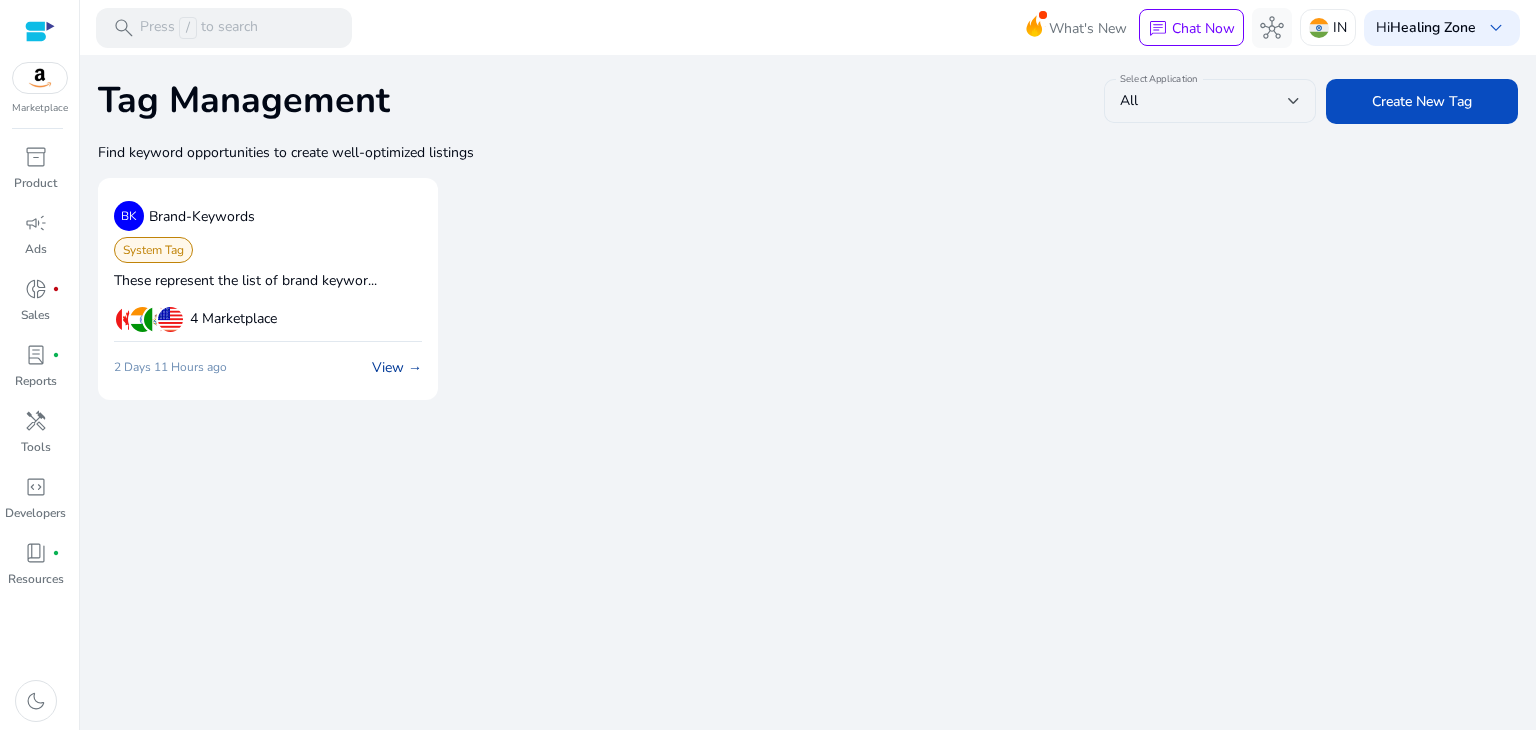 click on "View →" 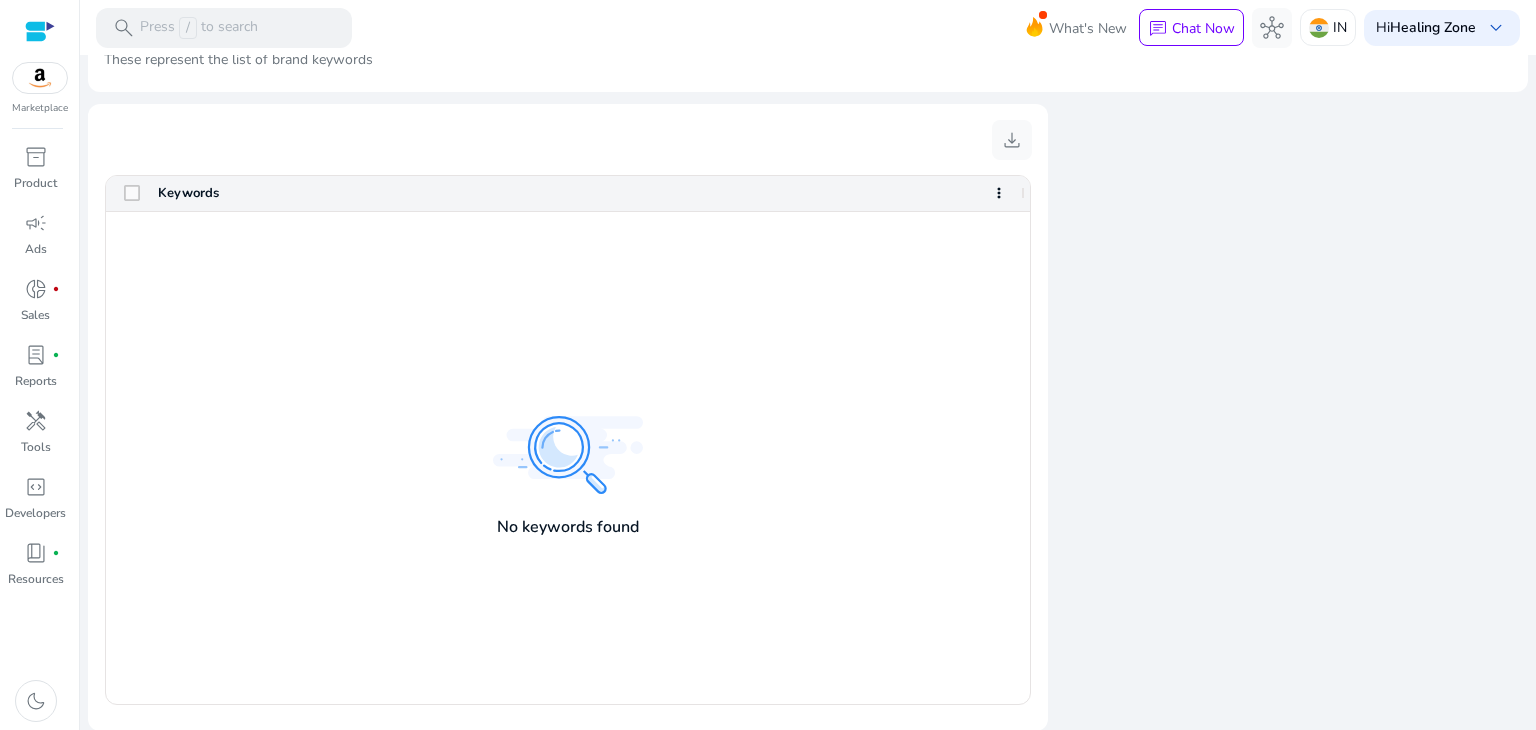 scroll, scrollTop: 0, scrollLeft: 0, axis: both 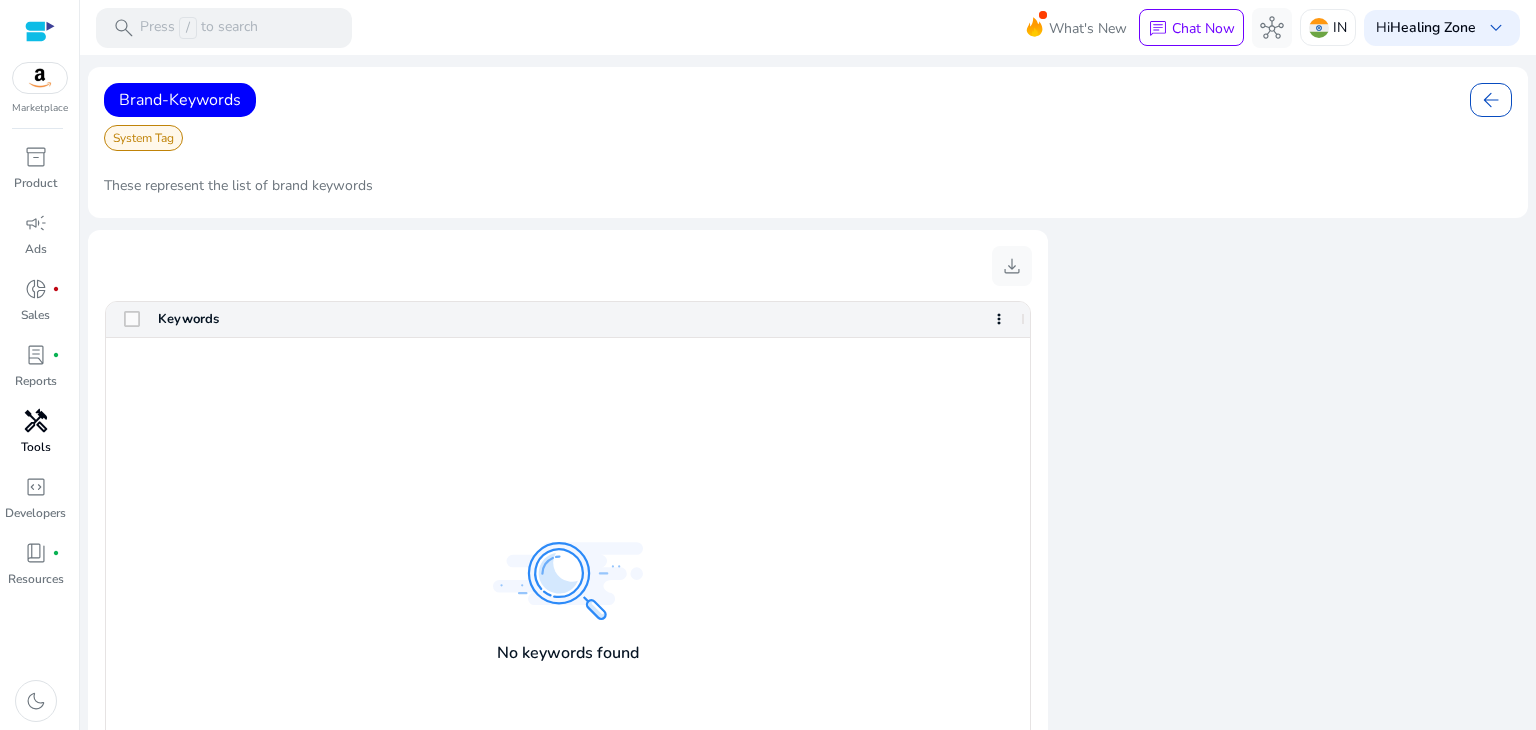 click on "handyman   Tools" at bounding box center (35, 438) 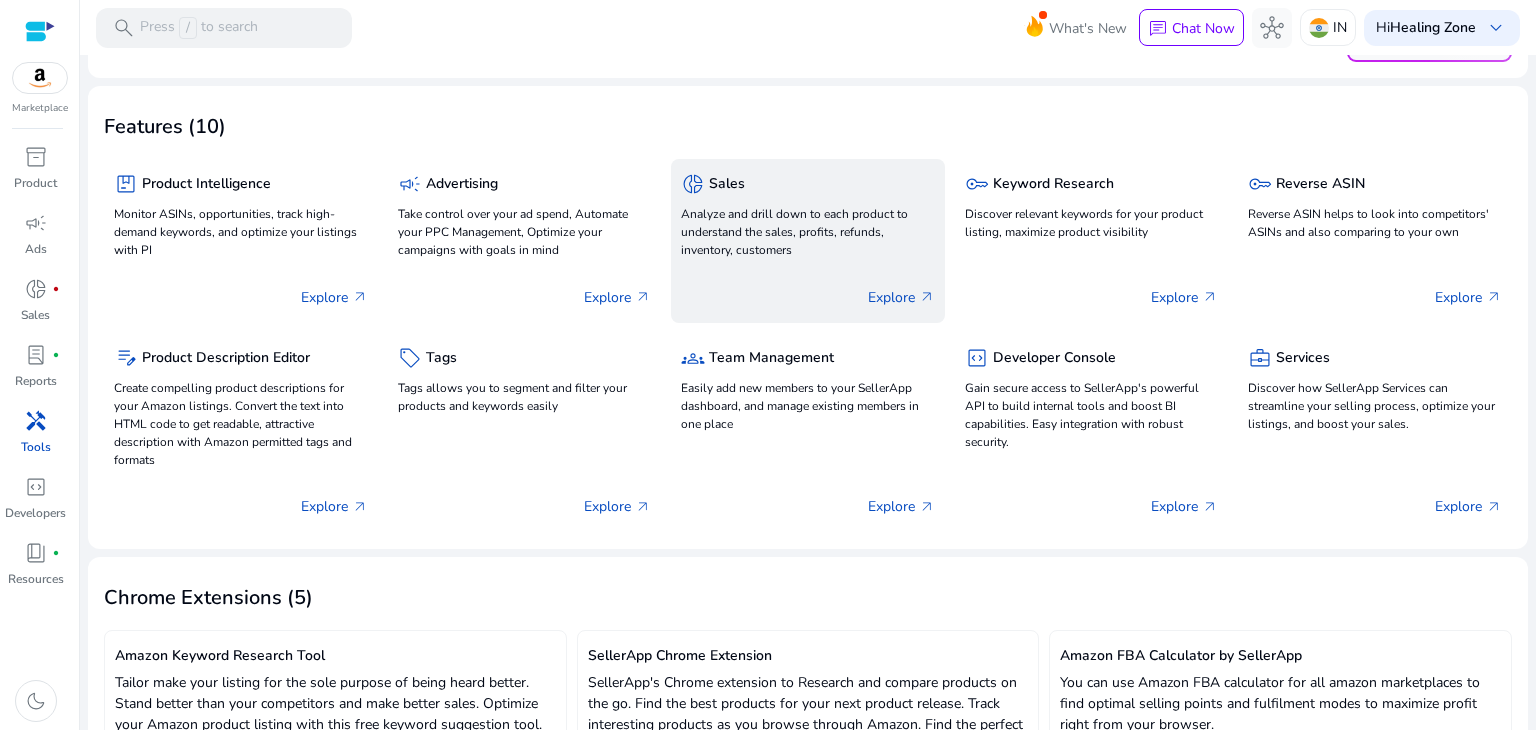scroll, scrollTop: 60, scrollLeft: 0, axis: vertical 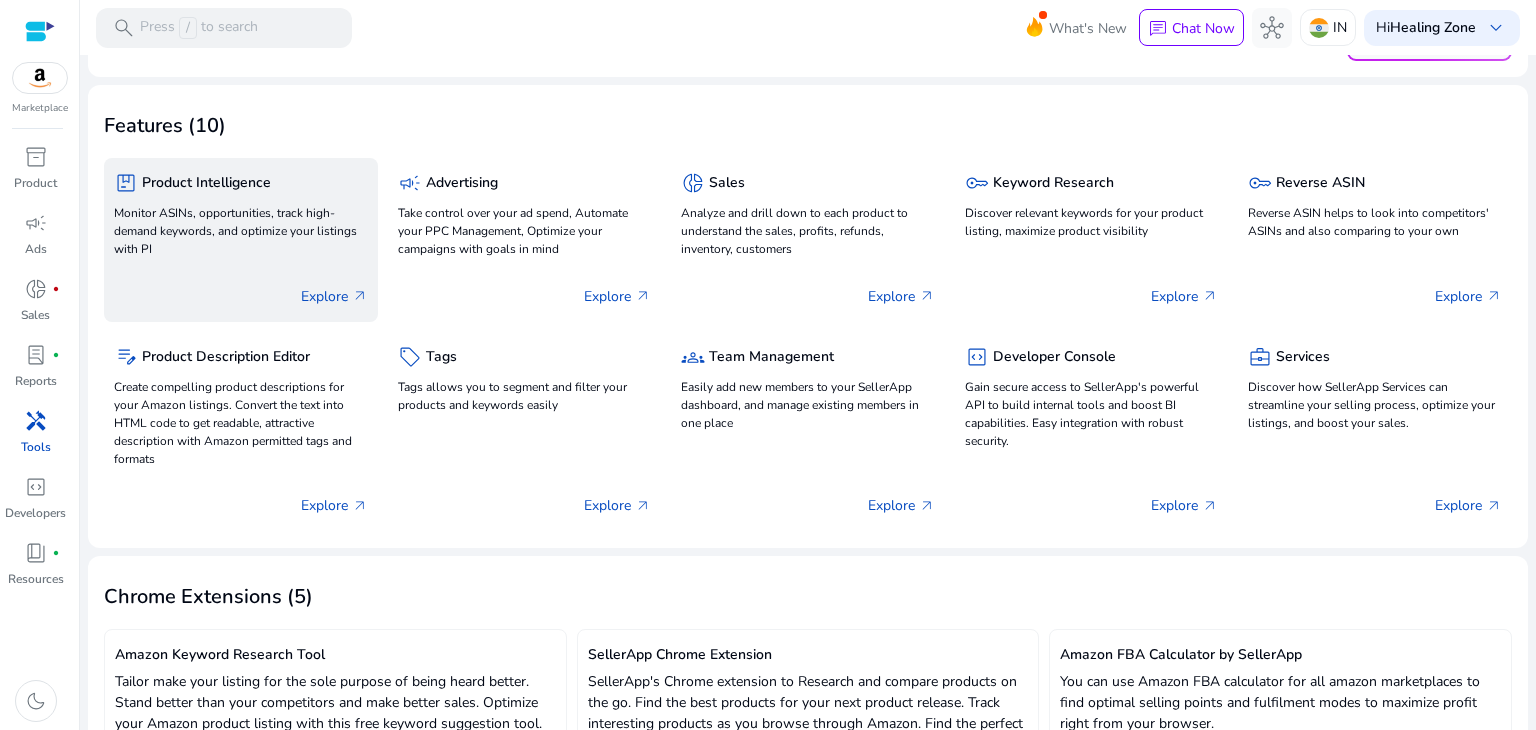 click on "Explore   arrow_outward" 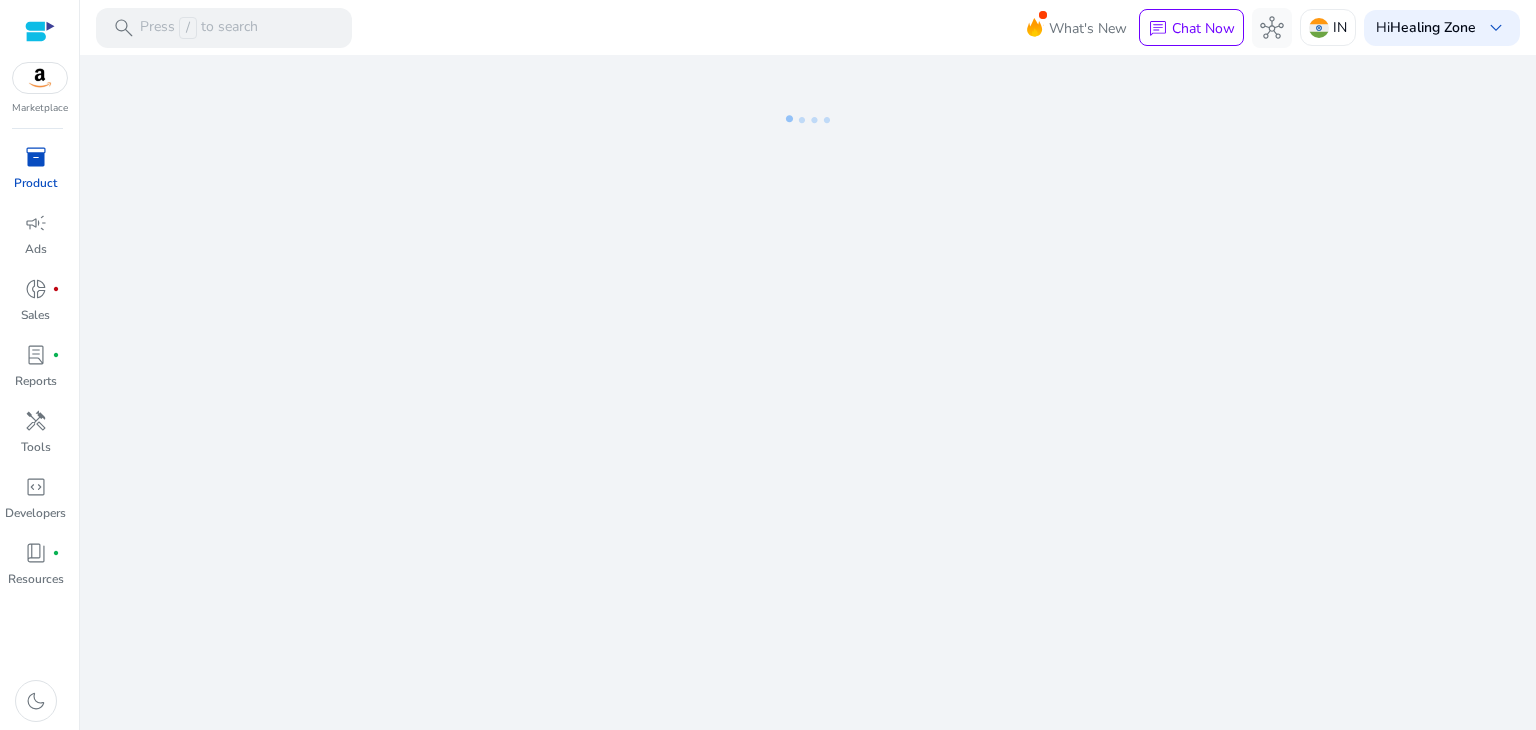 scroll, scrollTop: 0, scrollLeft: 0, axis: both 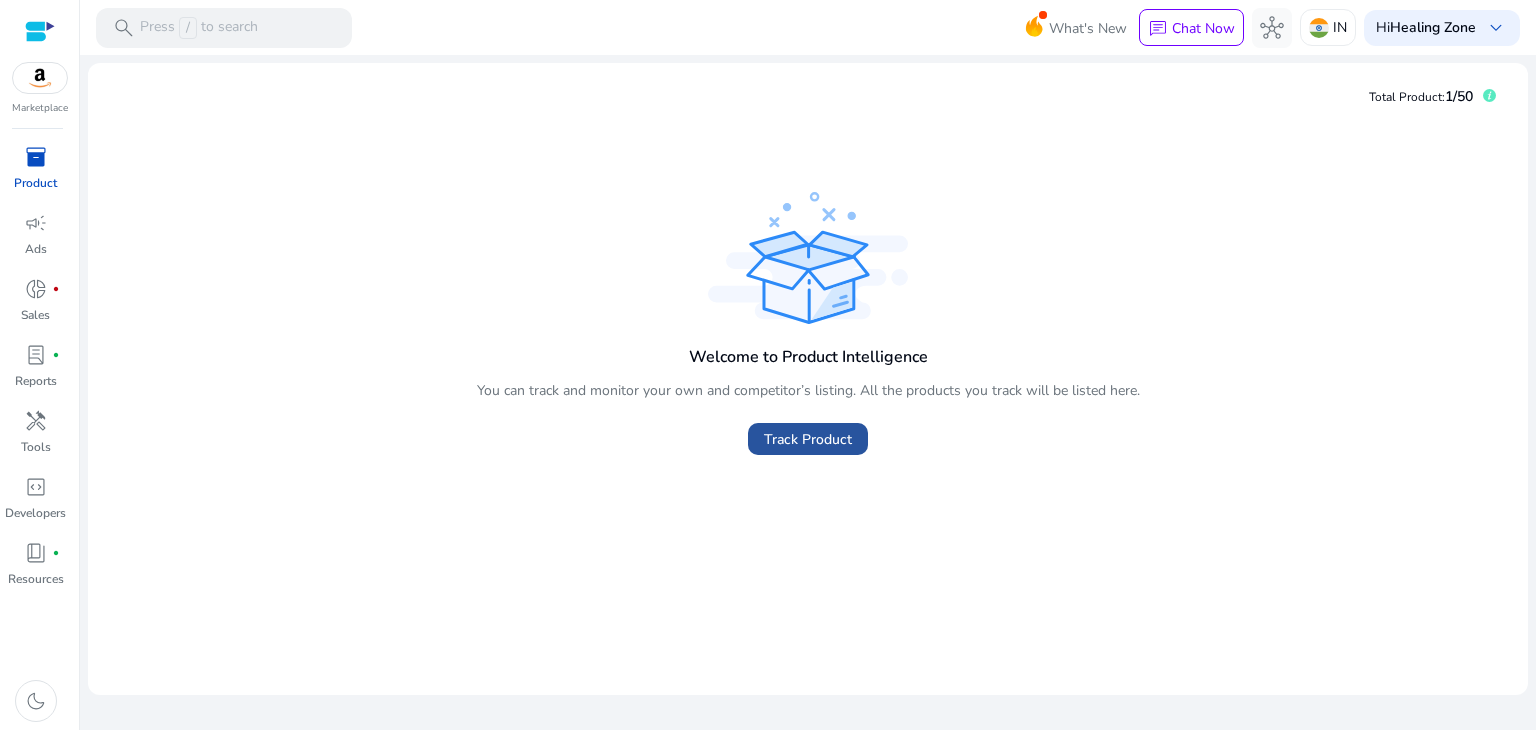 click 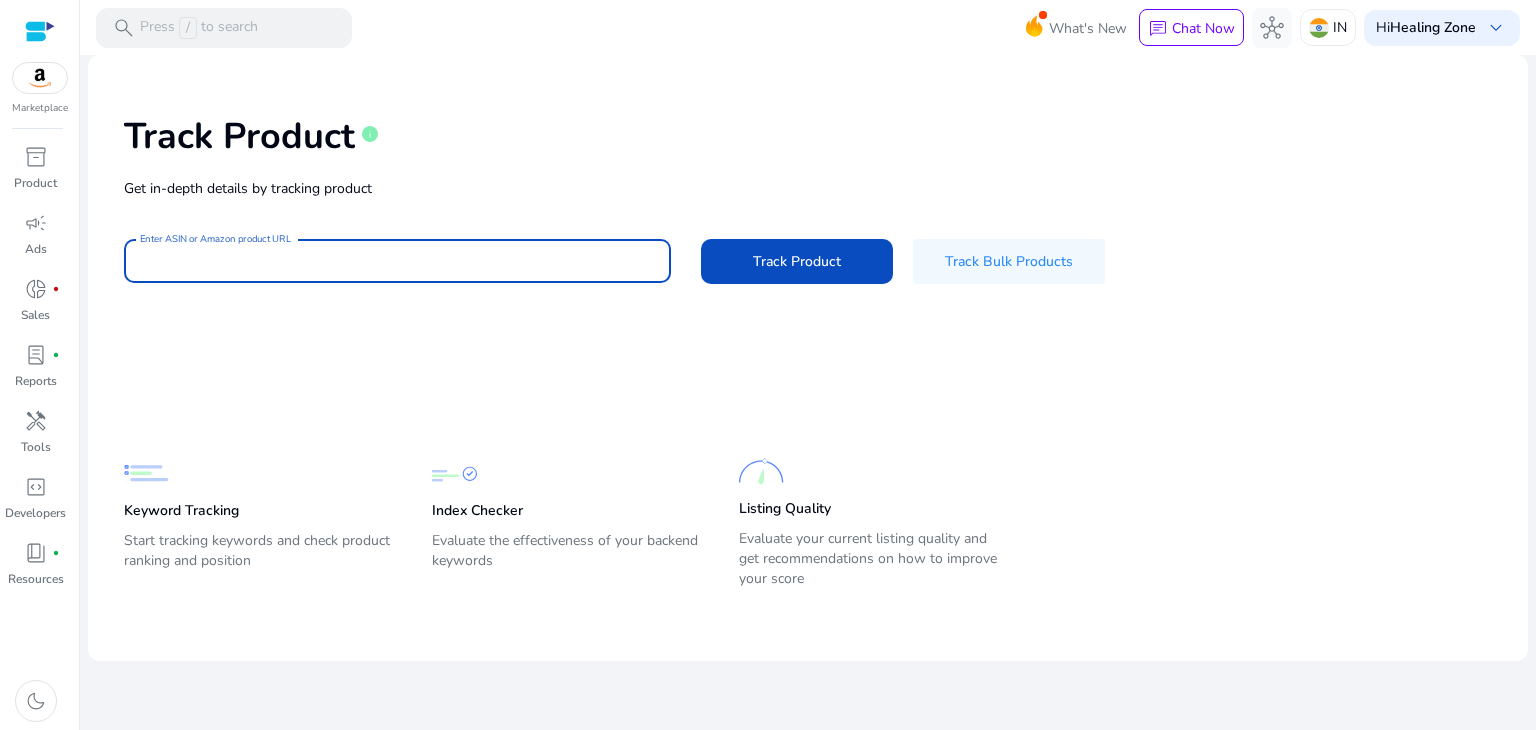click on "Enter ASIN or Amazon product URL" at bounding box center [397, 261] 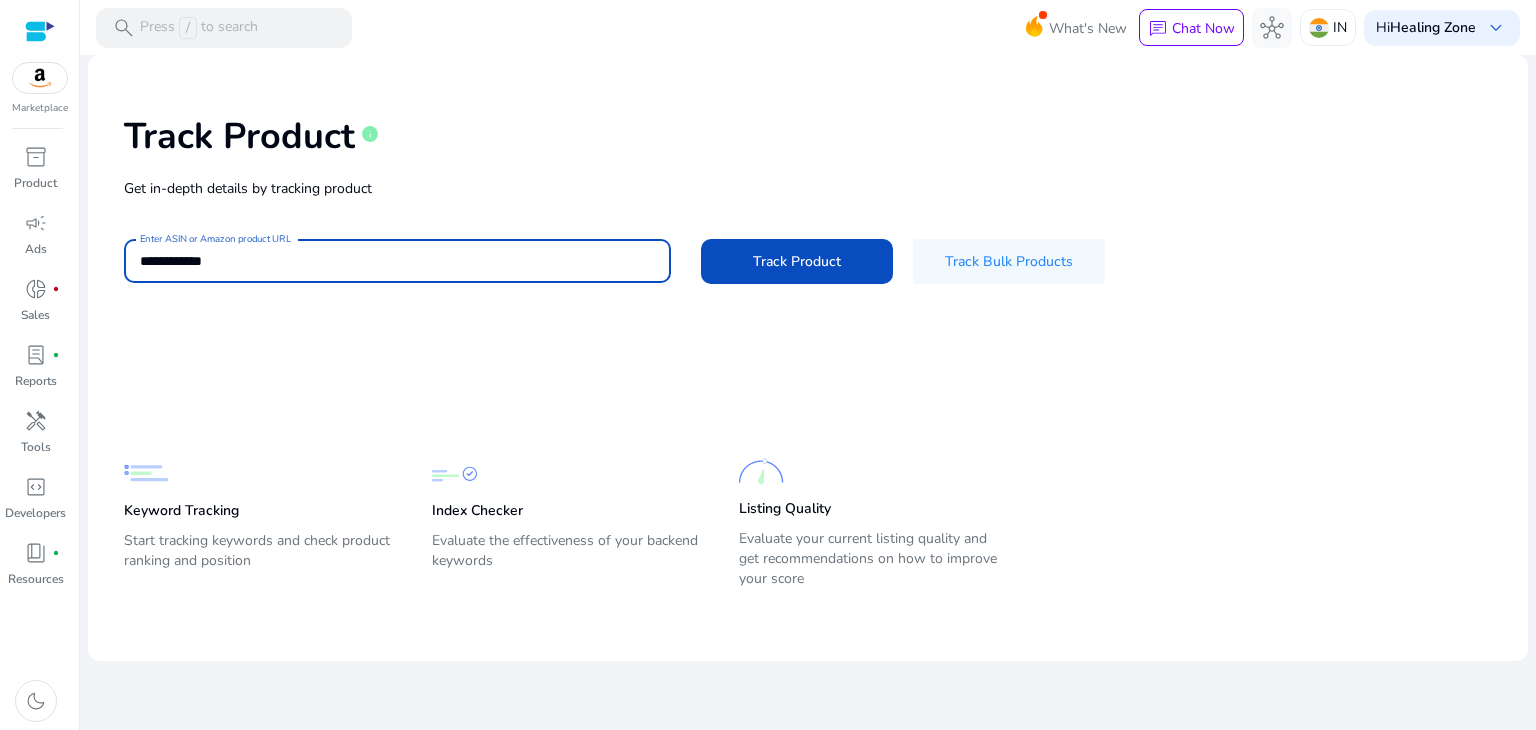 type on "**********" 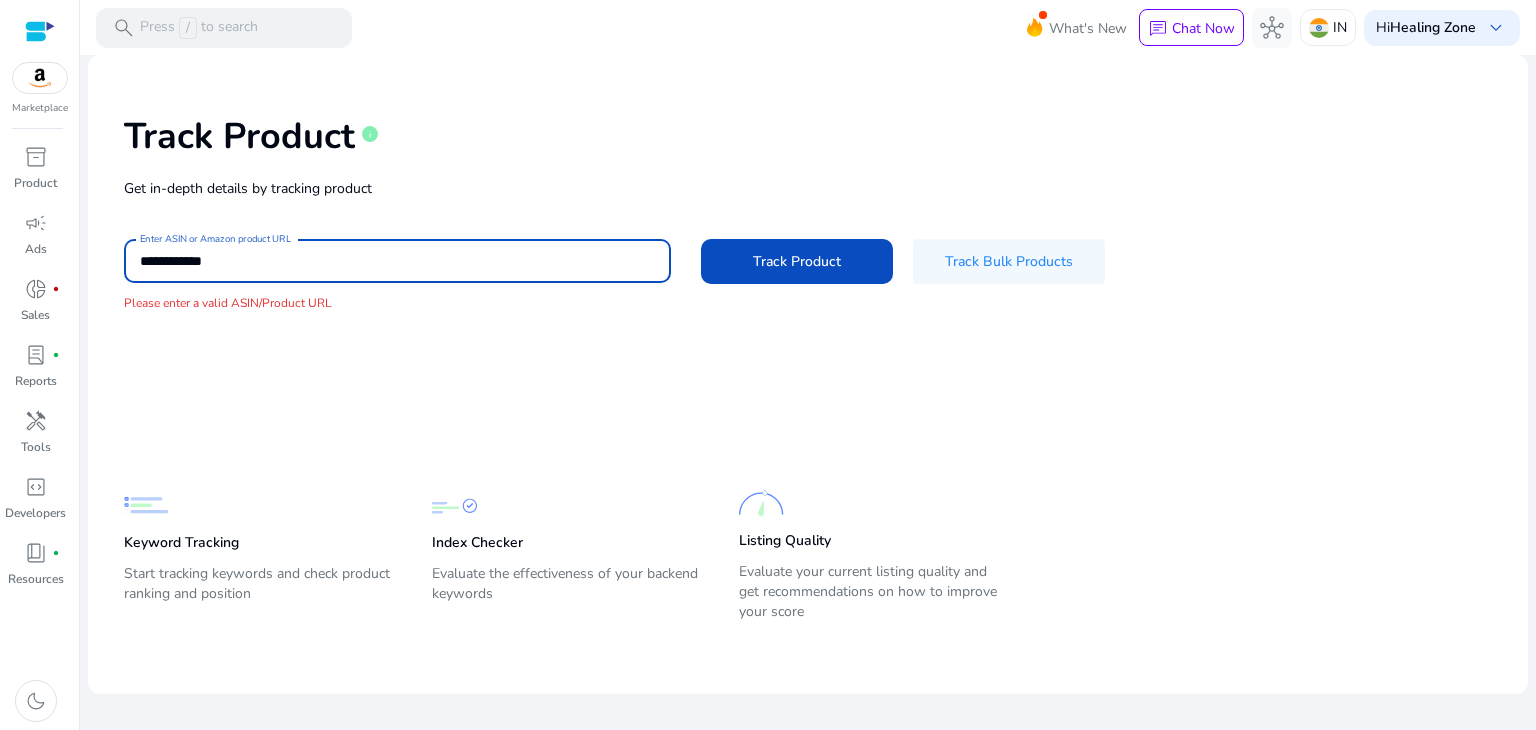 click on "**********" at bounding box center [397, 261] 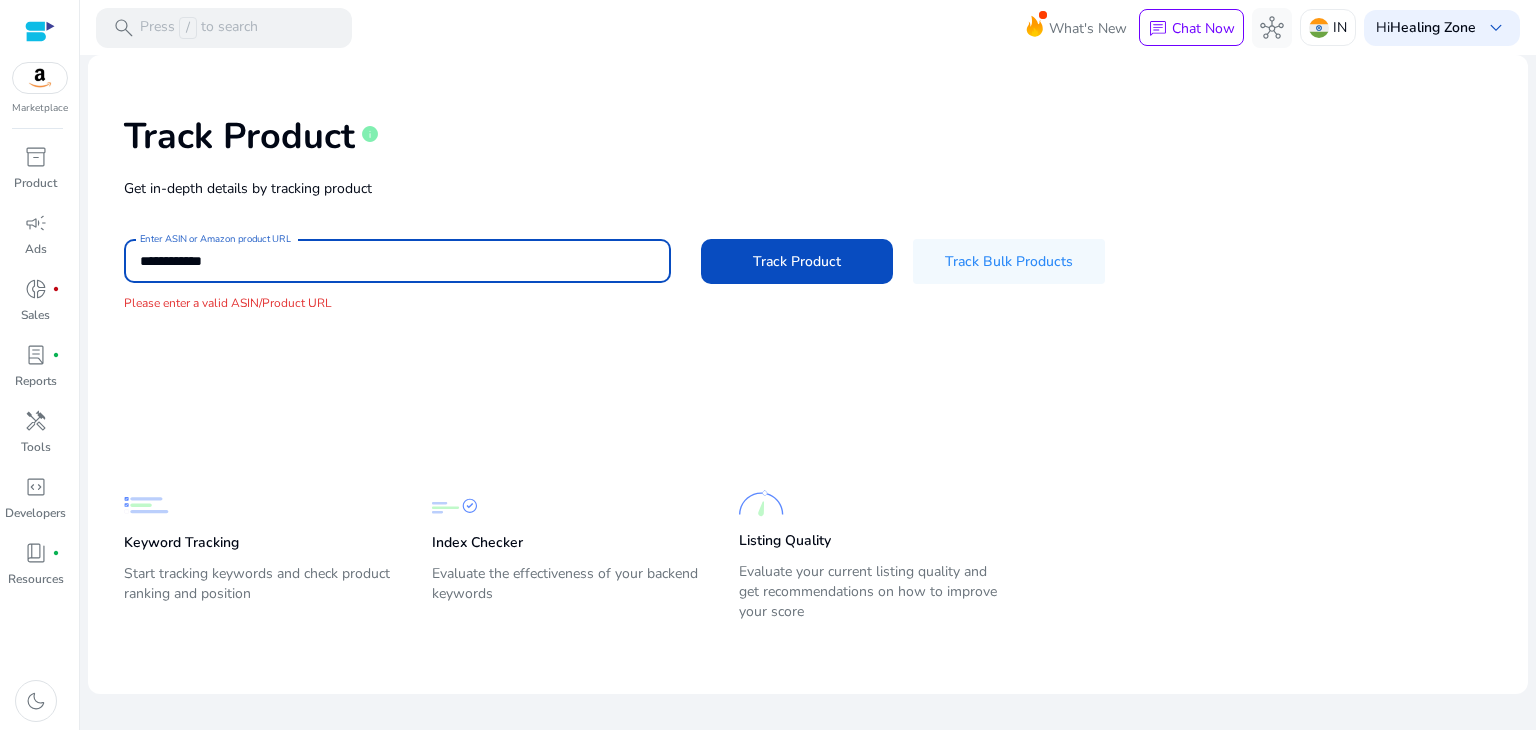 click on "**********" at bounding box center (397, 261) 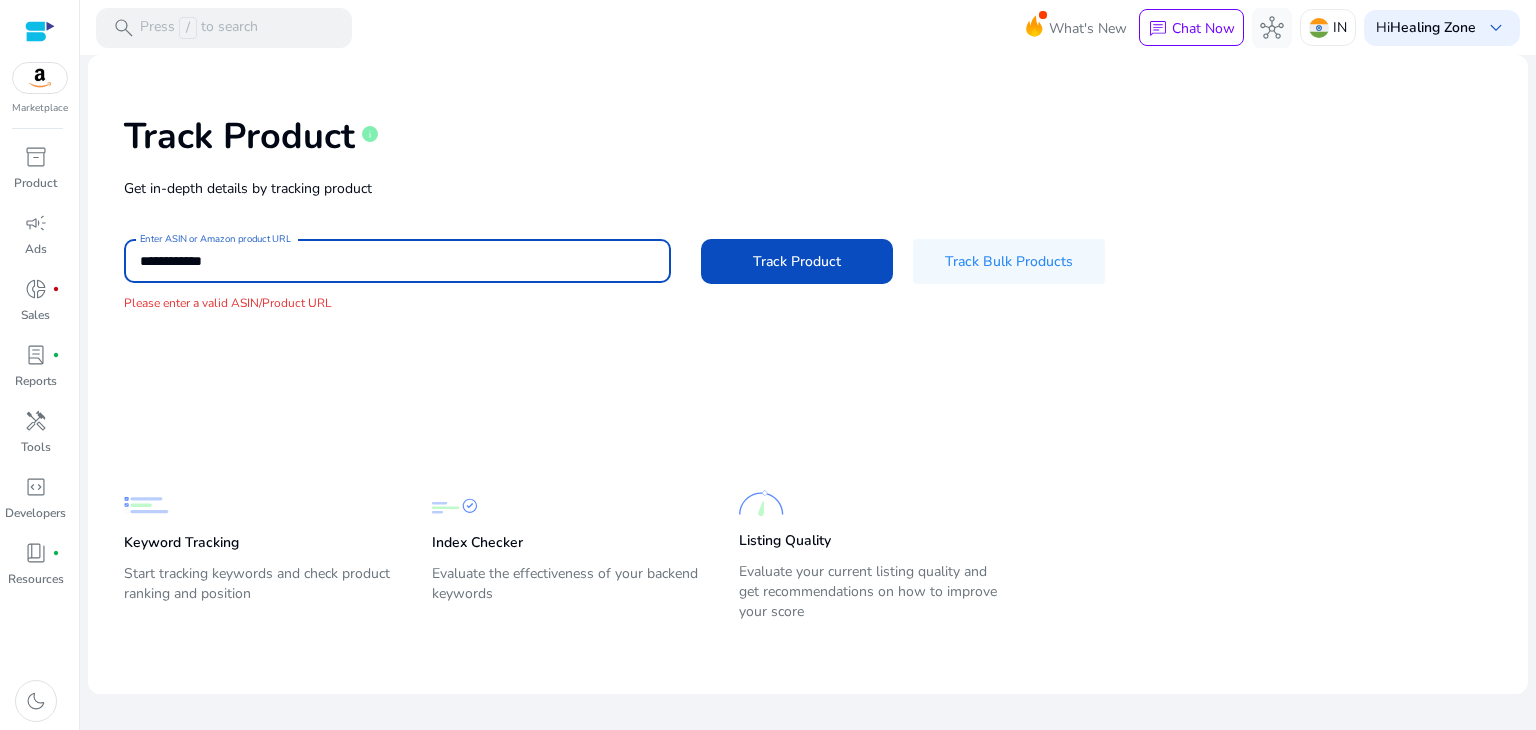 click on "**********" at bounding box center [397, 261] 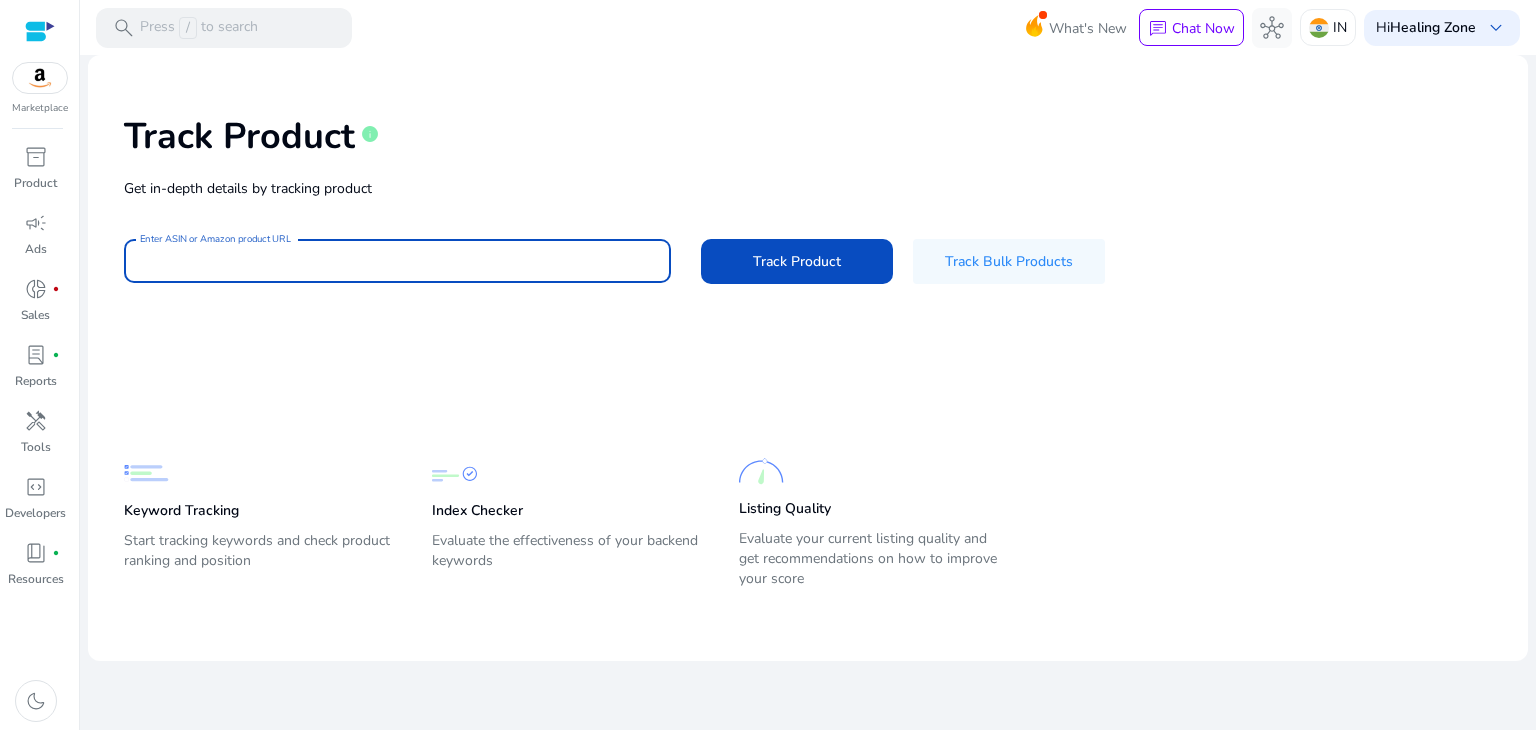 paste on "**********" 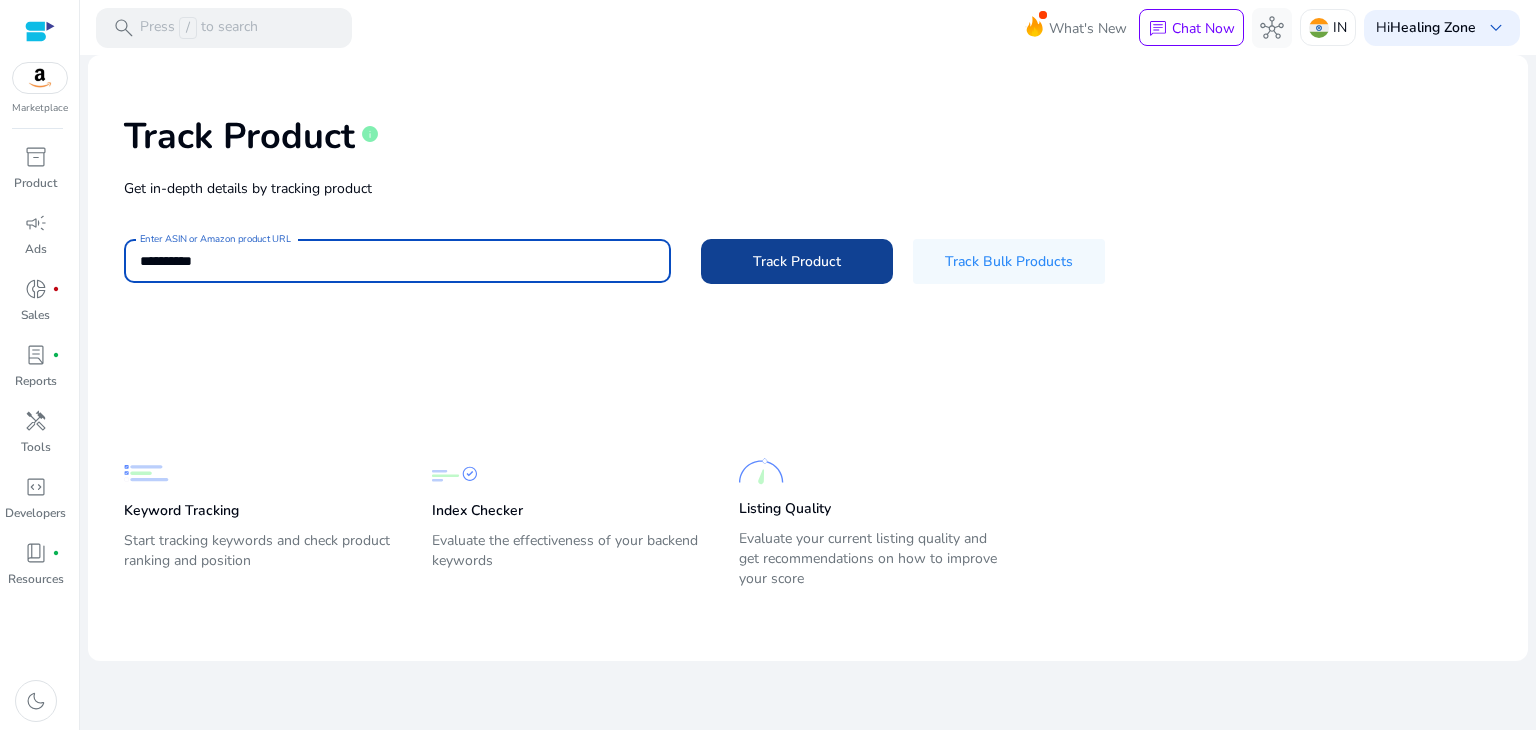 type on "**********" 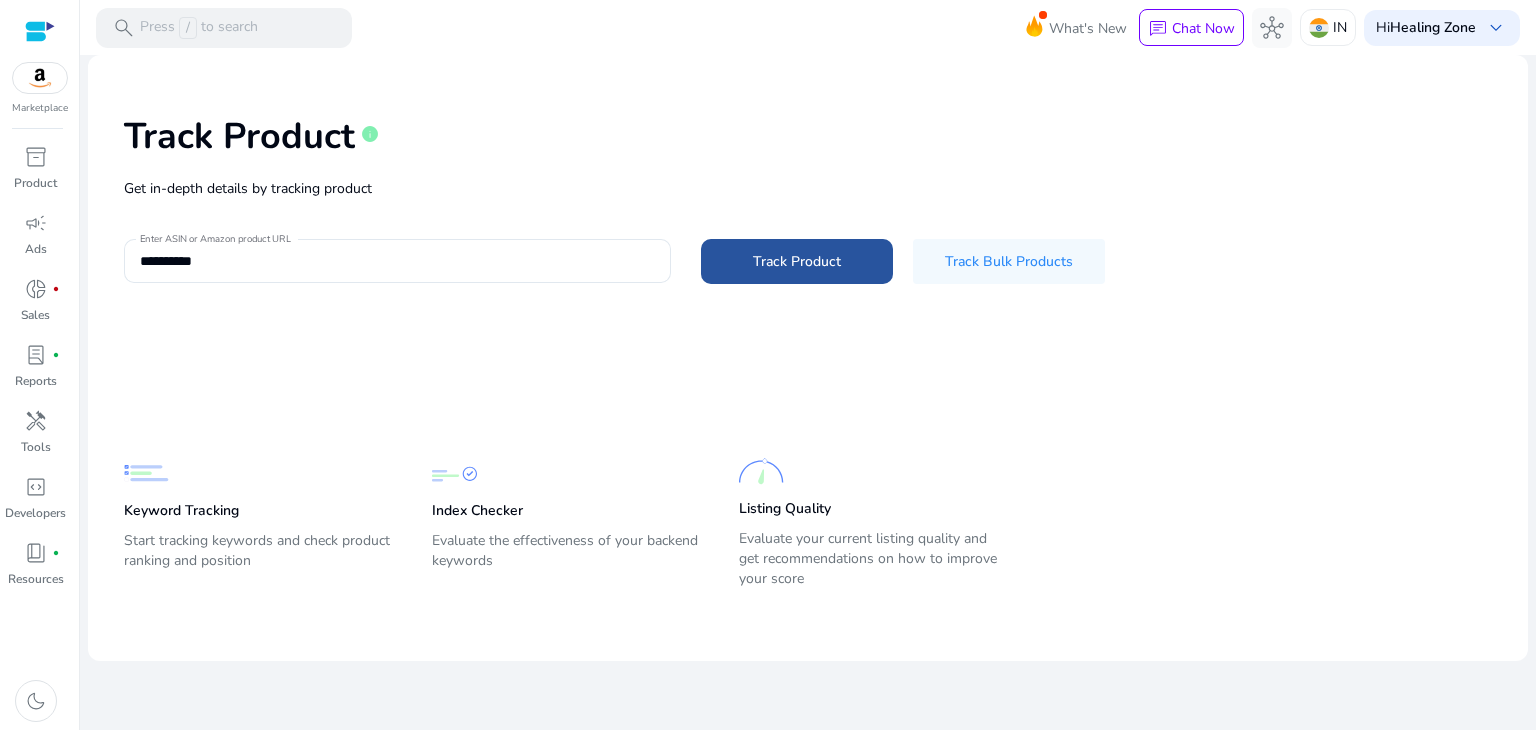 click on "Track Product" 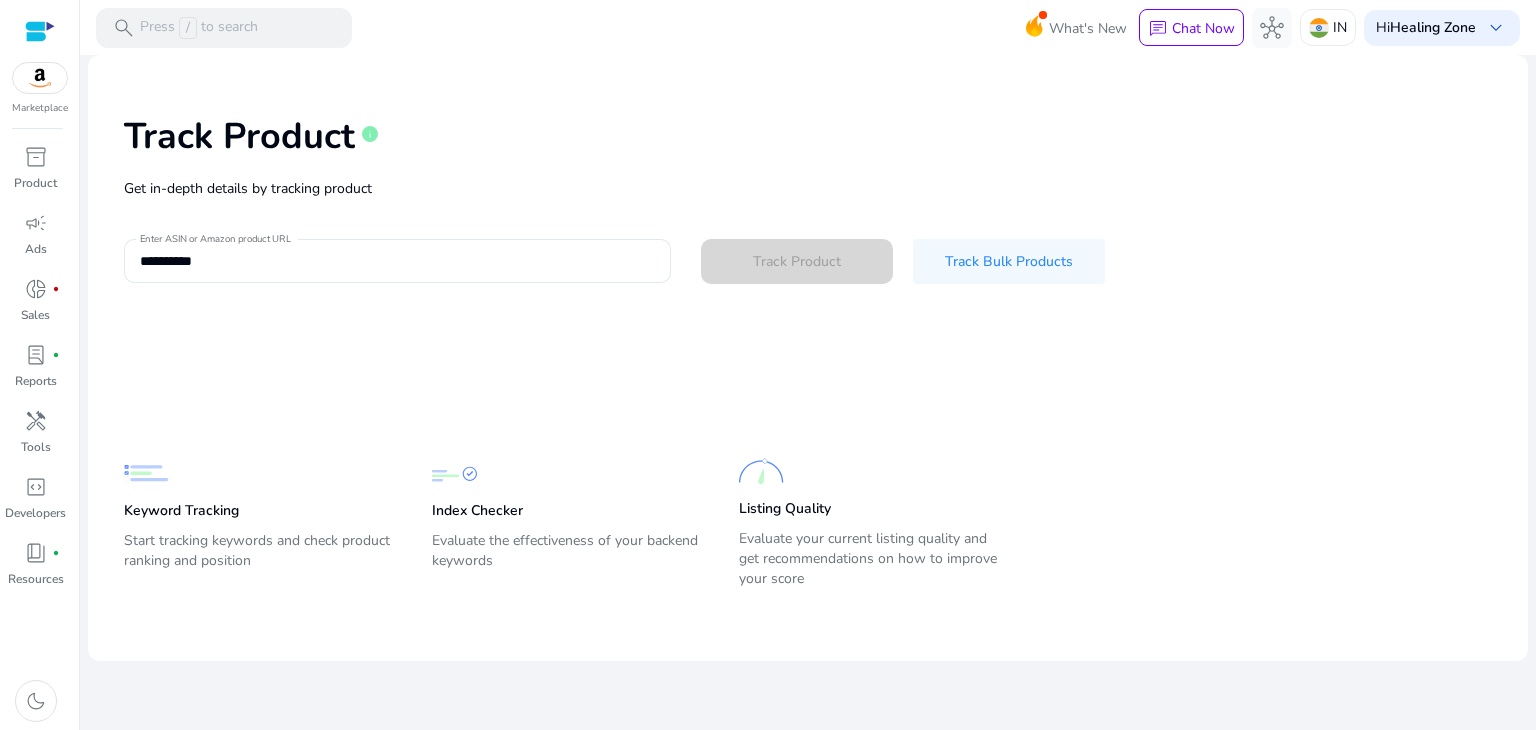 type 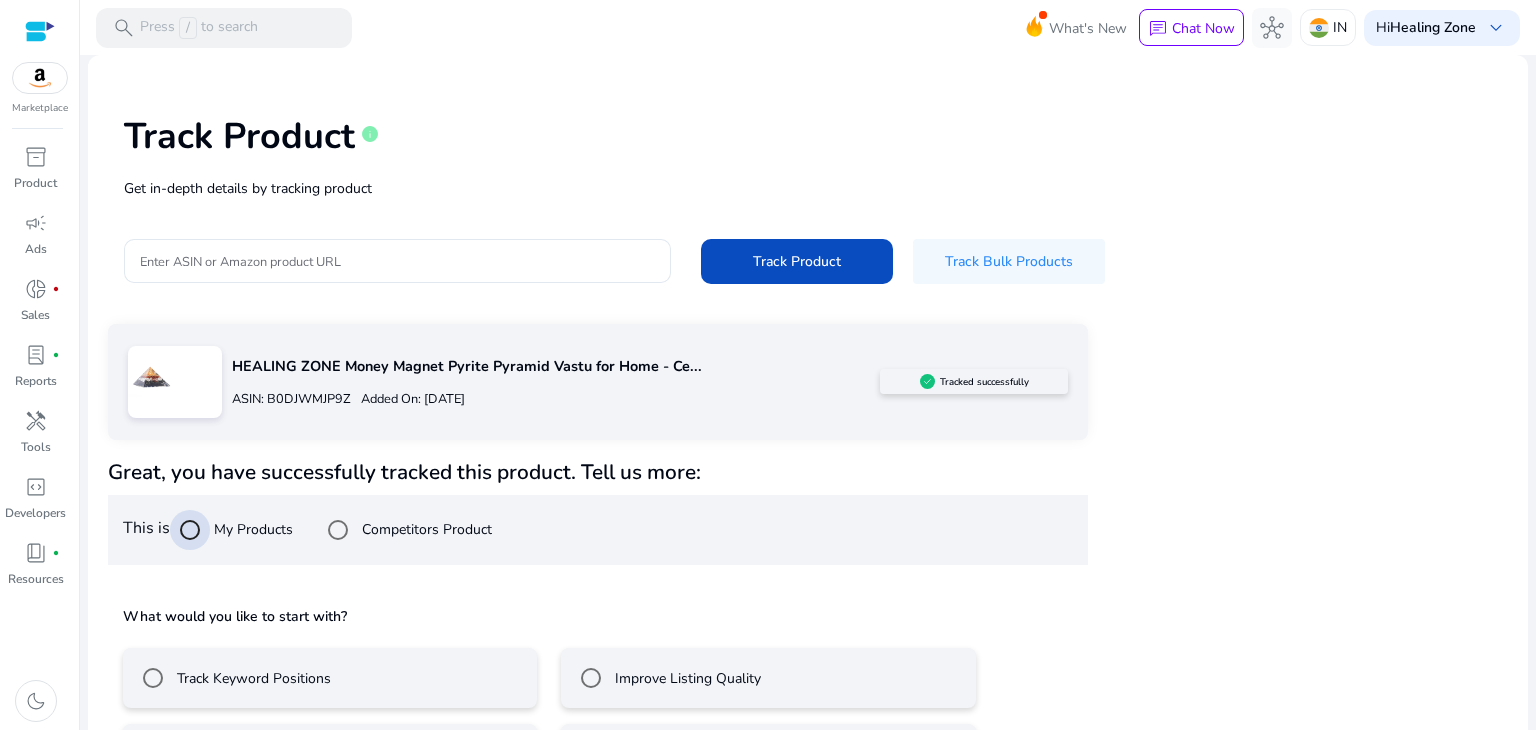 scroll, scrollTop: 83, scrollLeft: 0, axis: vertical 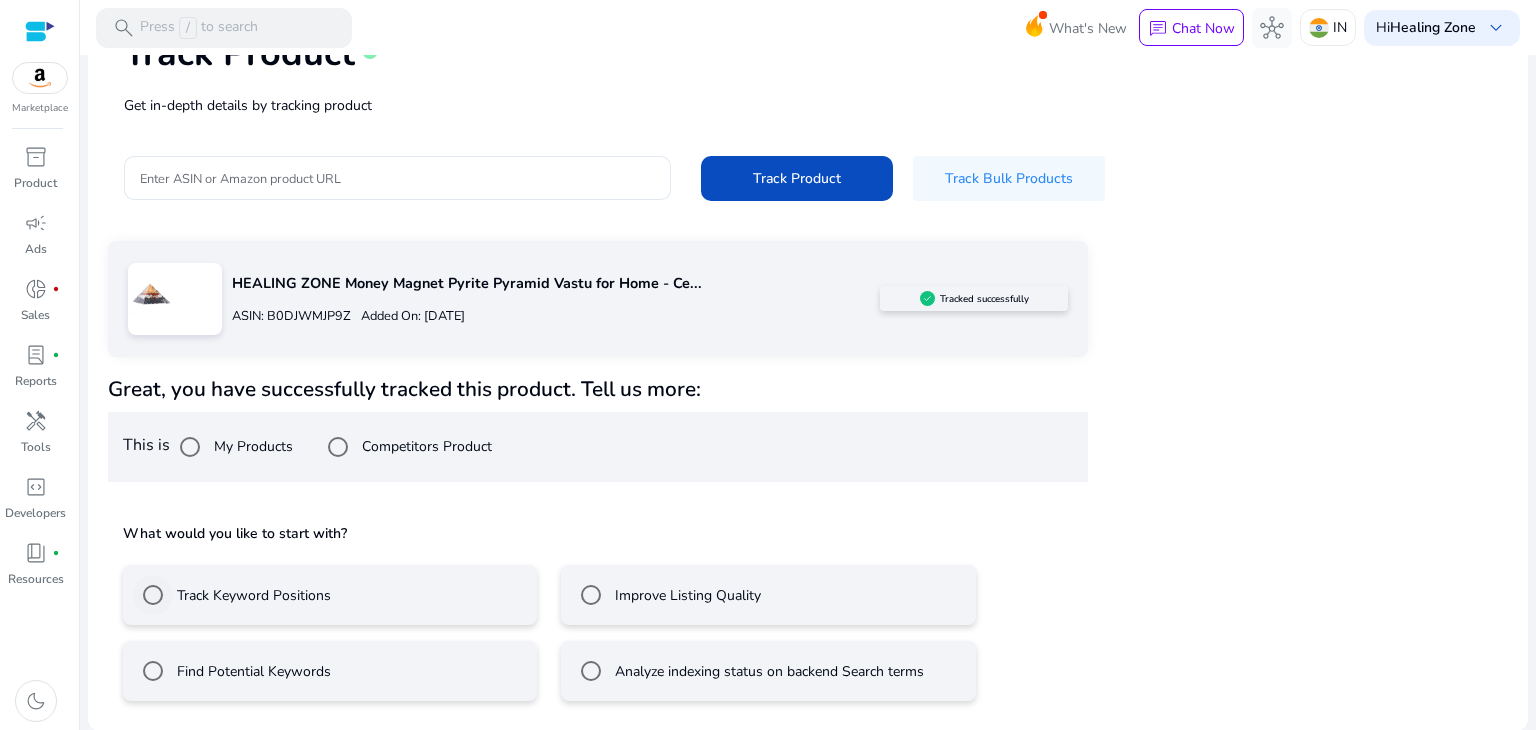 click on "Track Keyword Positions" at bounding box center [252, 595] 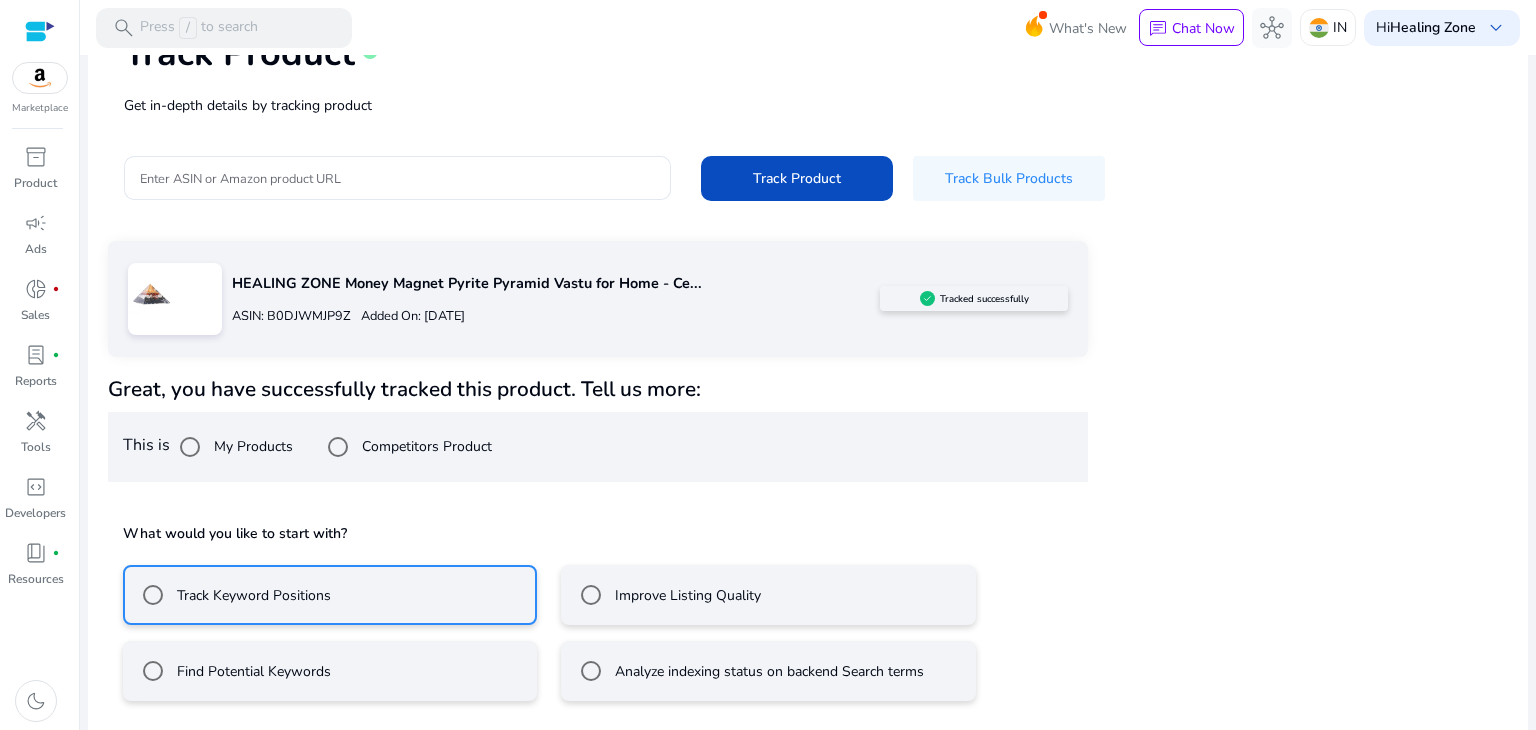 click on "Find Potential Keywords" at bounding box center (232, 671) 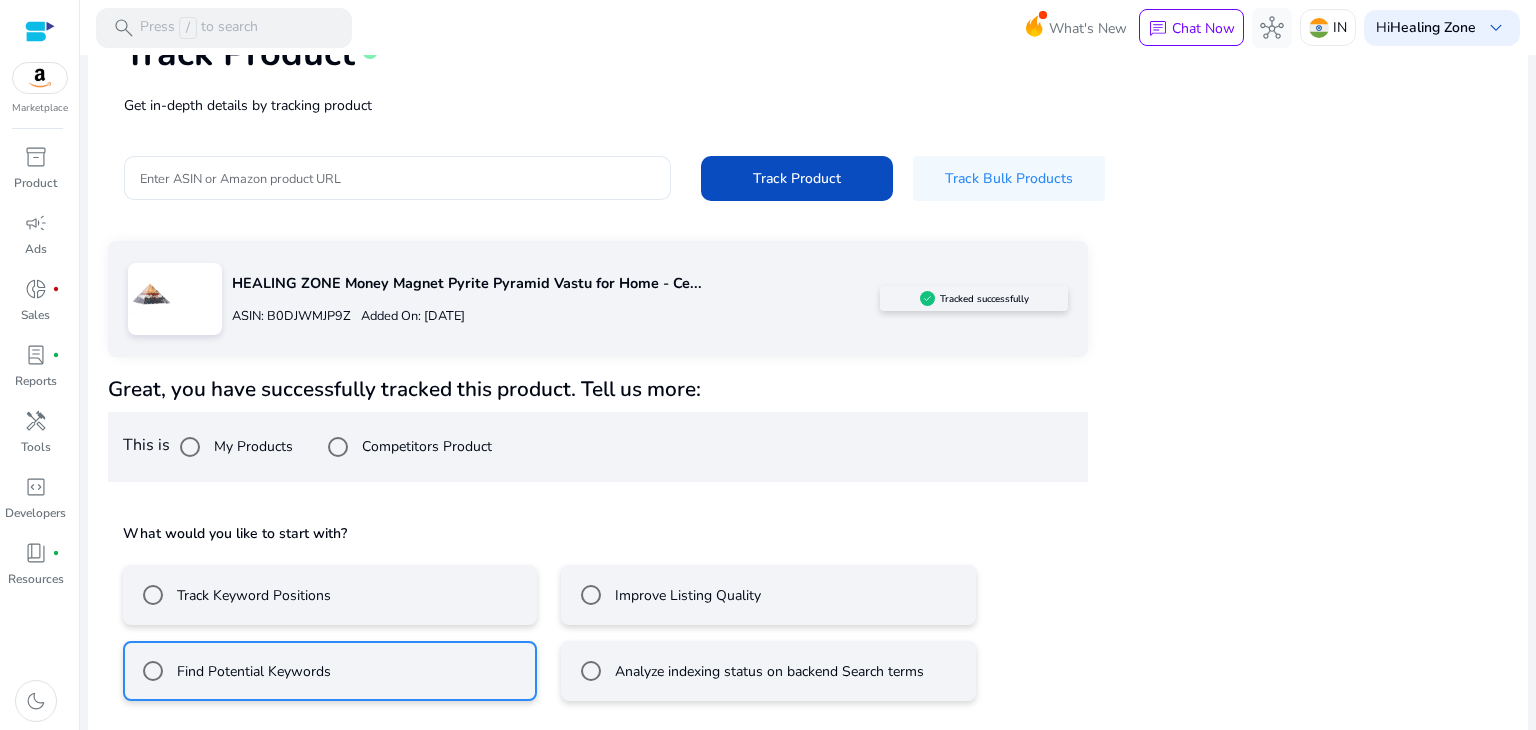 click on "Track Keyword Positions" at bounding box center [232, 595] 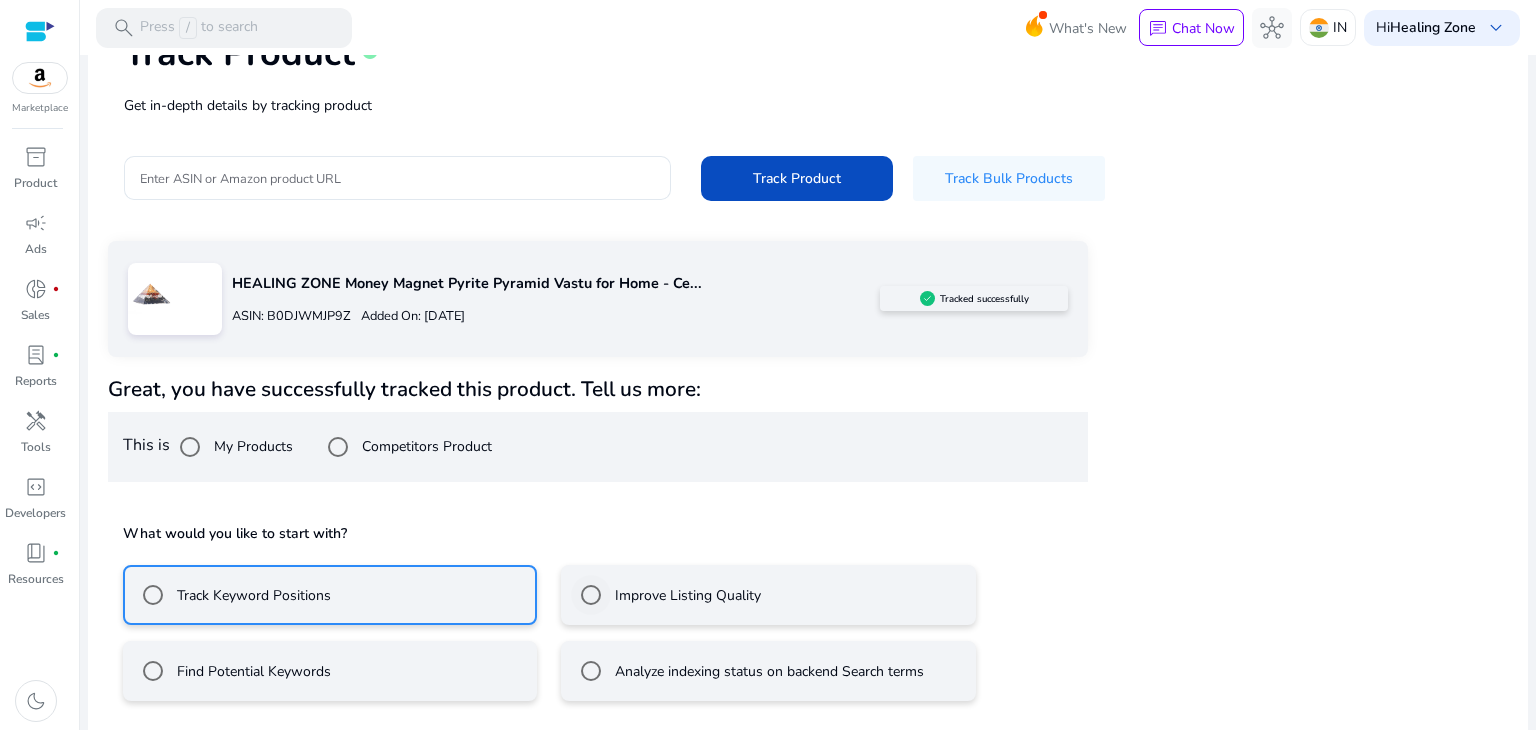 click on "Improve Listing Quality" at bounding box center [666, 595] 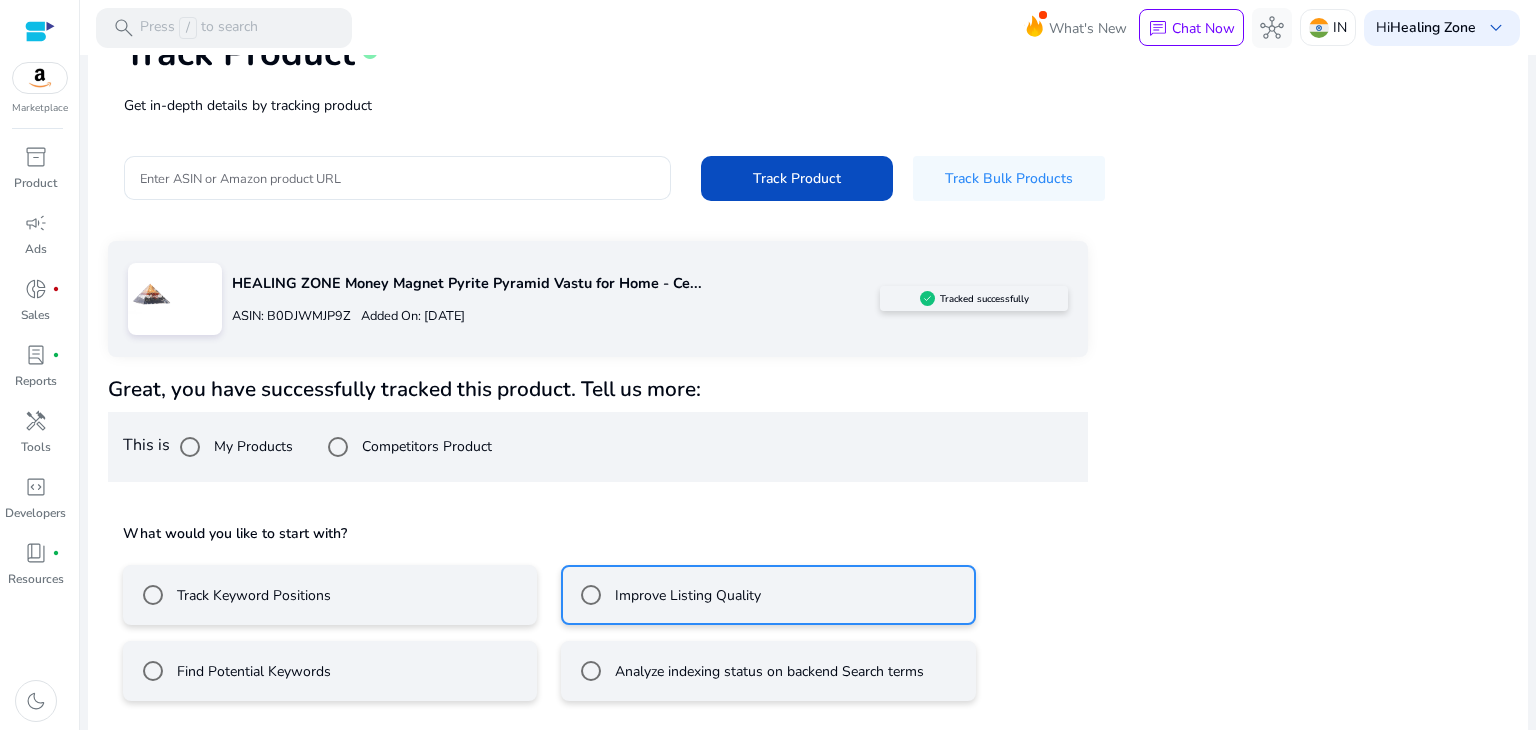 scroll, scrollTop: 172, scrollLeft: 0, axis: vertical 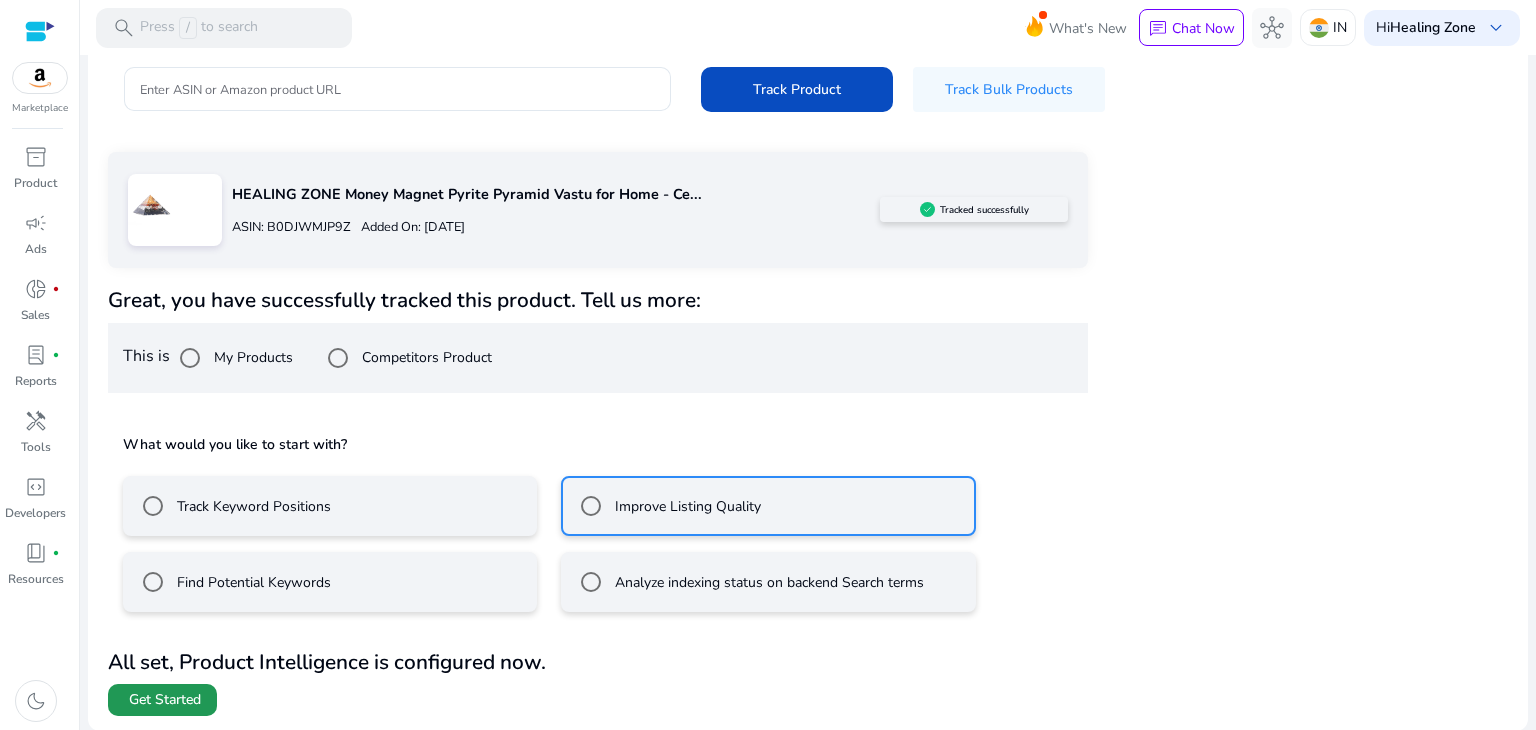 click on "Get Started" at bounding box center [165, 700] 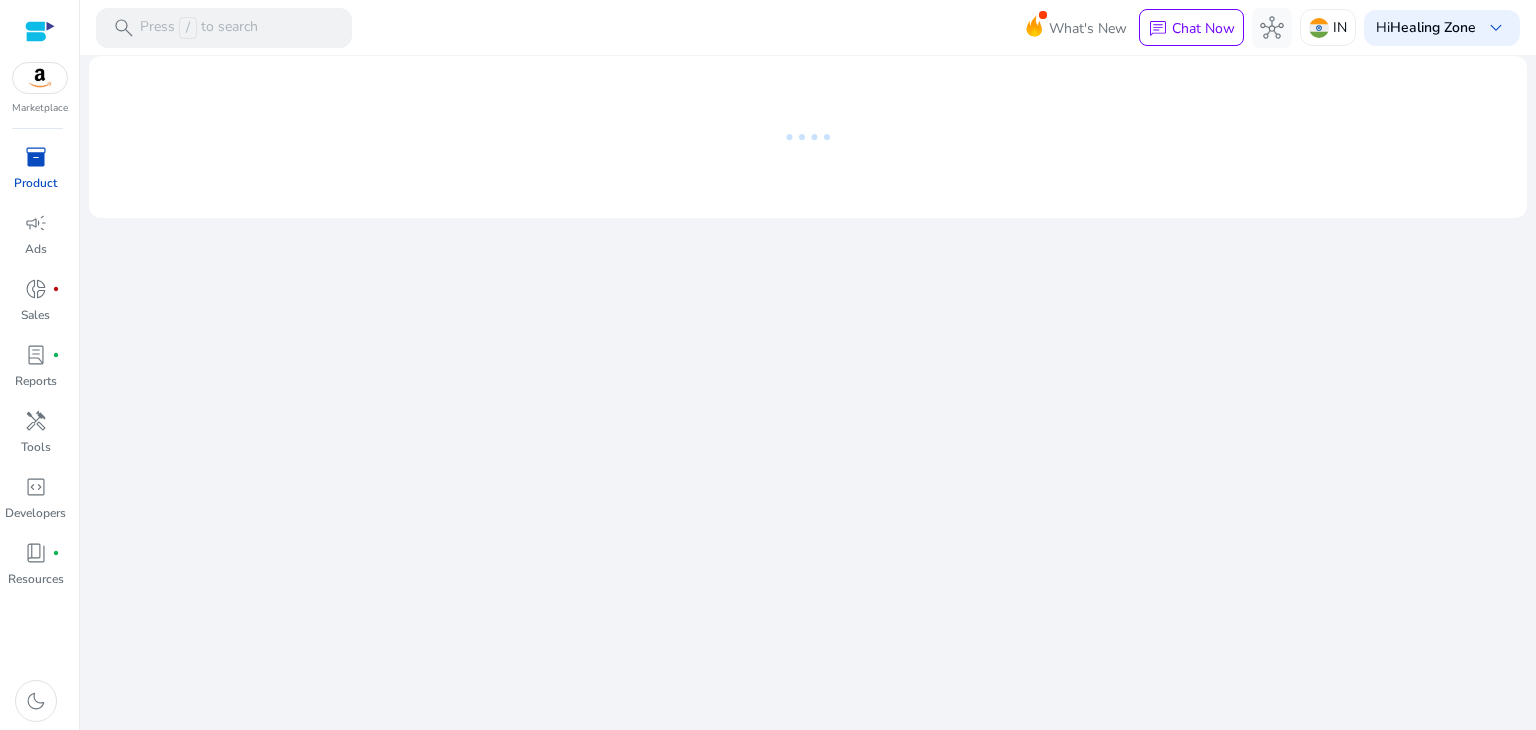 scroll, scrollTop: 0, scrollLeft: 0, axis: both 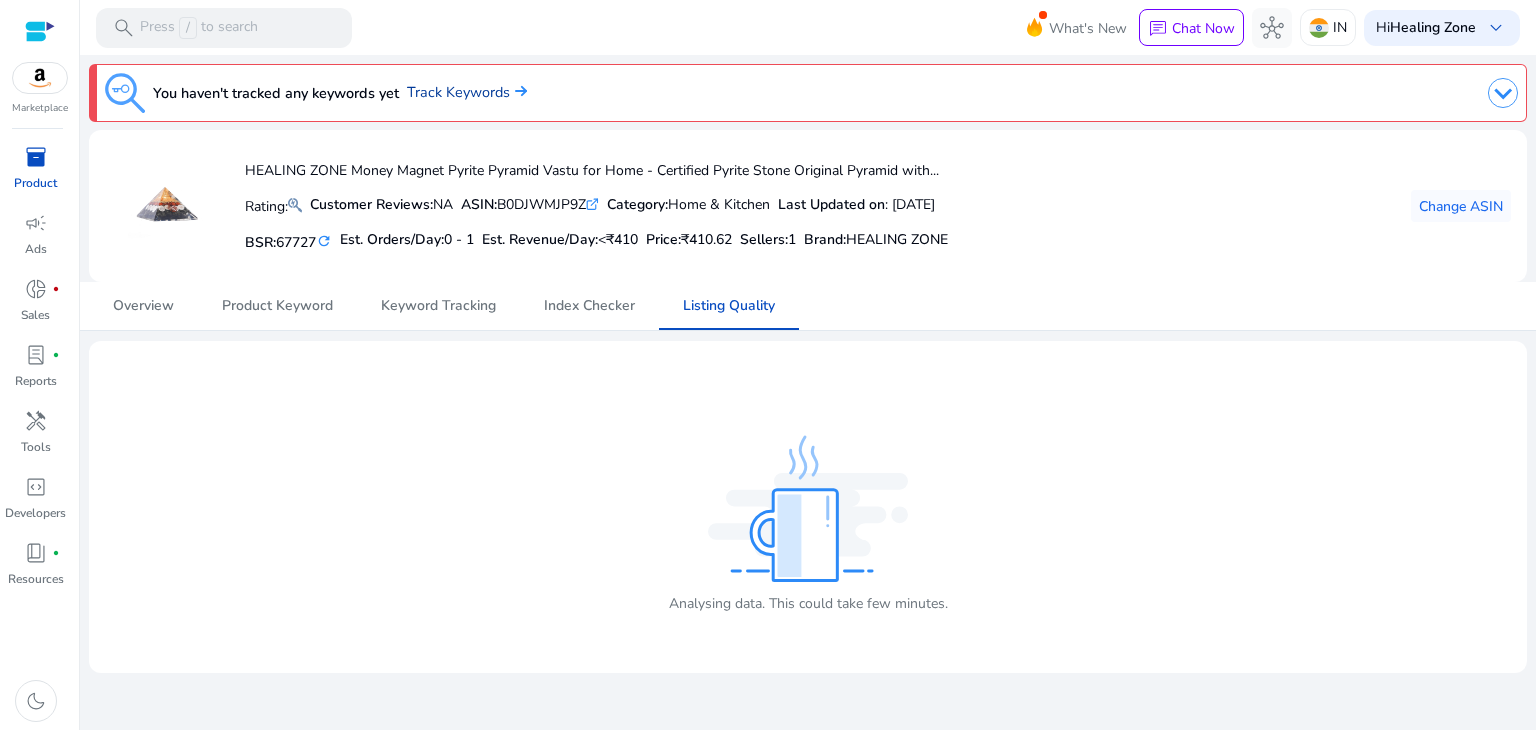 click on "Track Keywords" 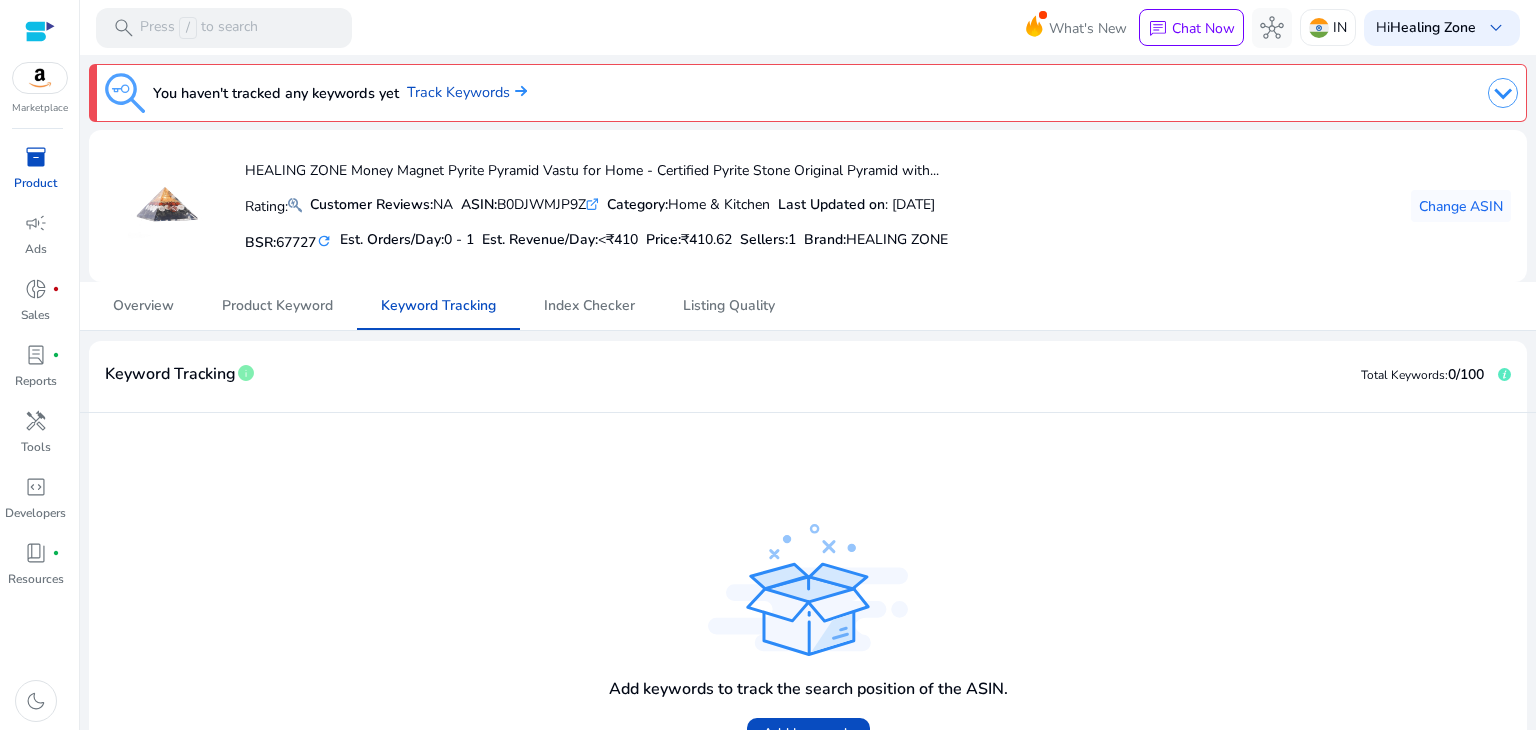 scroll, scrollTop: 87, scrollLeft: 0, axis: vertical 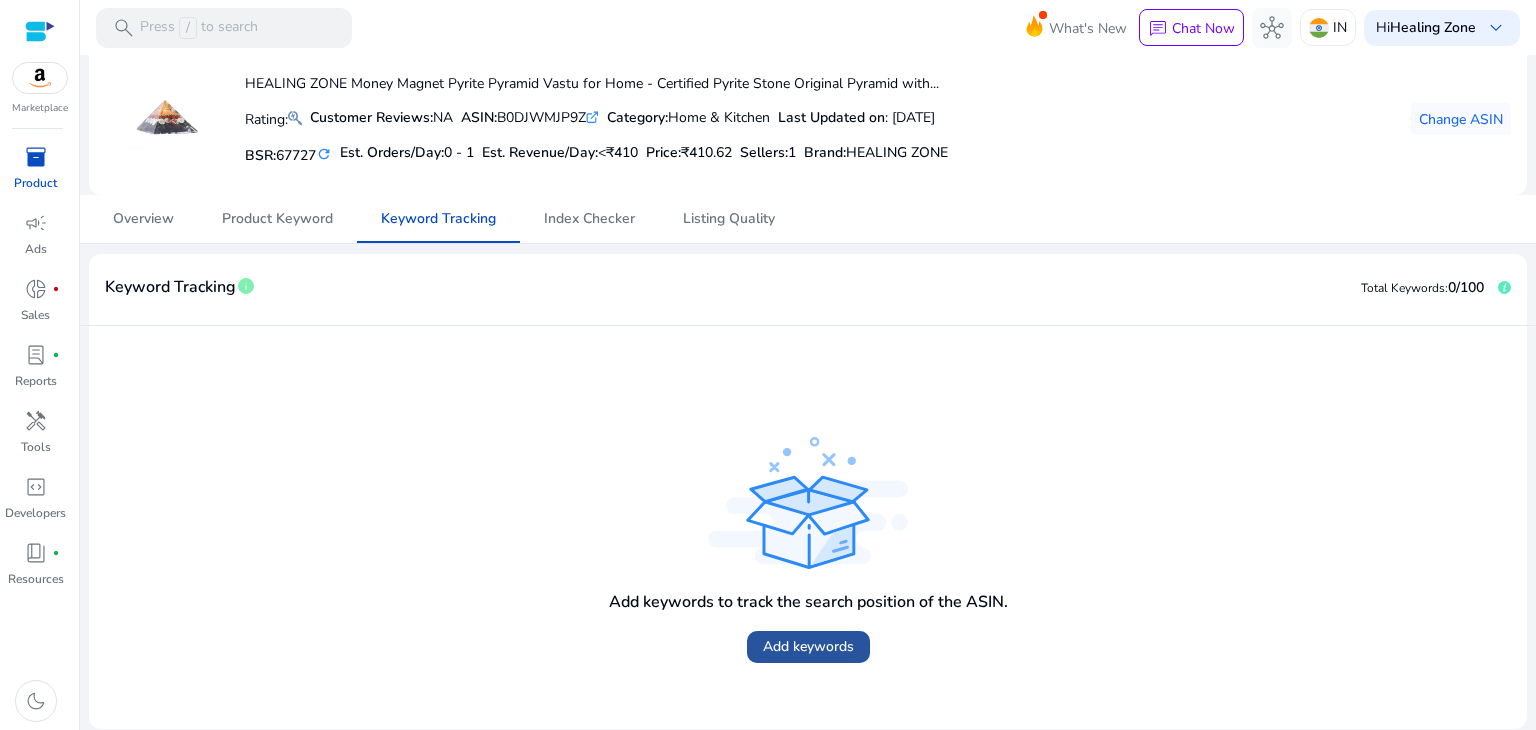 click on "Add keywords" at bounding box center [808, 646] 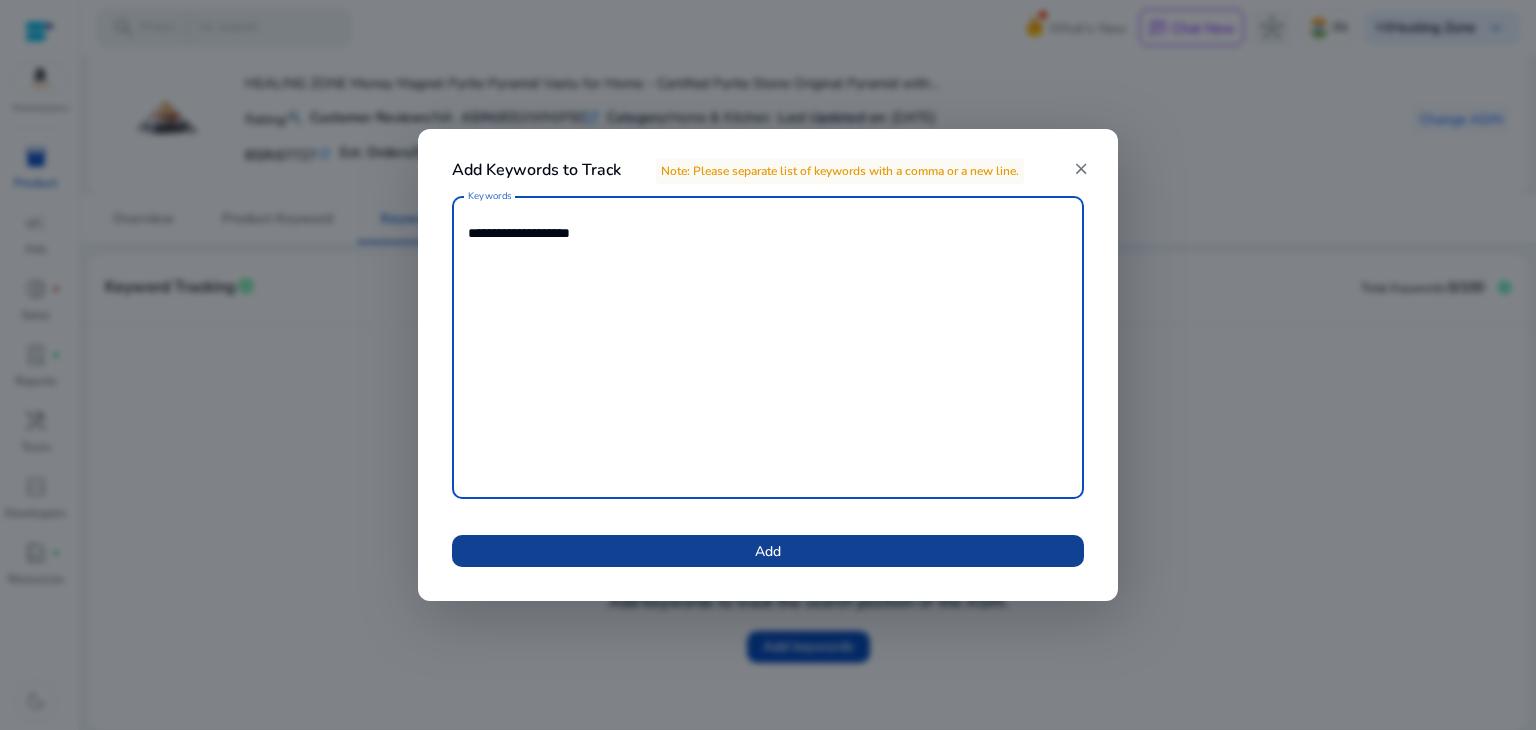 type on "**********" 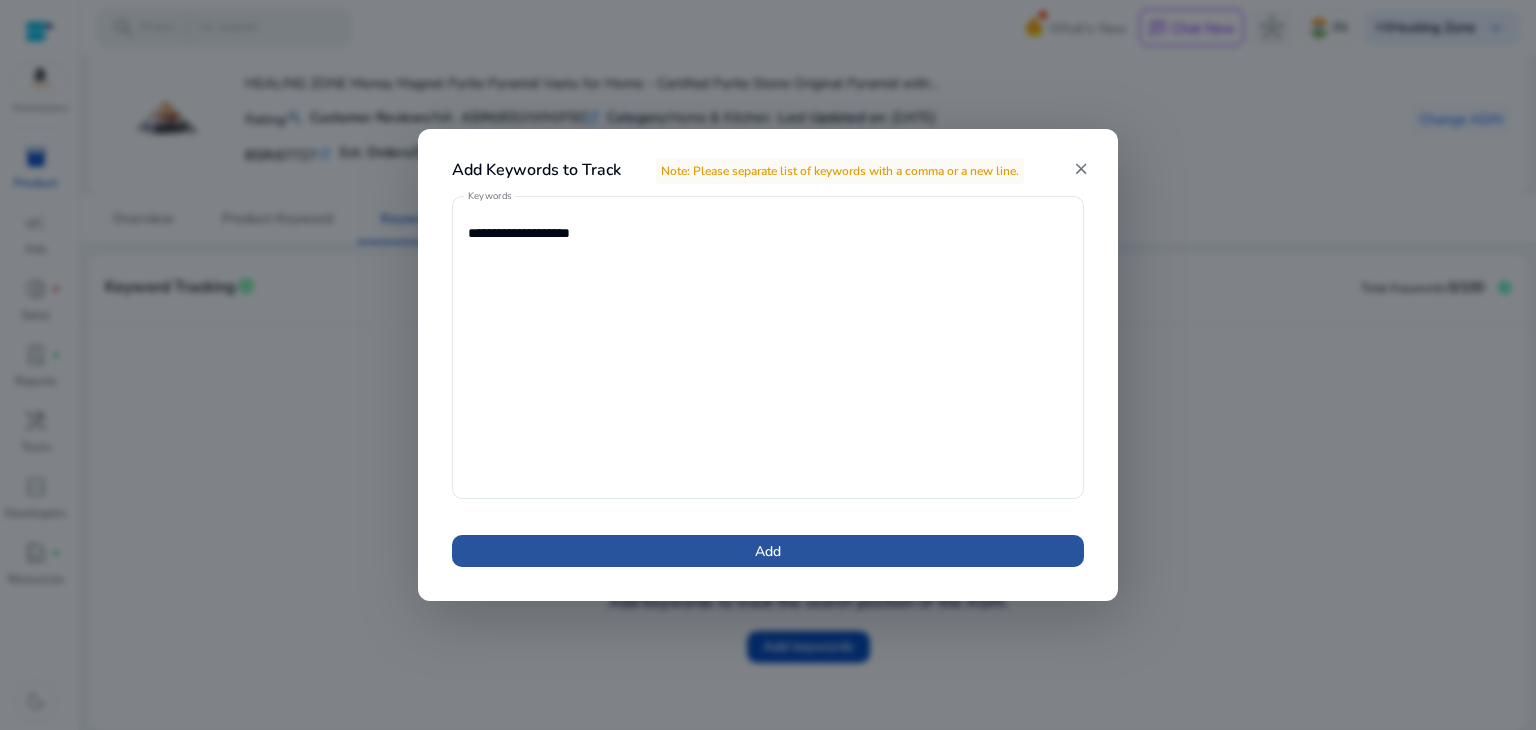 click at bounding box center [768, 551] 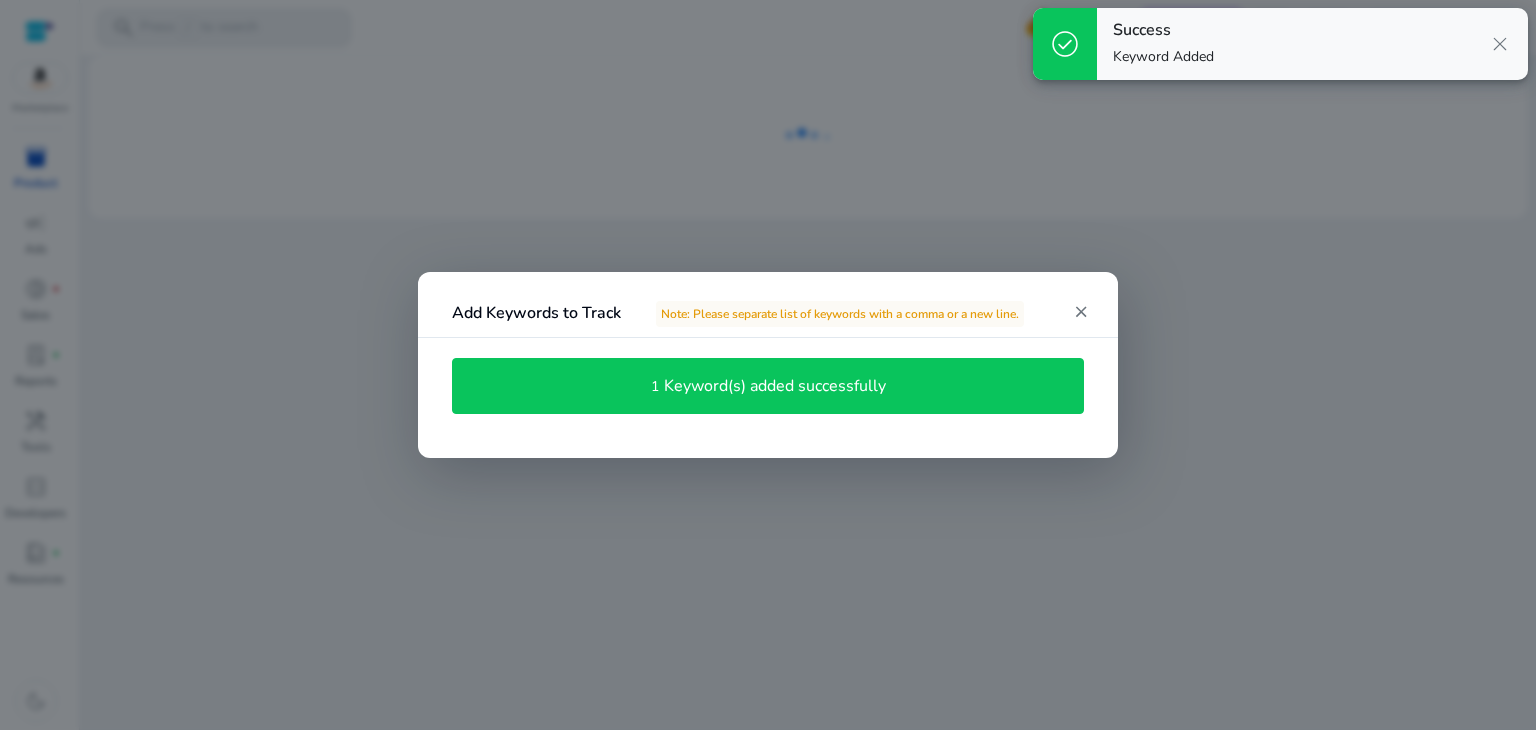 click on "Keyword(s) added successfully" at bounding box center (775, 386) 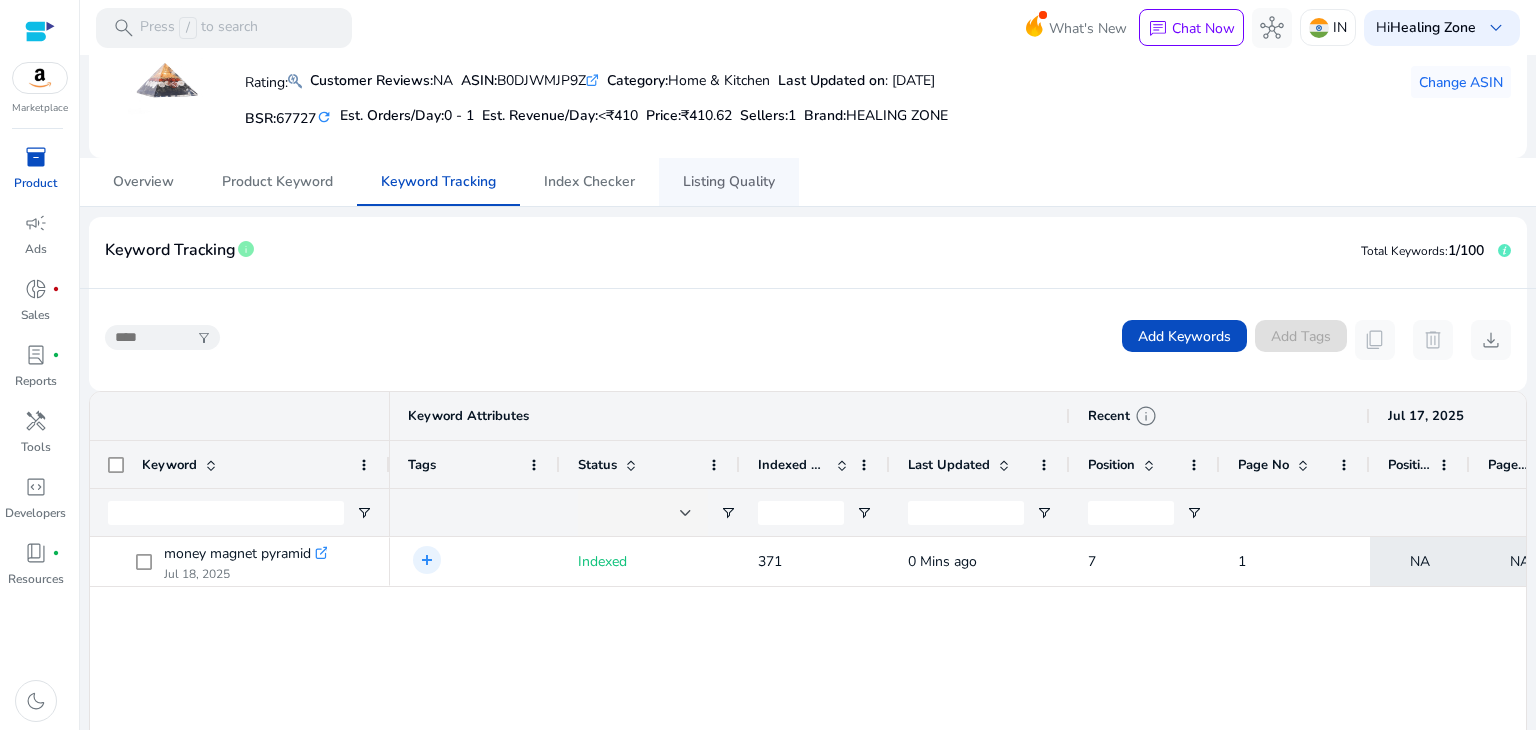 scroll, scrollTop: 0, scrollLeft: 0, axis: both 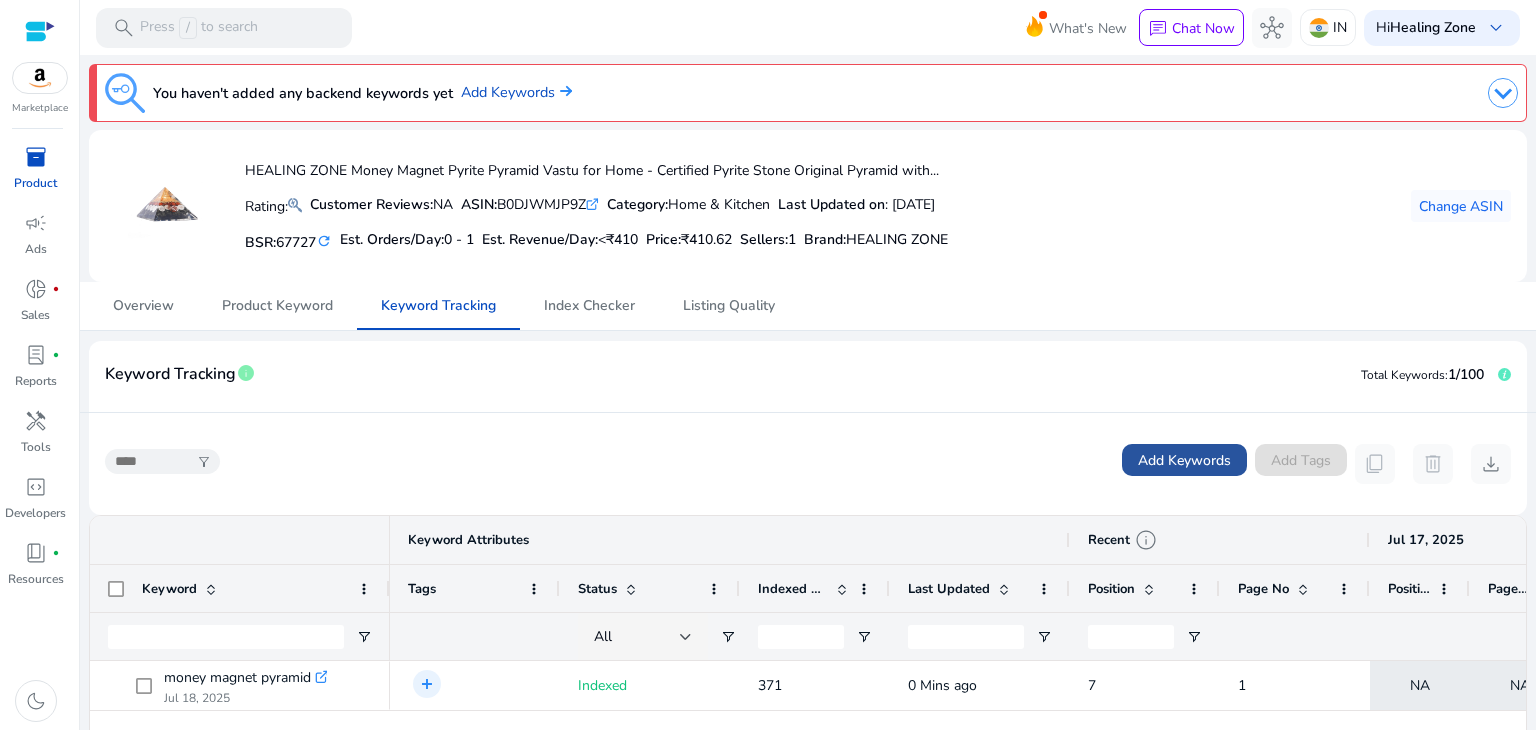 click on "Add Keywords" at bounding box center [1184, 460] 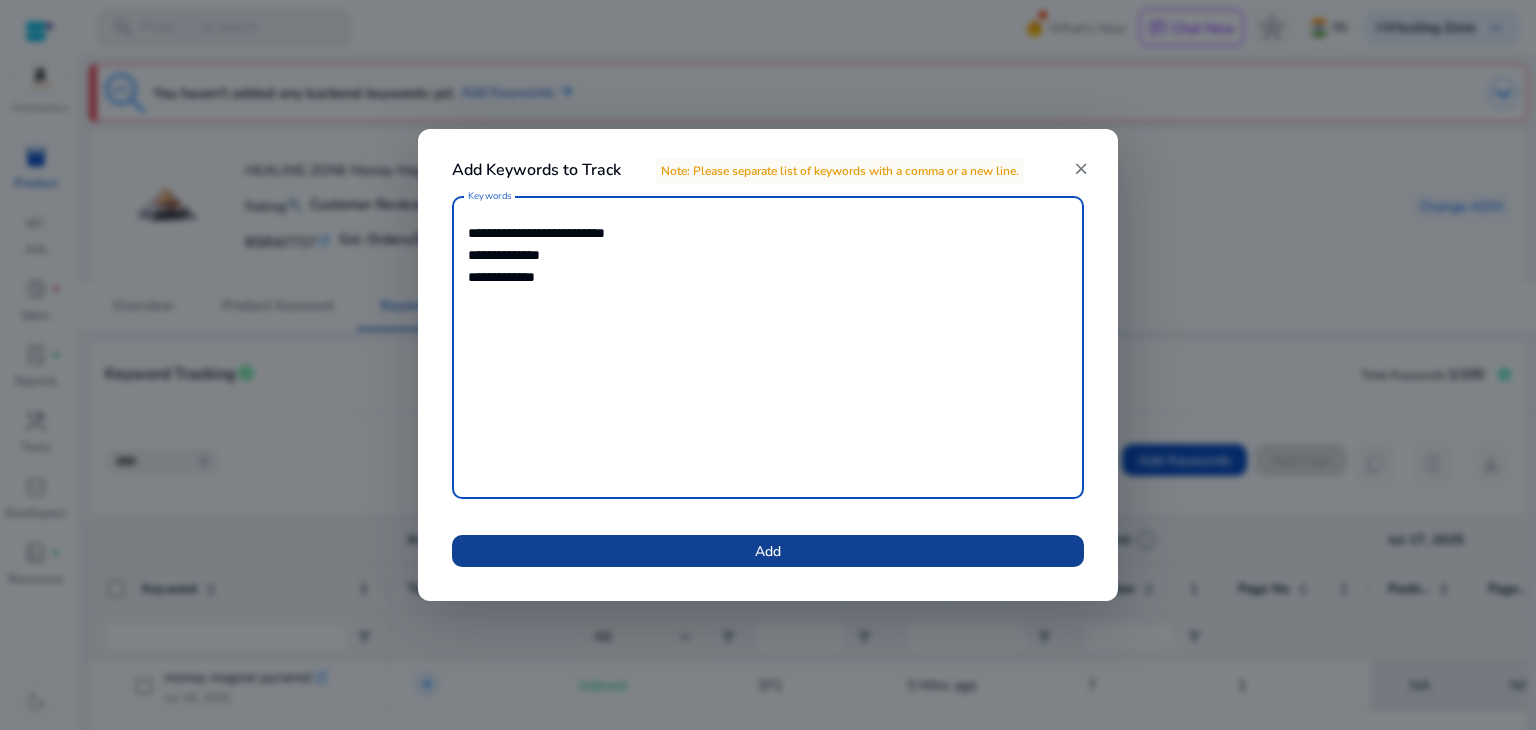 type on "**********" 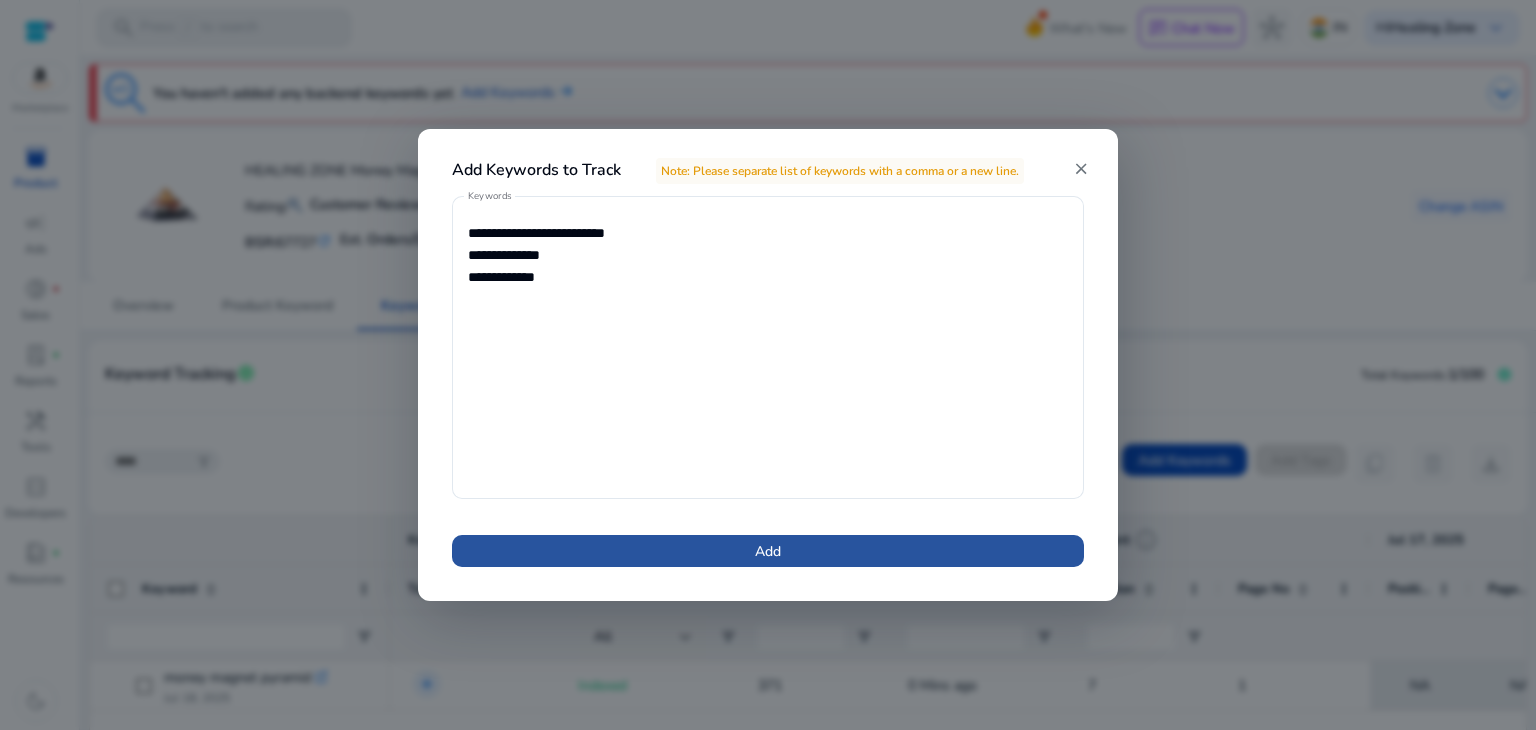 click at bounding box center [768, 551] 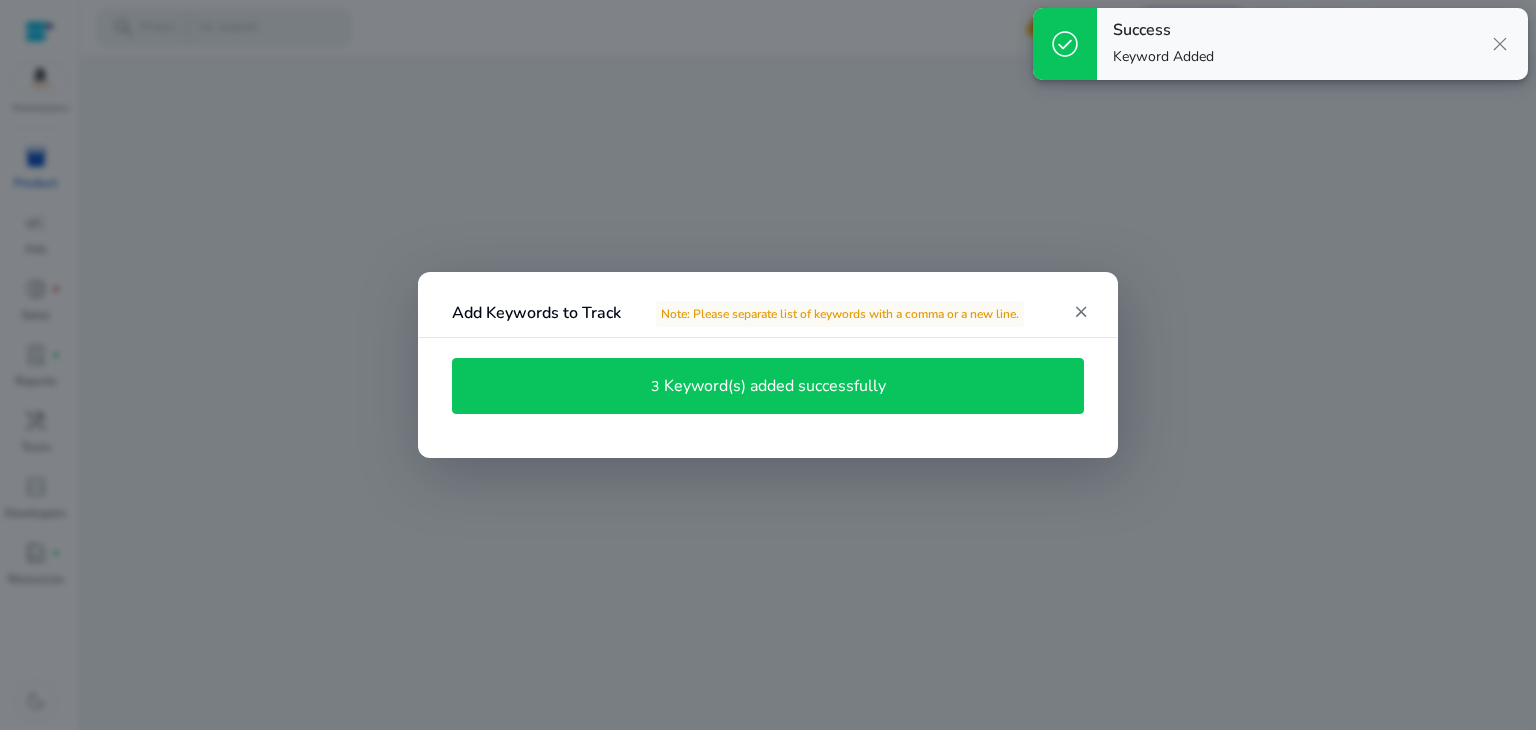 click at bounding box center (768, 365) 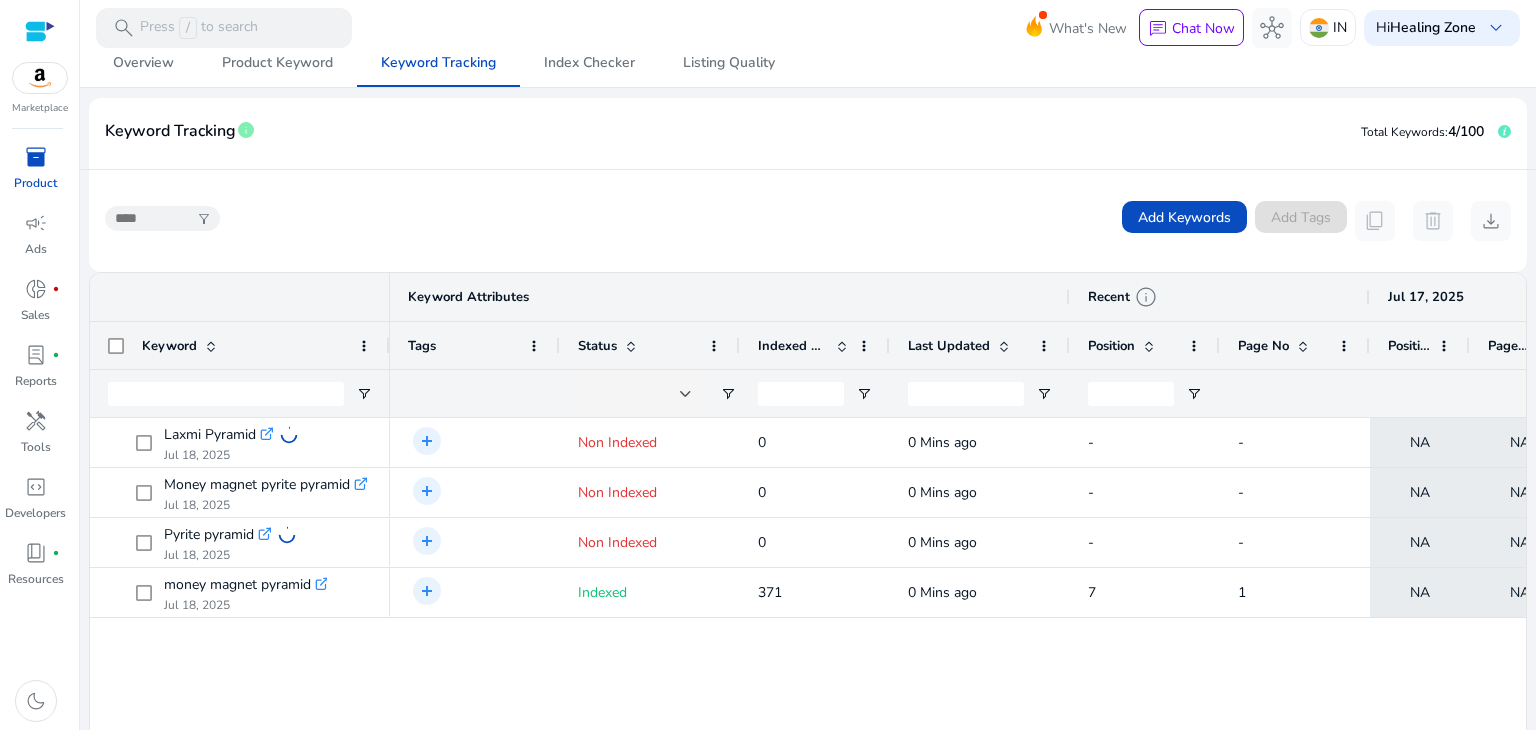 scroll, scrollTop: 247, scrollLeft: 0, axis: vertical 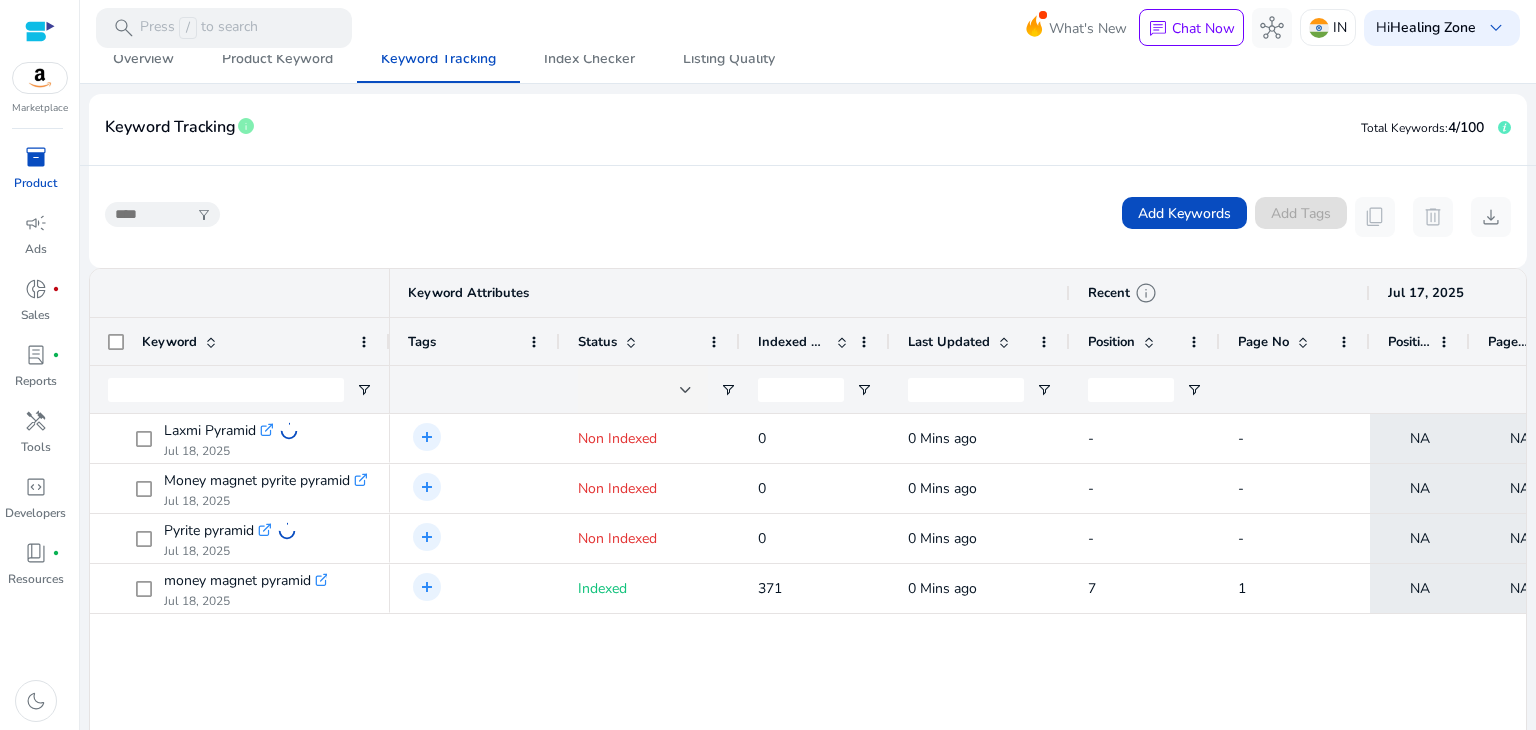drag, startPoint x: 402, startPoint y: 389, endPoint x: 386, endPoint y: 377, distance: 20 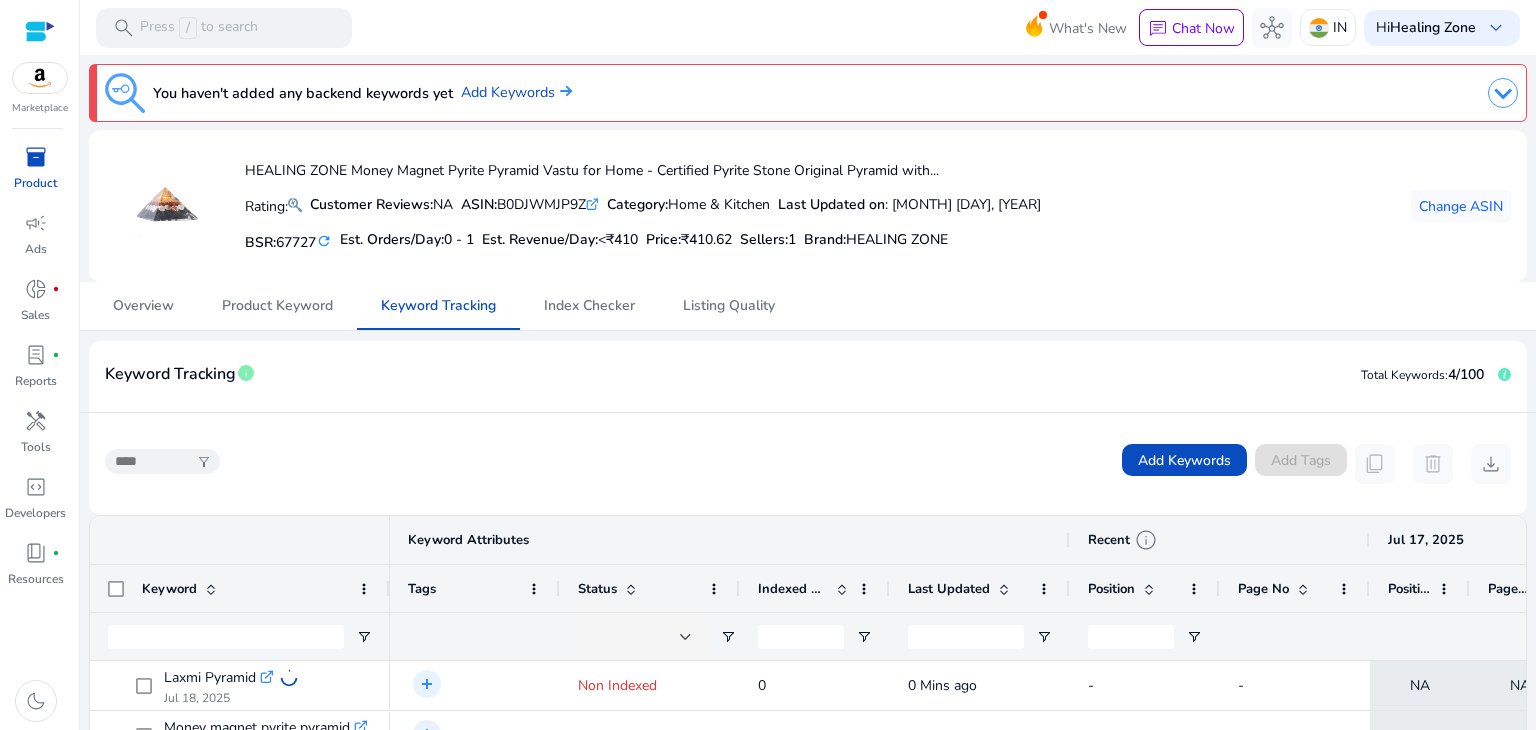 scroll, scrollTop: 0, scrollLeft: 0, axis: both 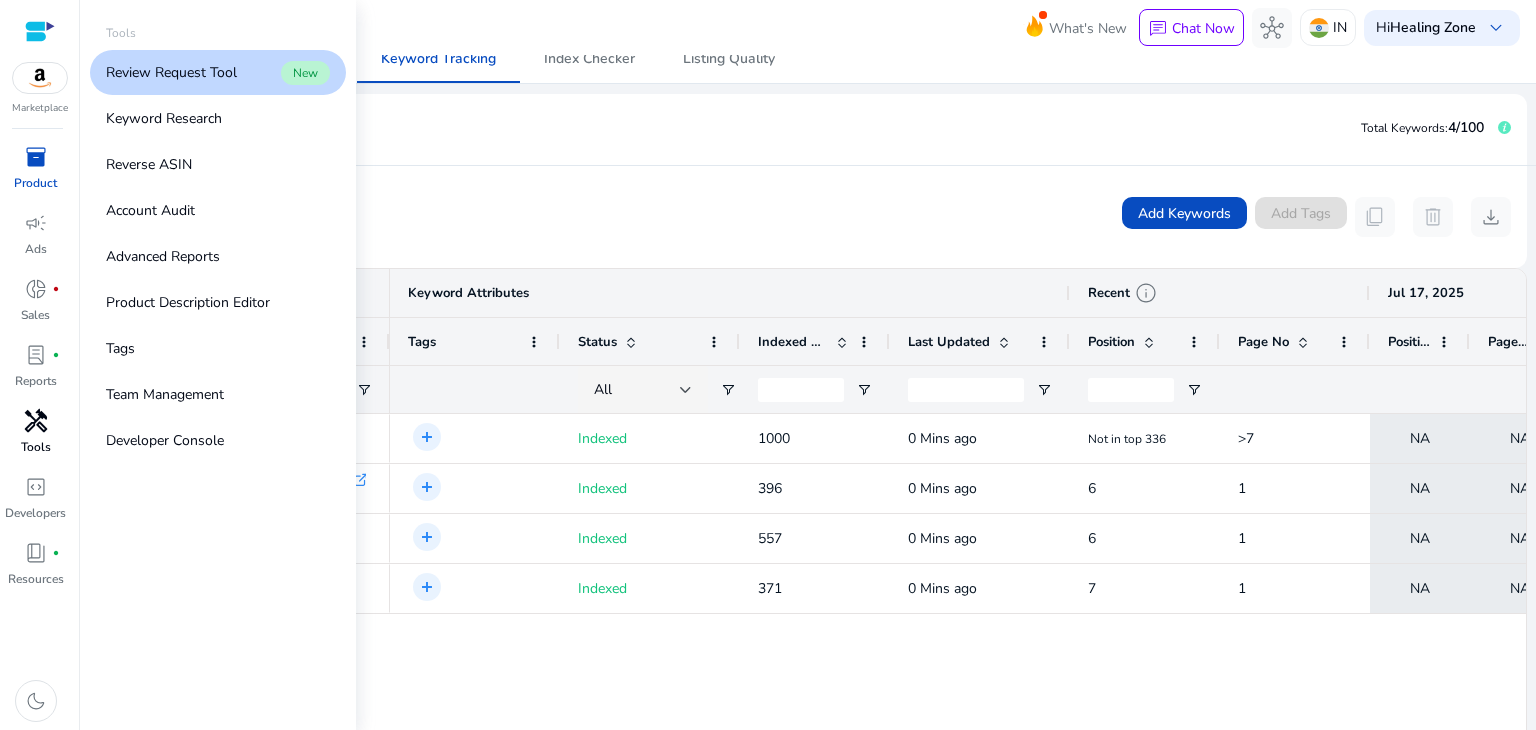 click on "handyman" at bounding box center [36, 421] 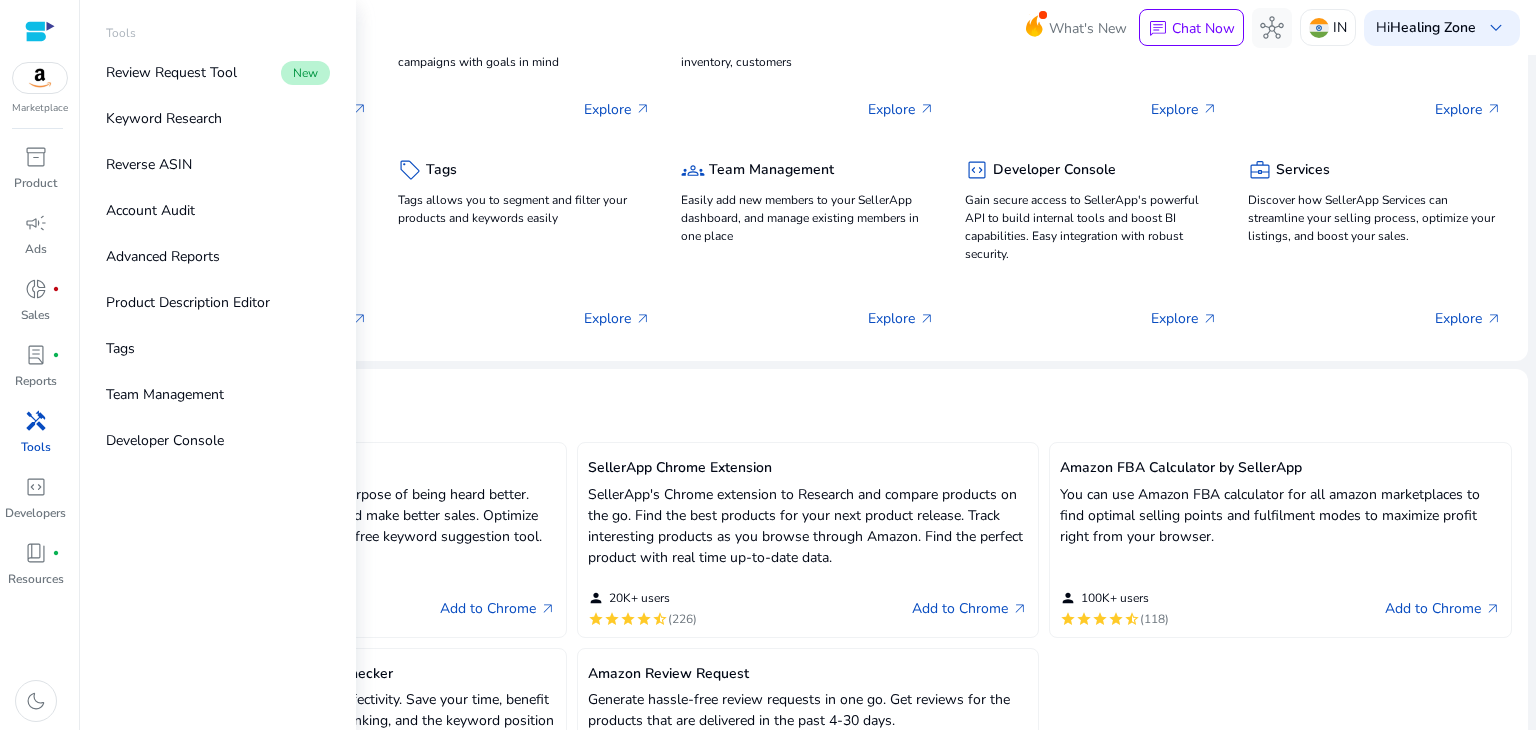 scroll, scrollTop: 0, scrollLeft: 0, axis: both 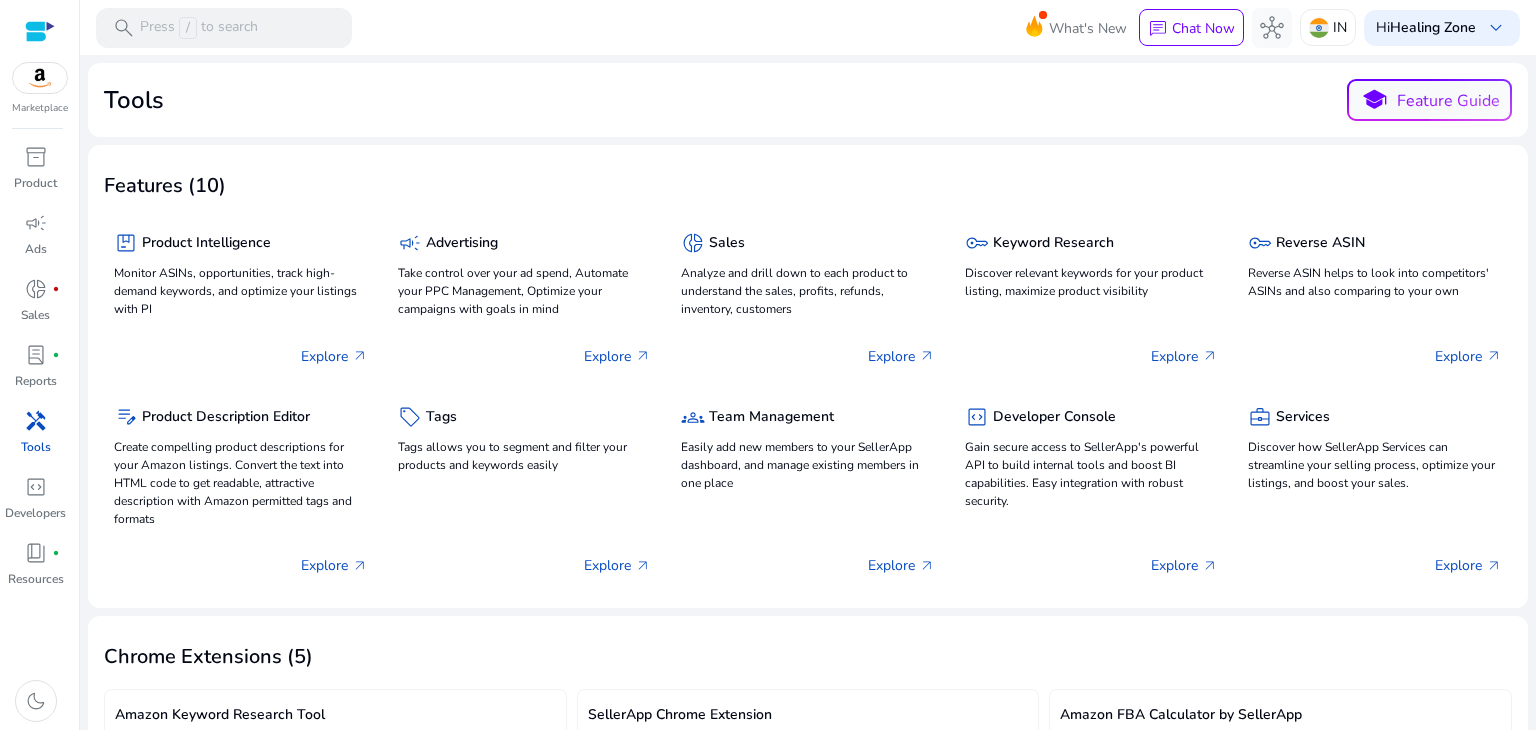 click on "Take control over your ad spend, Automate your PPC Management, Optimize your campaigns with goals in mind" 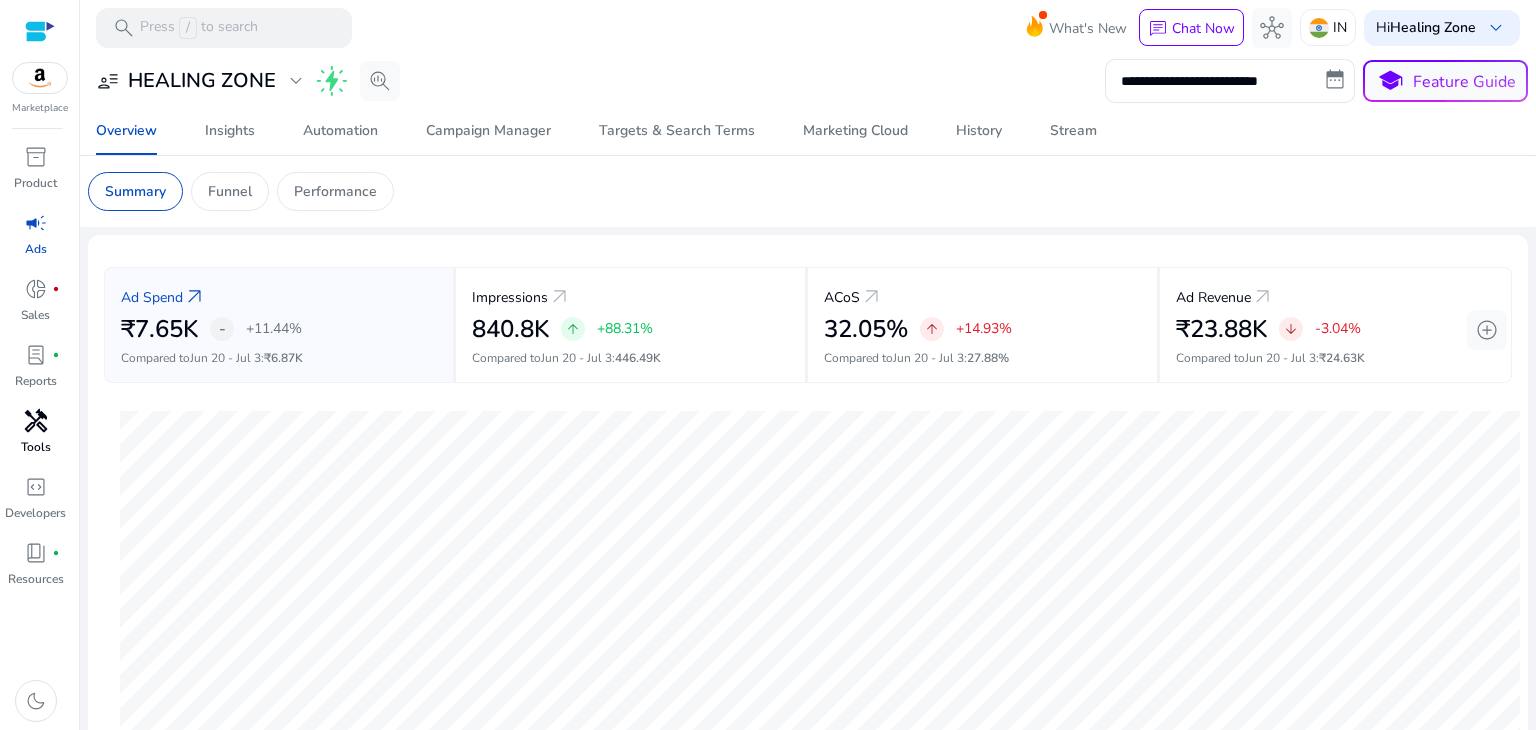 scroll, scrollTop: 670, scrollLeft: 0, axis: vertical 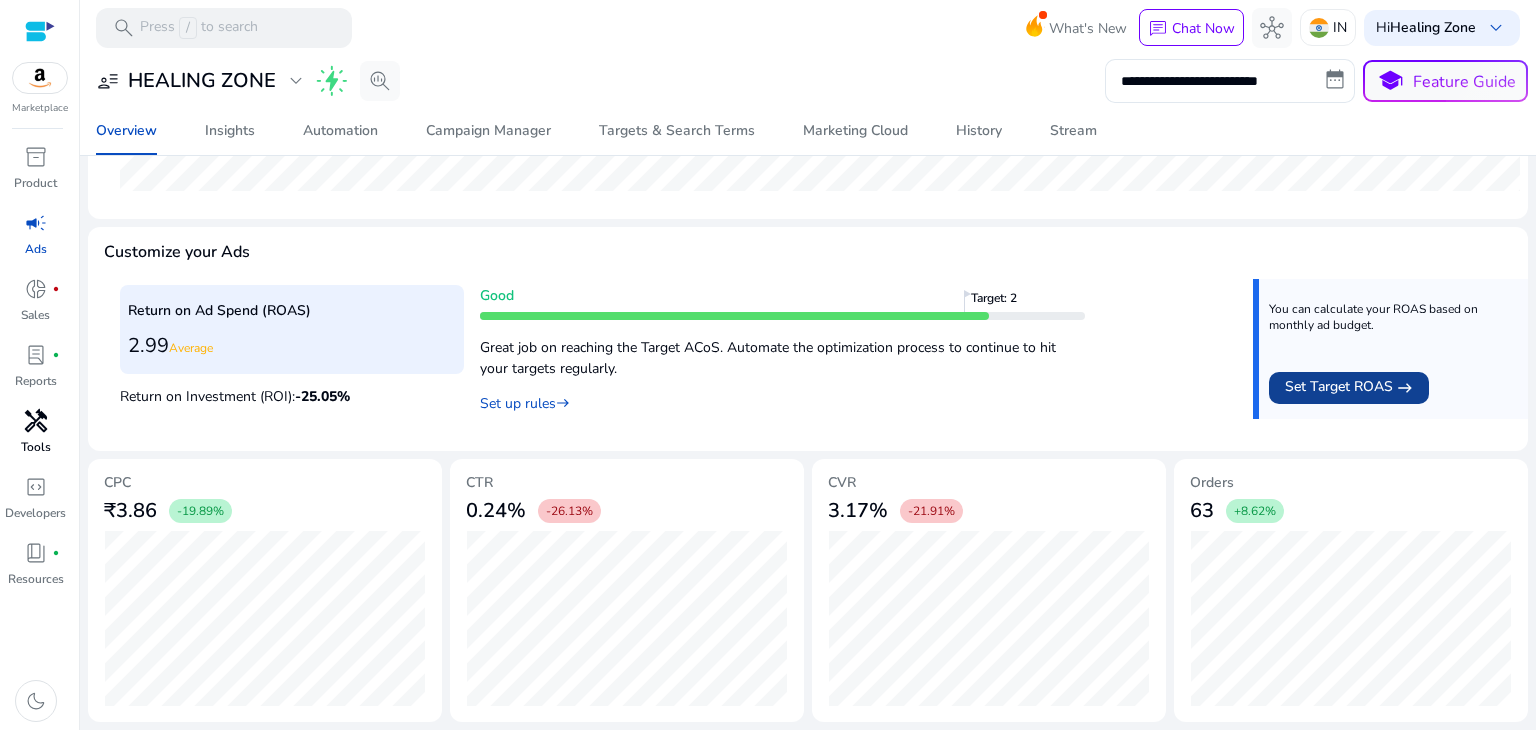 click on "Set Target ROAS" at bounding box center [1339, 388] 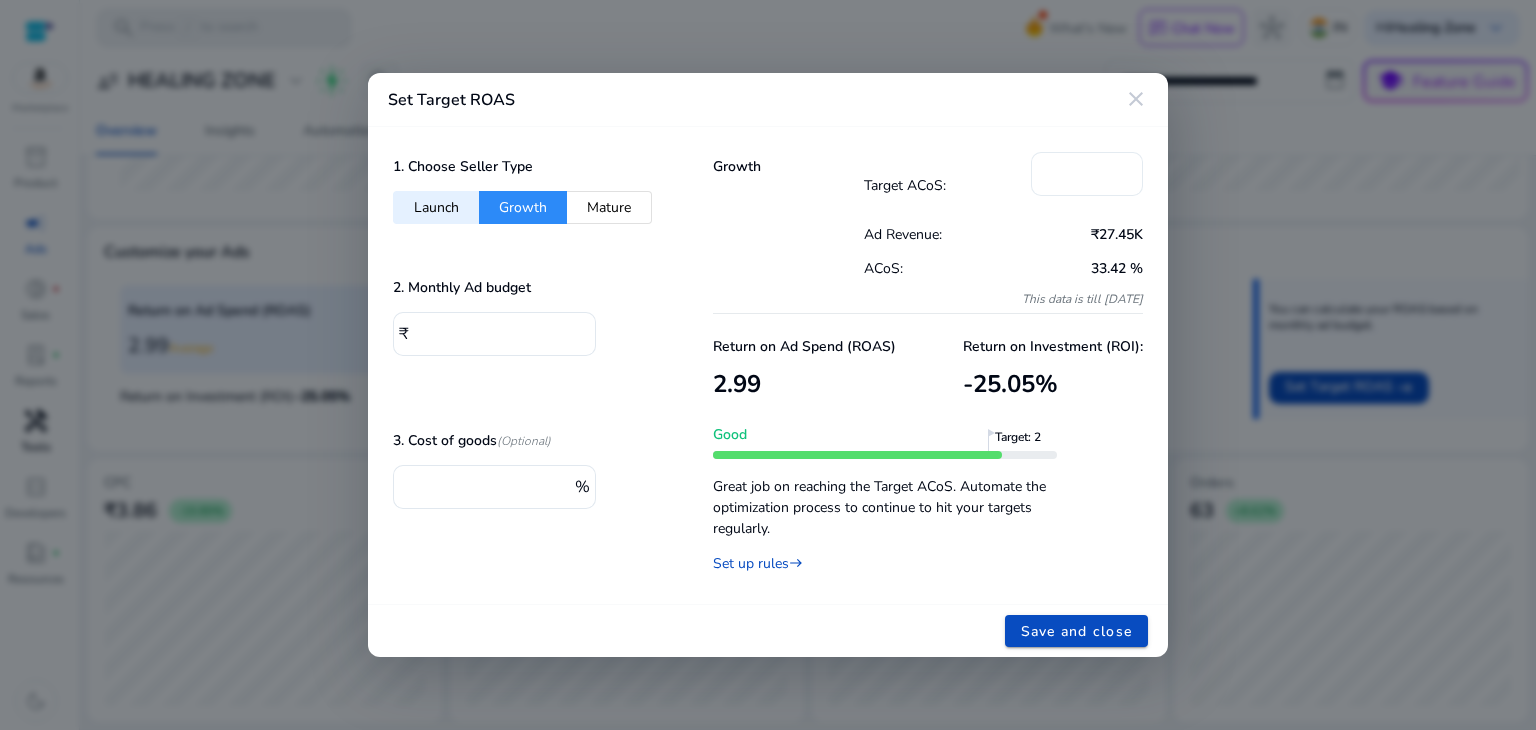 click on "**" at bounding box center (1087, 172) 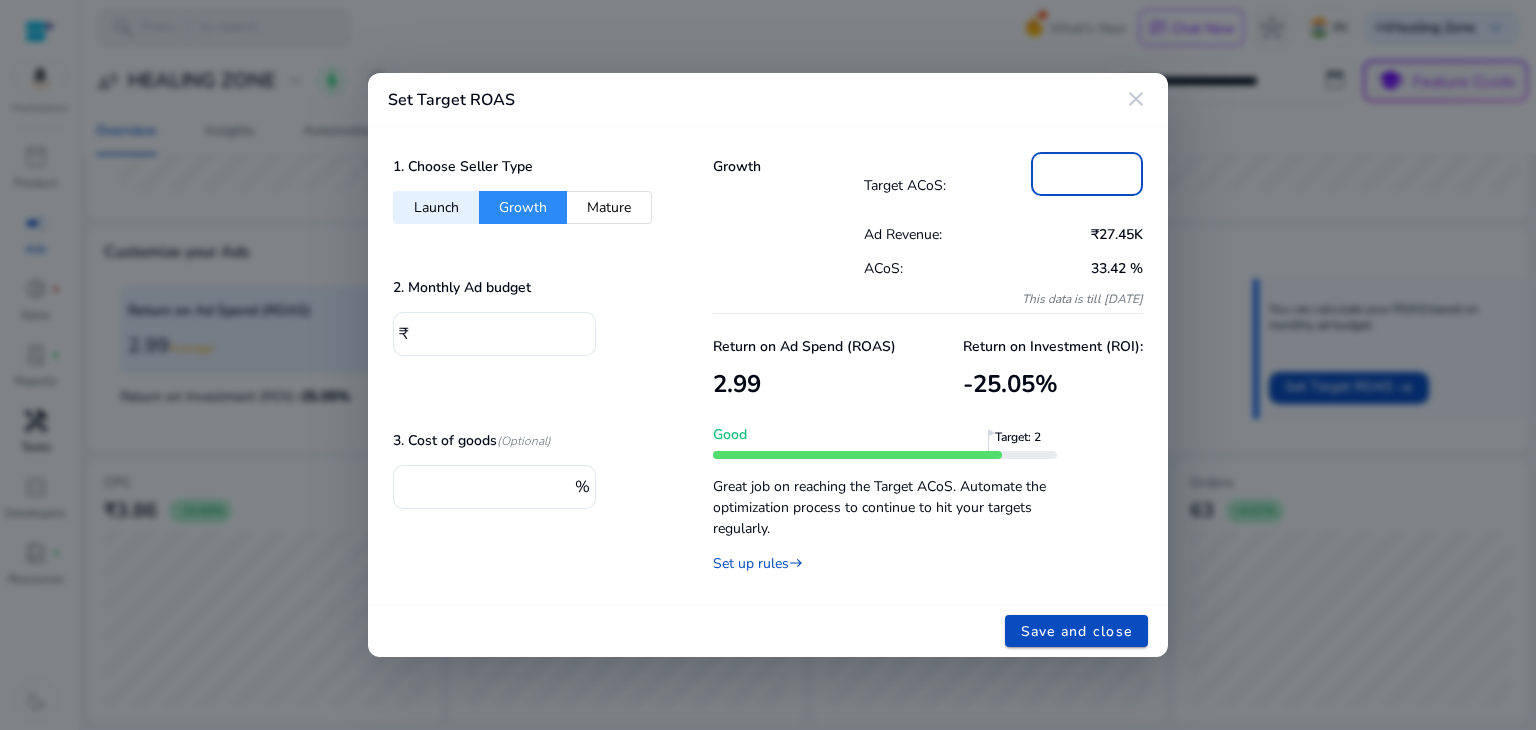 click on "**" at bounding box center [1087, 172] 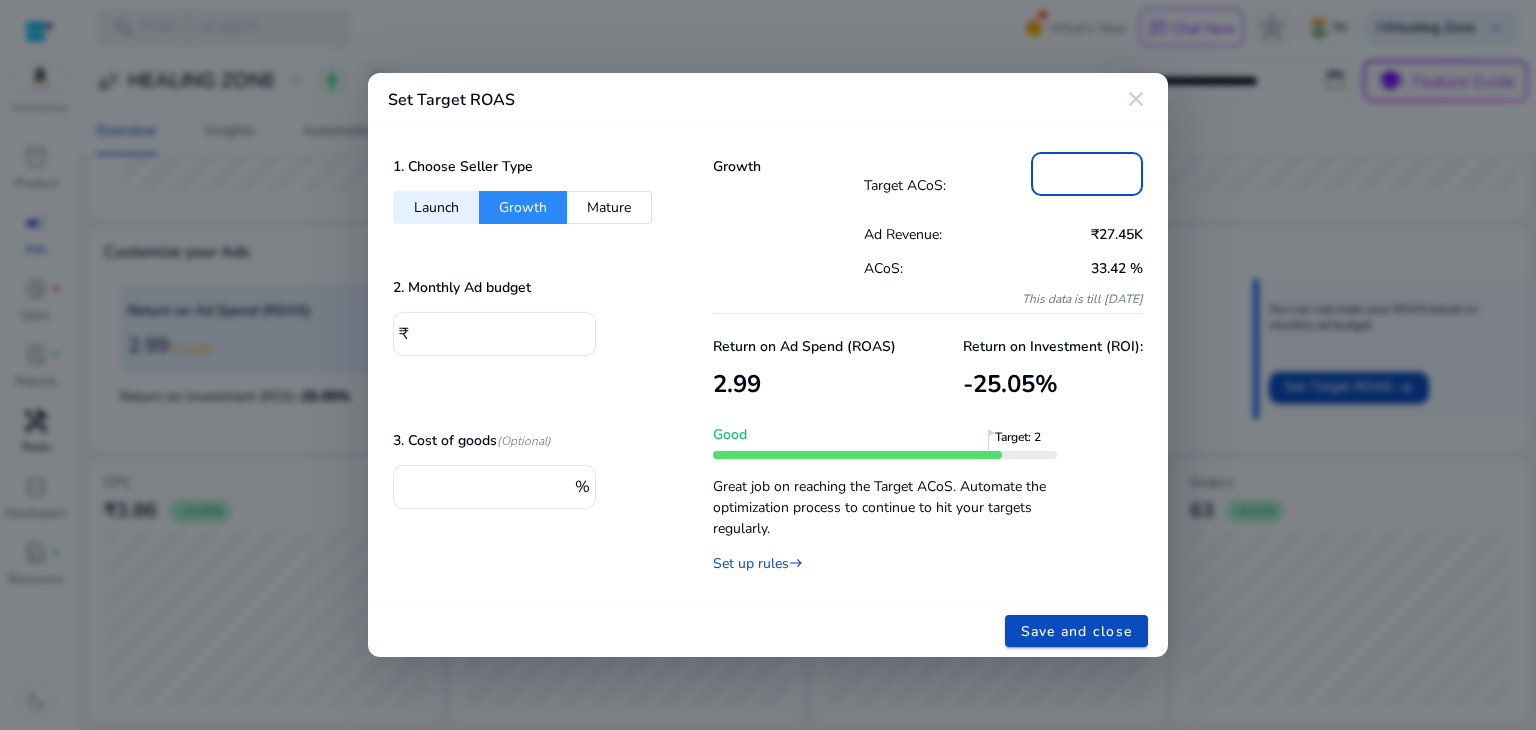 click on "**" at bounding box center (1087, 172) 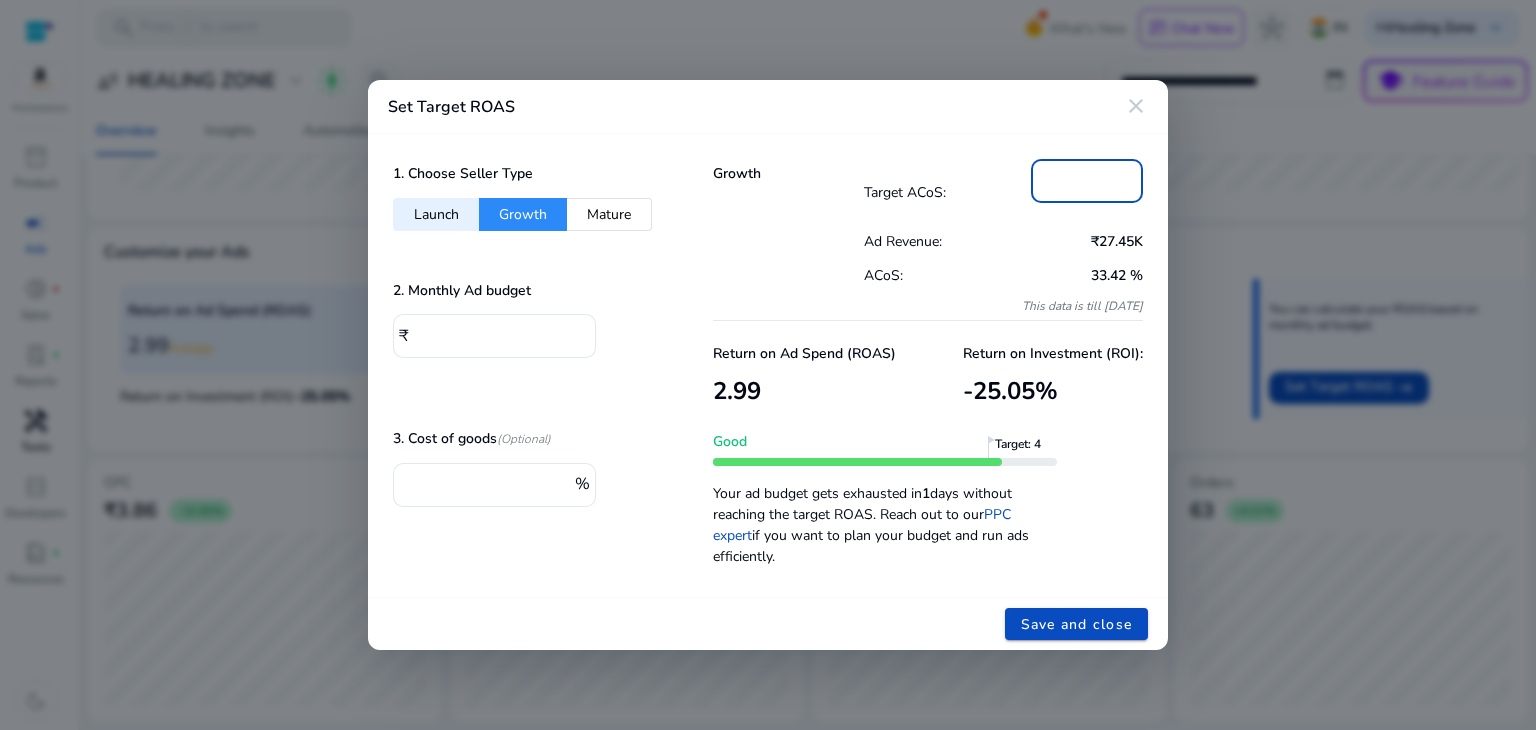 type on "**" 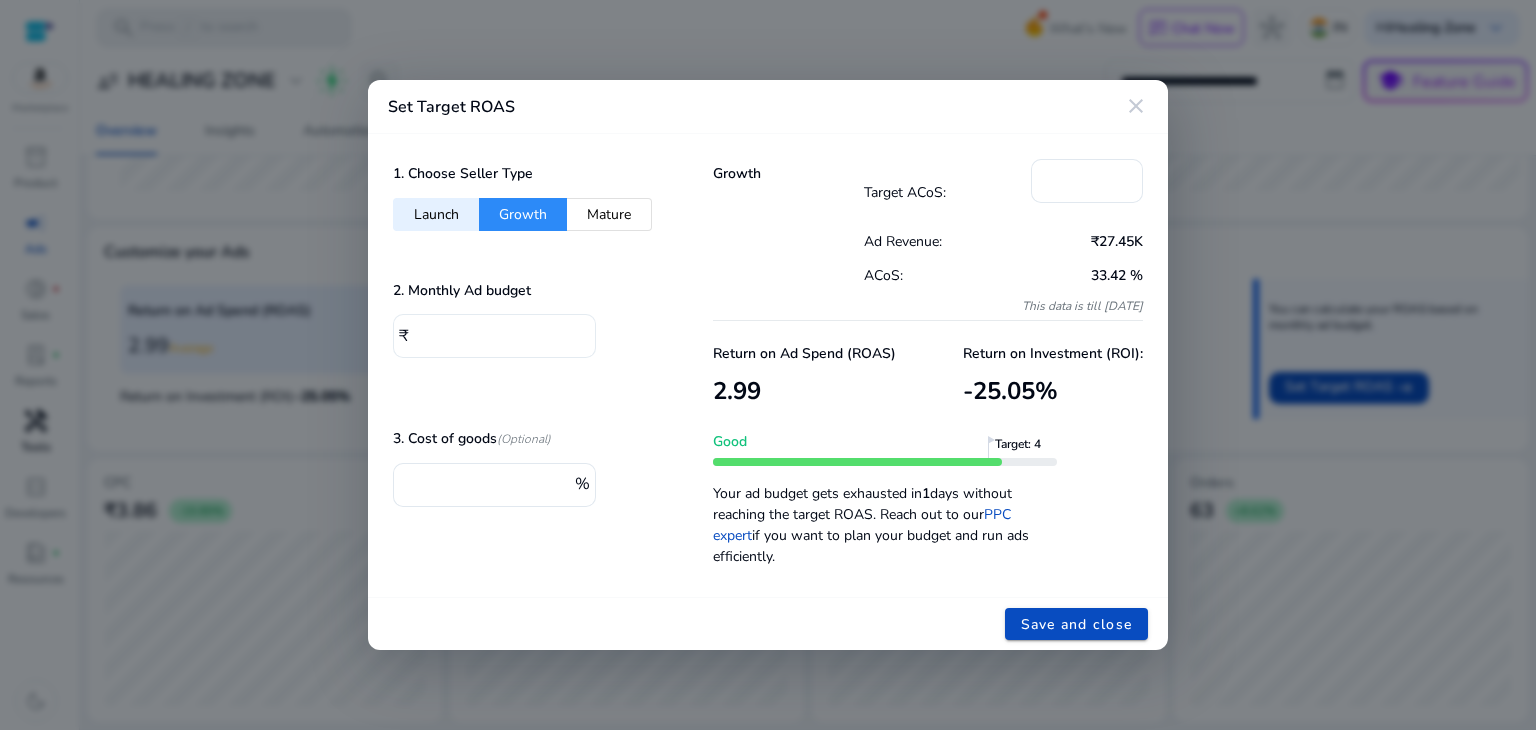 click on "****" at bounding box center [497, 336] 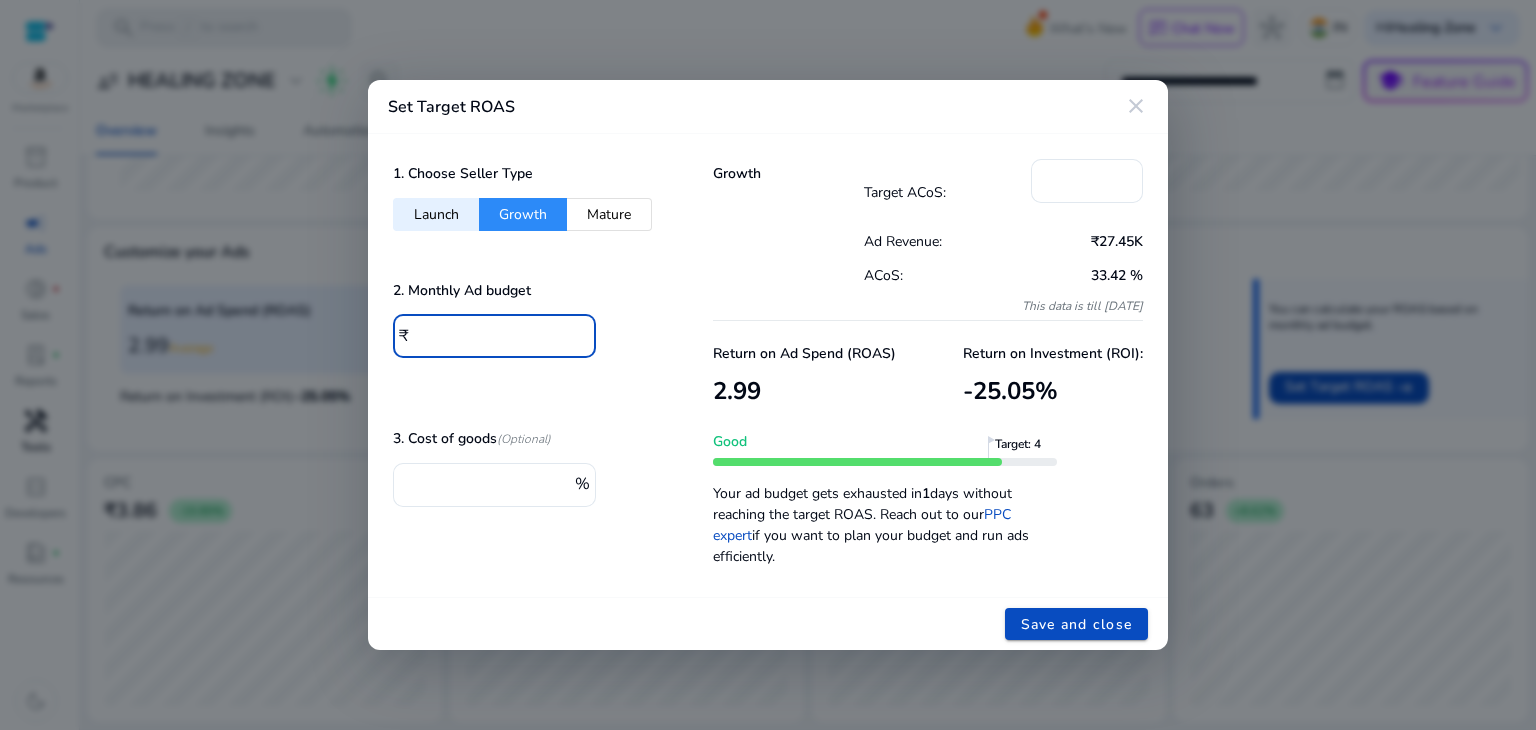 click on "****" at bounding box center [497, 334] 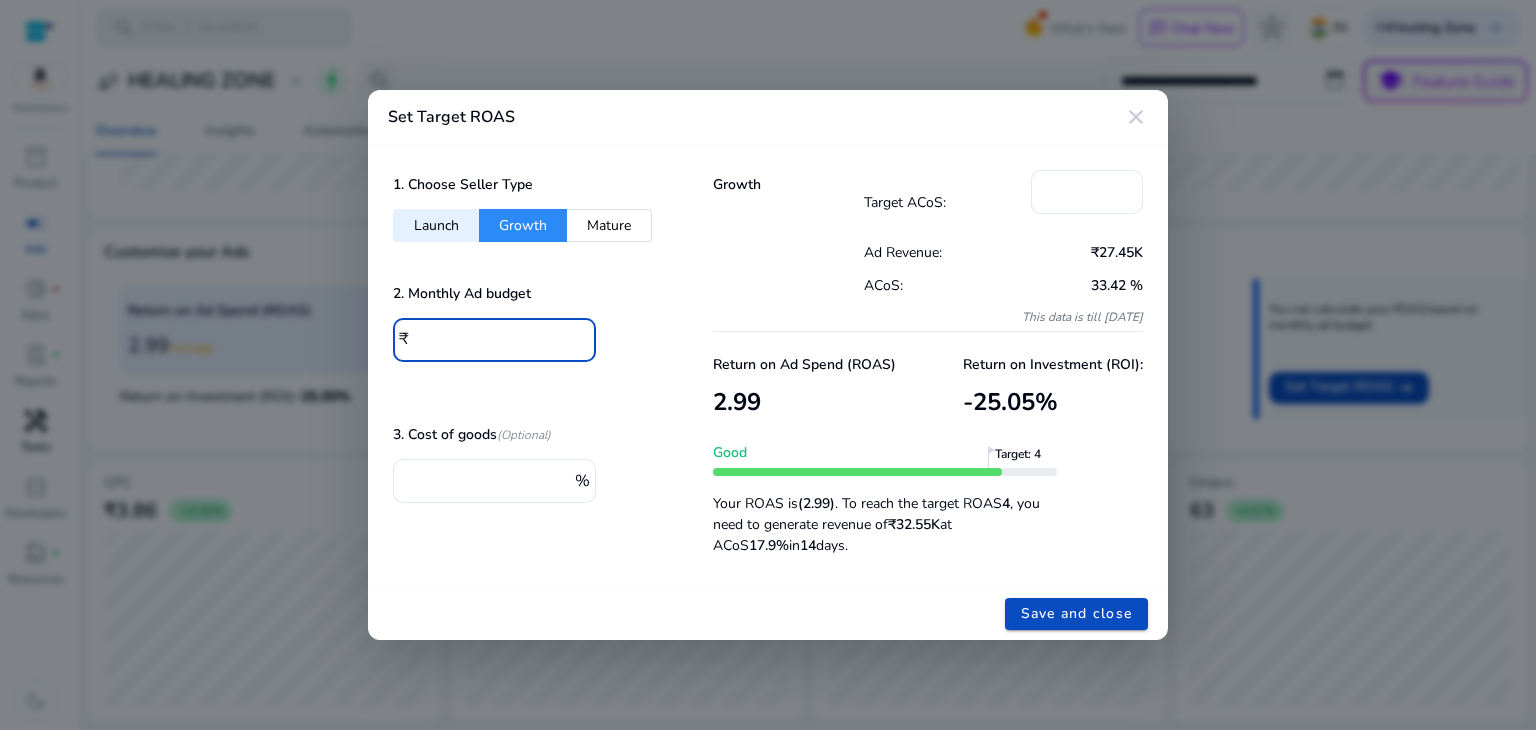 type on "*****" 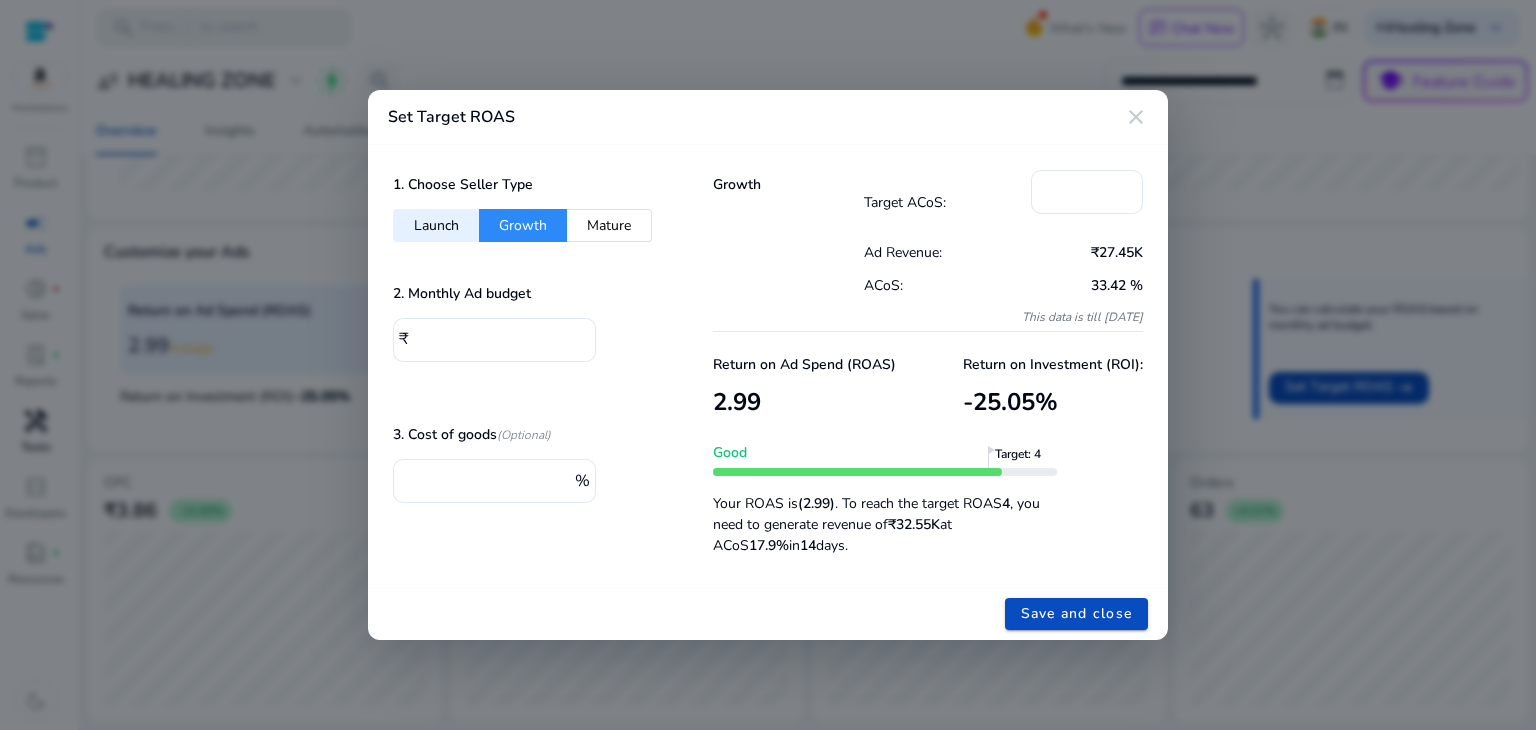 click on "1. Choose Seller Type  Launch   Growth   Mature  2. Monthly Ad budget ₹ *****  3. Cost of goods  (Optional) *** %" at bounding box center (528, 366) 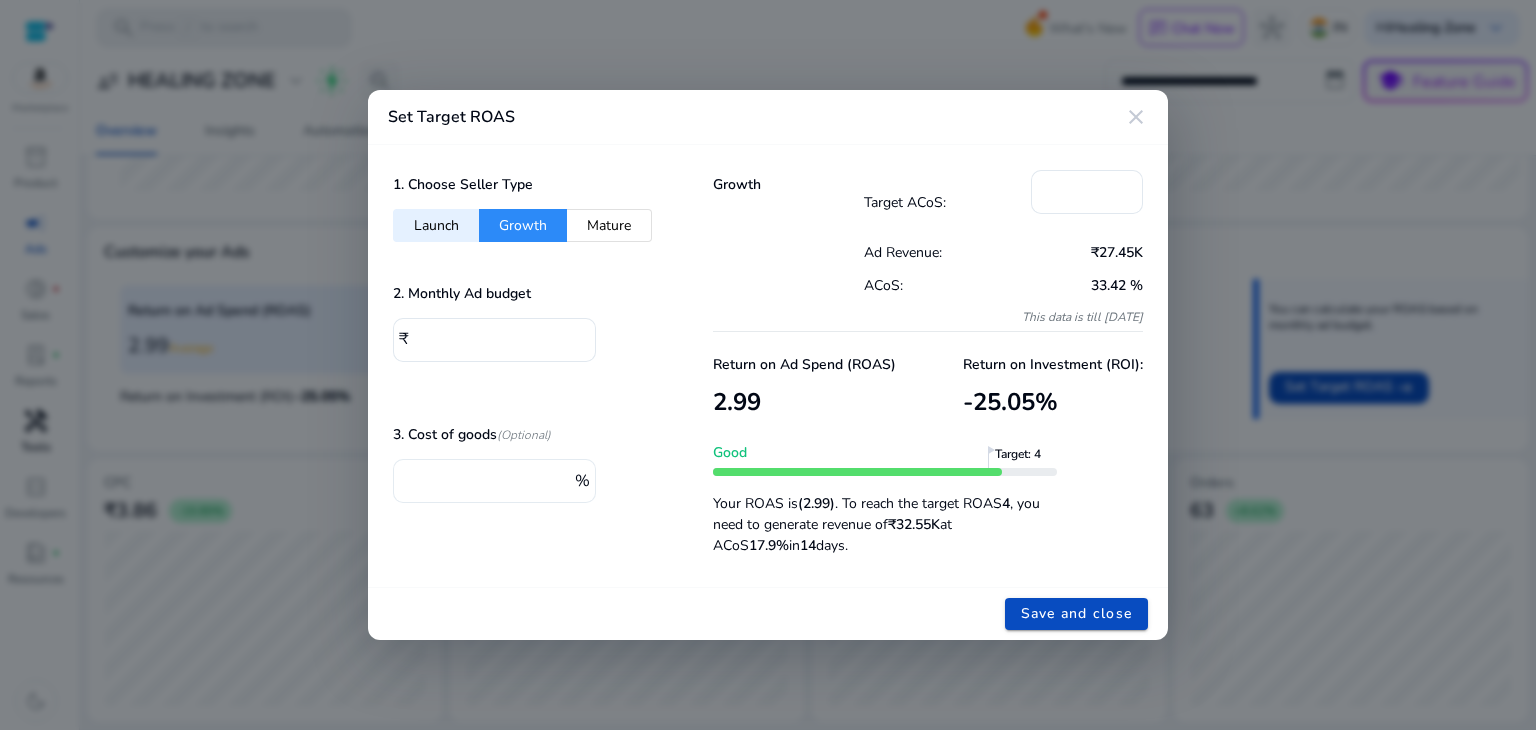 click on "***" at bounding box center (489, 481) 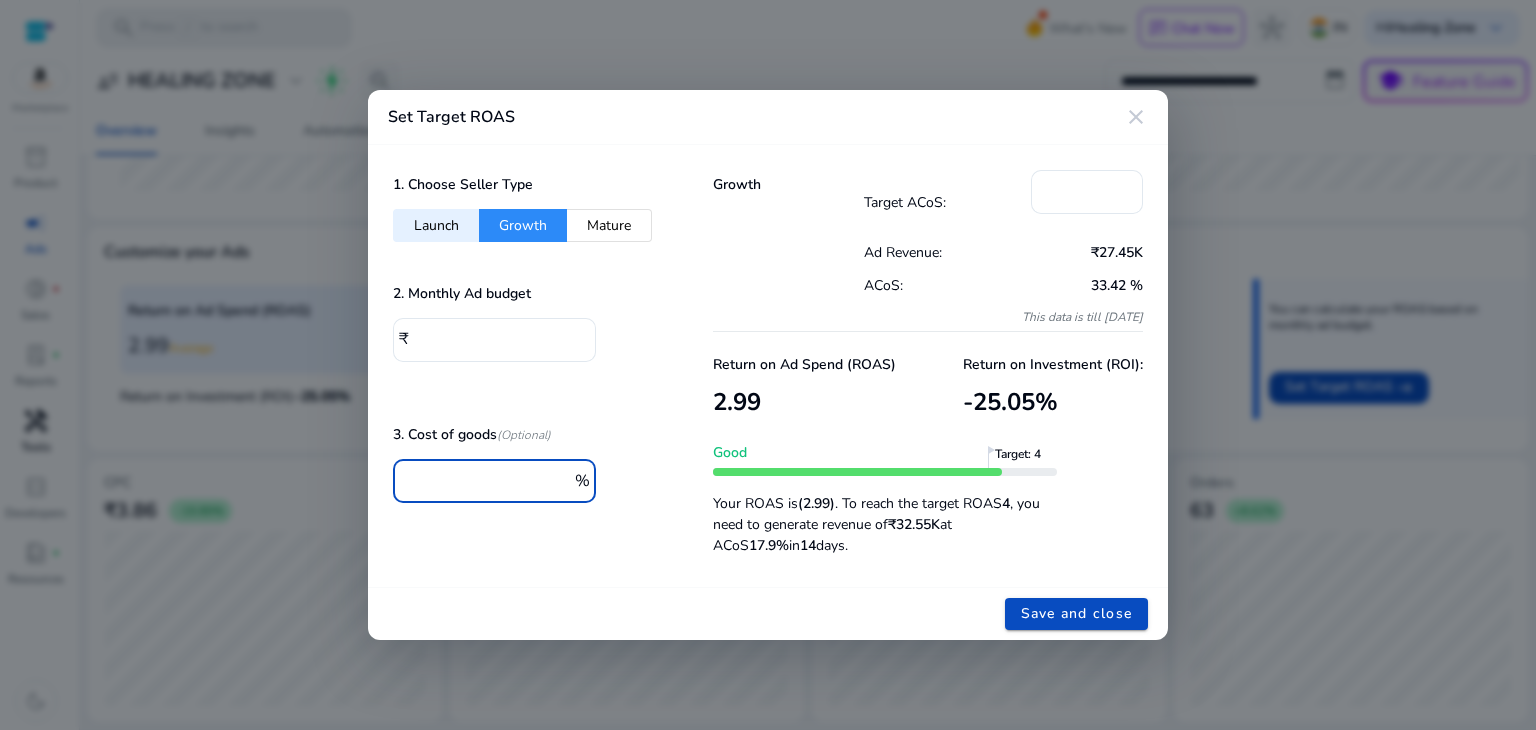 type on "*" 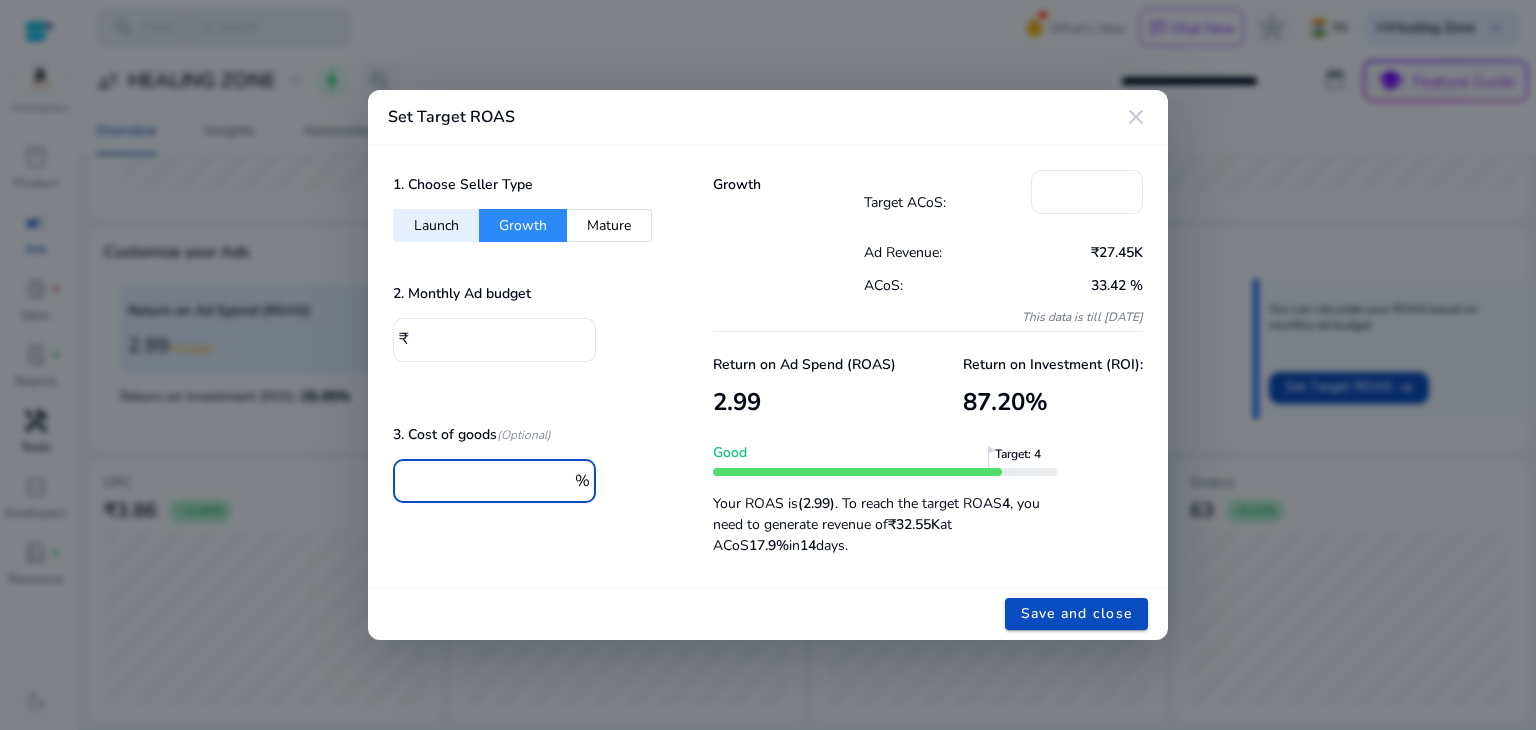 type on "*" 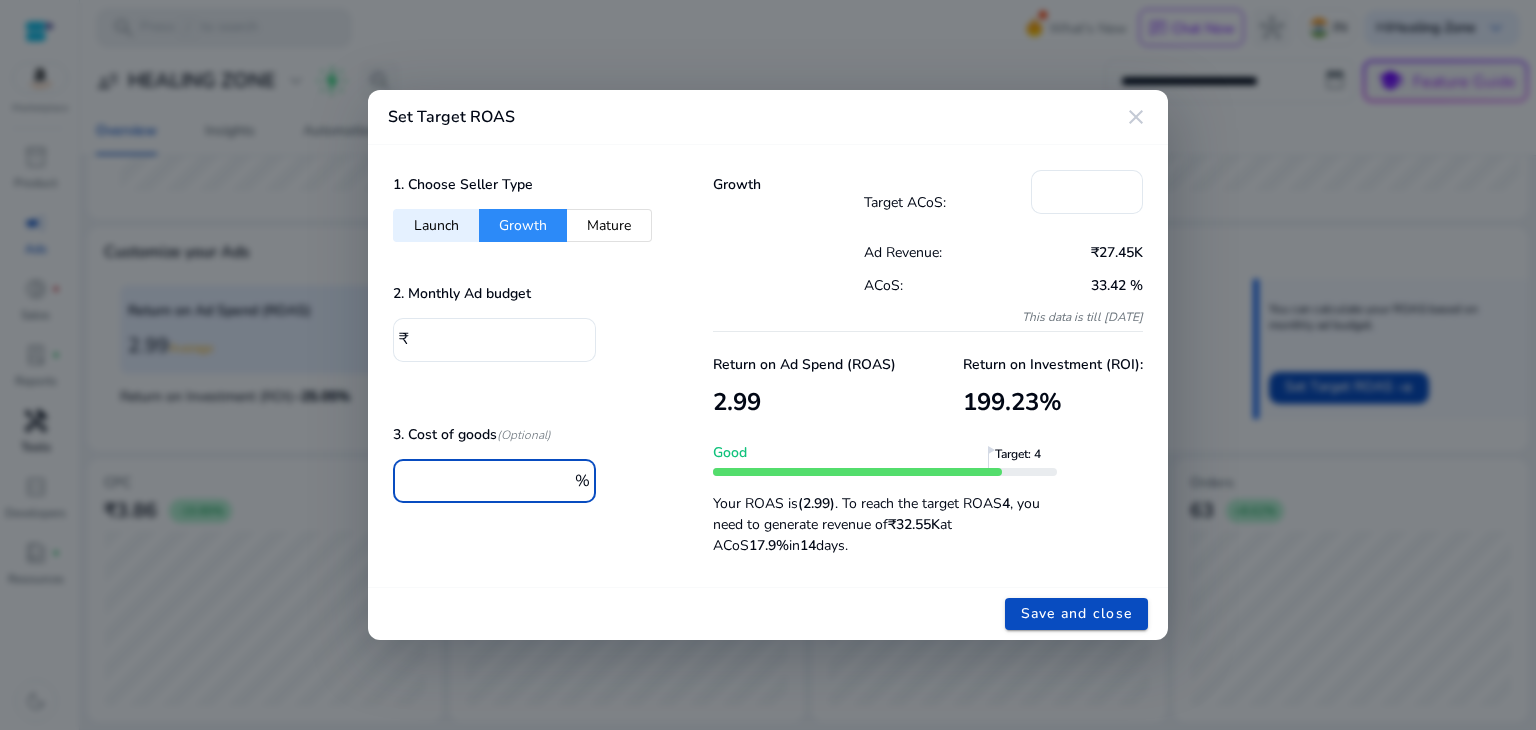 type 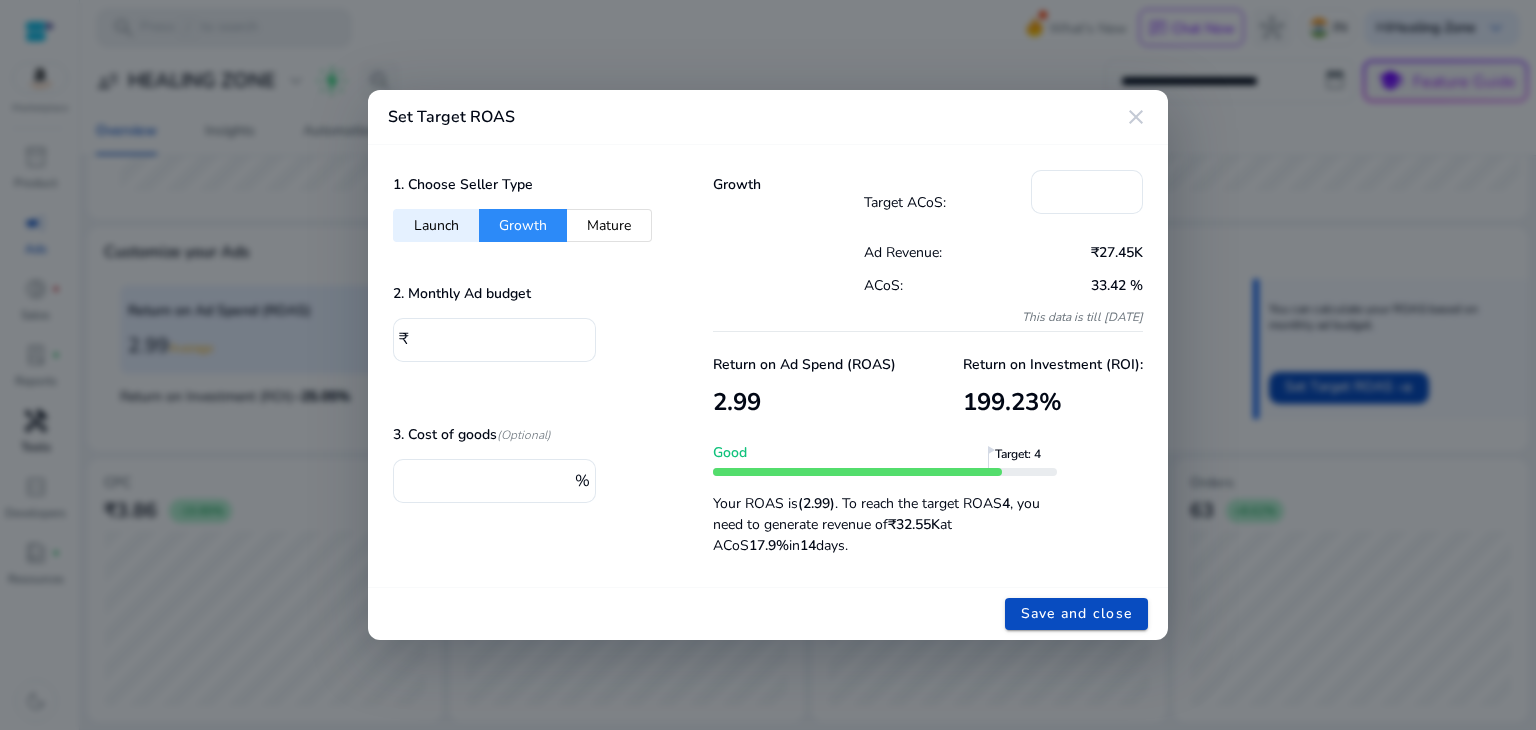 click on "1. Choose Seller Type  Launch   Growth   Mature  2. Monthly Ad budget ₹ *****  3. Cost of goods  (Optional) %" at bounding box center (528, 366) 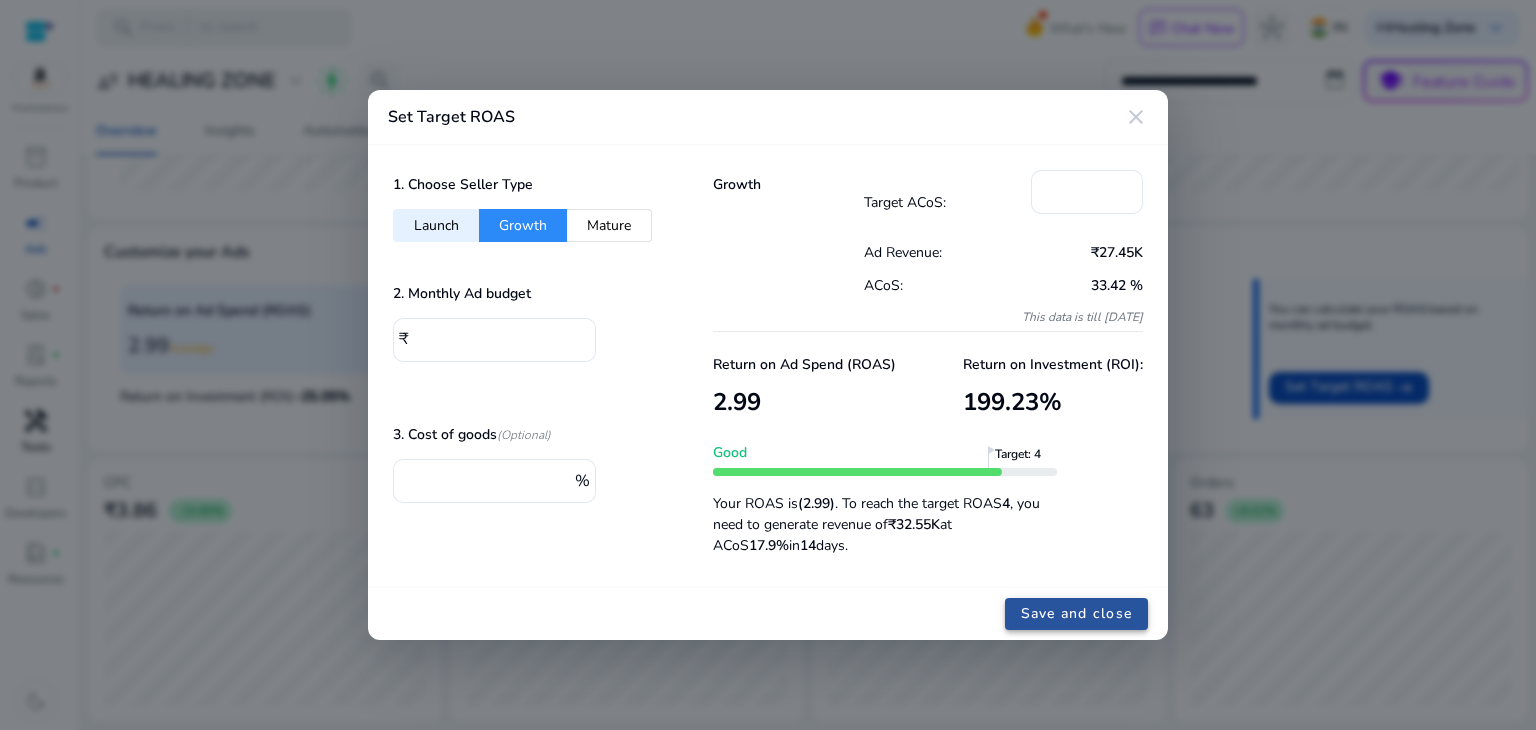 click at bounding box center [1077, 614] 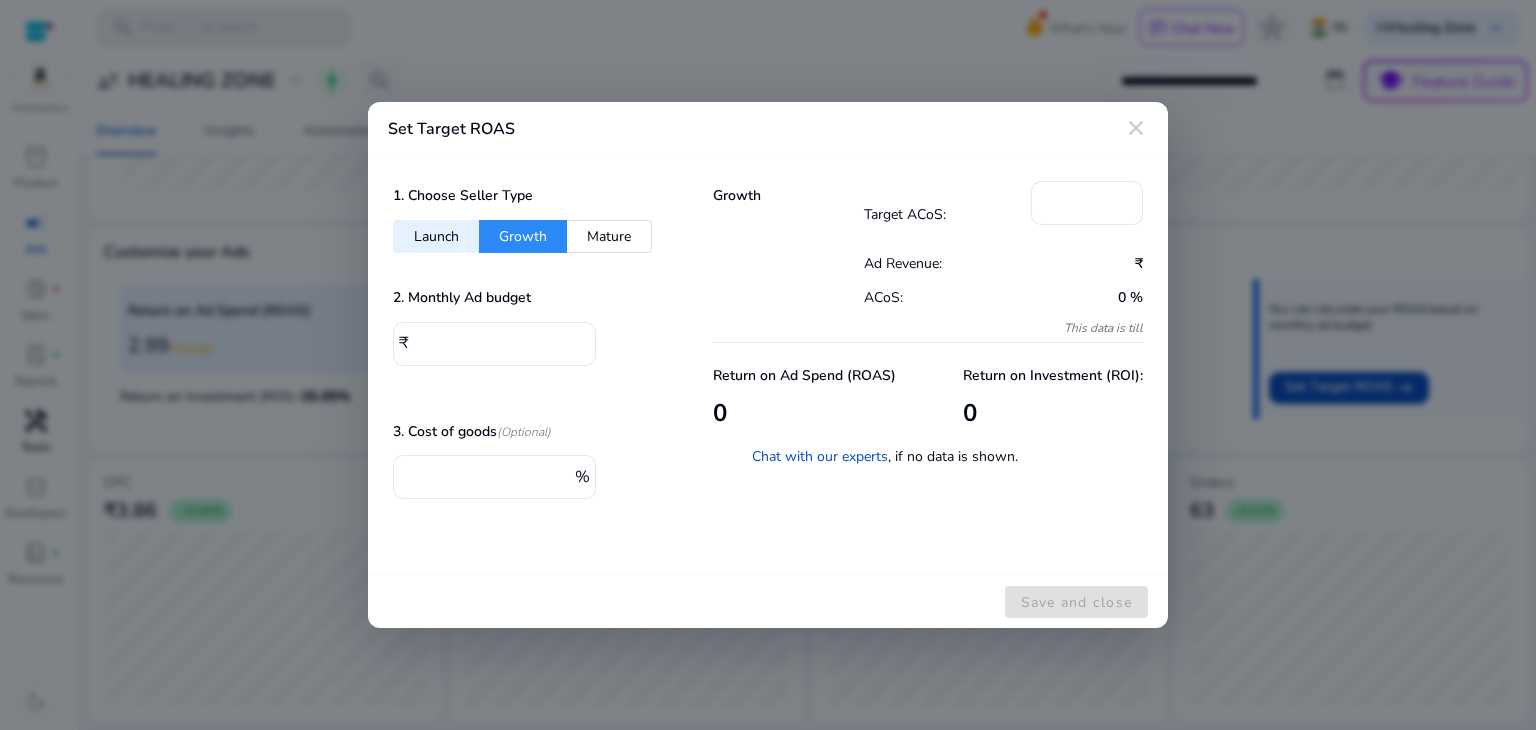 type on "****" 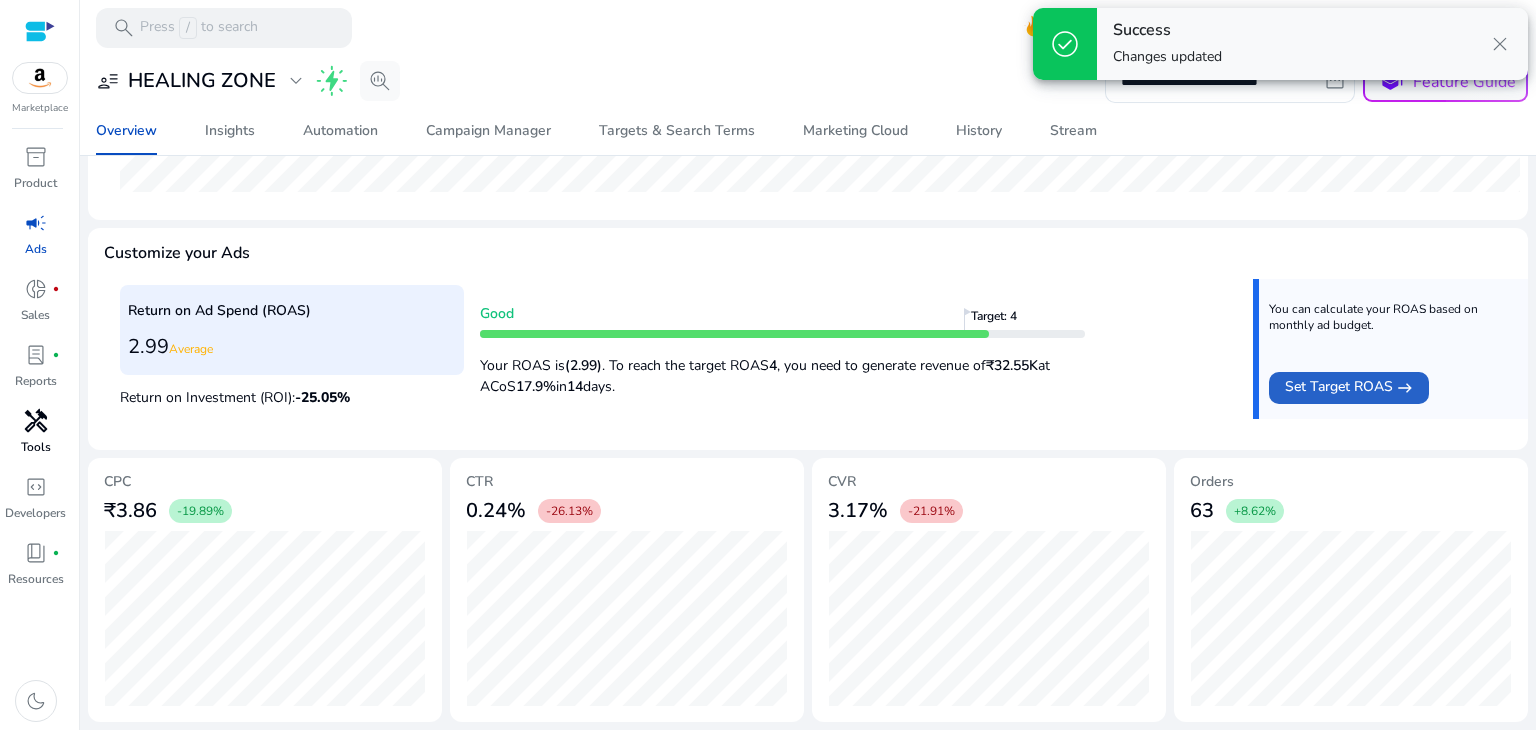 scroll, scrollTop: 668, scrollLeft: 0, axis: vertical 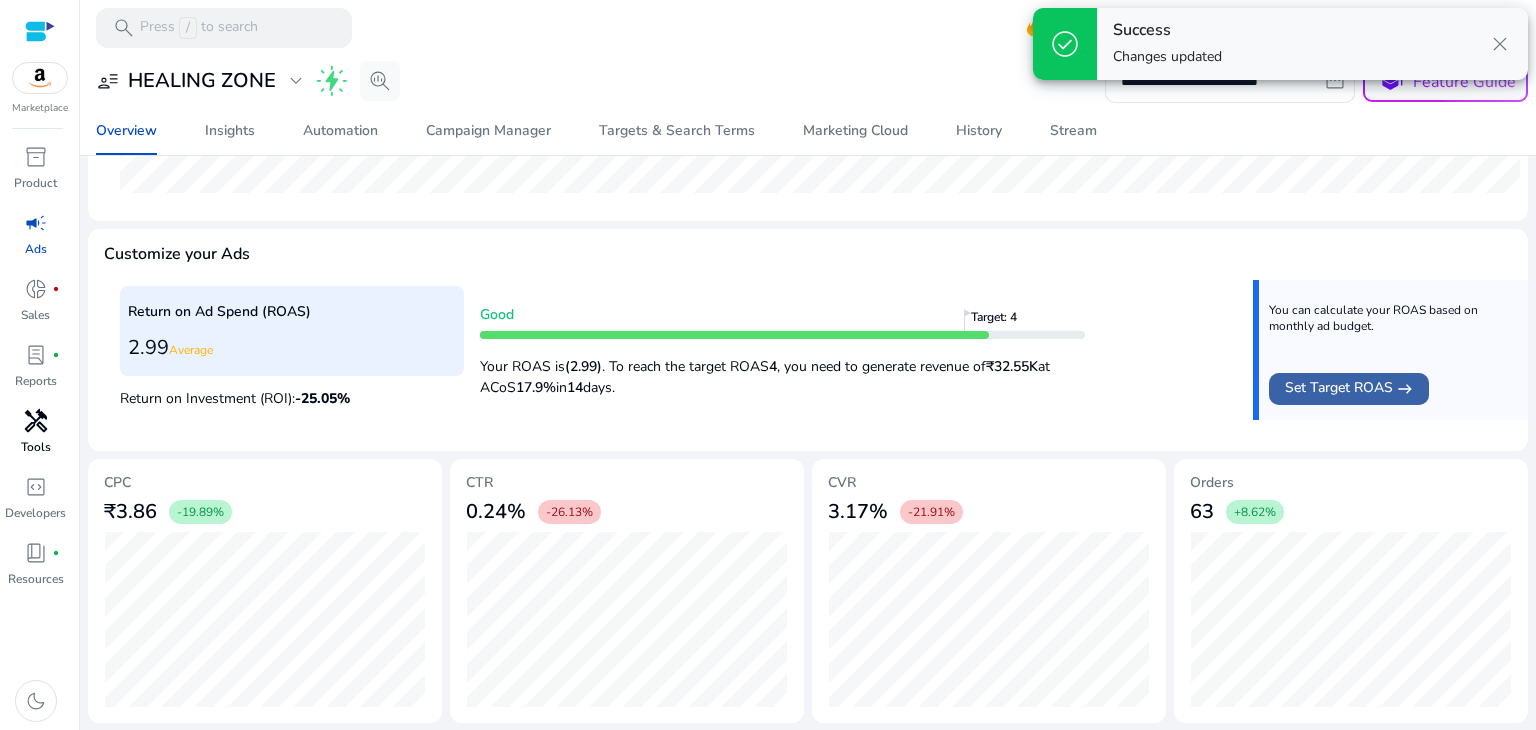 click on "Set Target ROAS" at bounding box center [1339, 389] 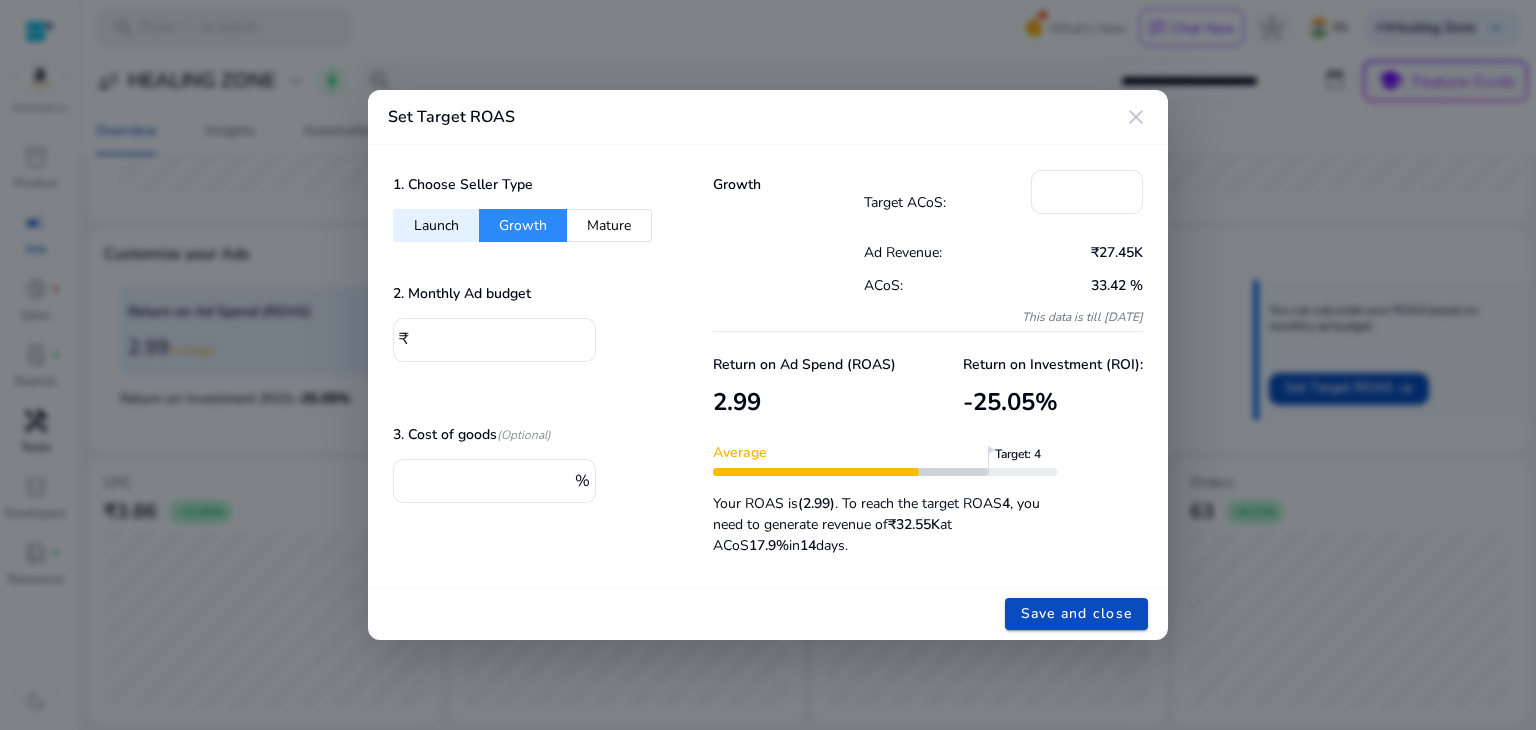 click on "close" at bounding box center (1136, 117) 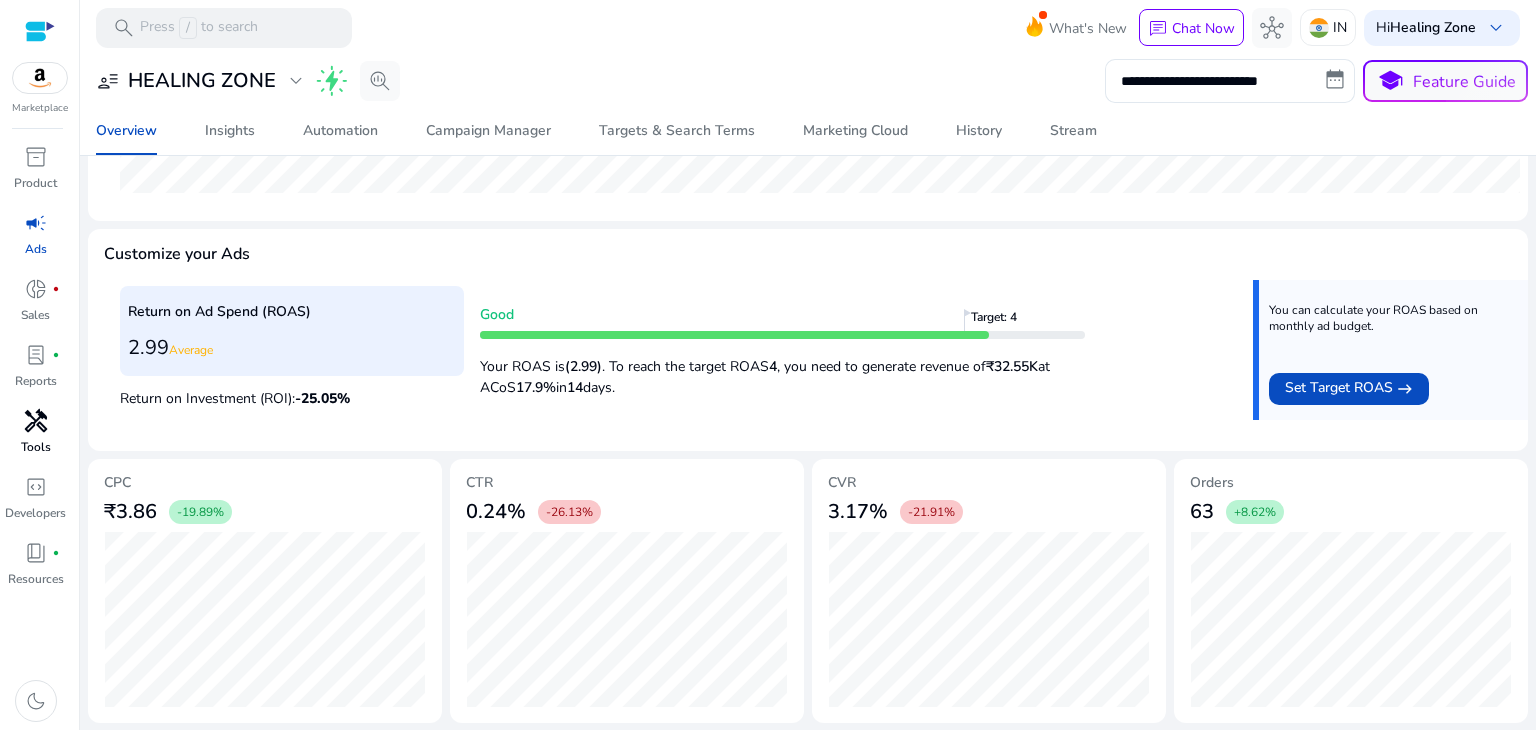 click on "handyman" at bounding box center [36, 421] 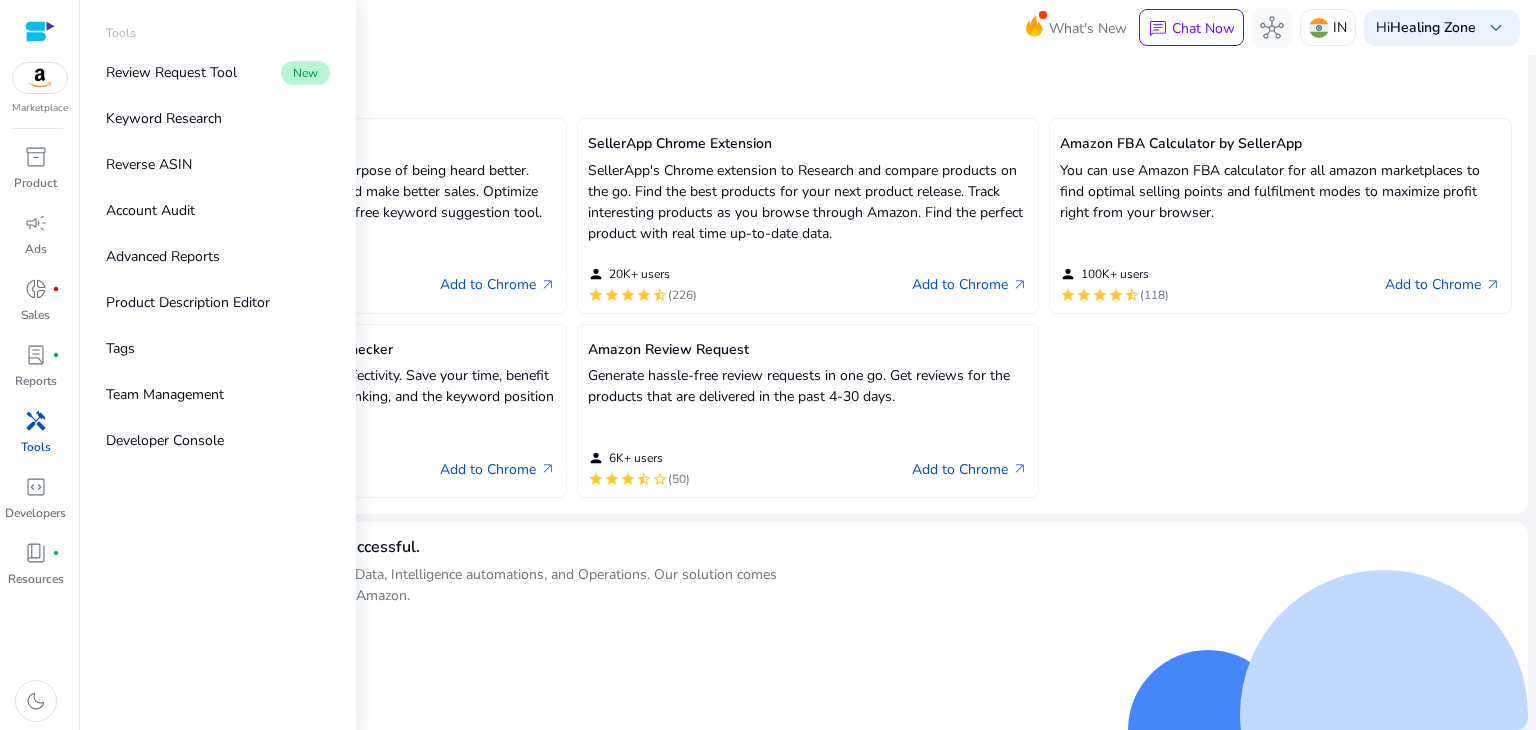 scroll, scrollTop: 0, scrollLeft: 0, axis: both 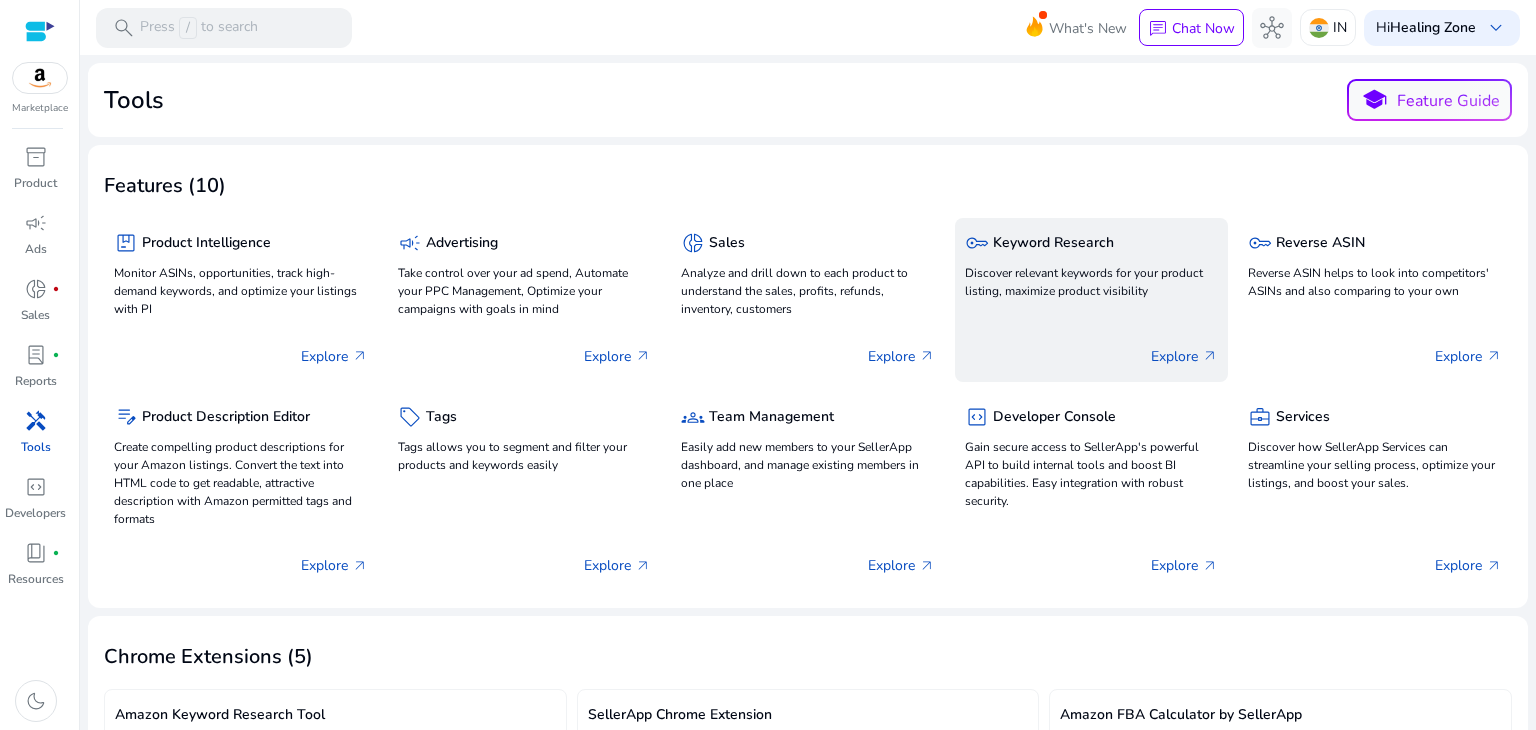 click on "Explore   arrow_outward" 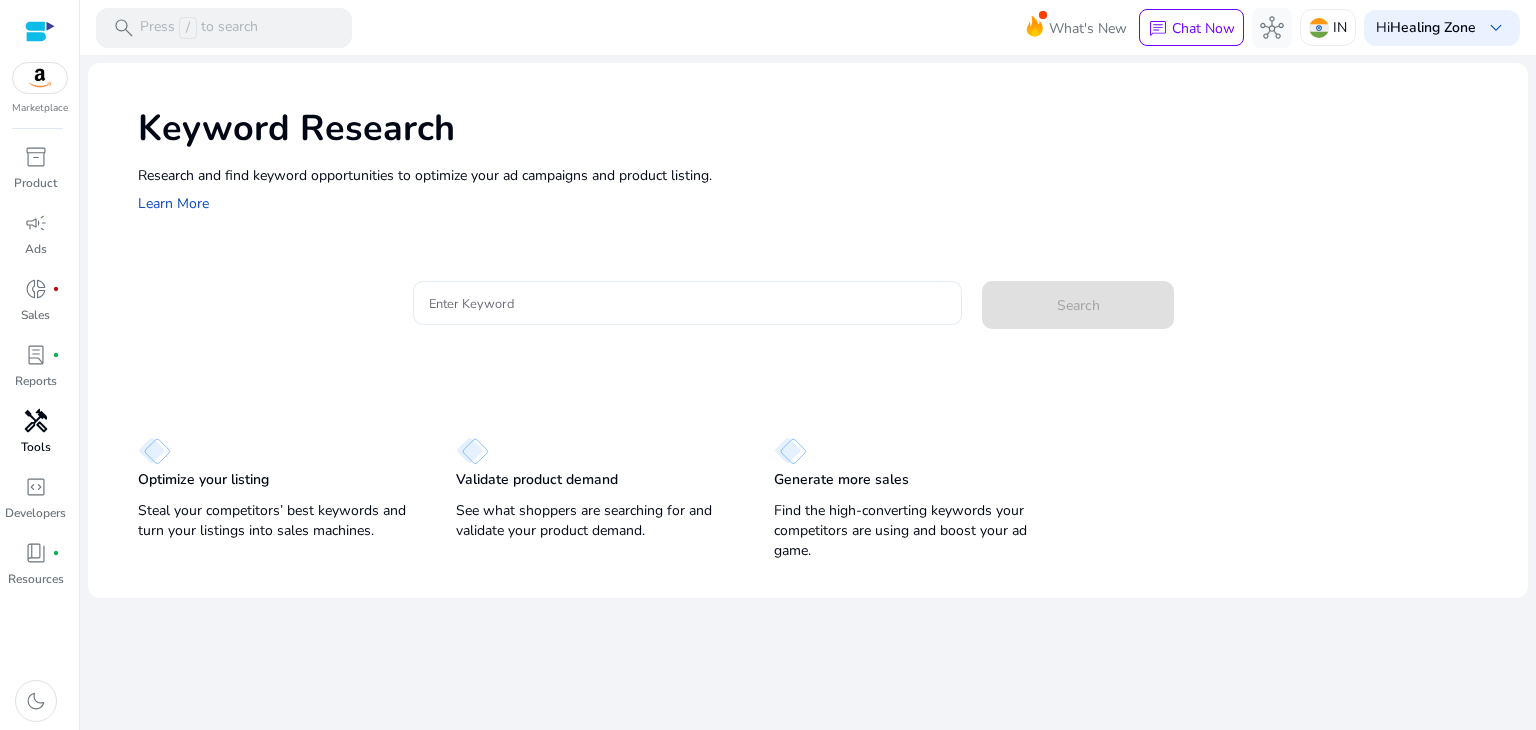 click on "Enter Keyword" at bounding box center (688, 303) 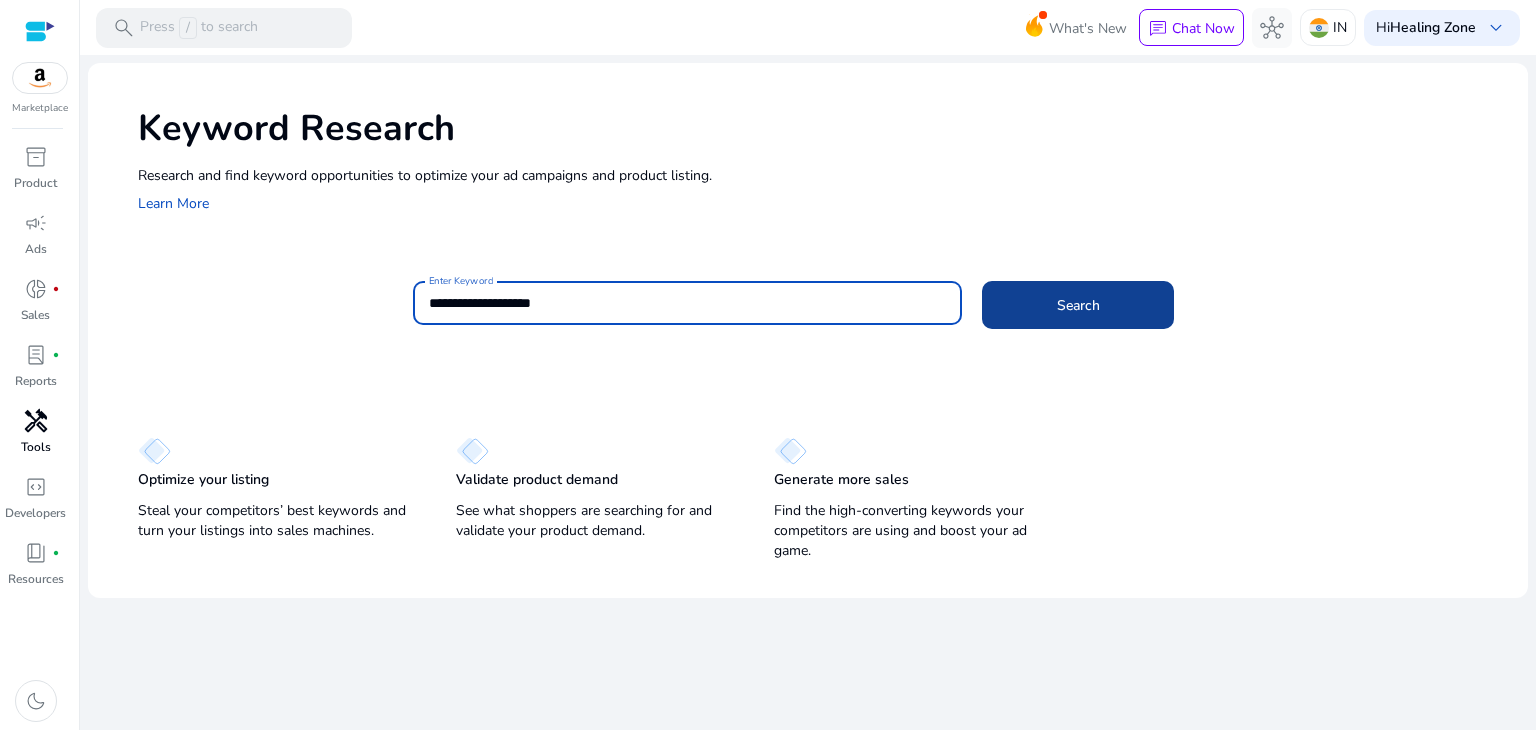 type on "**********" 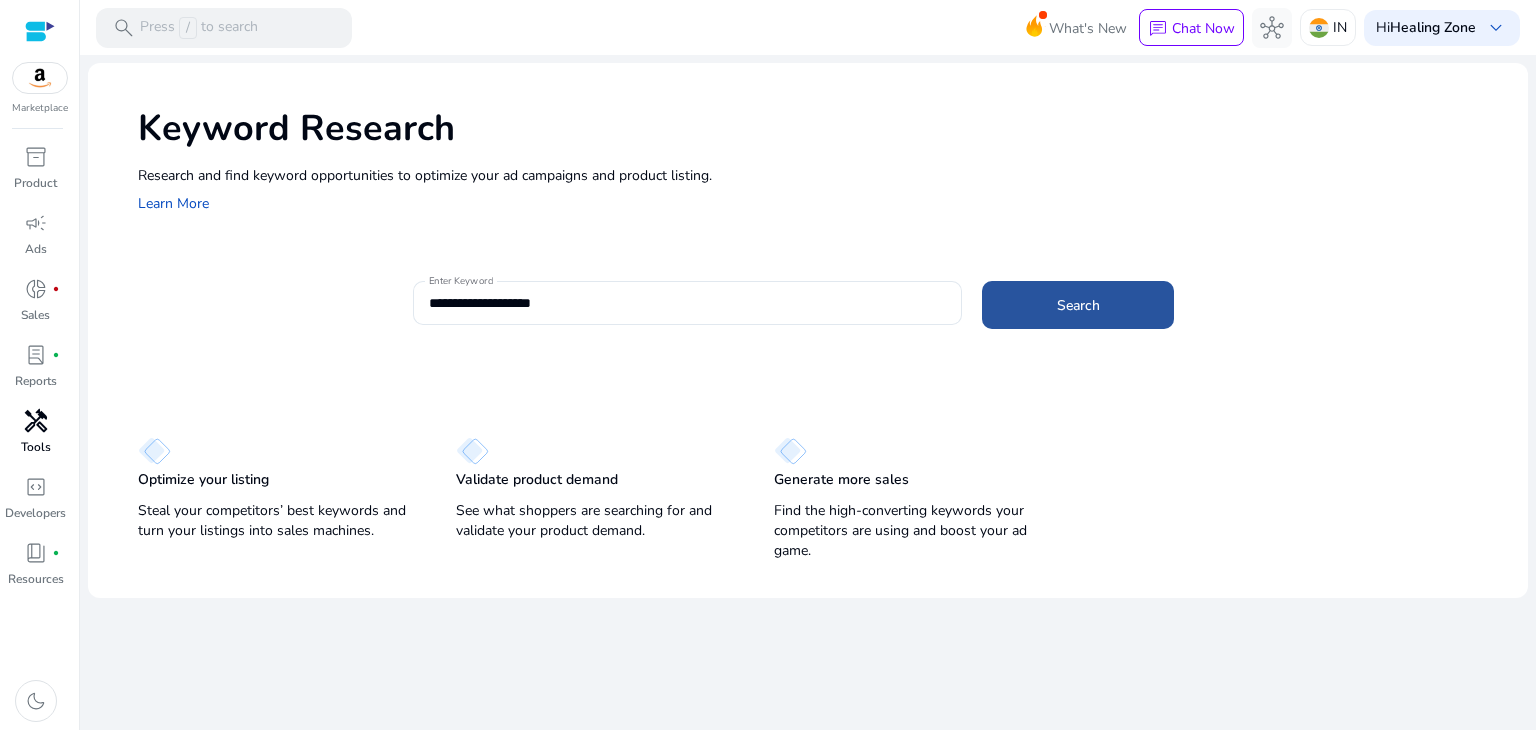 click 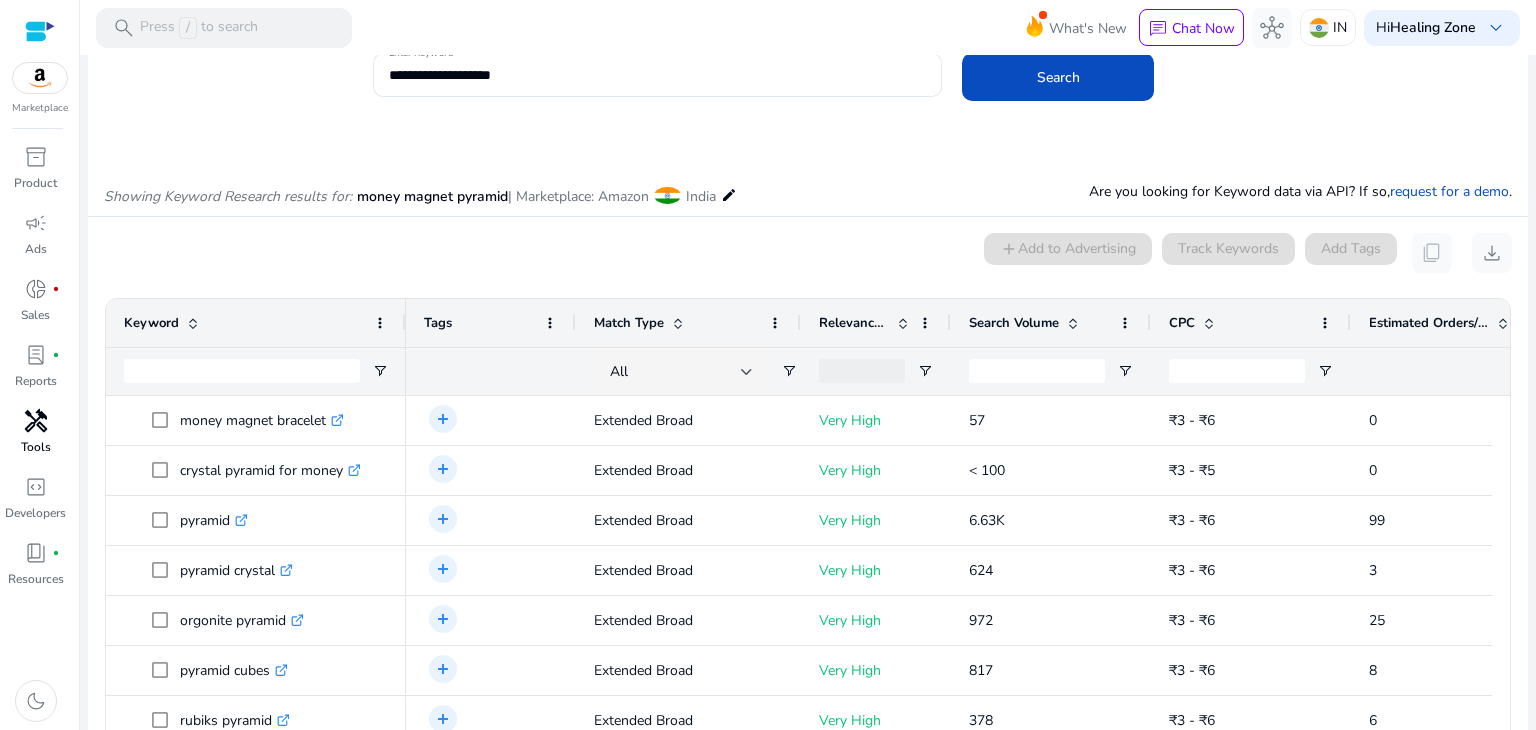scroll, scrollTop: 0, scrollLeft: 0, axis: both 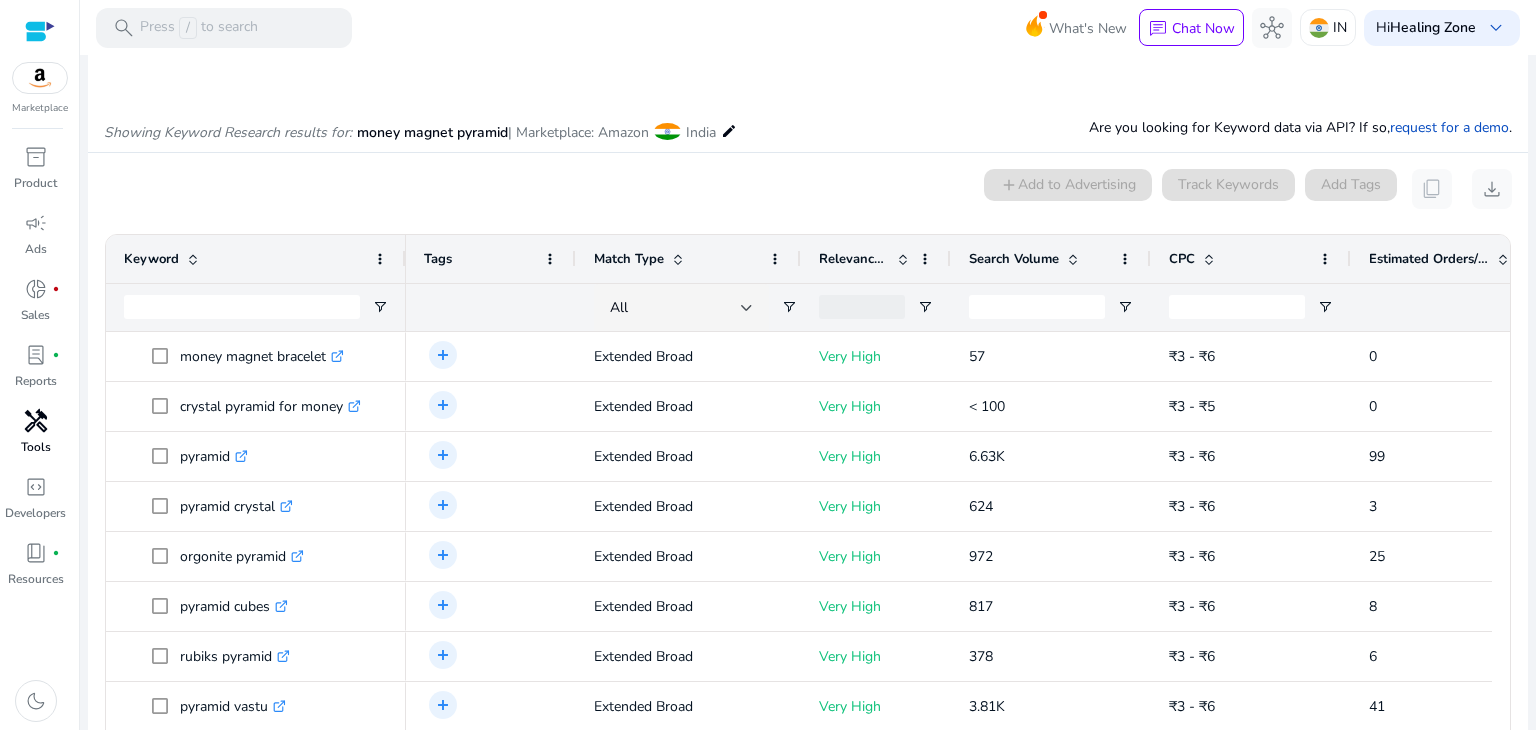 click on "handyman" at bounding box center (36, 421) 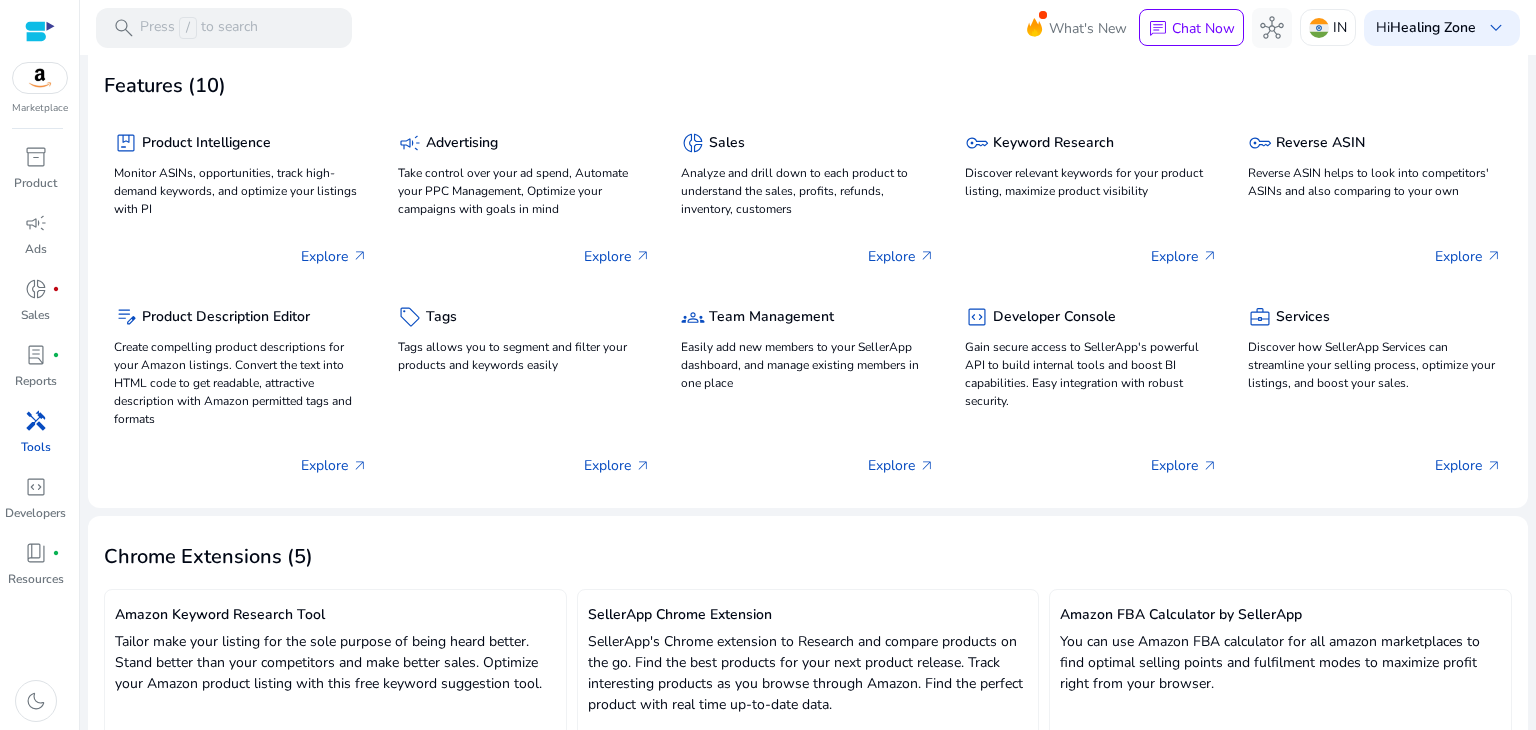 scroll, scrollTop: 0, scrollLeft: 0, axis: both 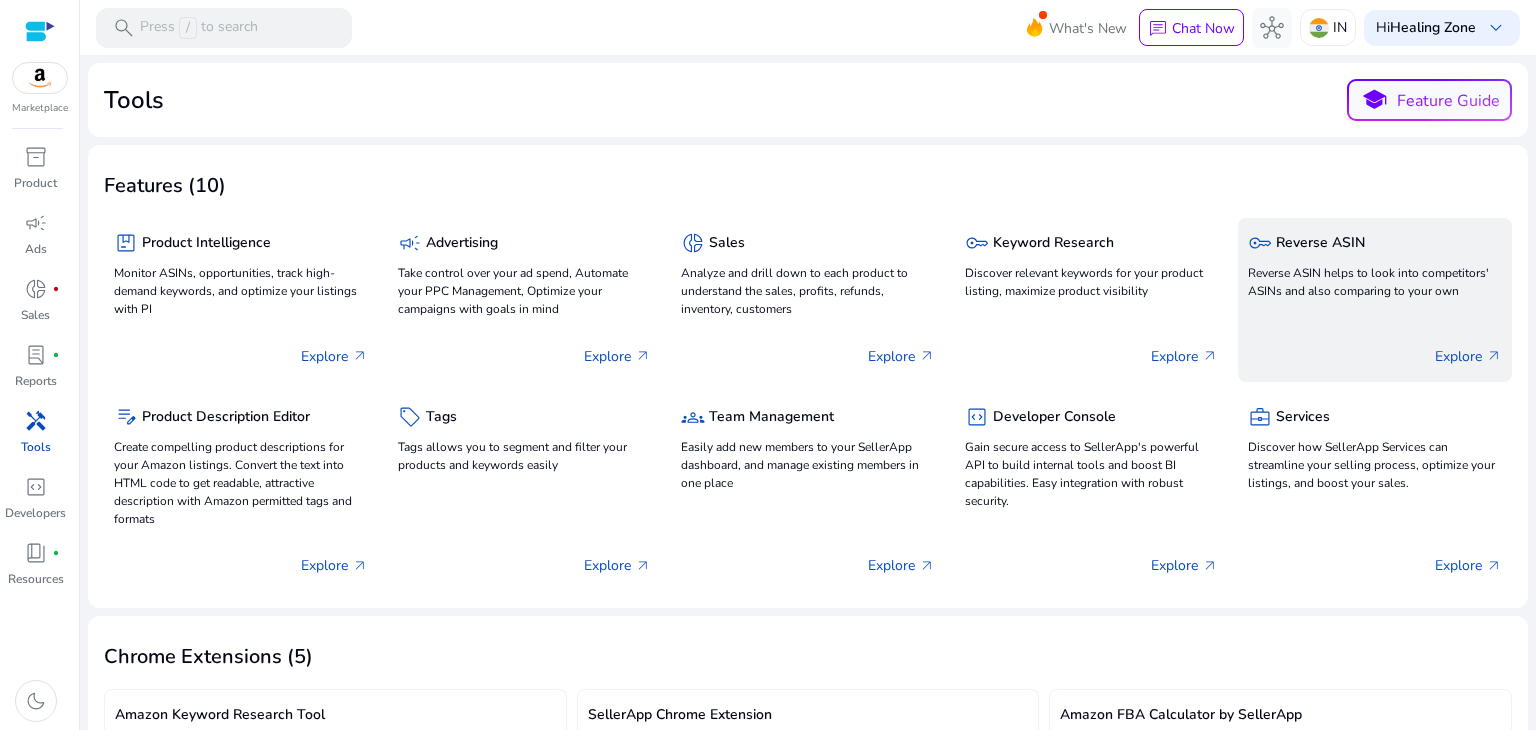 click on "Reverse ASIN helps to look into competitors' ASINs and also comparing to your own" 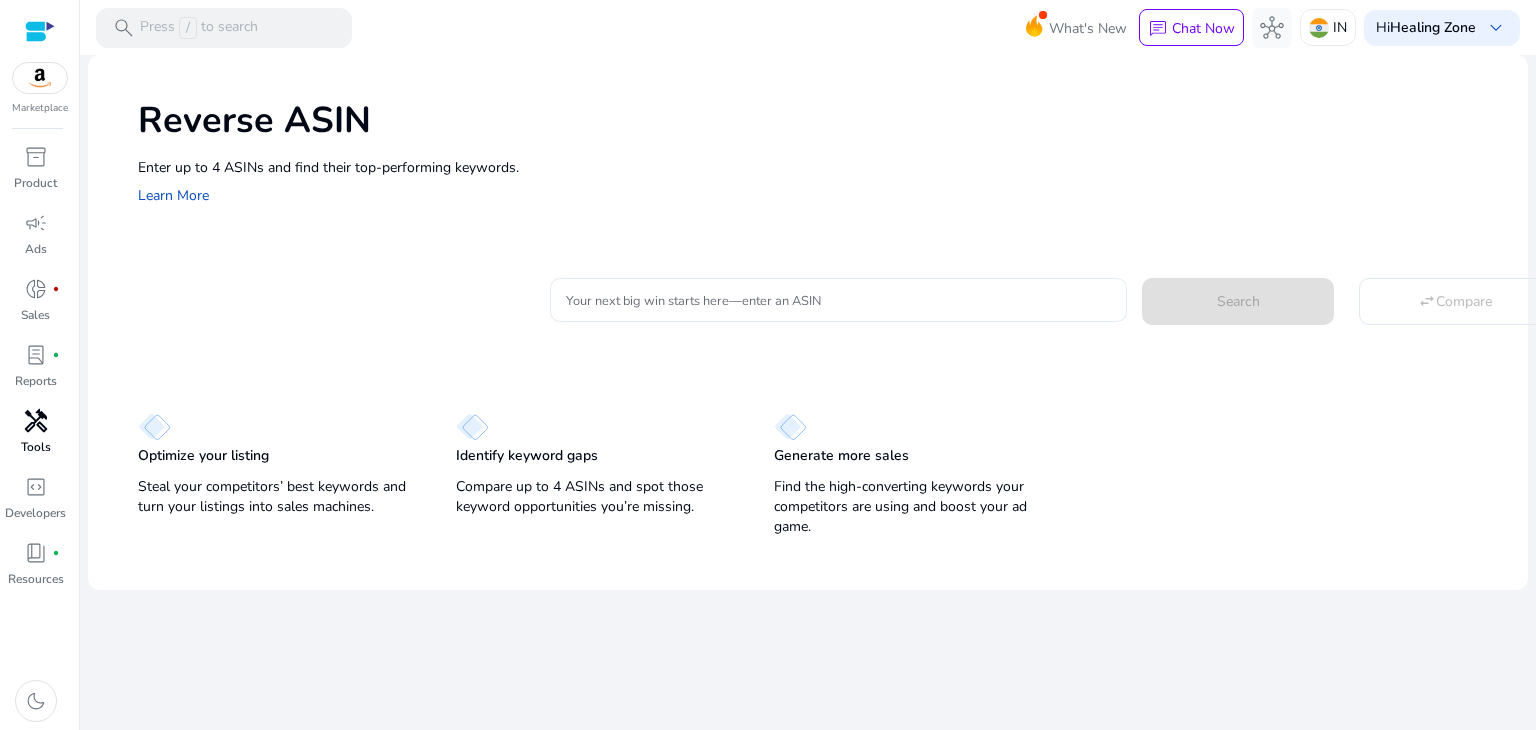click 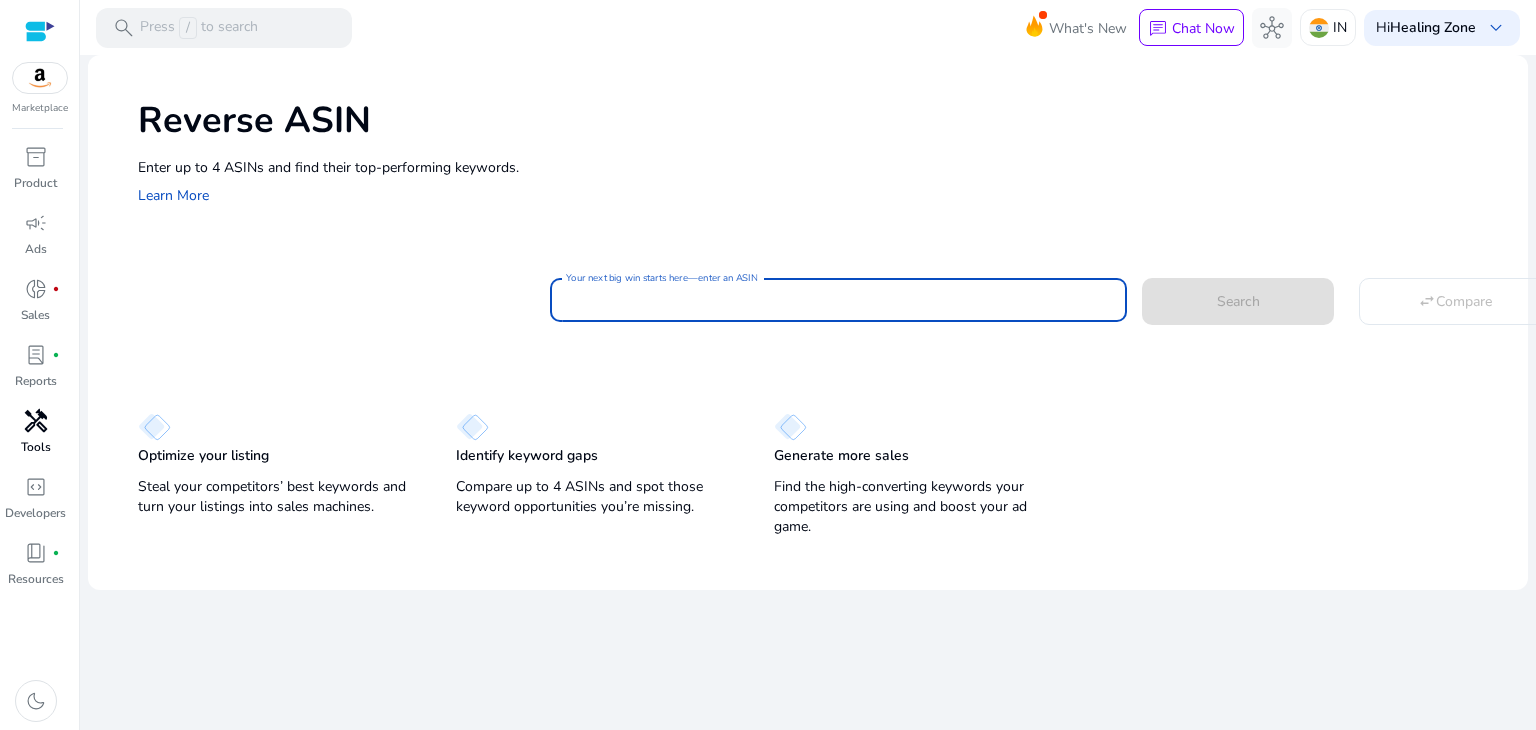 paste on "**********" 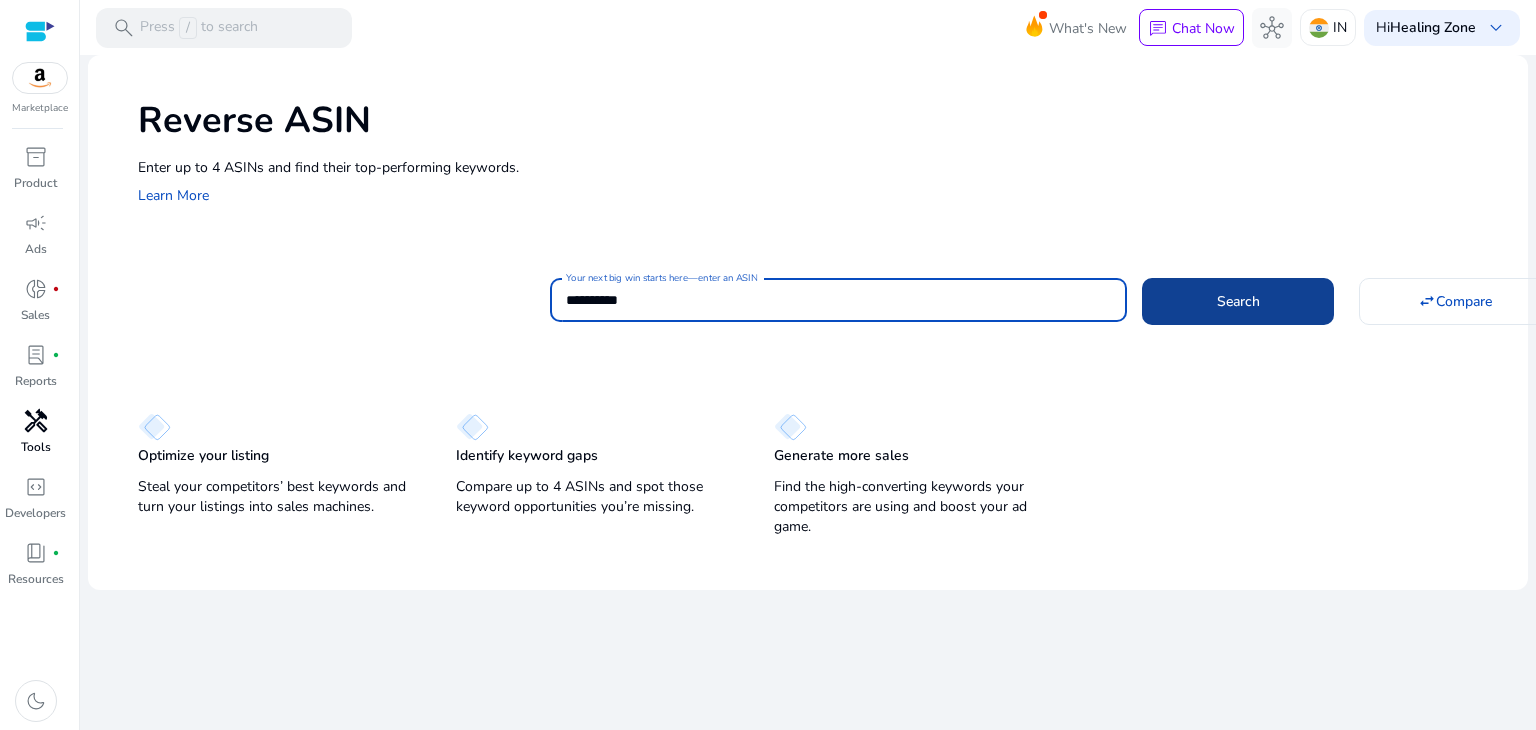 type on "**********" 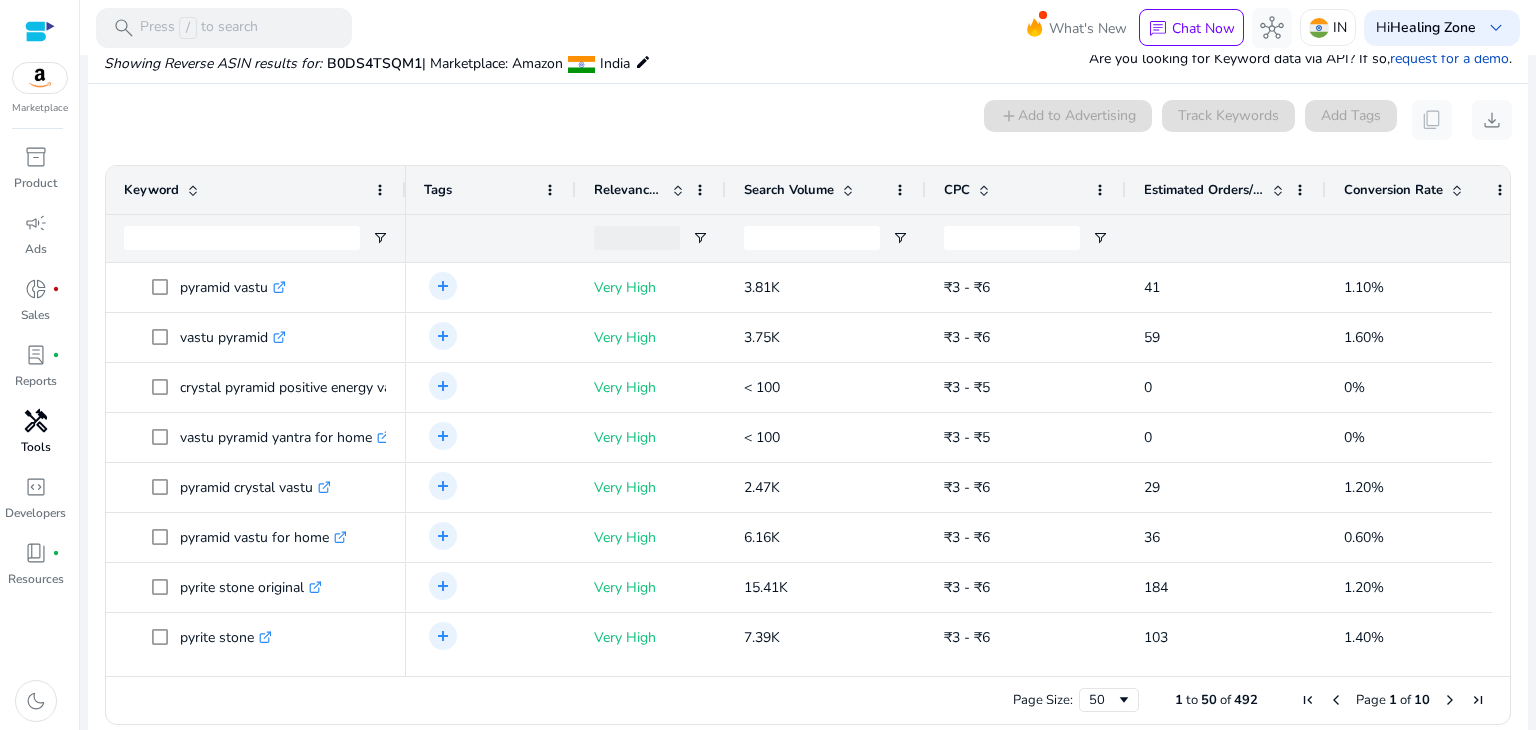 scroll, scrollTop: 146, scrollLeft: 0, axis: vertical 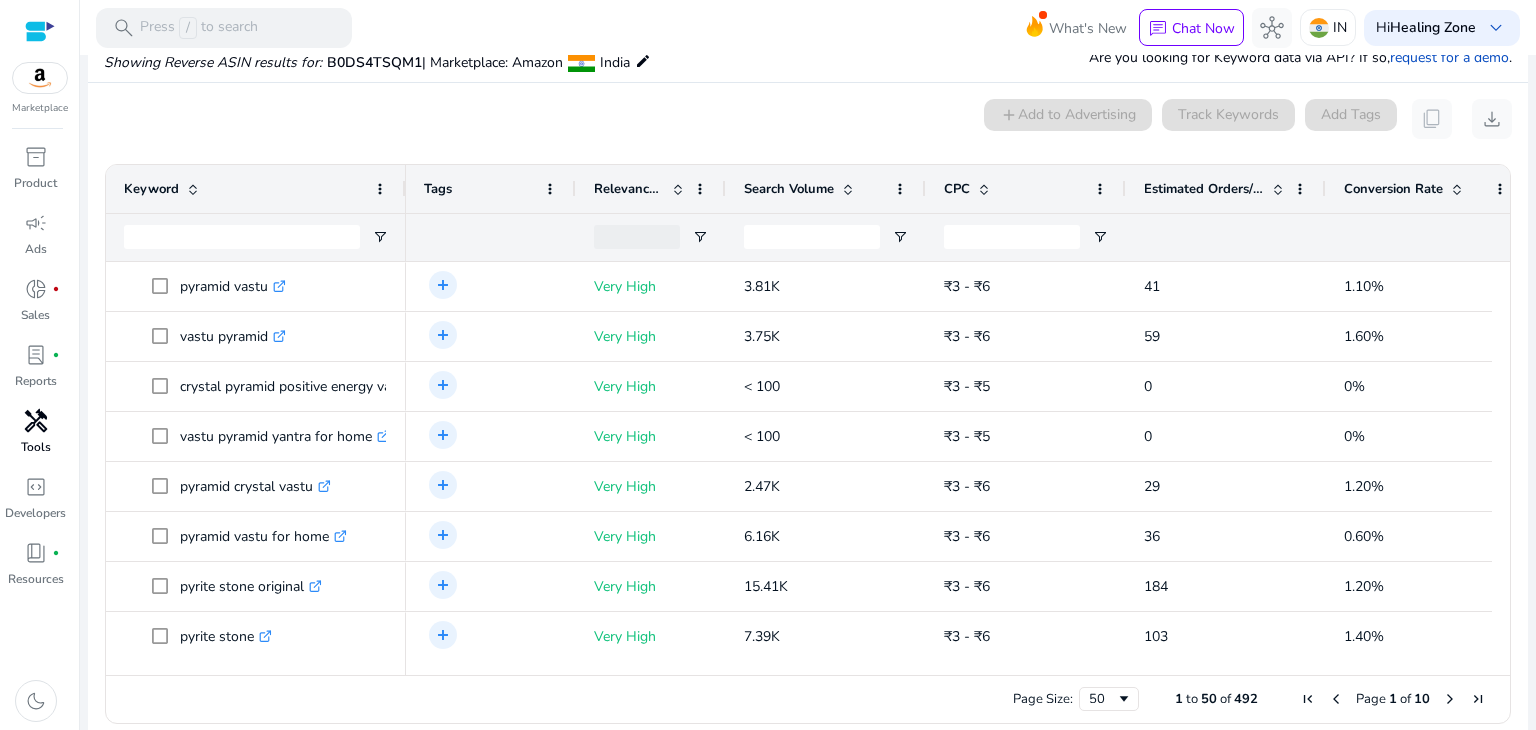 click on "Estimated Orders/Month" 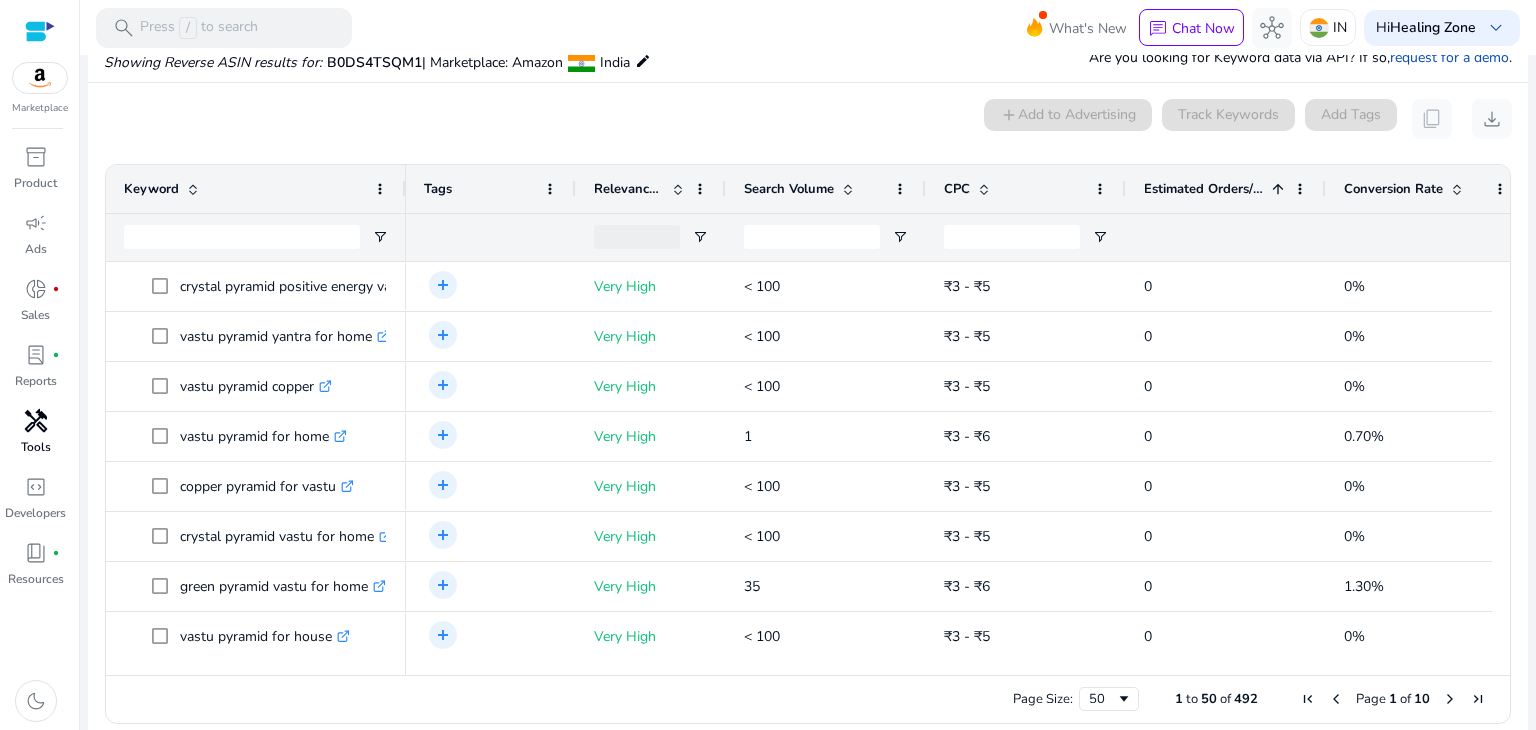 click on "Estimated Orders/Month" 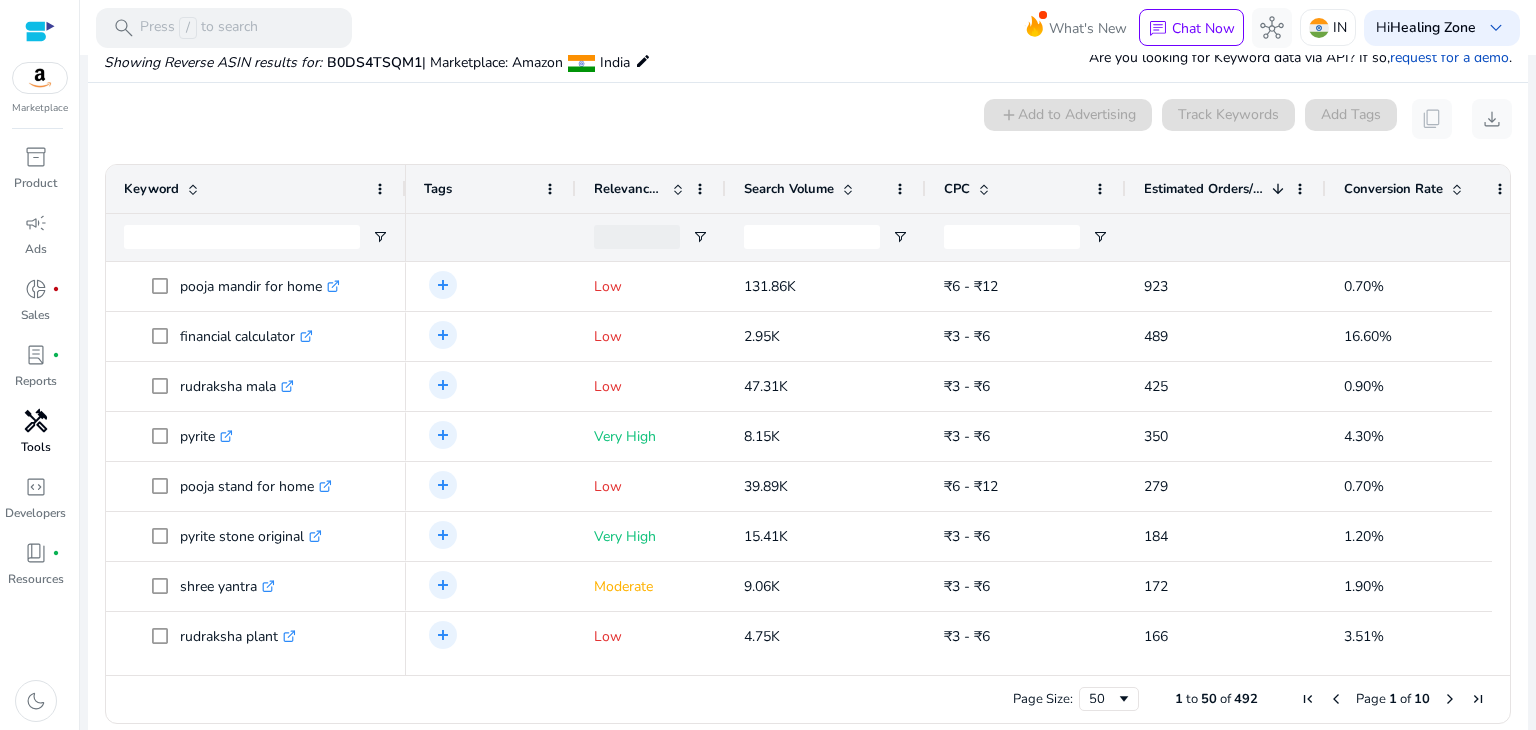 click on "Relevance Score" 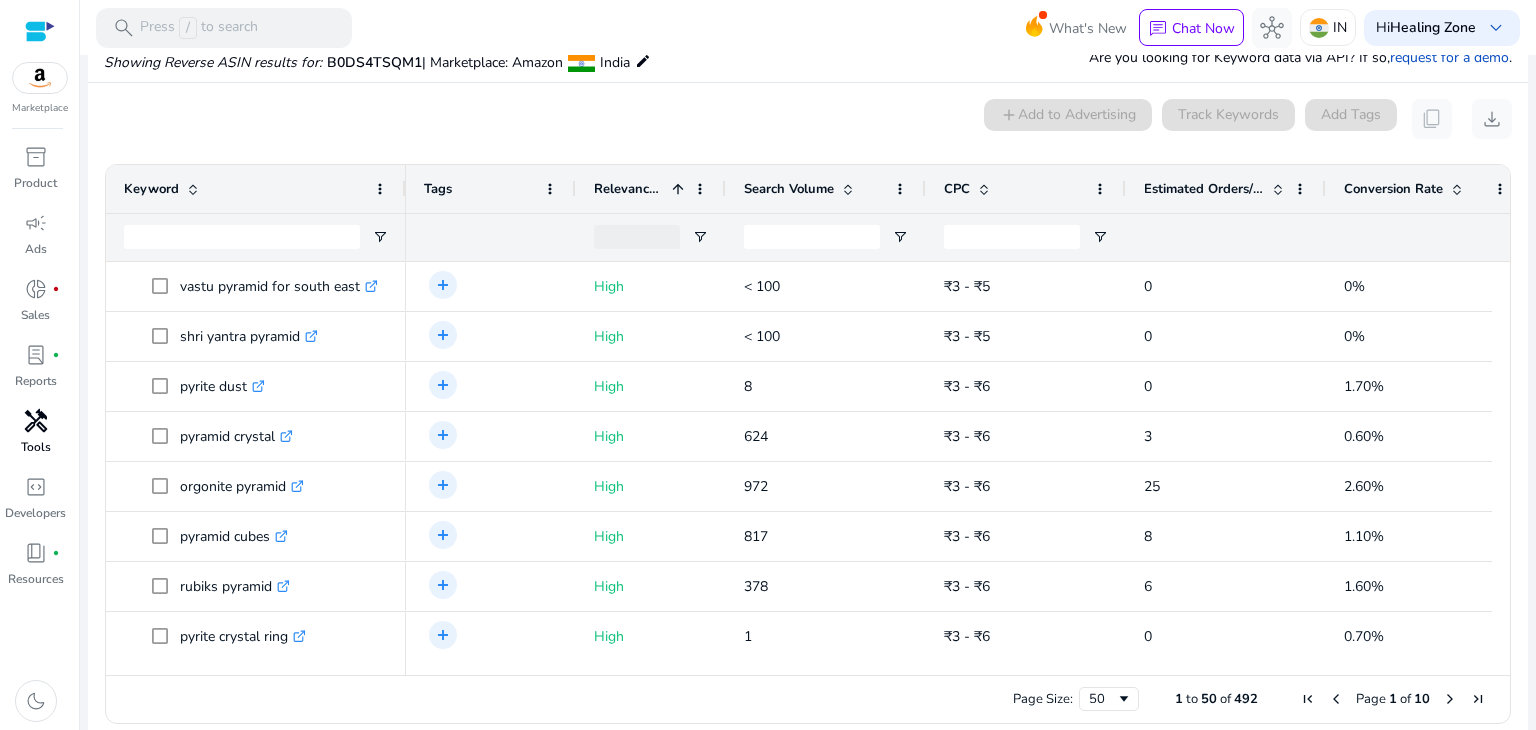 click on "Relevance Score" 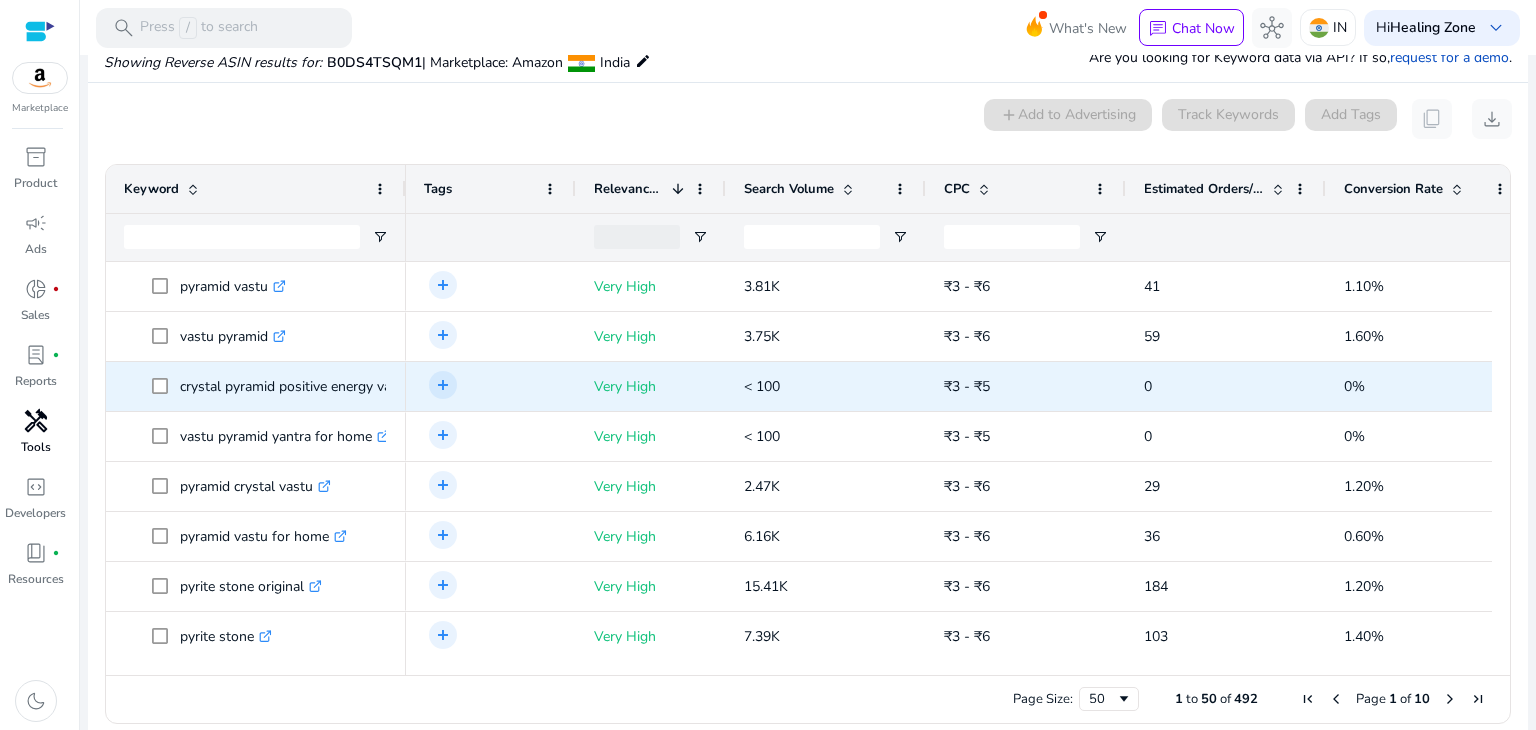 scroll, scrollTop: 121, scrollLeft: 0, axis: vertical 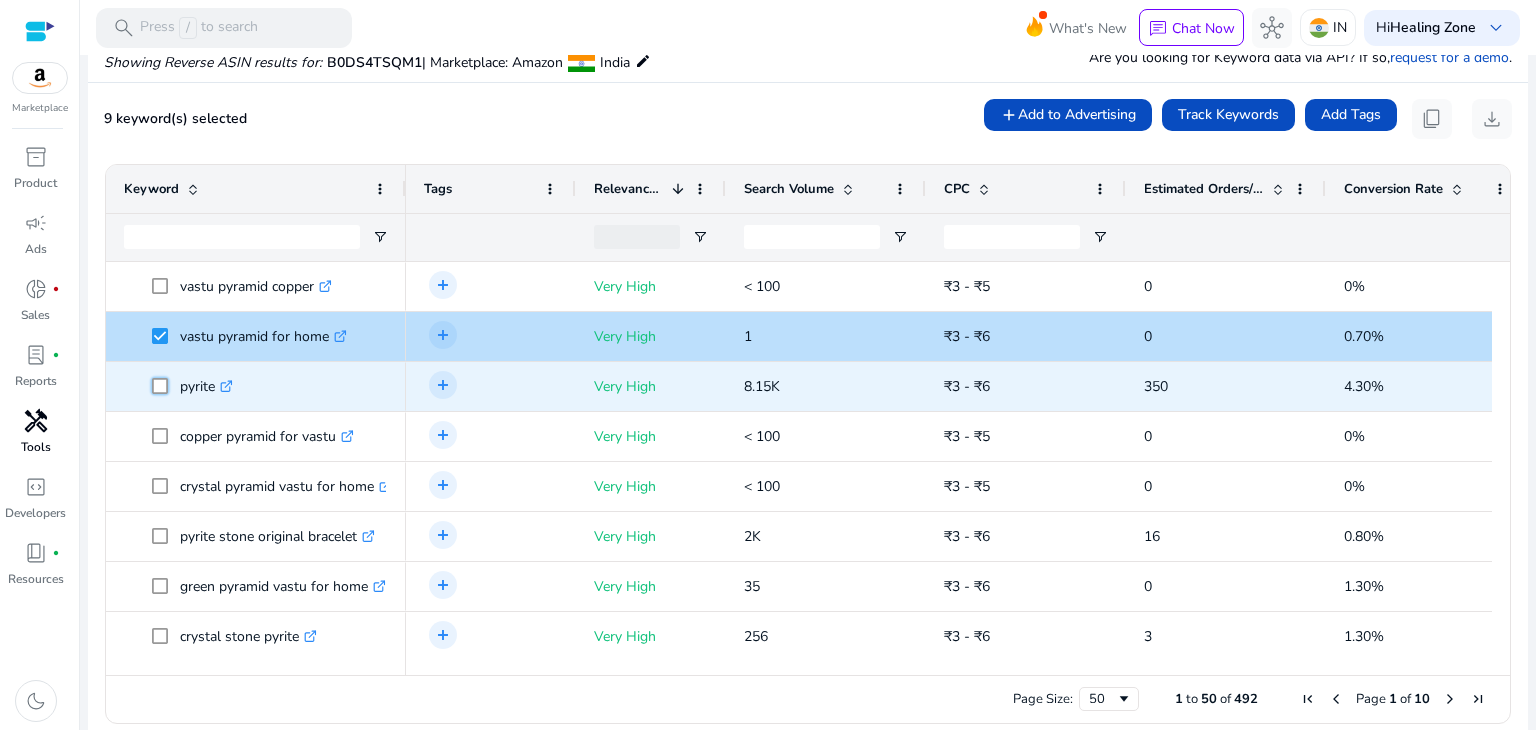 click 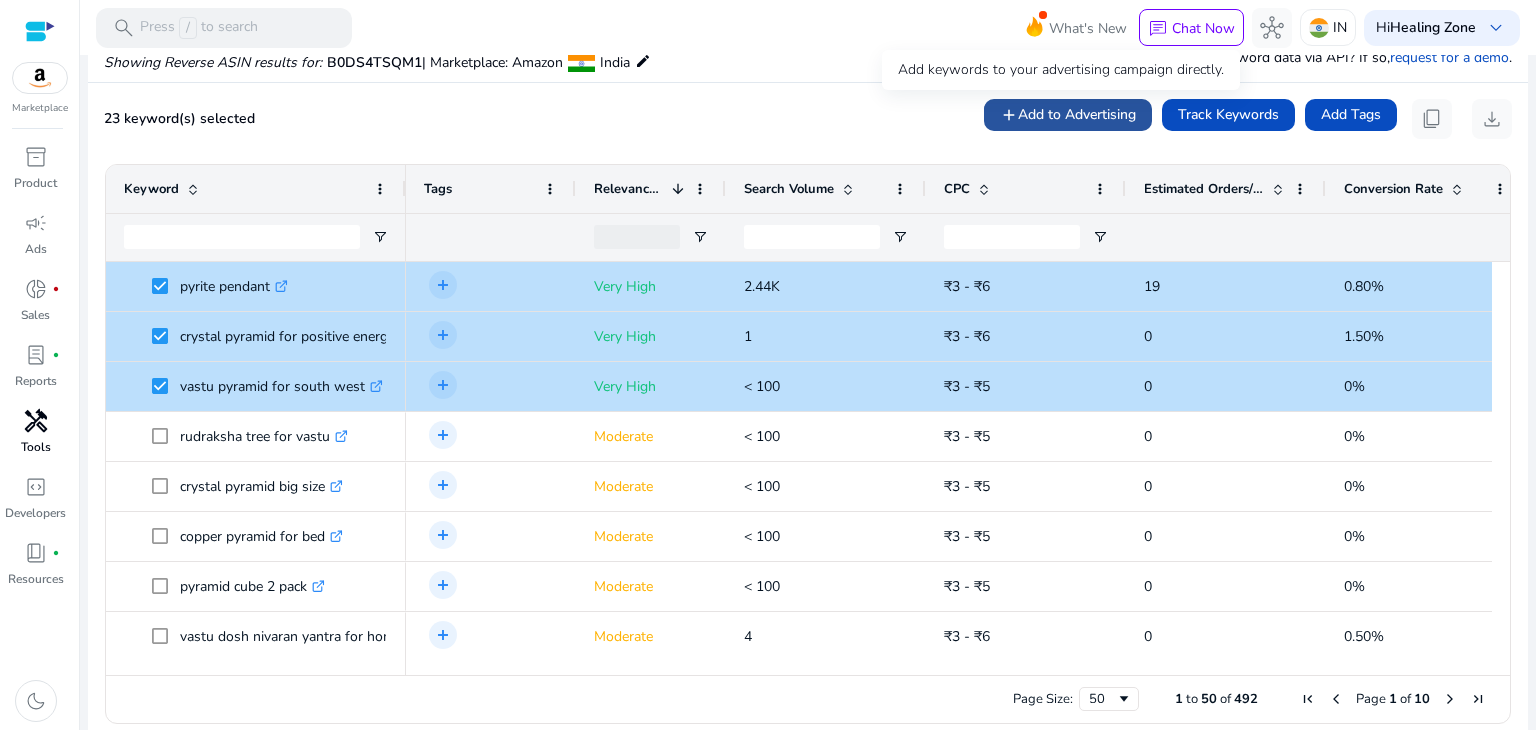 click 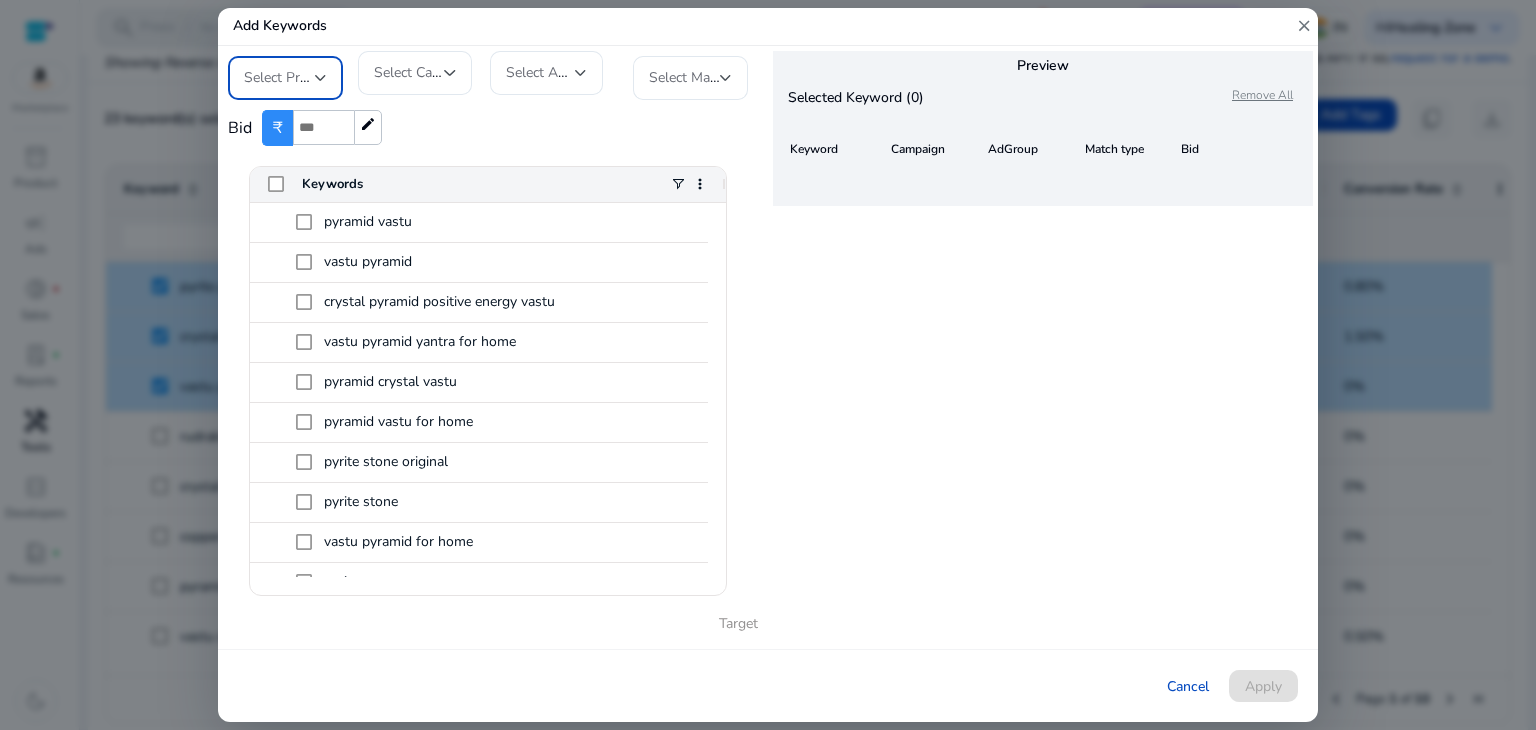 click on "Select Profile" at bounding box center (285, 77) 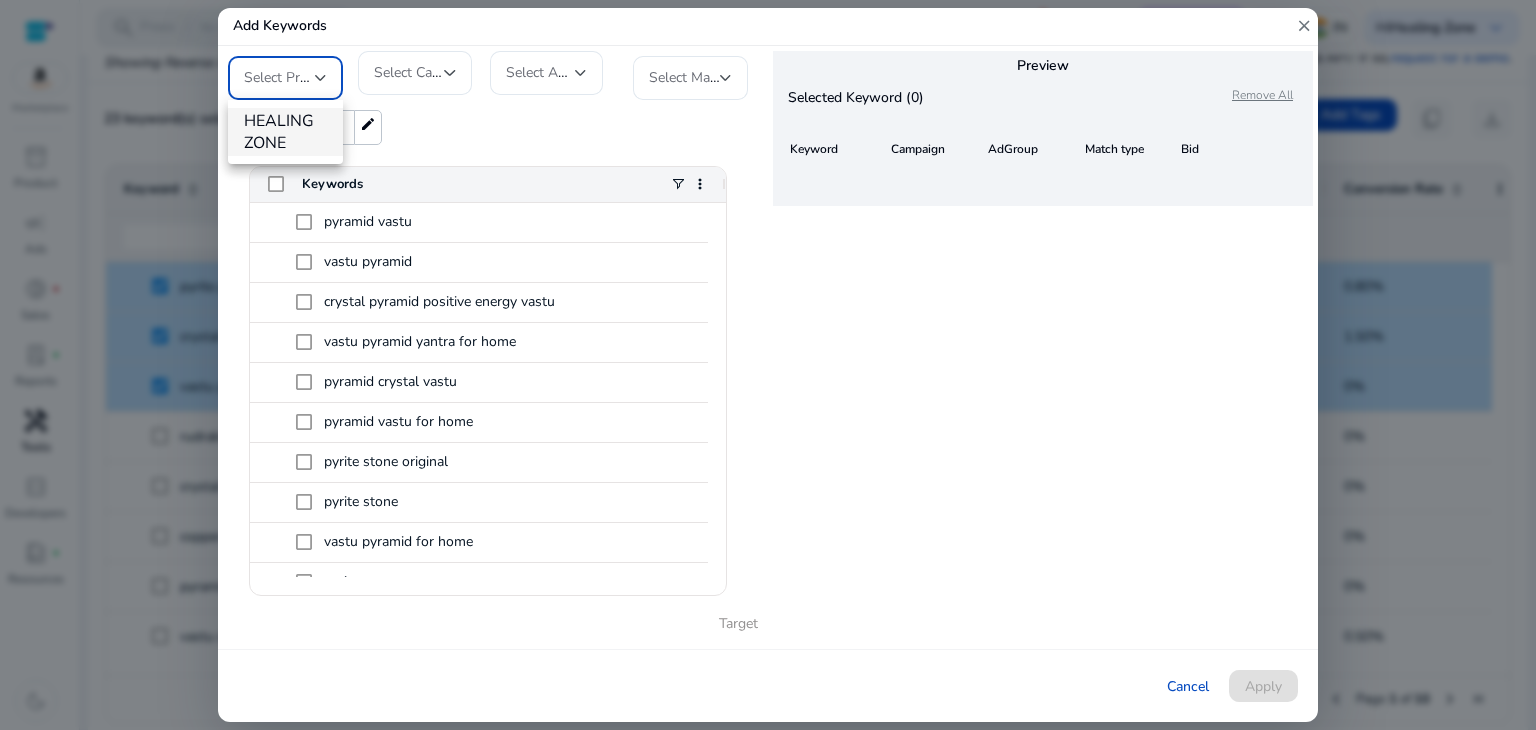 click on "HEALING ZONE" at bounding box center (285, 132) 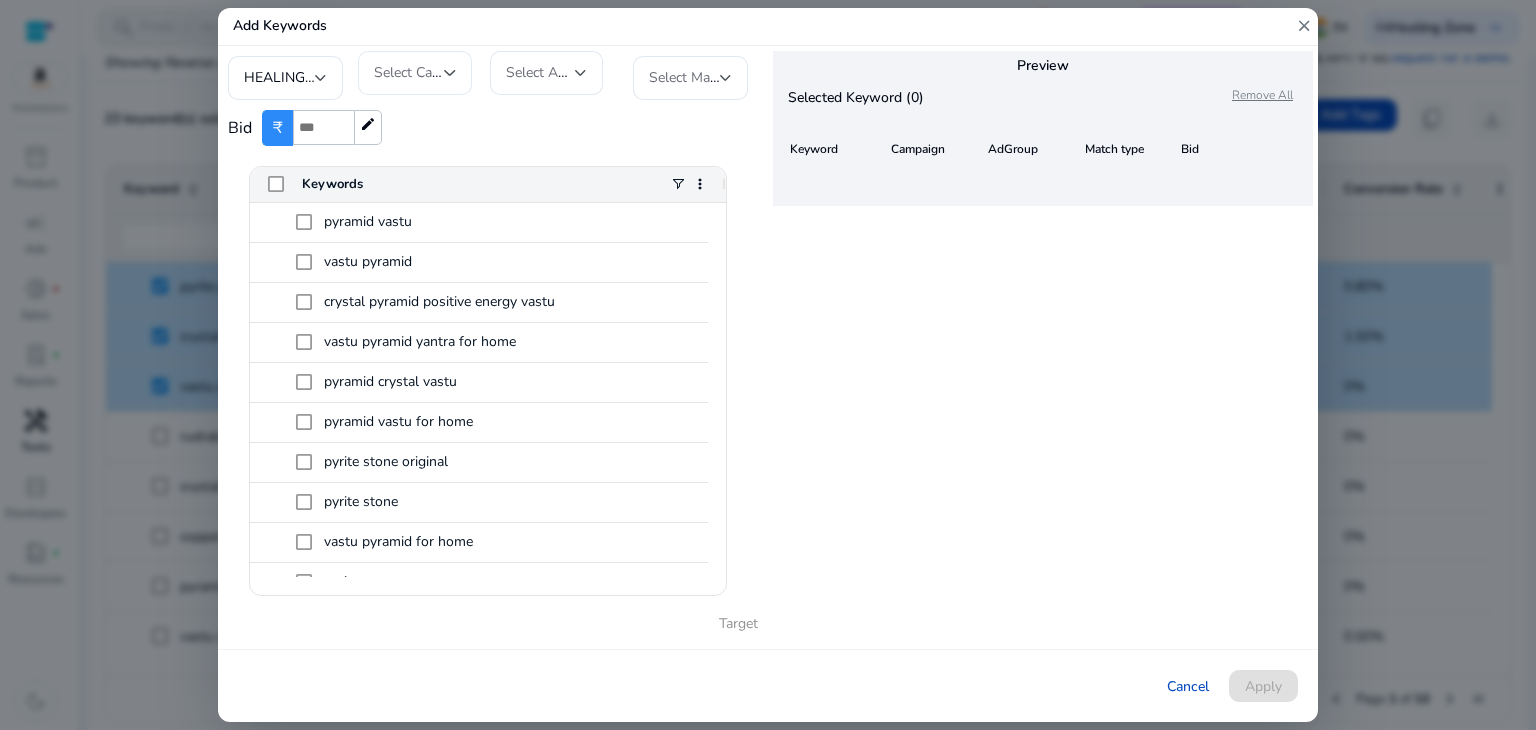 click on "Select Campaign" 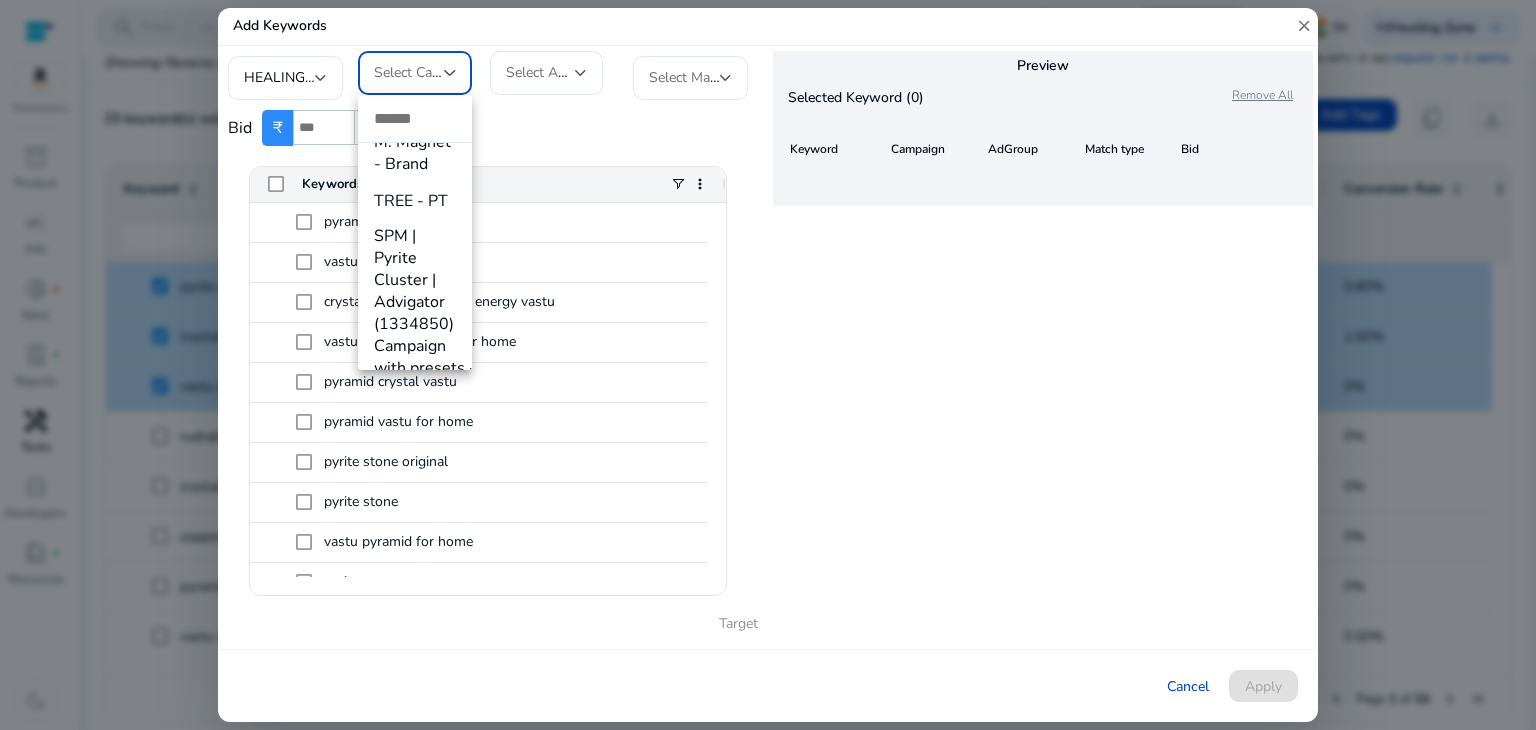 scroll, scrollTop: 760, scrollLeft: 0, axis: vertical 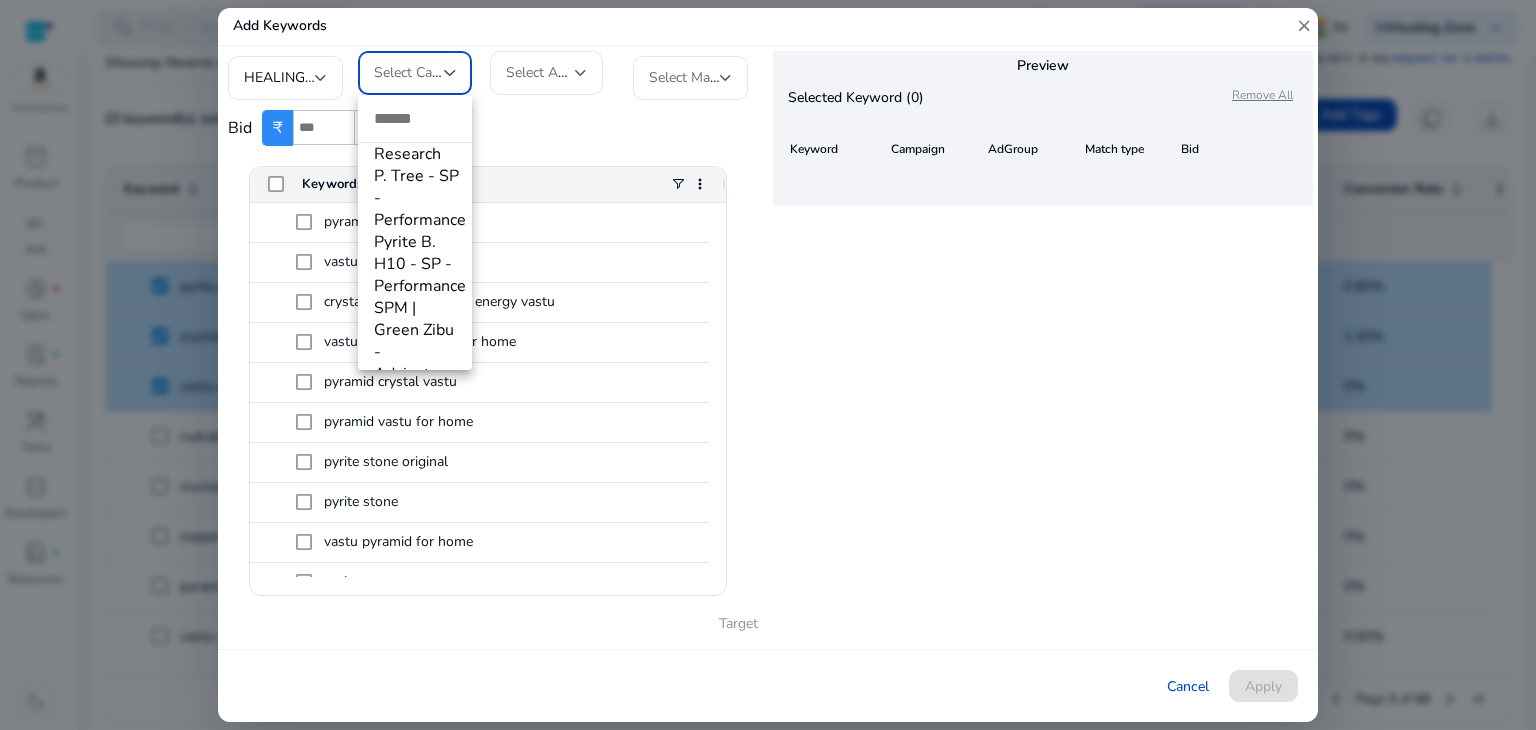 click at bounding box center [768, 365] 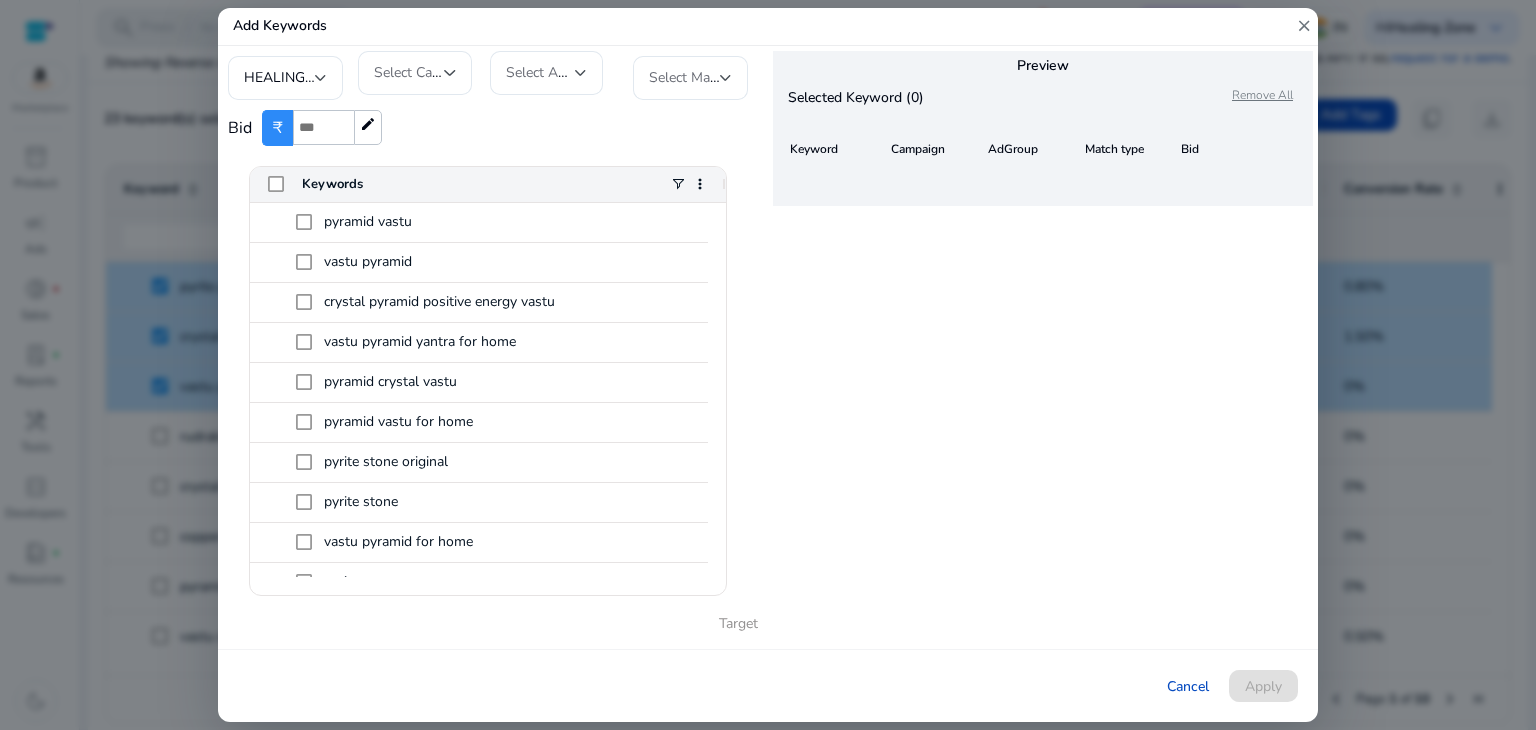 click on "close" at bounding box center (1043, 26) 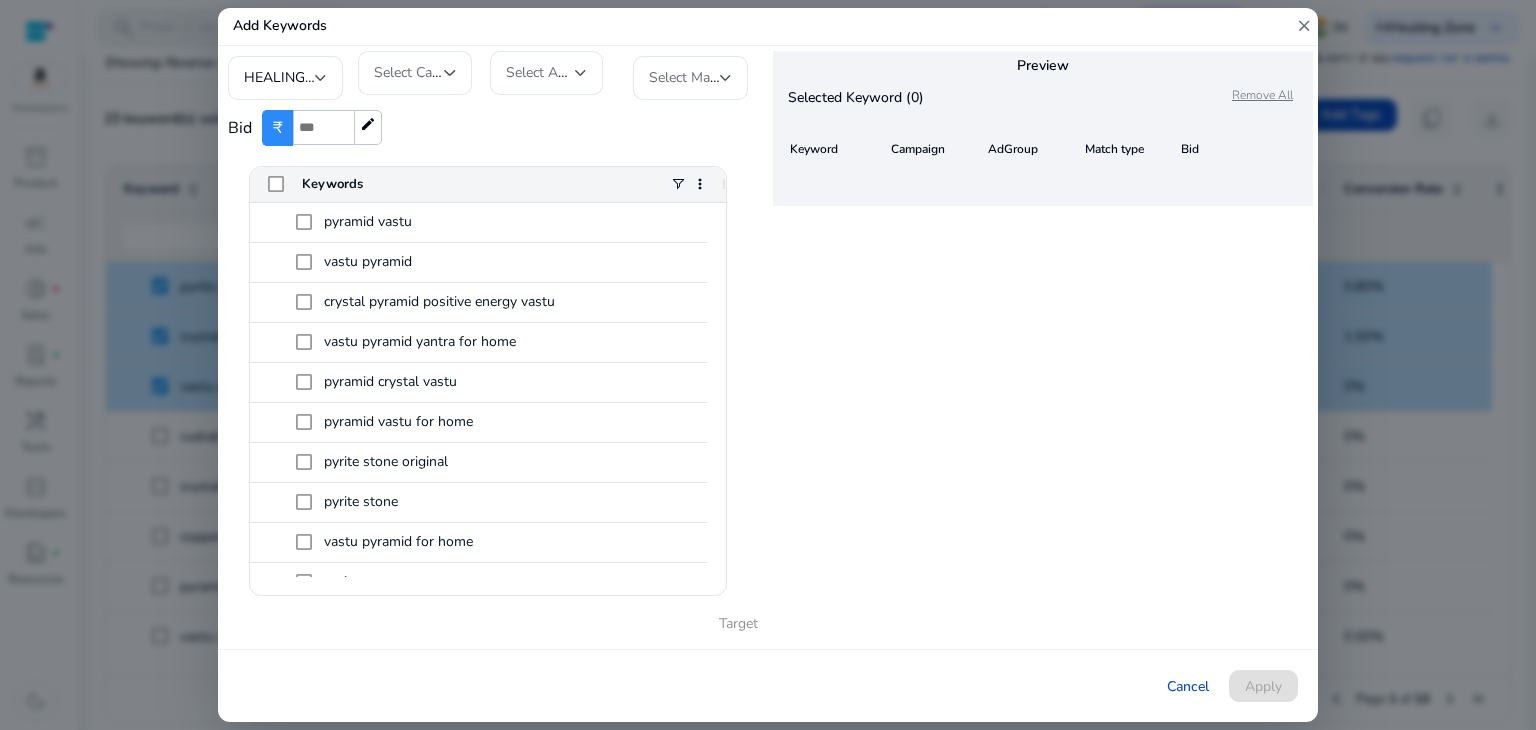 click on "close" at bounding box center [1304, 26] 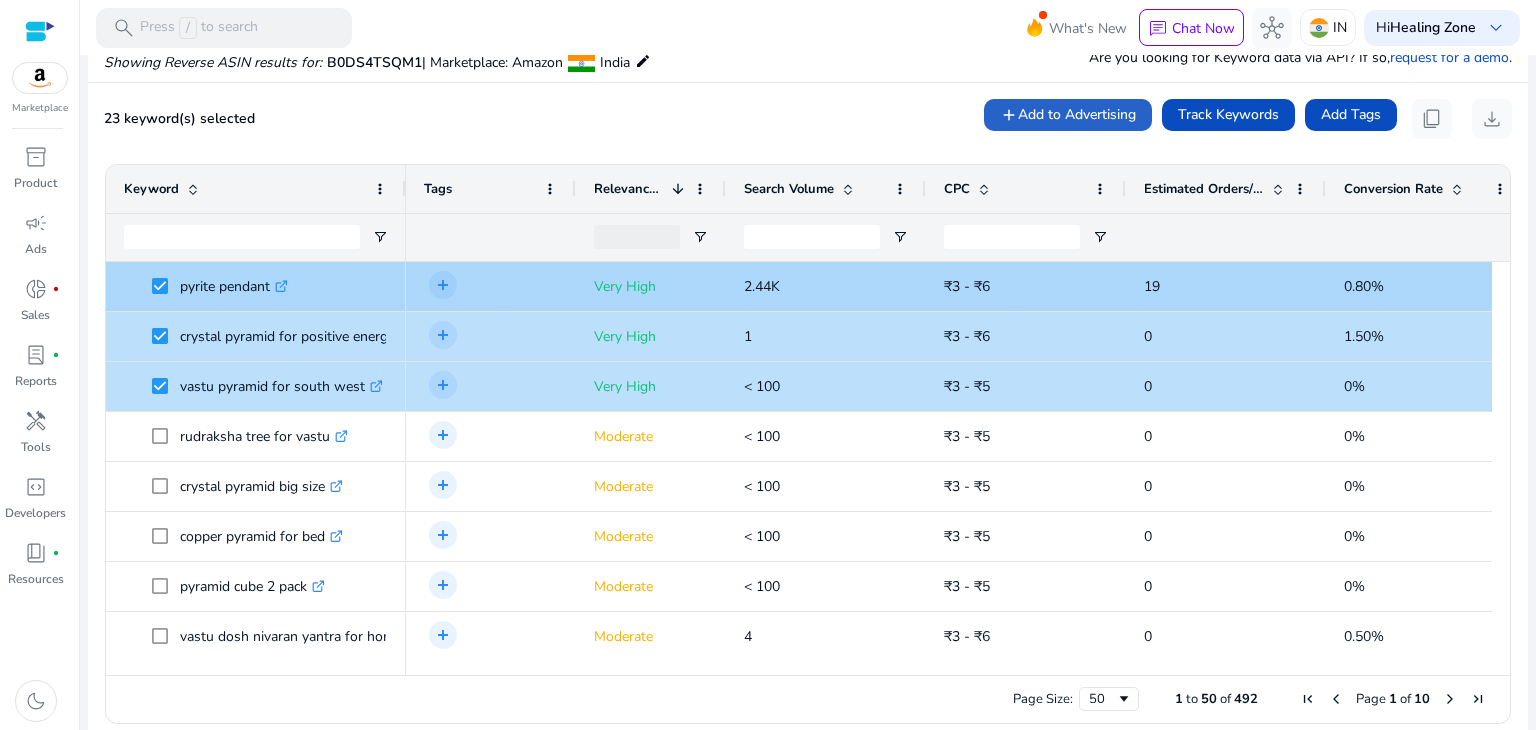 scroll, scrollTop: 300, scrollLeft: 0, axis: vertical 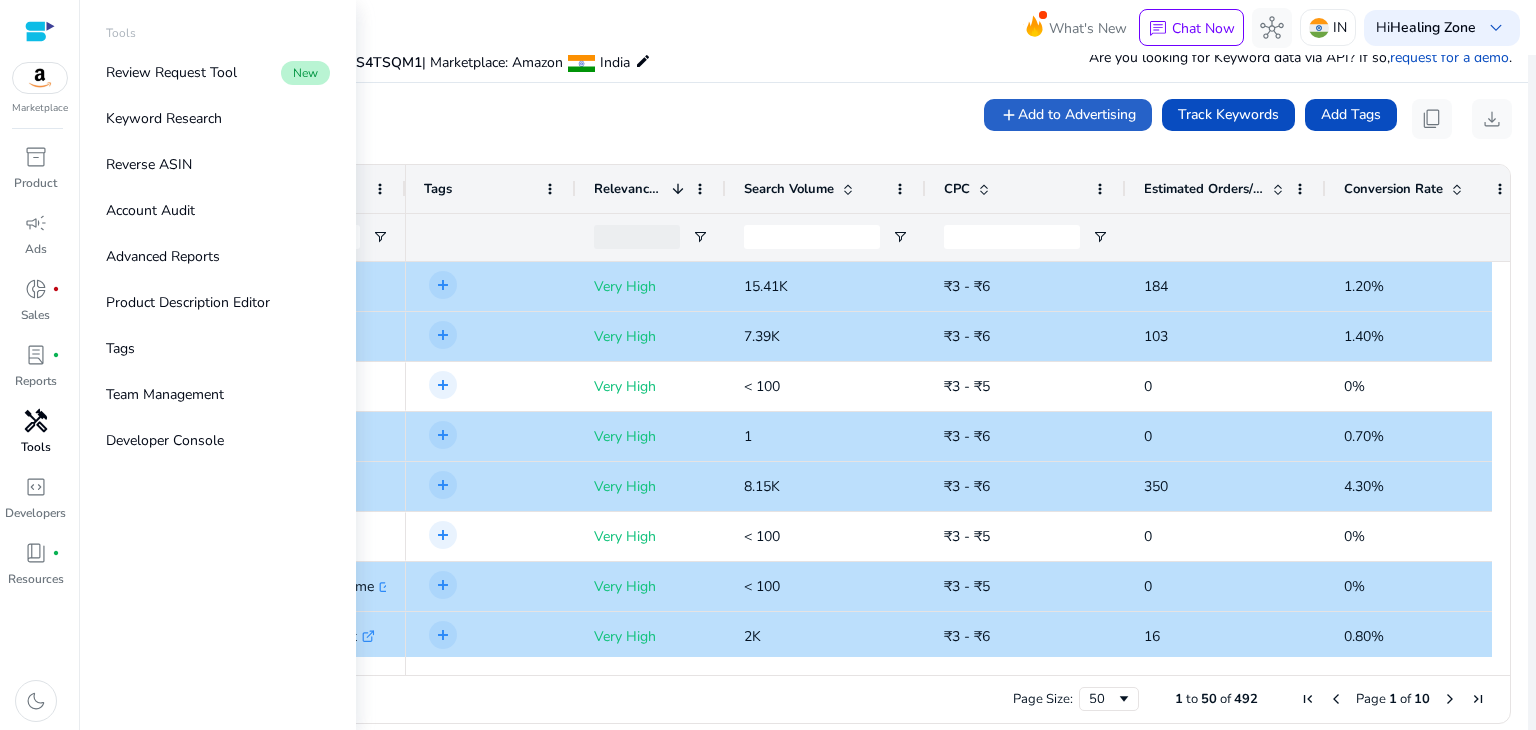 click on "handyman" at bounding box center [36, 421] 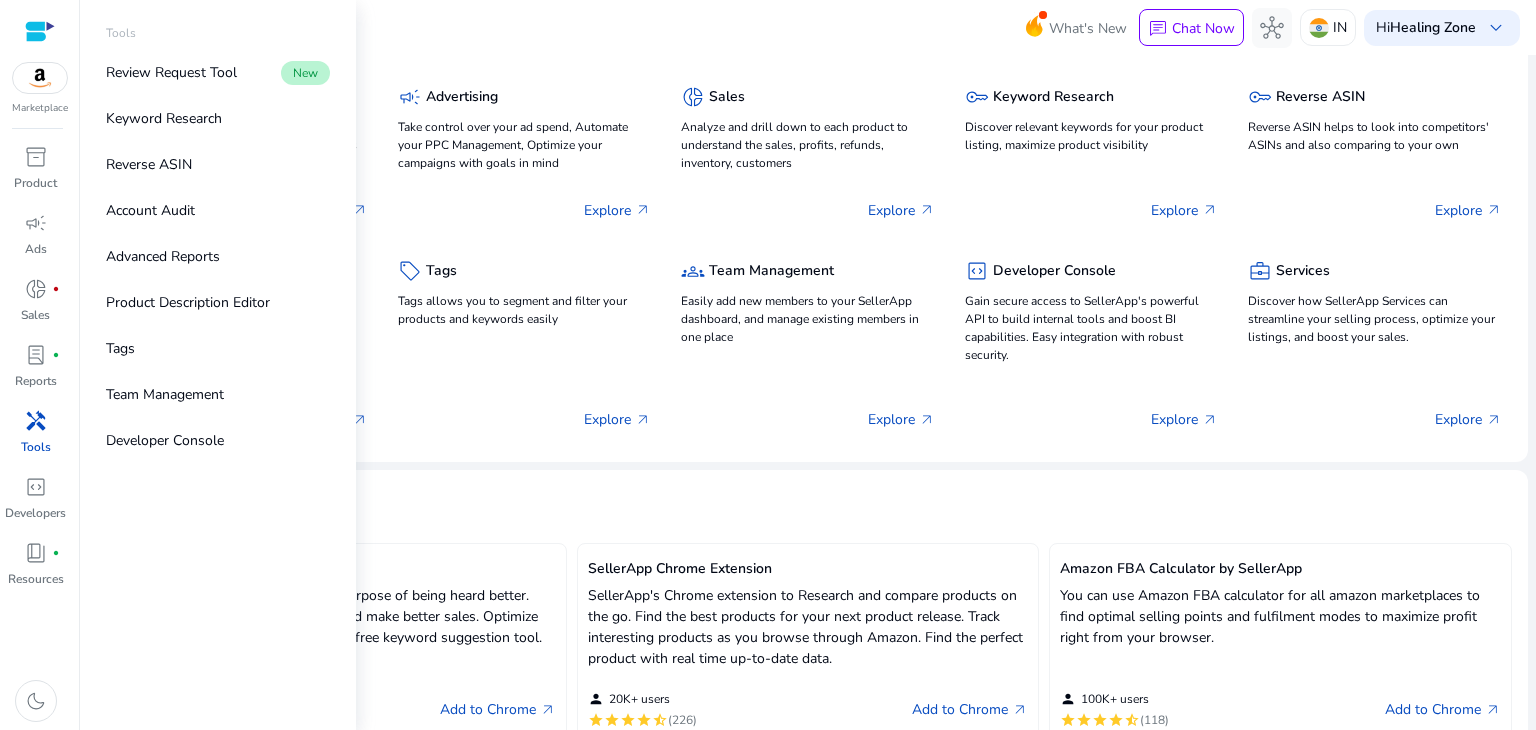 scroll, scrollTop: 0, scrollLeft: 0, axis: both 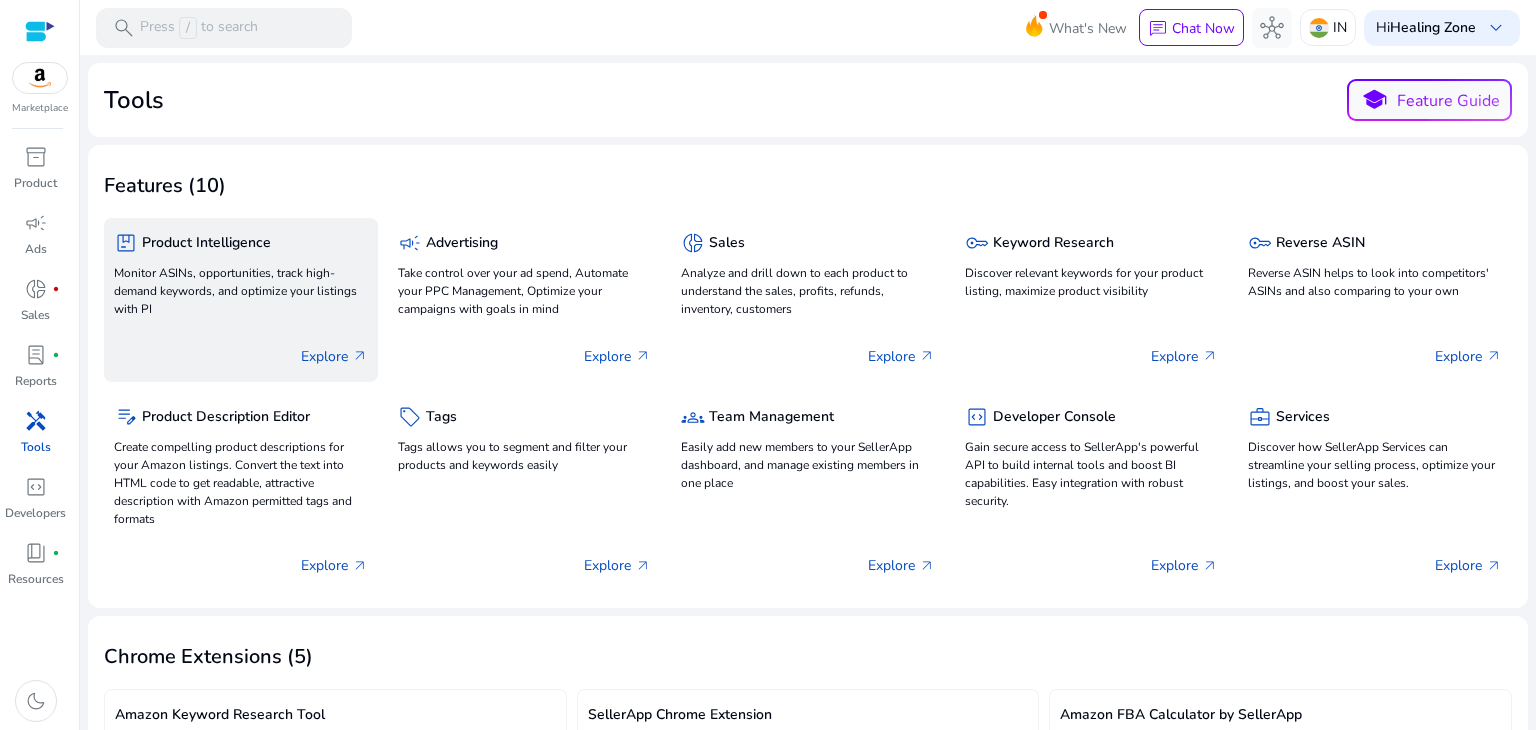 click on "Explore   arrow_outward" 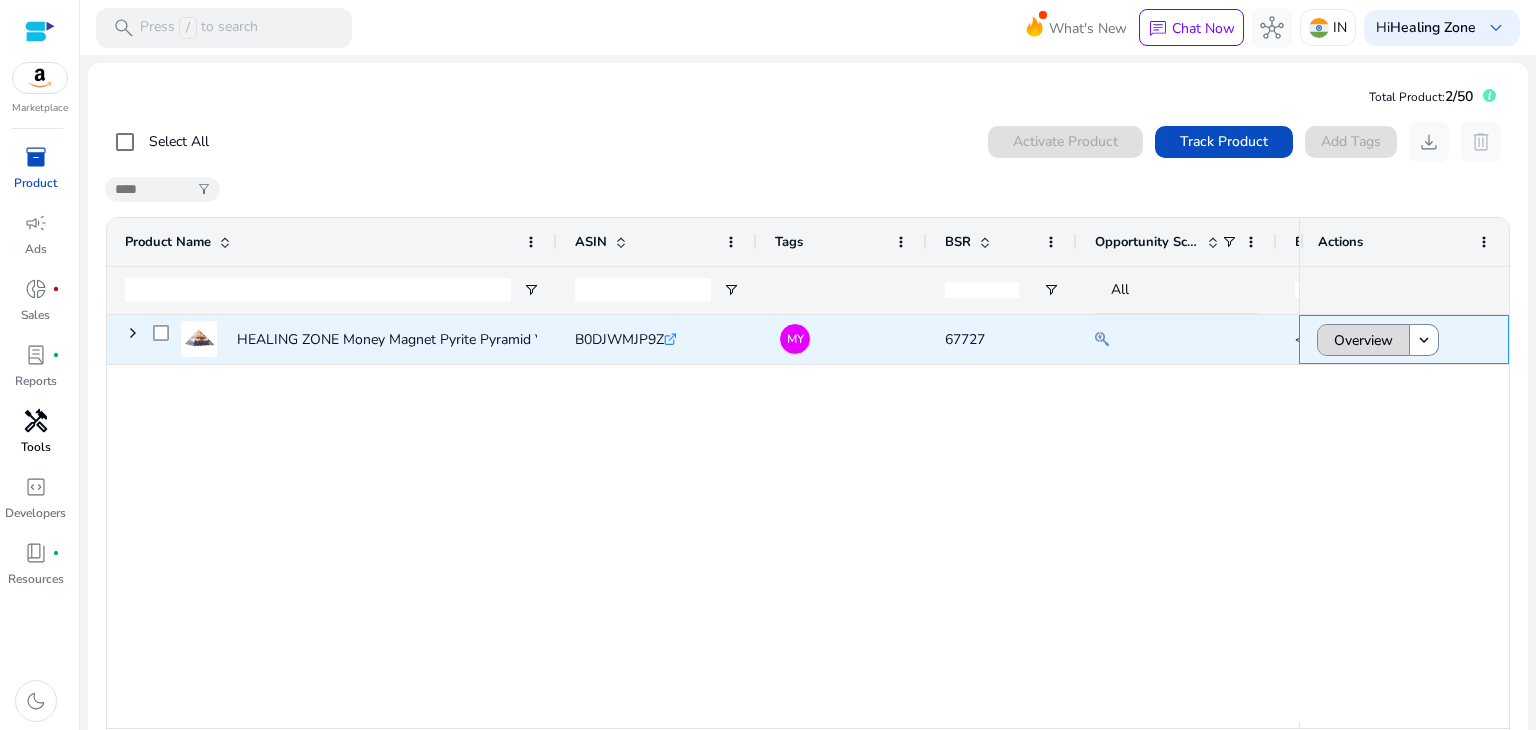 click on "Overview" 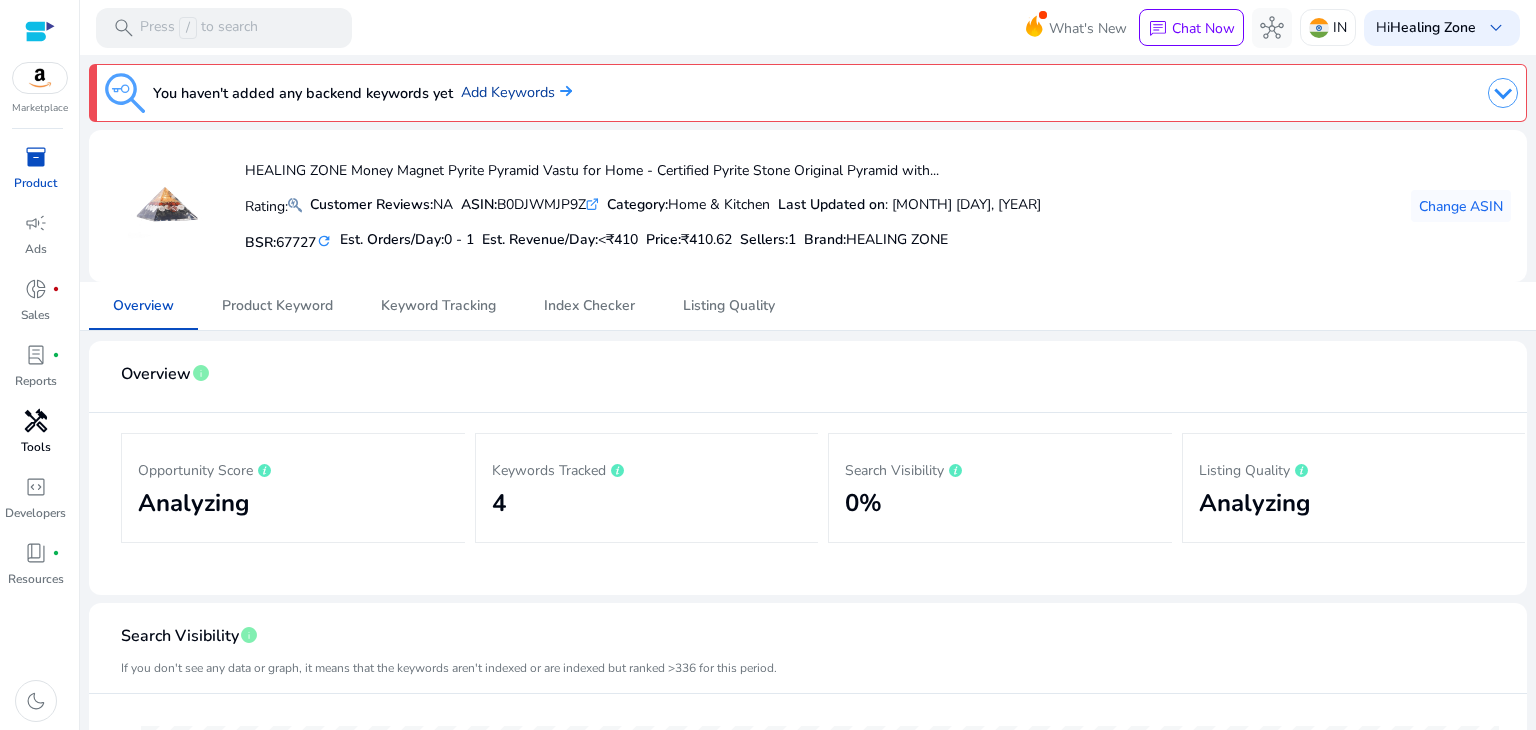 click on "Add Keywords" 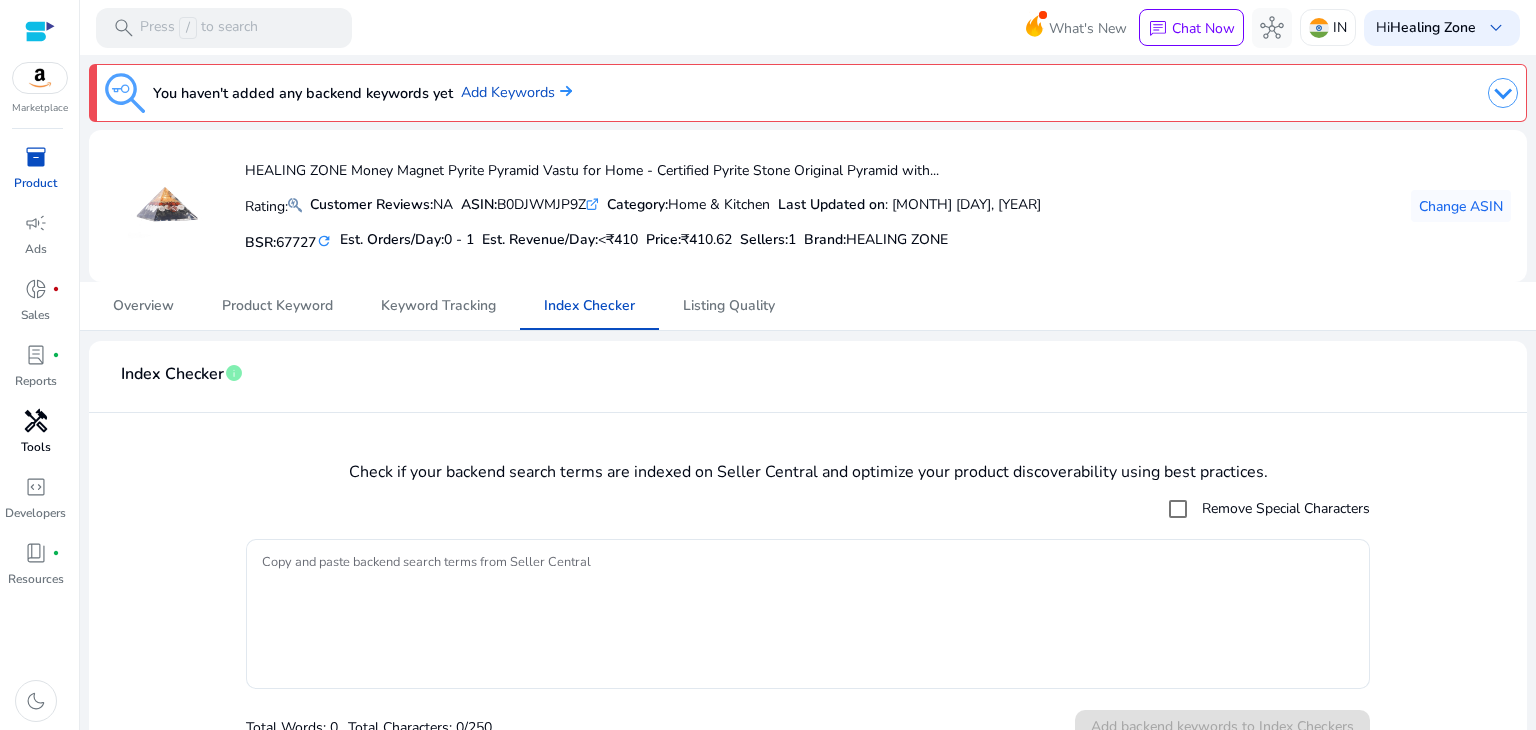 scroll, scrollTop: 30, scrollLeft: 0, axis: vertical 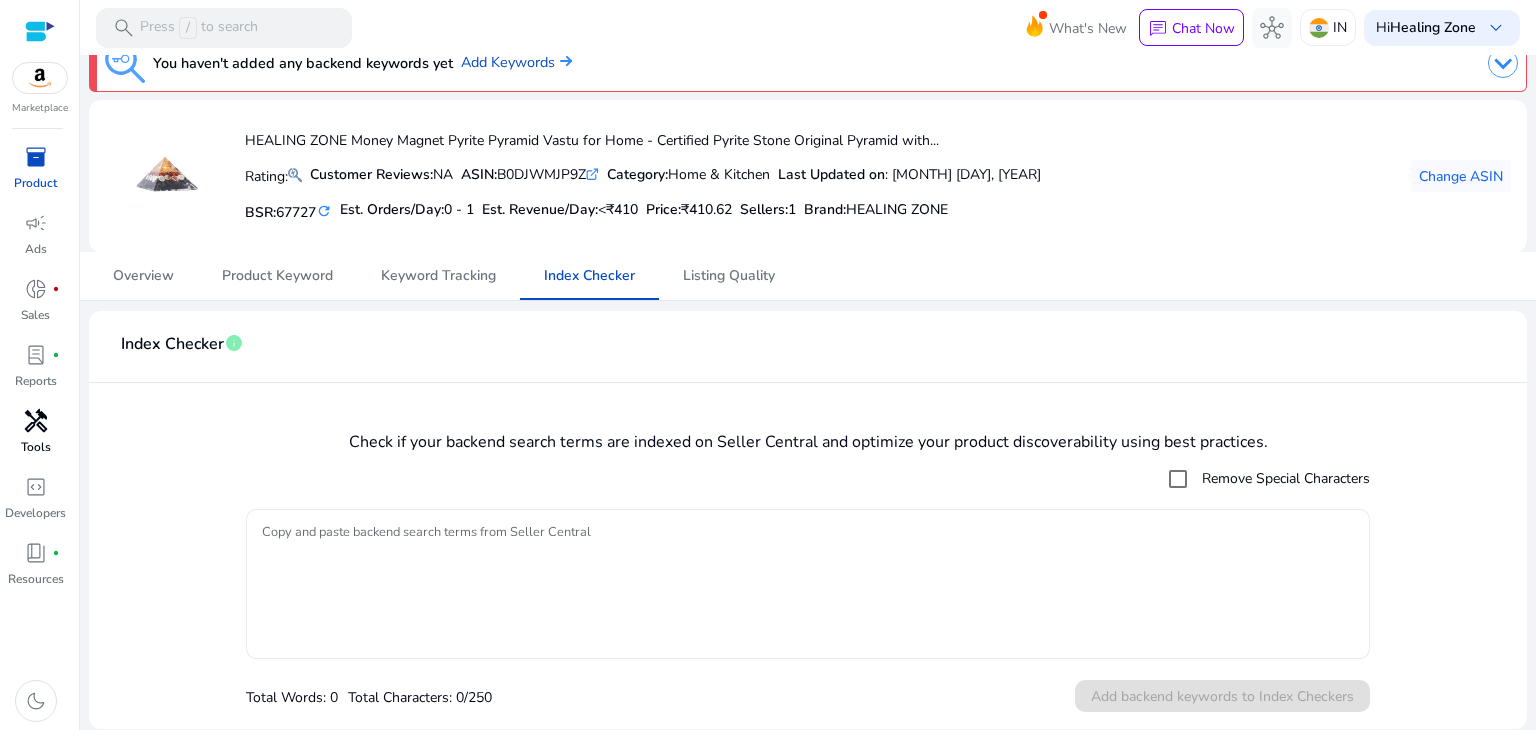 click on "Copy and paste backend search terms from Seller Central" at bounding box center (808, 584) 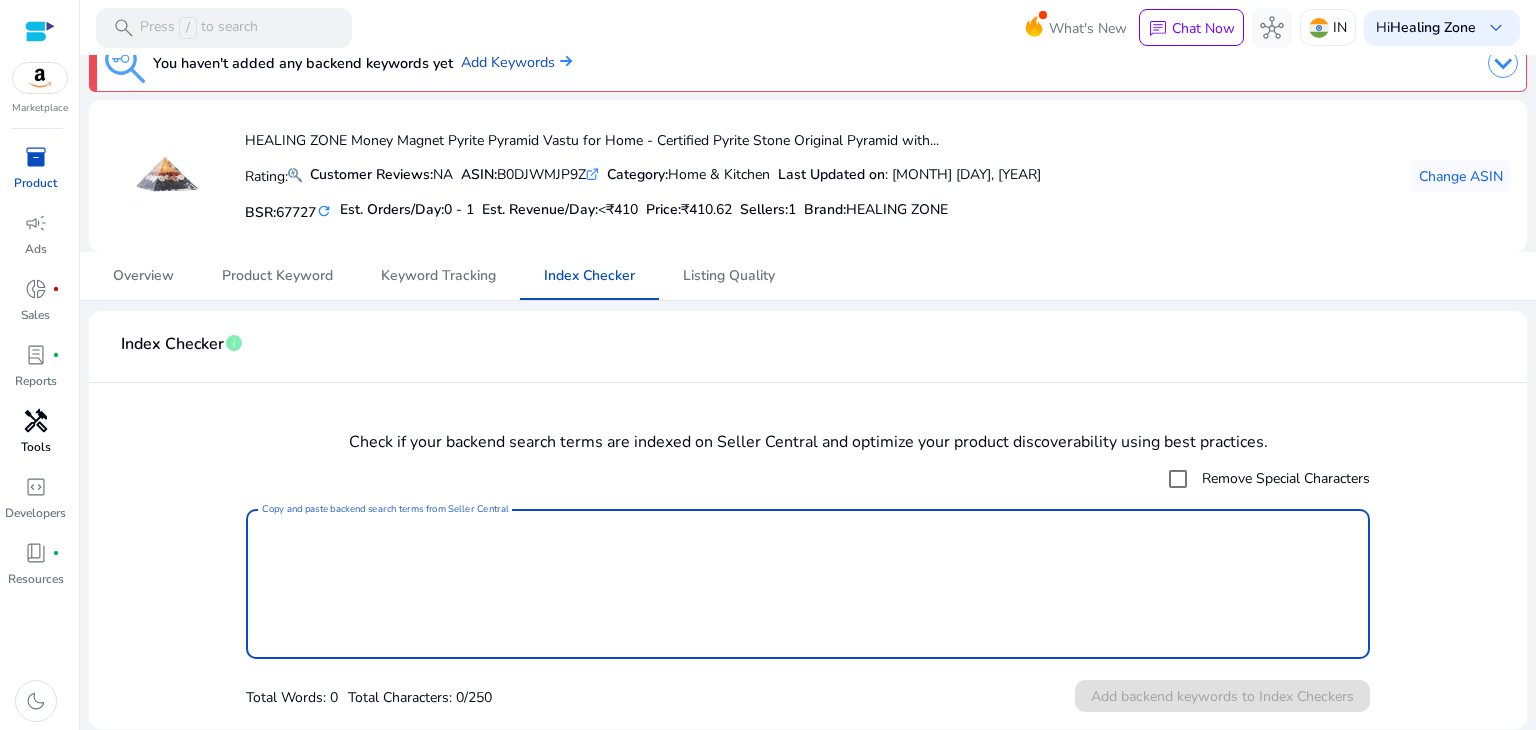 paste on "**********" 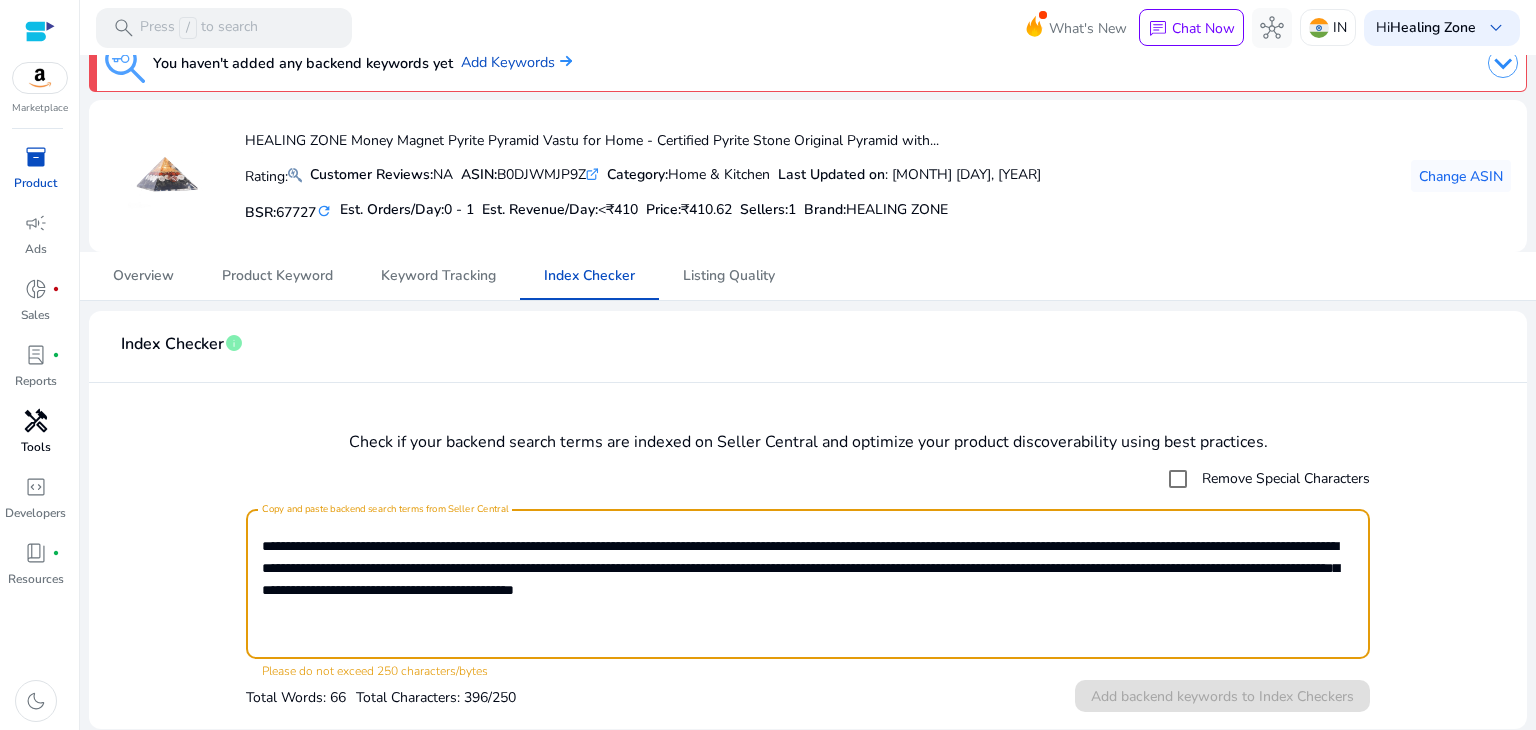 drag, startPoint x: 1164, startPoint y: 596, endPoint x: 363, endPoint y: 580, distance: 801.1598 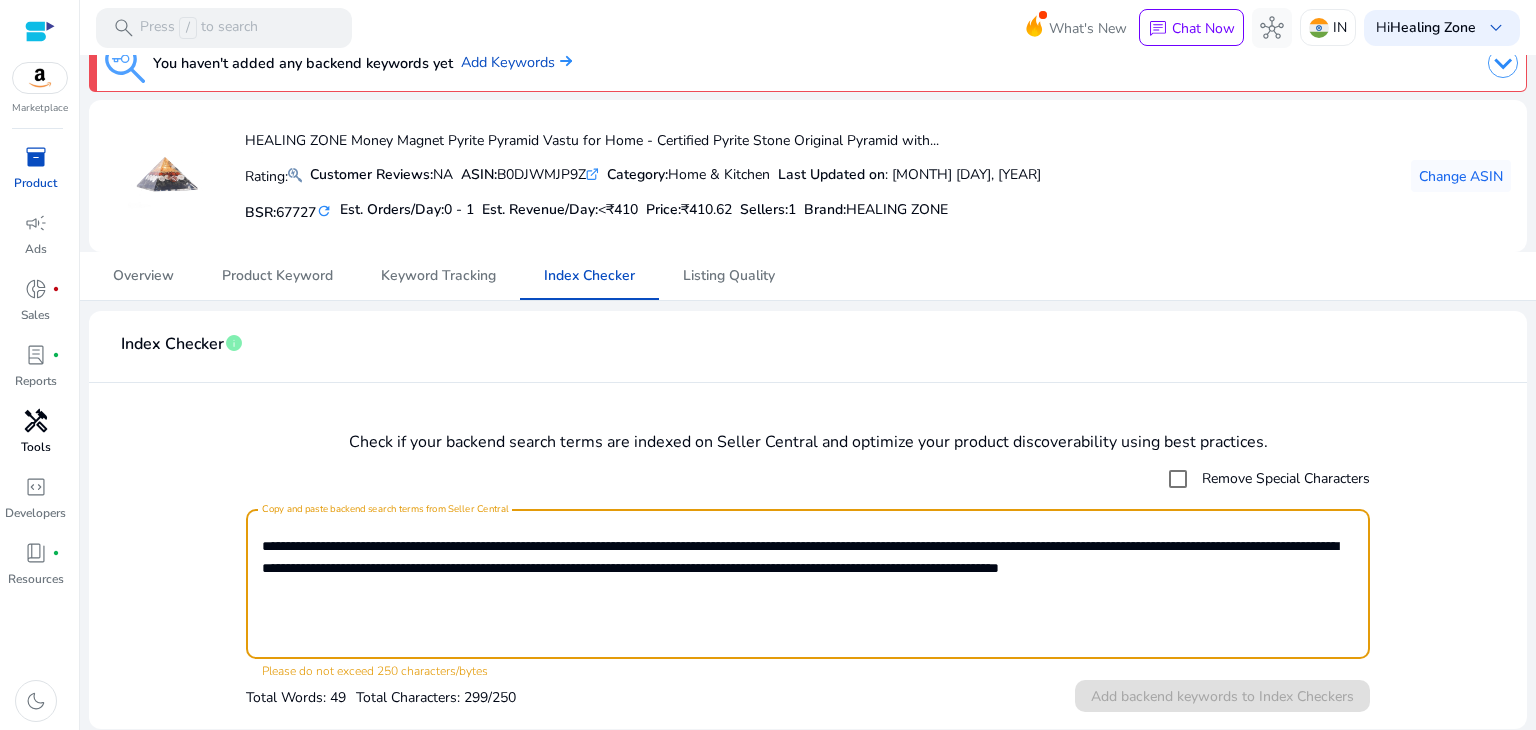 click on "**********" at bounding box center [808, 584] 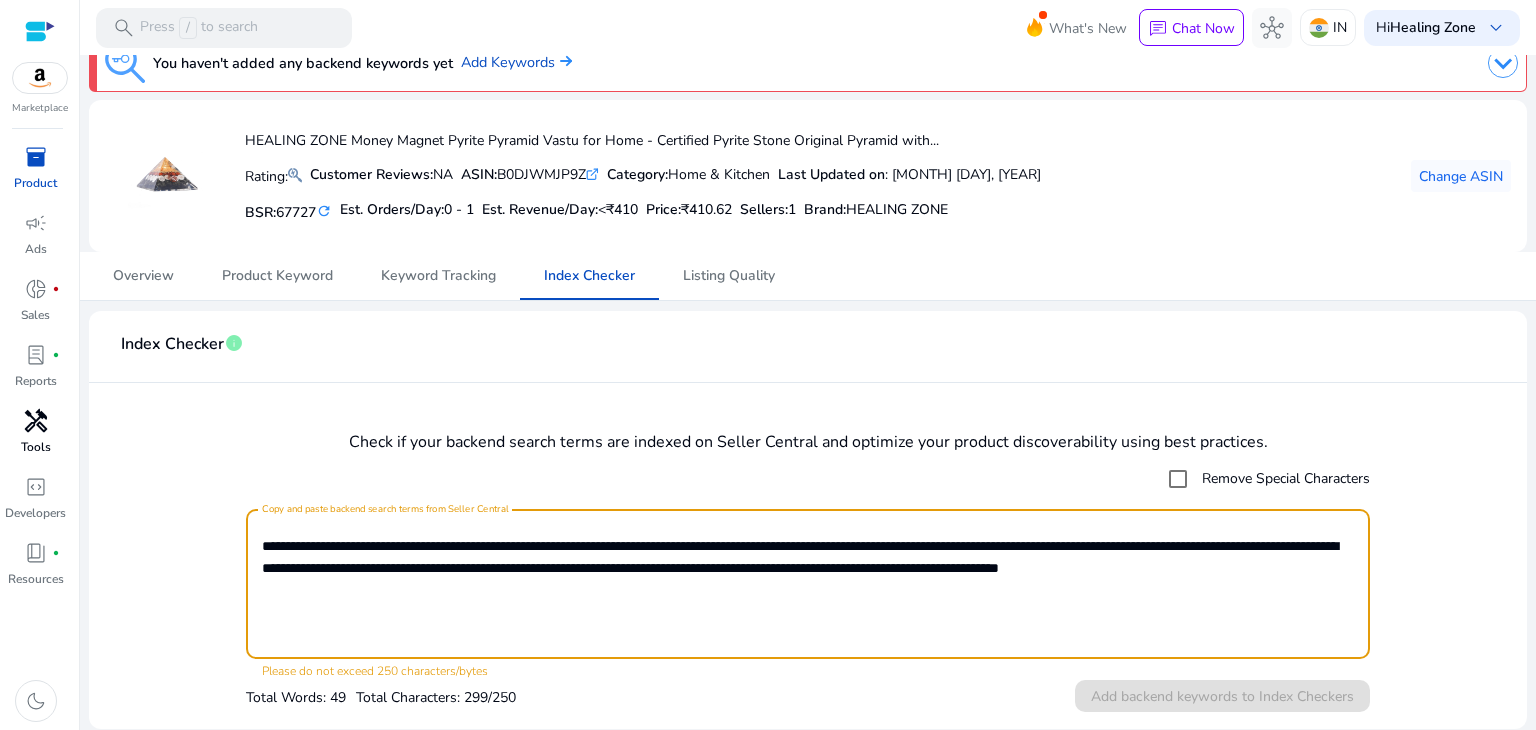 drag, startPoint x: 368, startPoint y: 573, endPoint x: 496, endPoint y: 557, distance: 128.99612 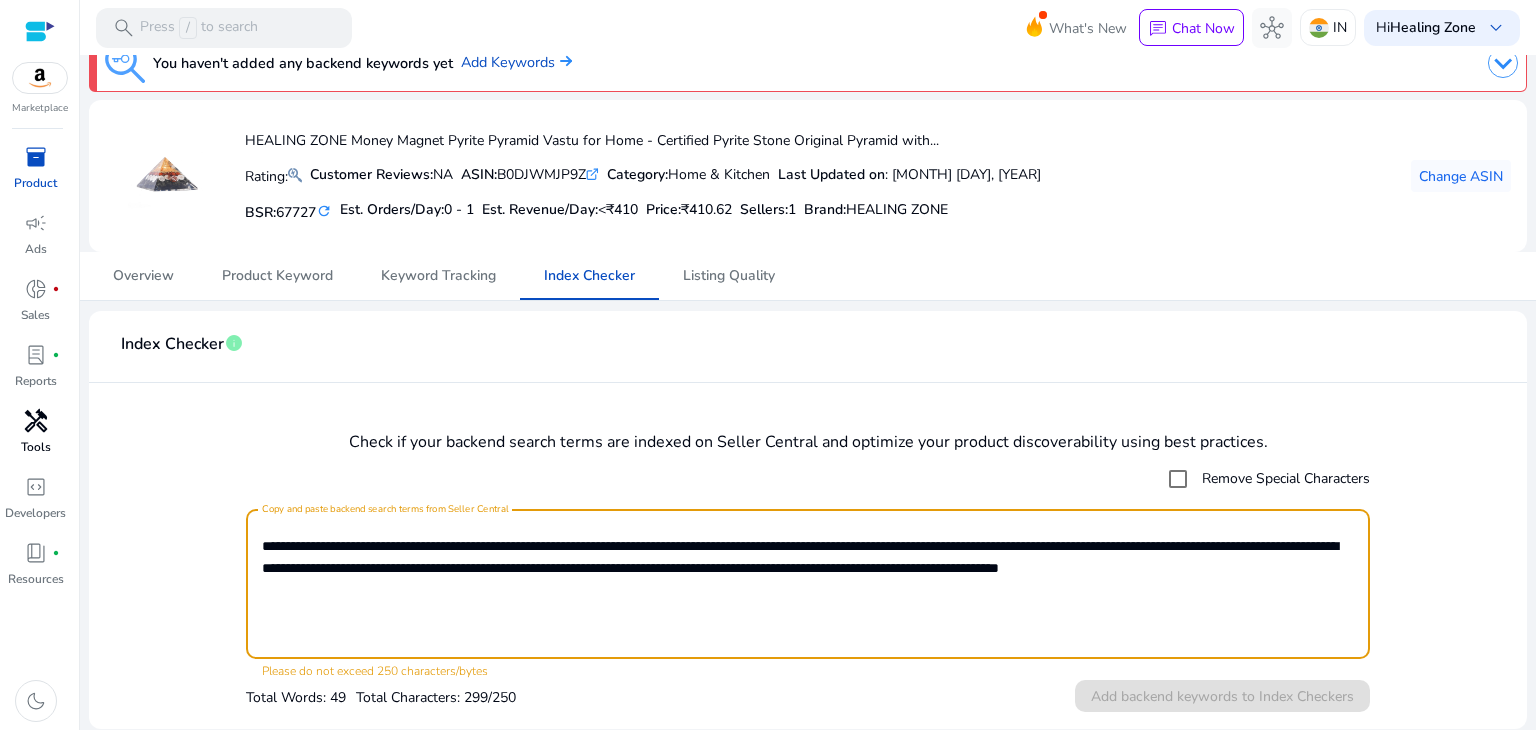 drag, startPoint x: 496, startPoint y: 557, endPoint x: 1076, endPoint y: 585, distance: 580.6755 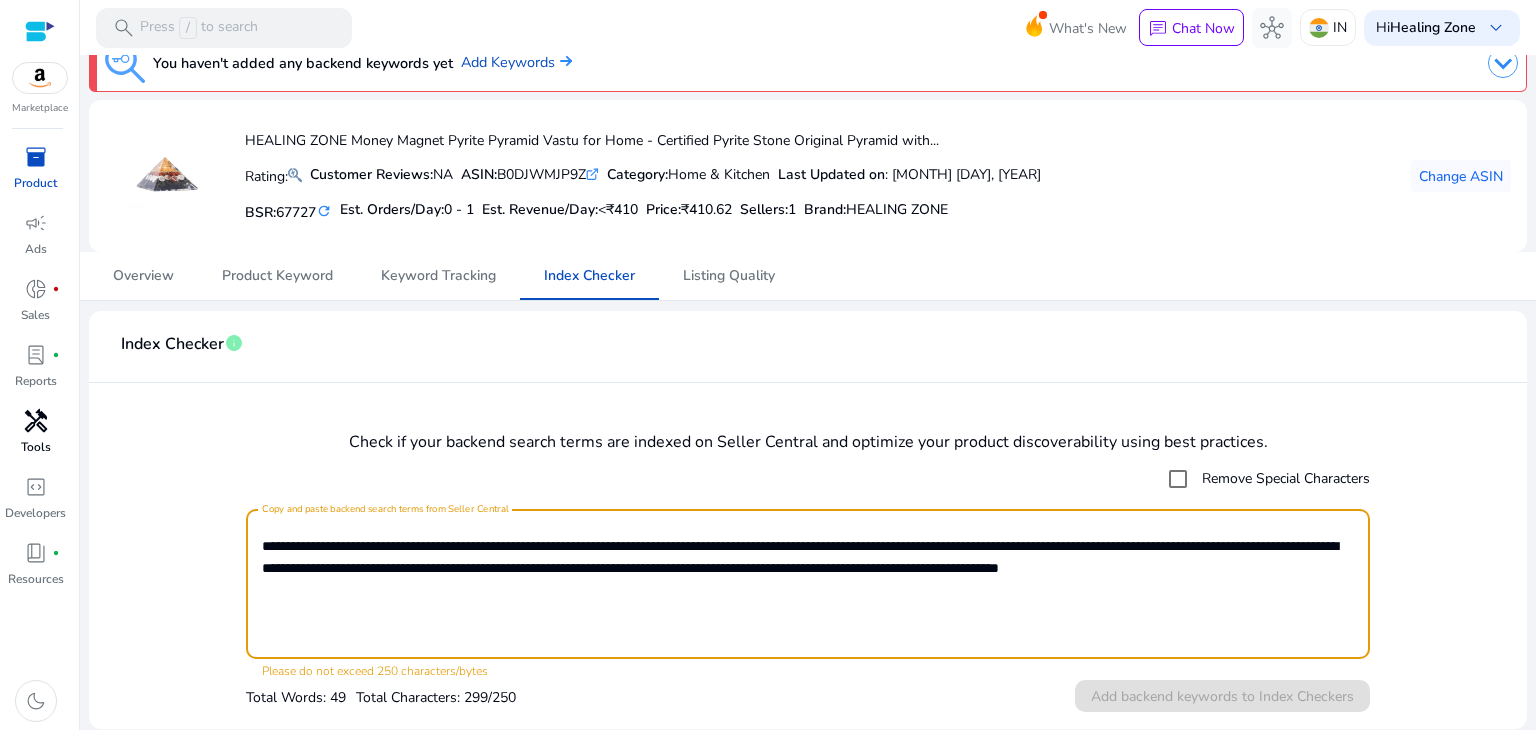 click on "**********" at bounding box center (808, 584) 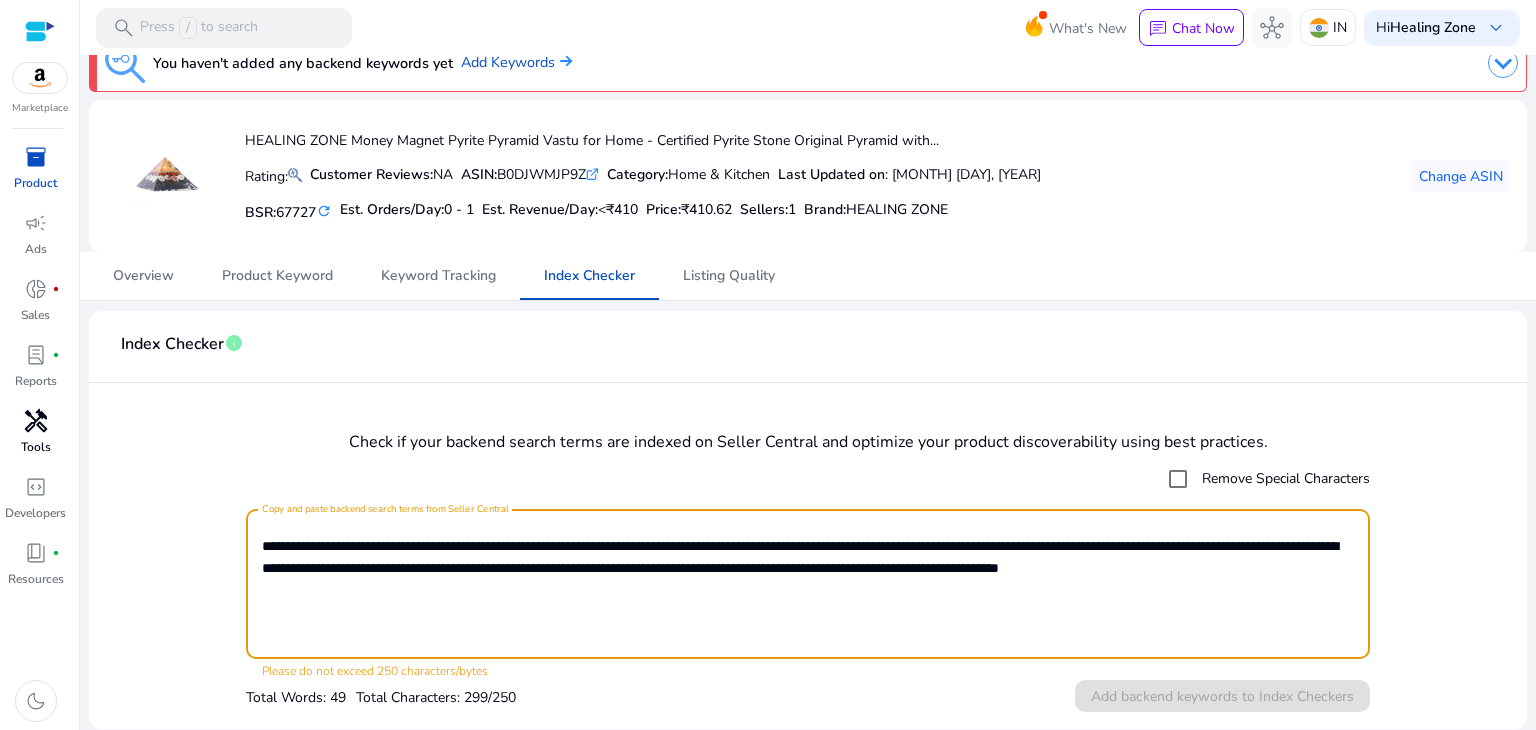 drag, startPoint x: 1032, startPoint y: 570, endPoint x: 1185, endPoint y: 569, distance: 153.00327 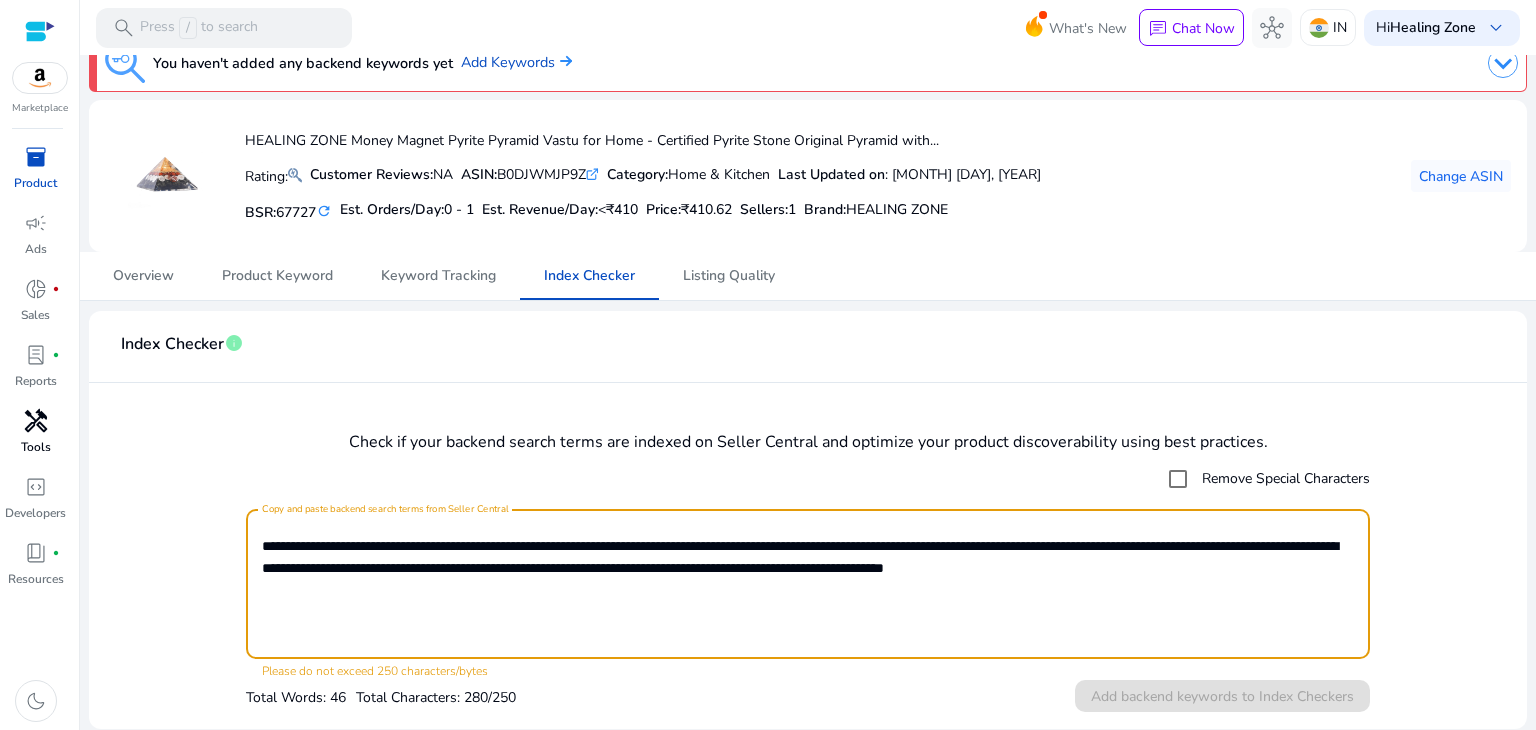 drag, startPoint x: 1304, startPoint y: 568, endPoint x: 1294, endPoint y: 569, distance: 10.049875 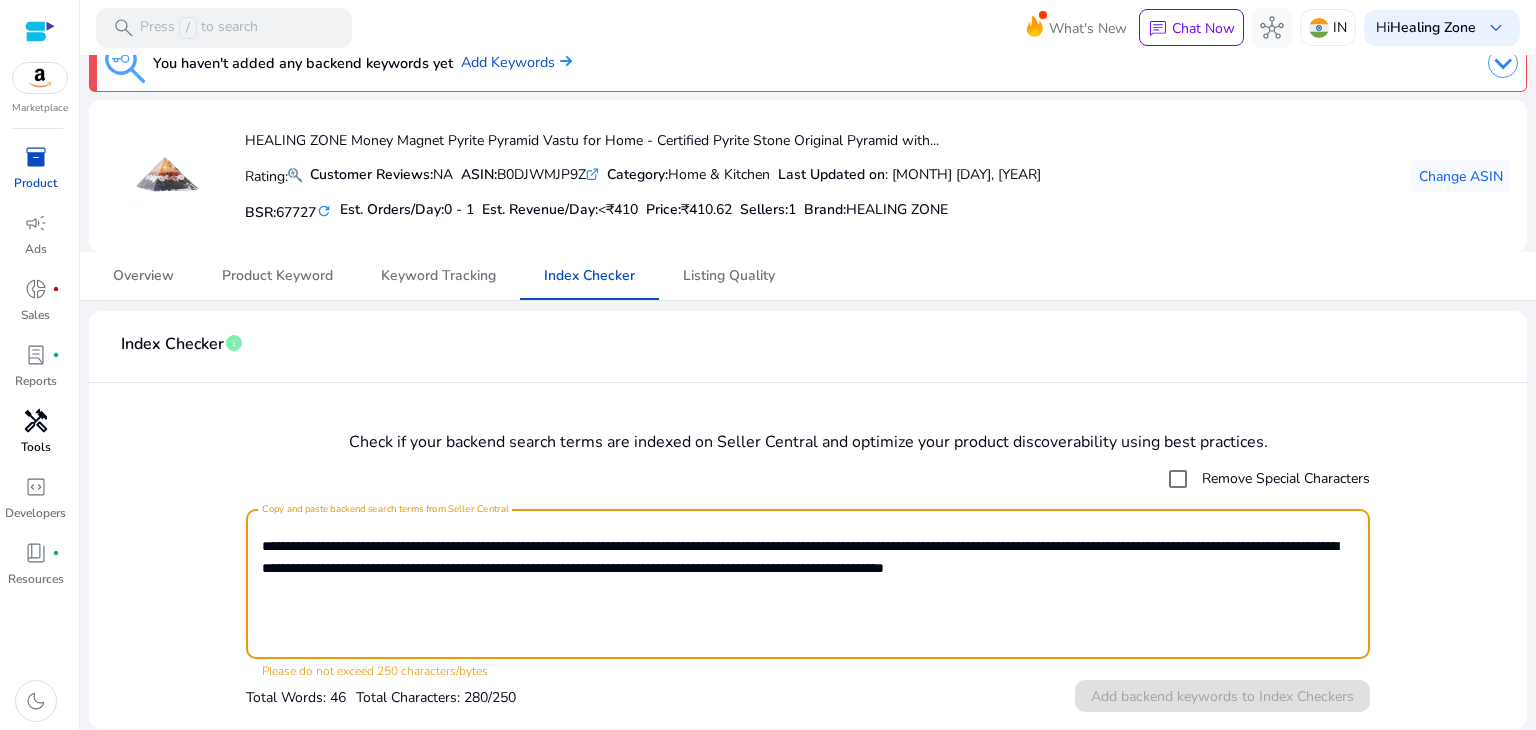 drag, startPoint x: 1288, startPoint y: 545, endPoint x: 1103, endPoint y: 541, distance: 185.04324 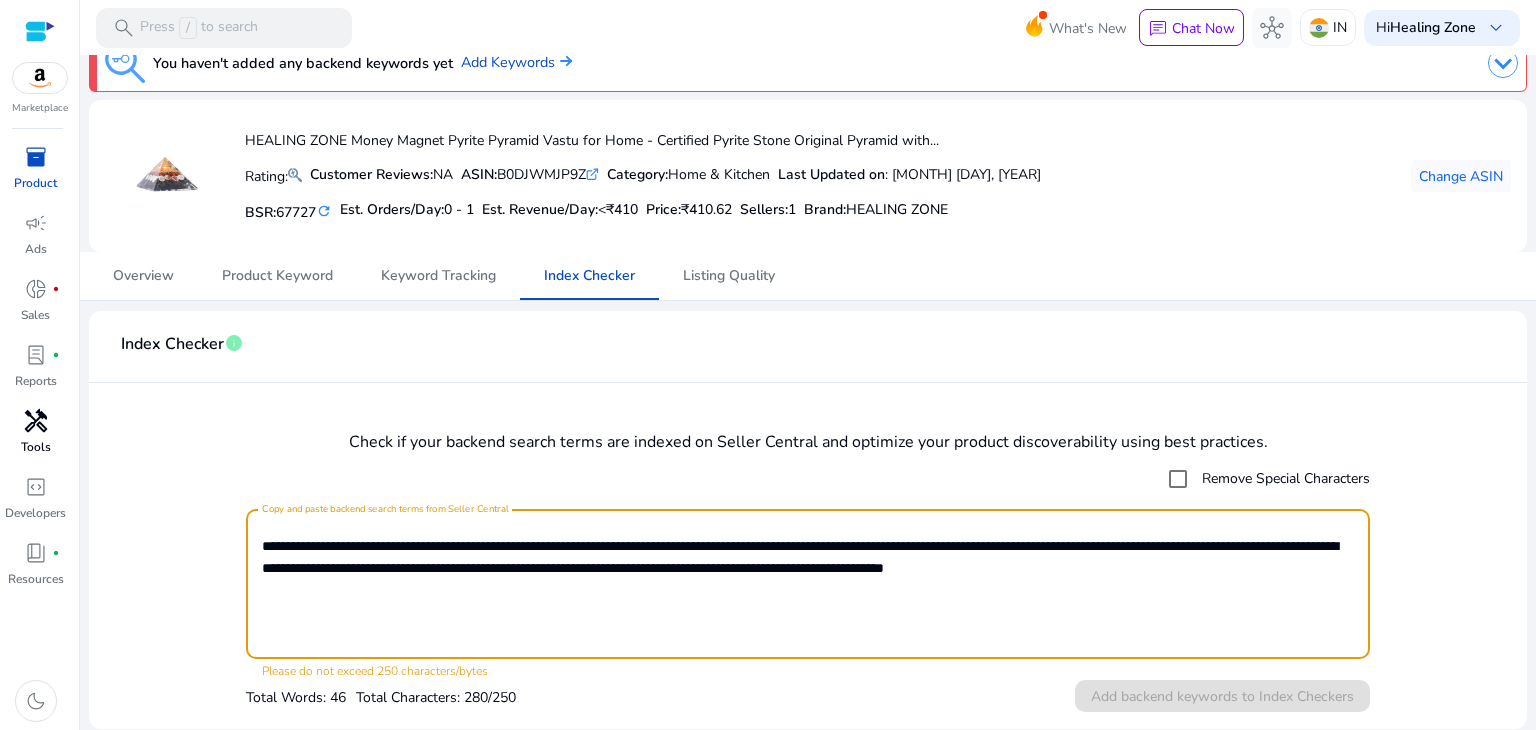 click on "**********" at bounding box center [808, 584] 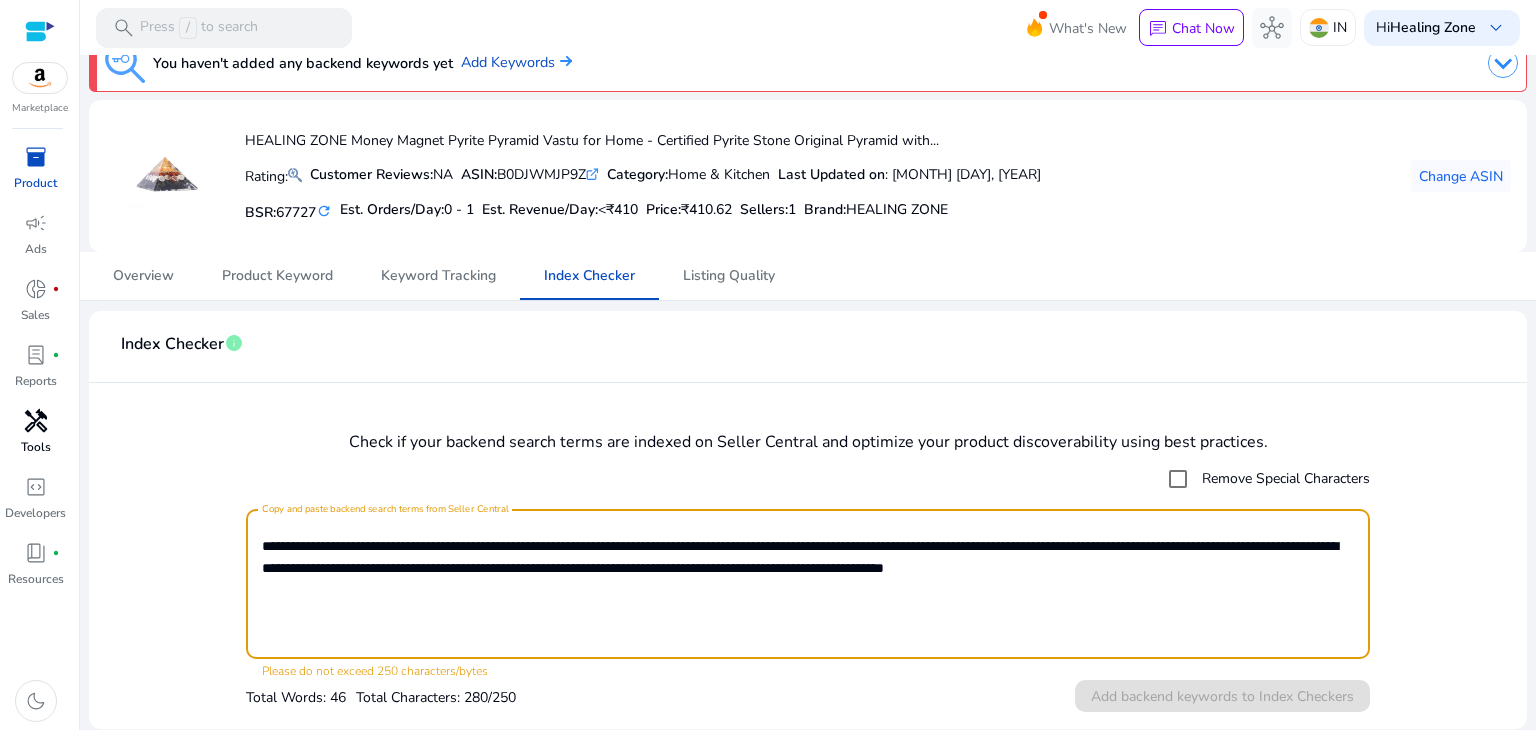 click on "**********" at bounding box center (808, 584) 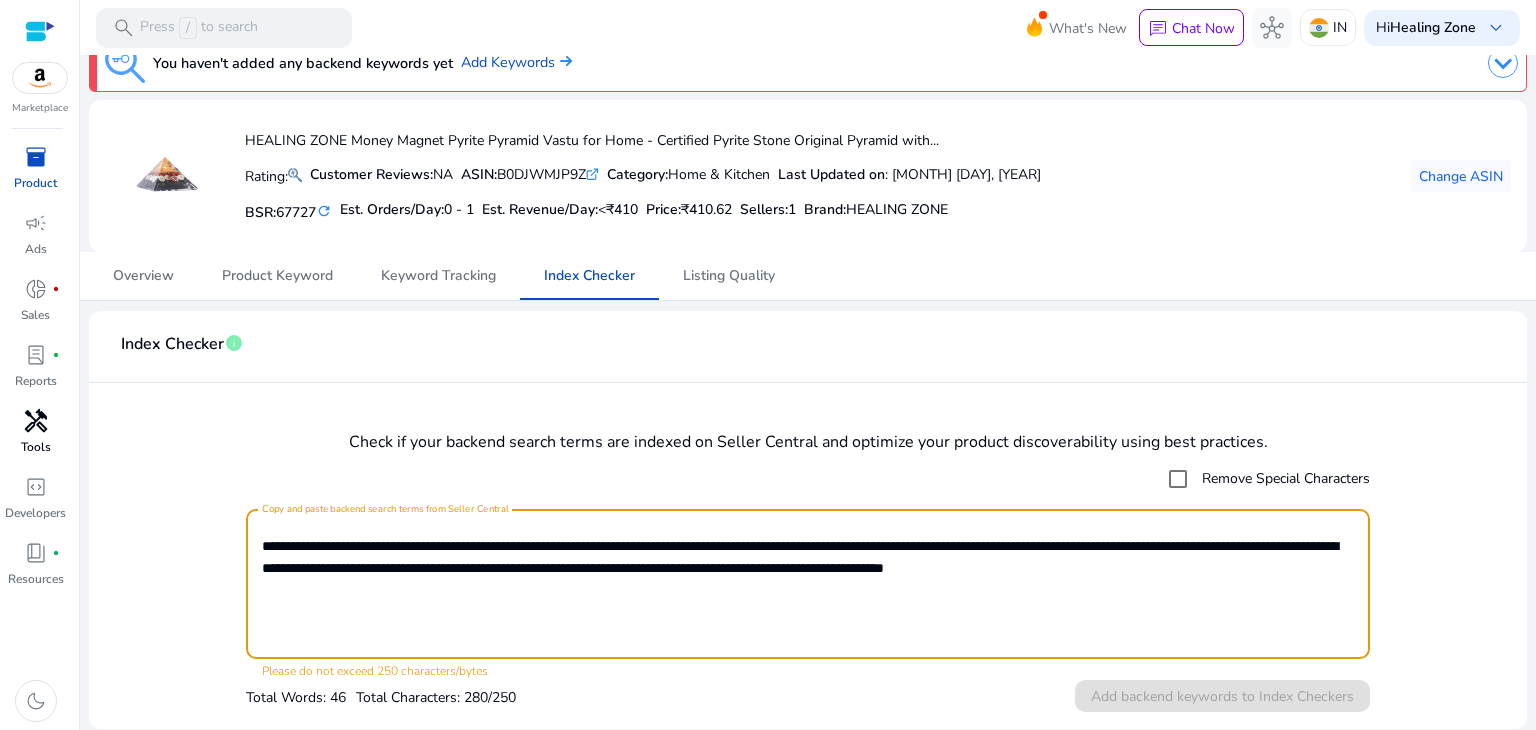 click on "**********" at bounding box center (808, 584) 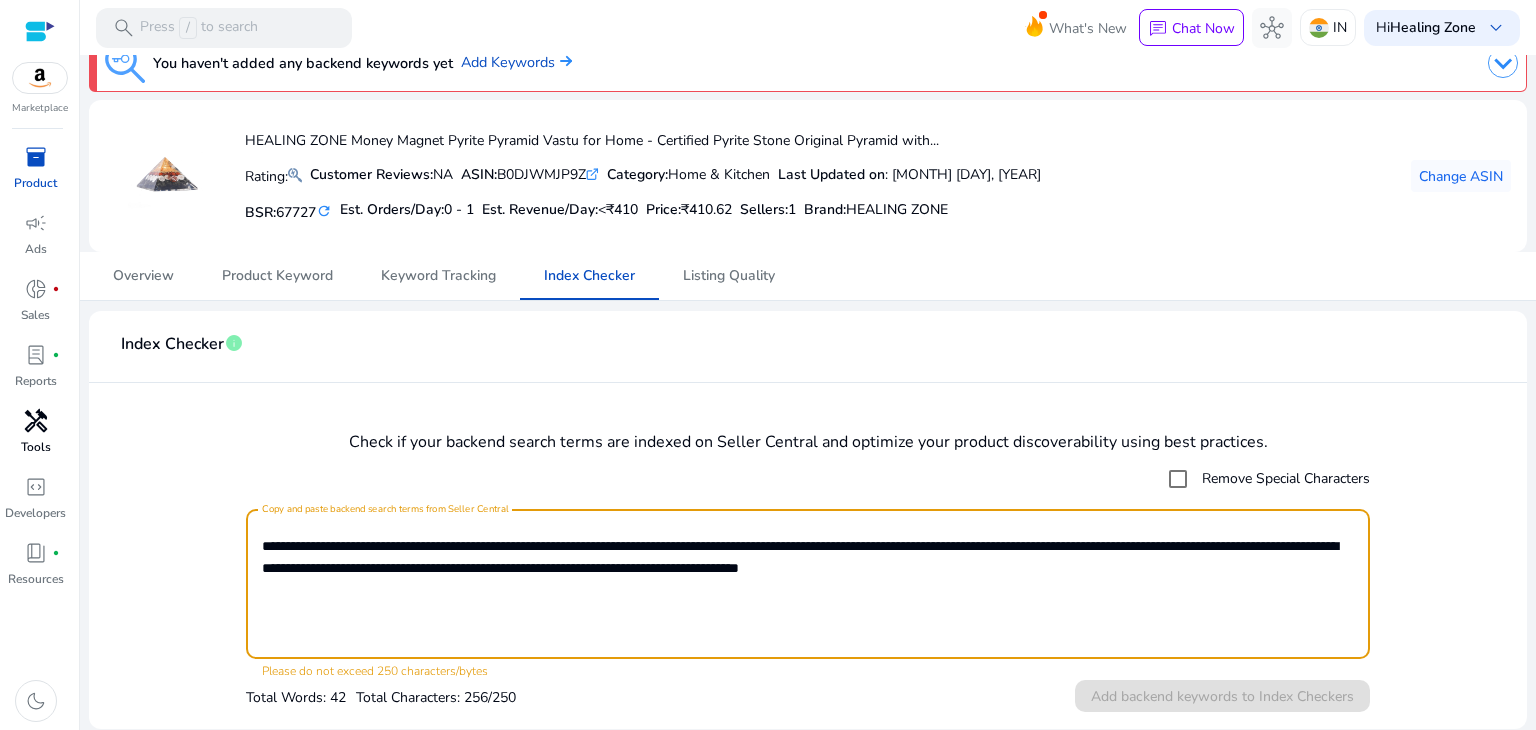 click on "**********" at bounding box center (808, 584) 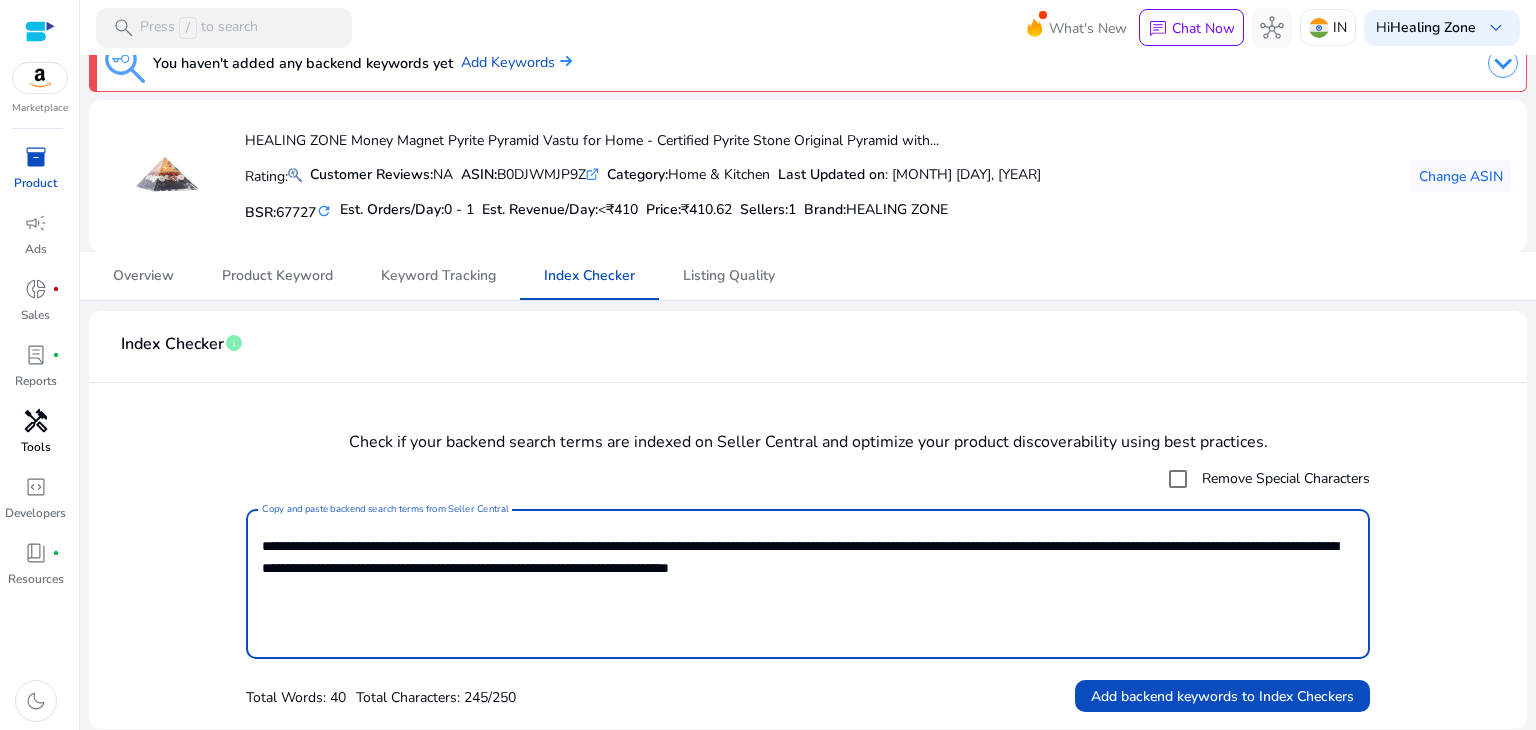 type on "**********" 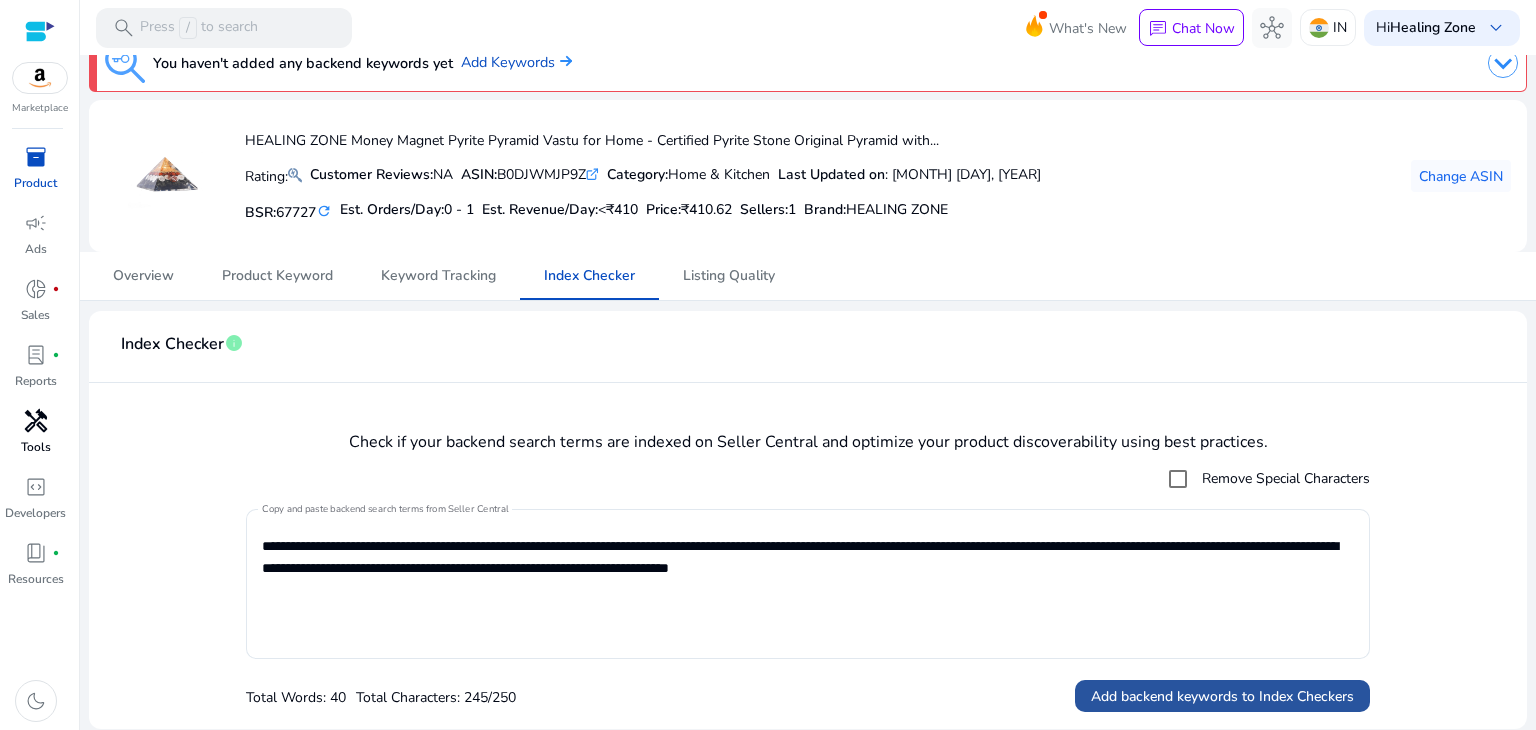 click on "Add backend keywords to Index Checkers" at bounding box center [1222, 696] 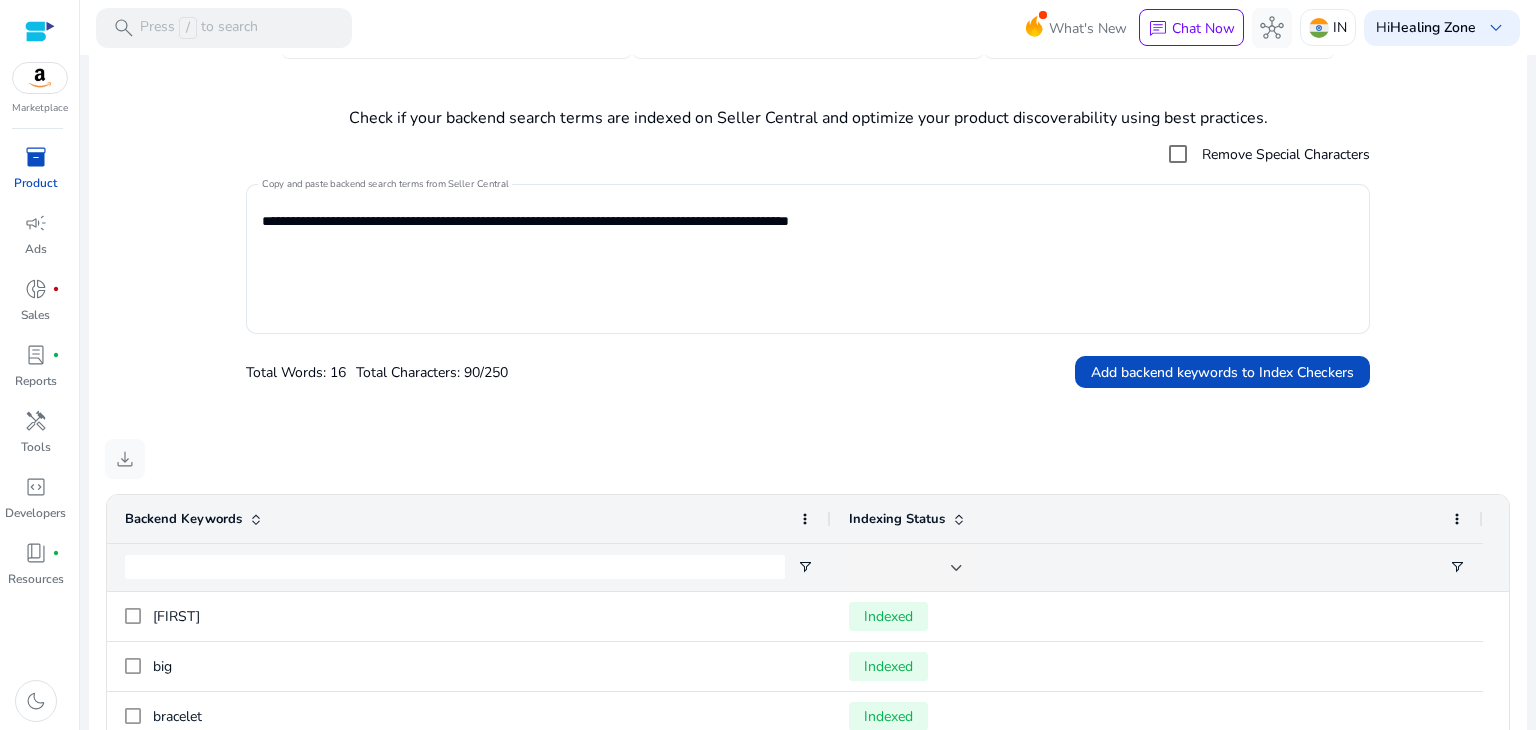 scroll, scrollTop: 736, scrollLeft: 0, axis: vertical 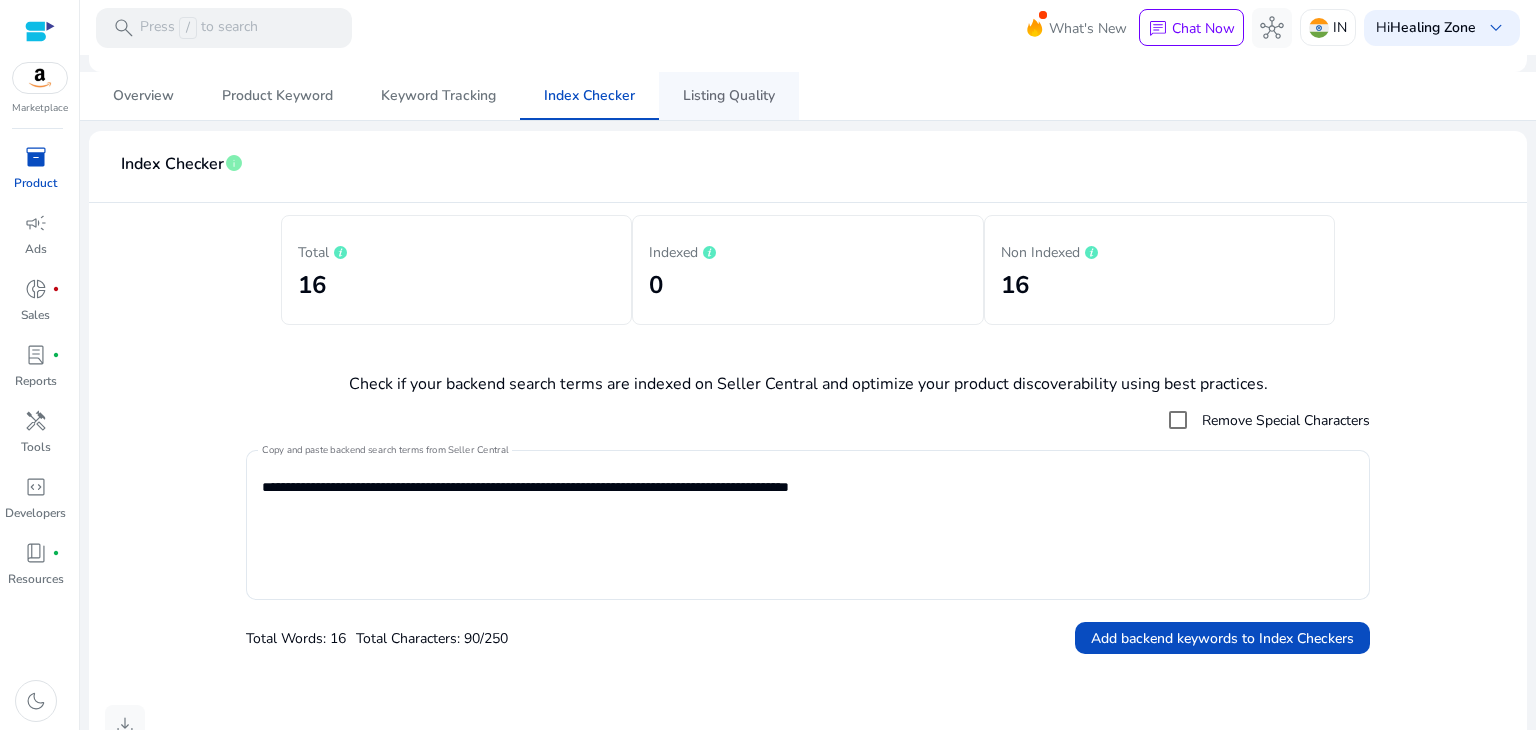 click on "Listing Quality" at bounding box center (729, 96) 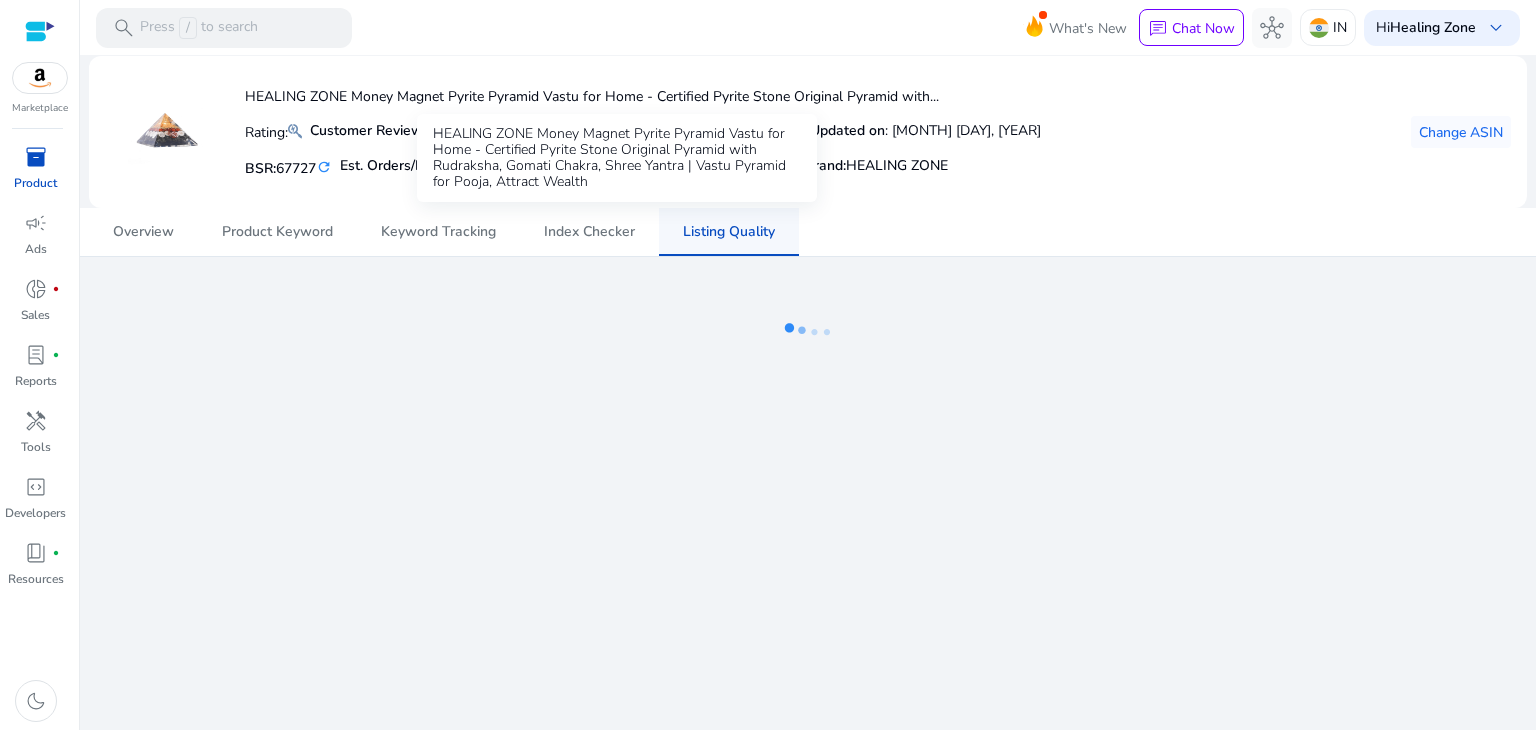 scroll, scrollTop: 0, scrollLeft: 0, axis: both 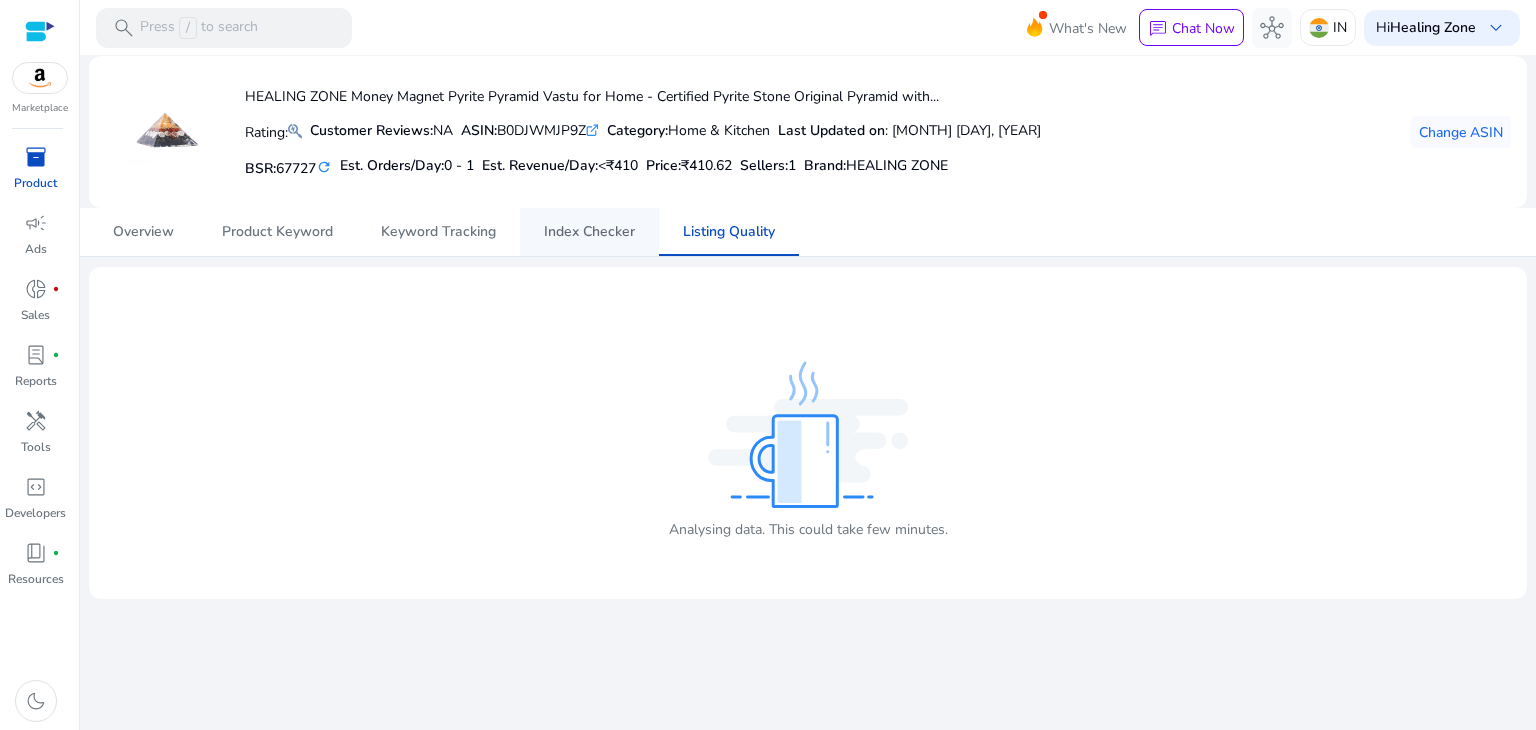 click on "Index Checker" at bounding box center [589, 232] 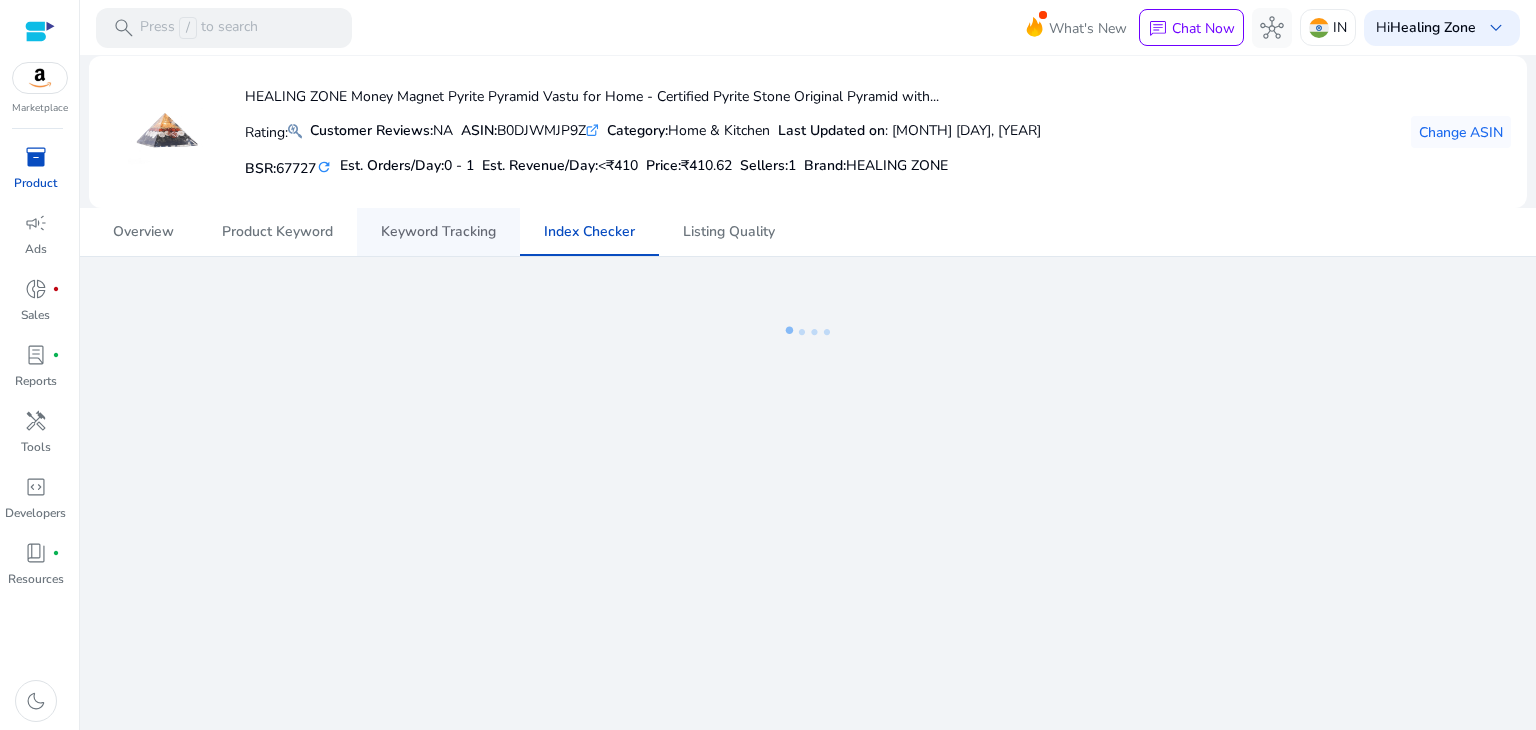 click on "Keyword Tracking" at bounding box center [438, 232] 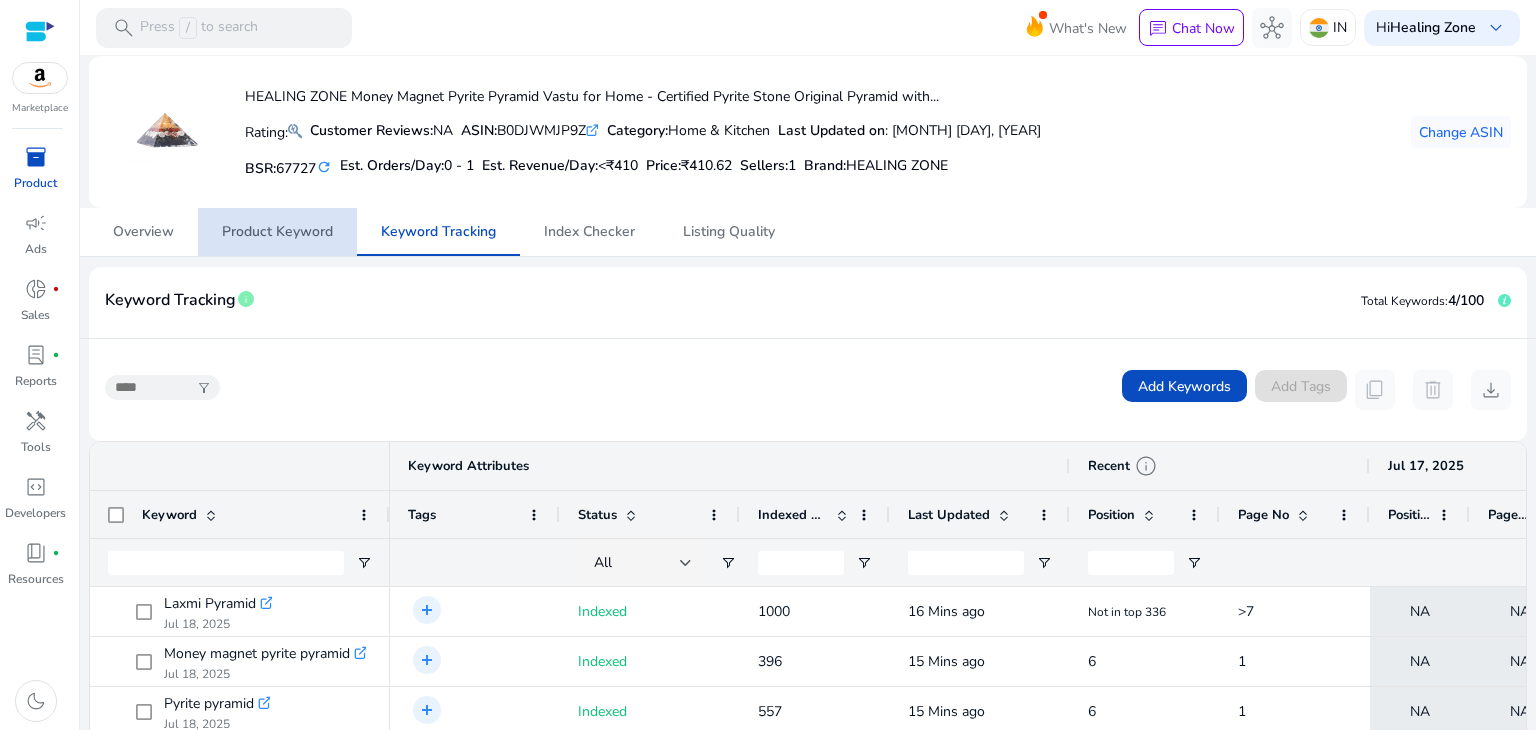 click on "Product Keyword" at bounding box center [277, 232] 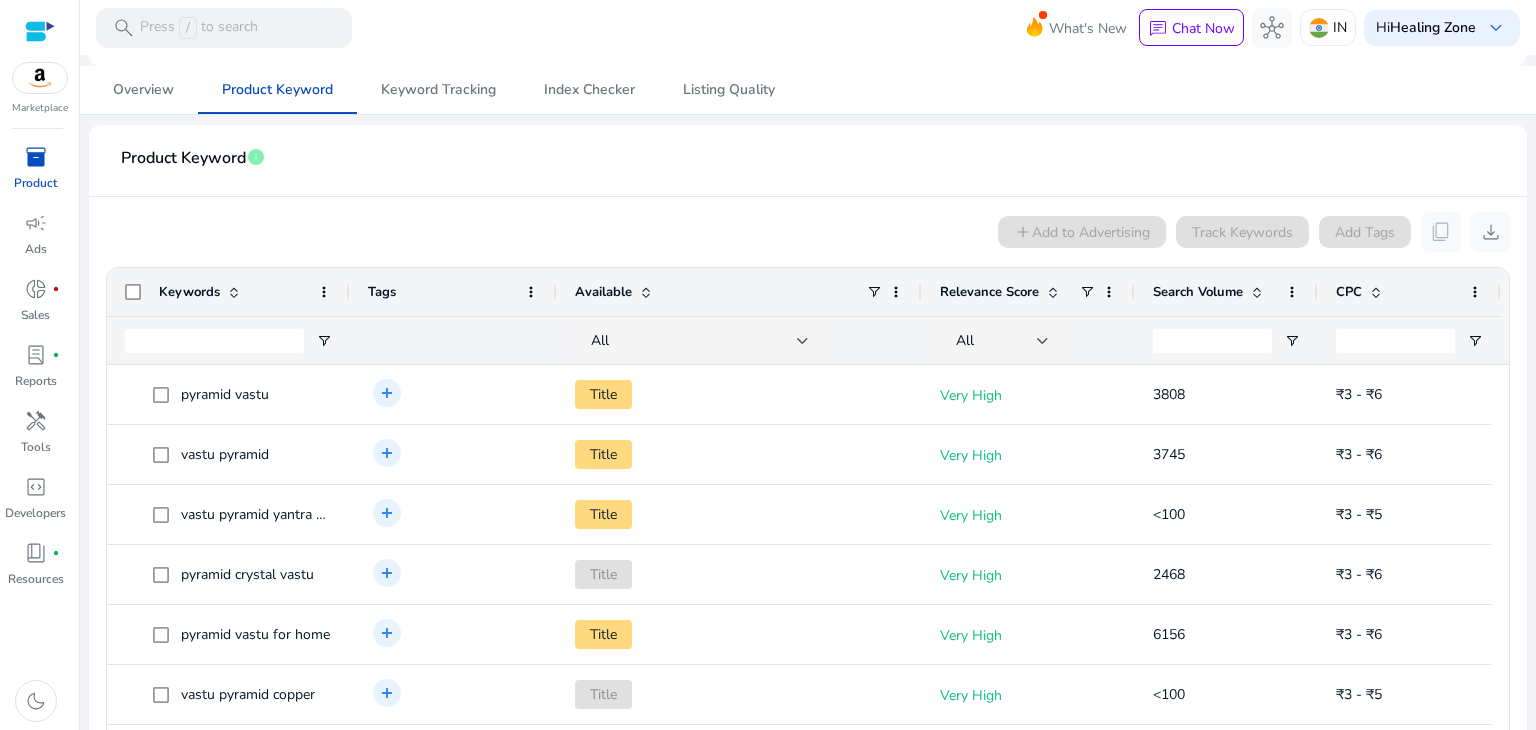 scroll, scrollTop: 266, scrollLeft: 0, axis: vertical 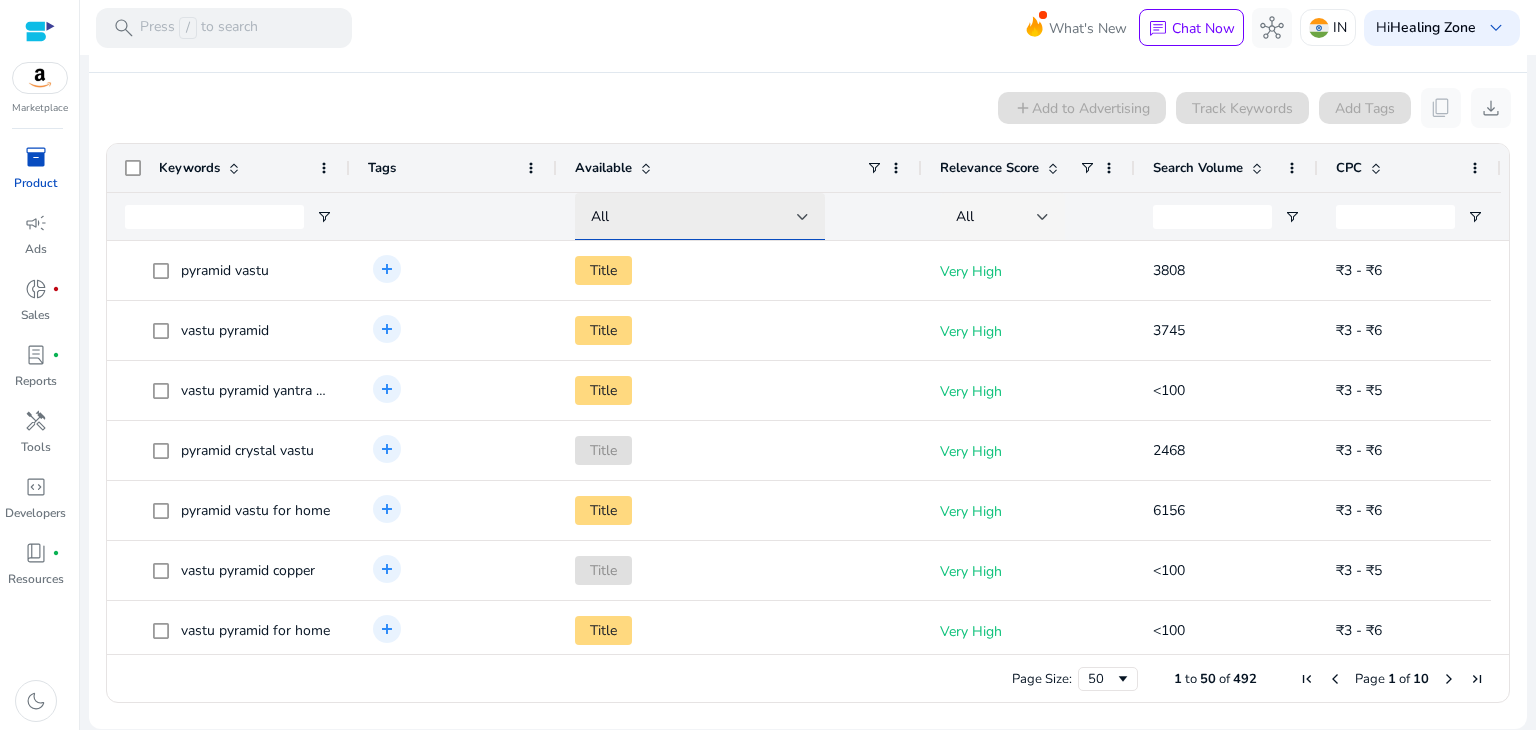 click at bounding box center (803, 217) 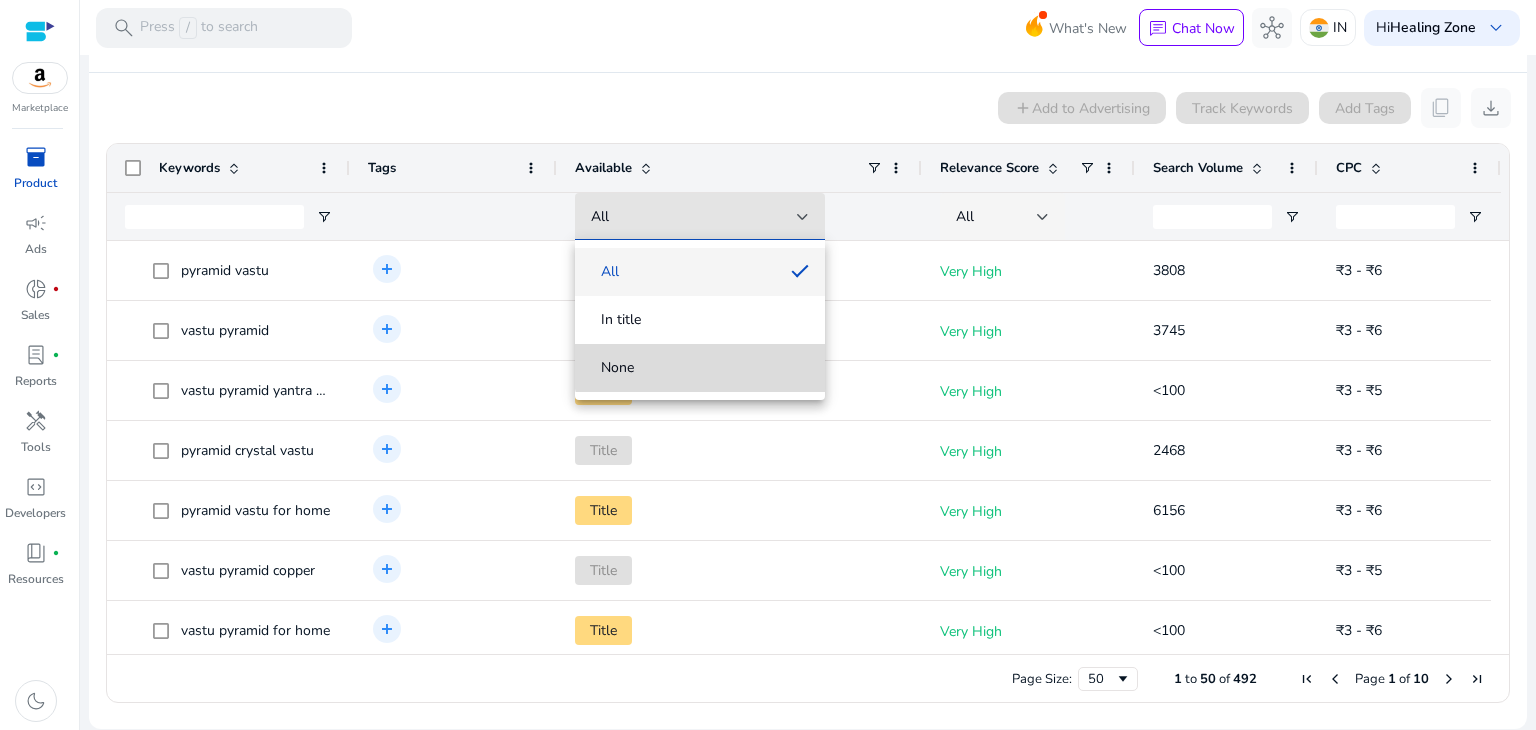 click on "None" at bounding box center (700, 368) 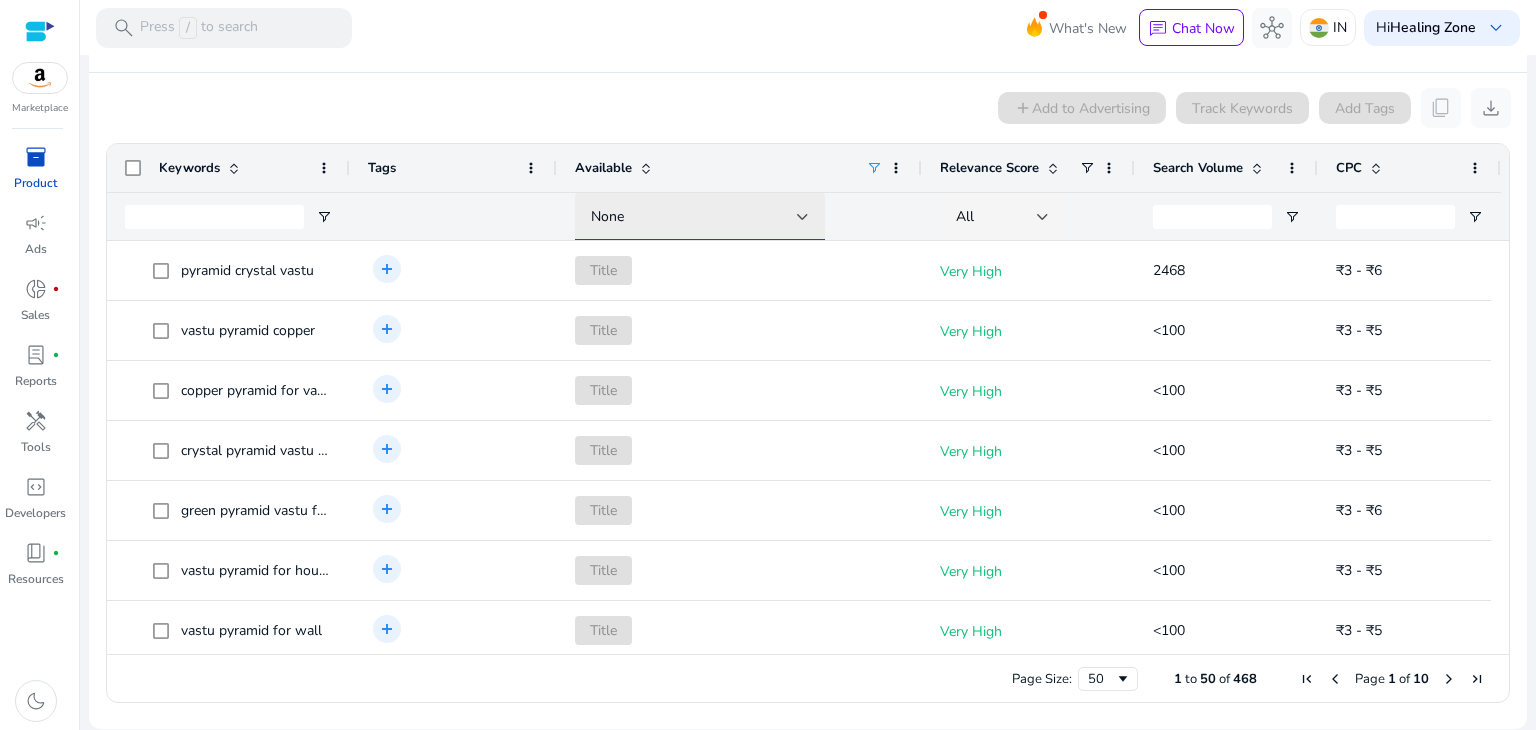 click on "None" at bounding box center (694, 217) 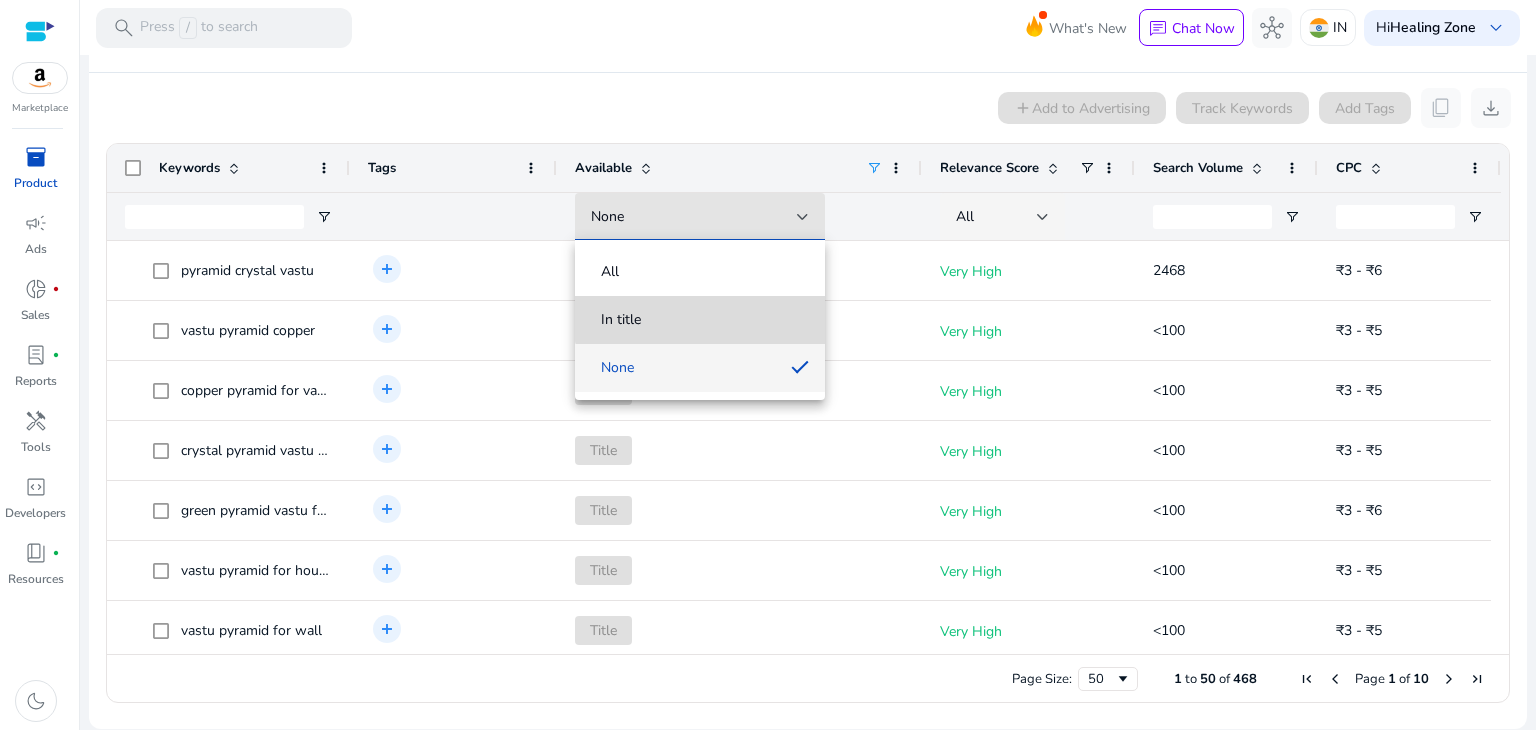 click on "In title" at bounding box center (700, 320) 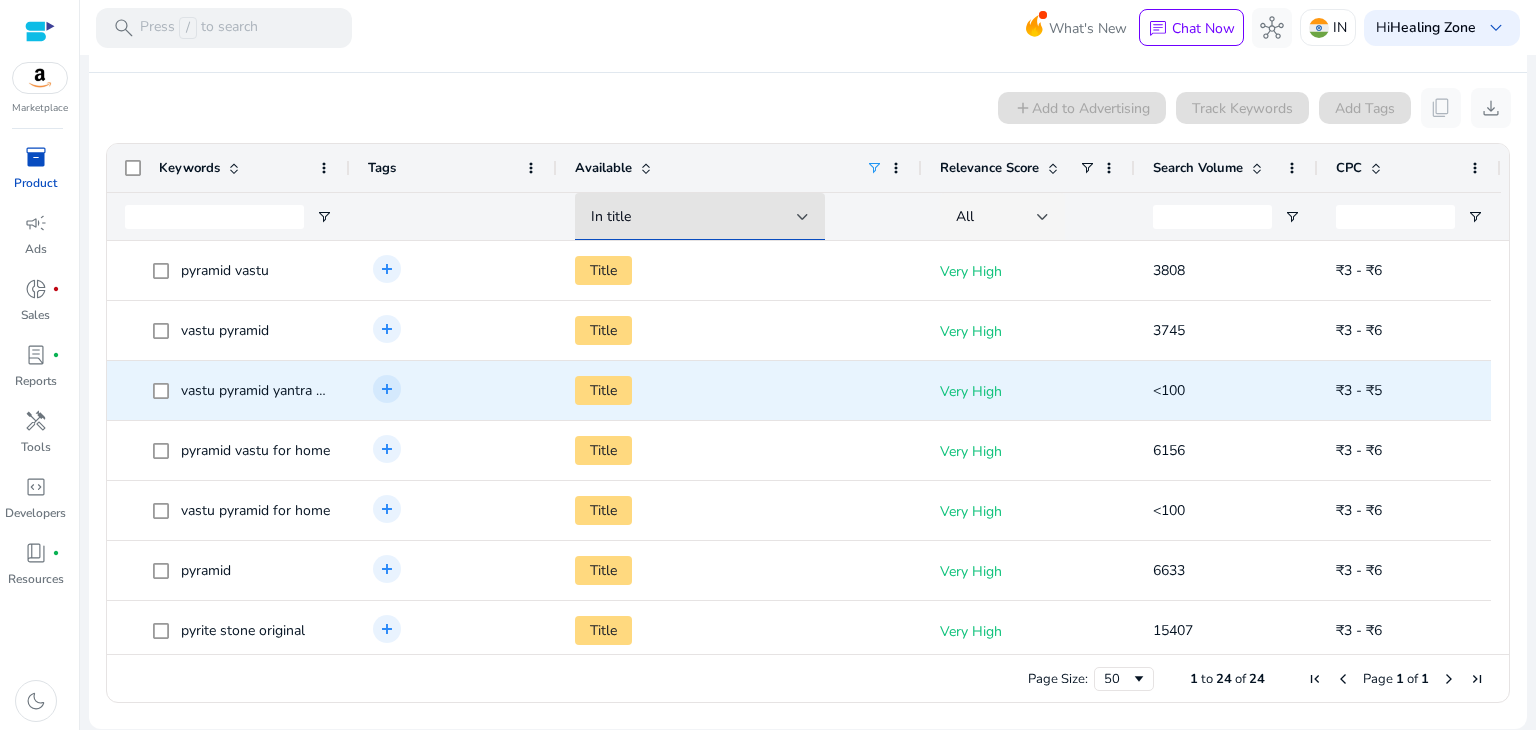 scroll, scrollTop: 550, scrollLeft: 0, axis: vertical 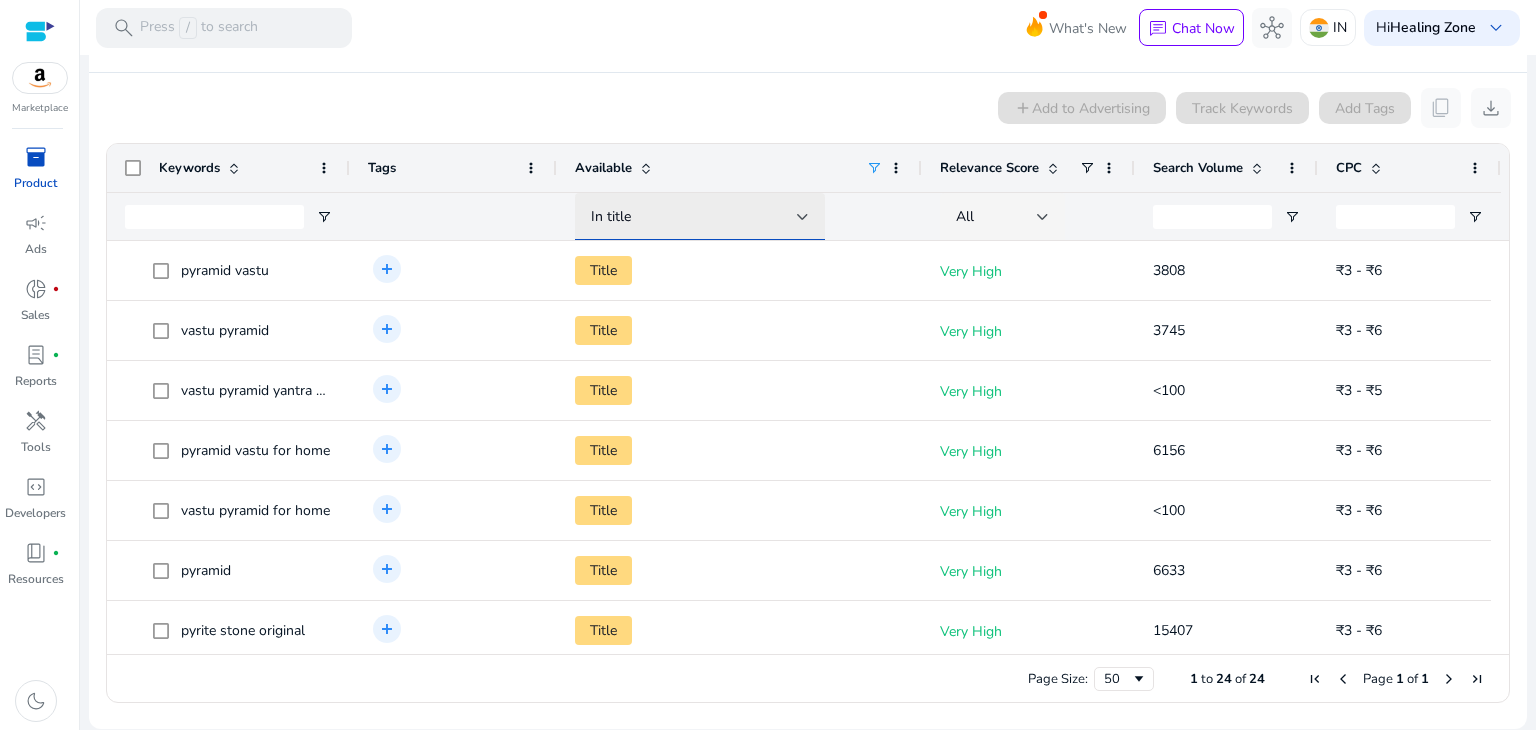 click on "In title" 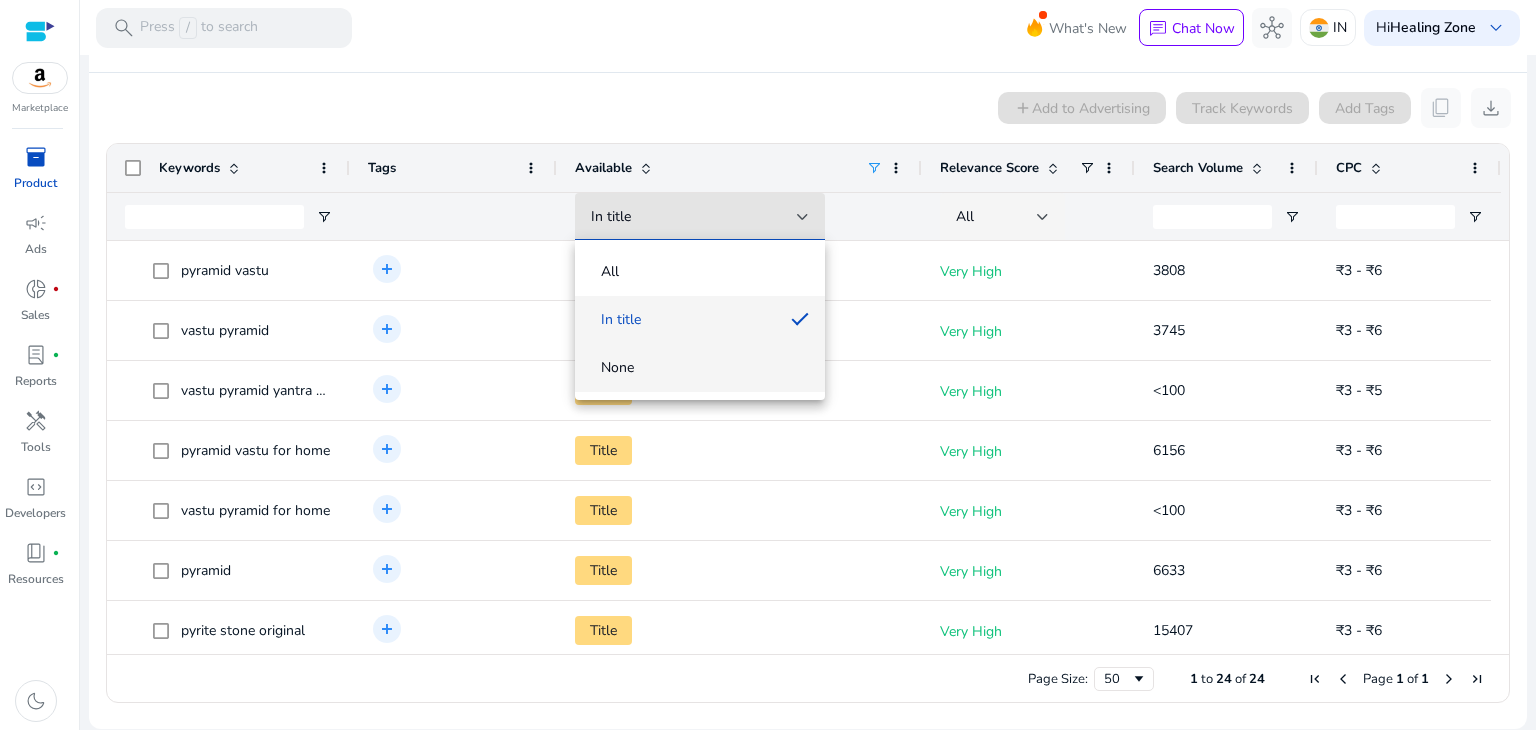 click on "None" at bounding box center (700, 368) 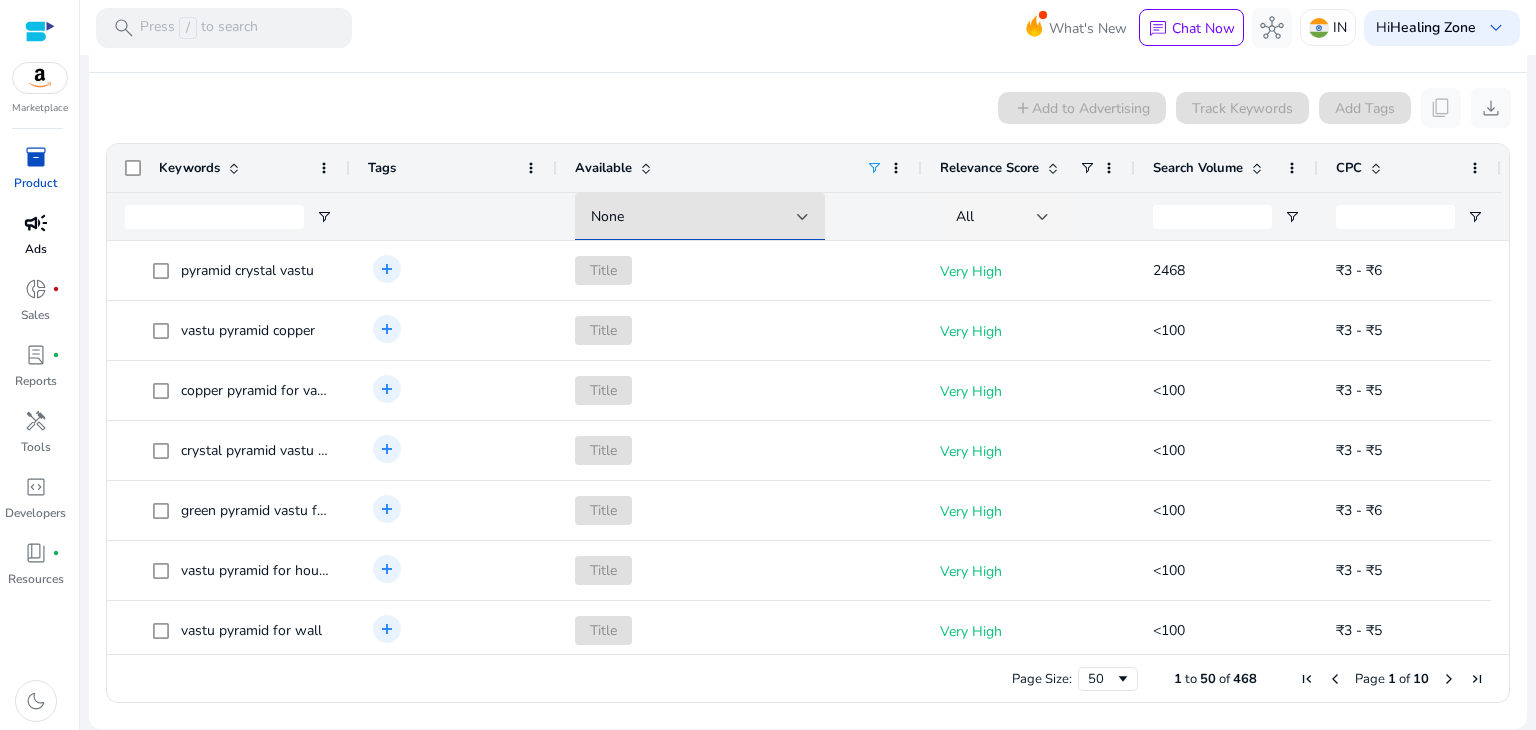 click on "campaign" at bounding box center [36, 223] 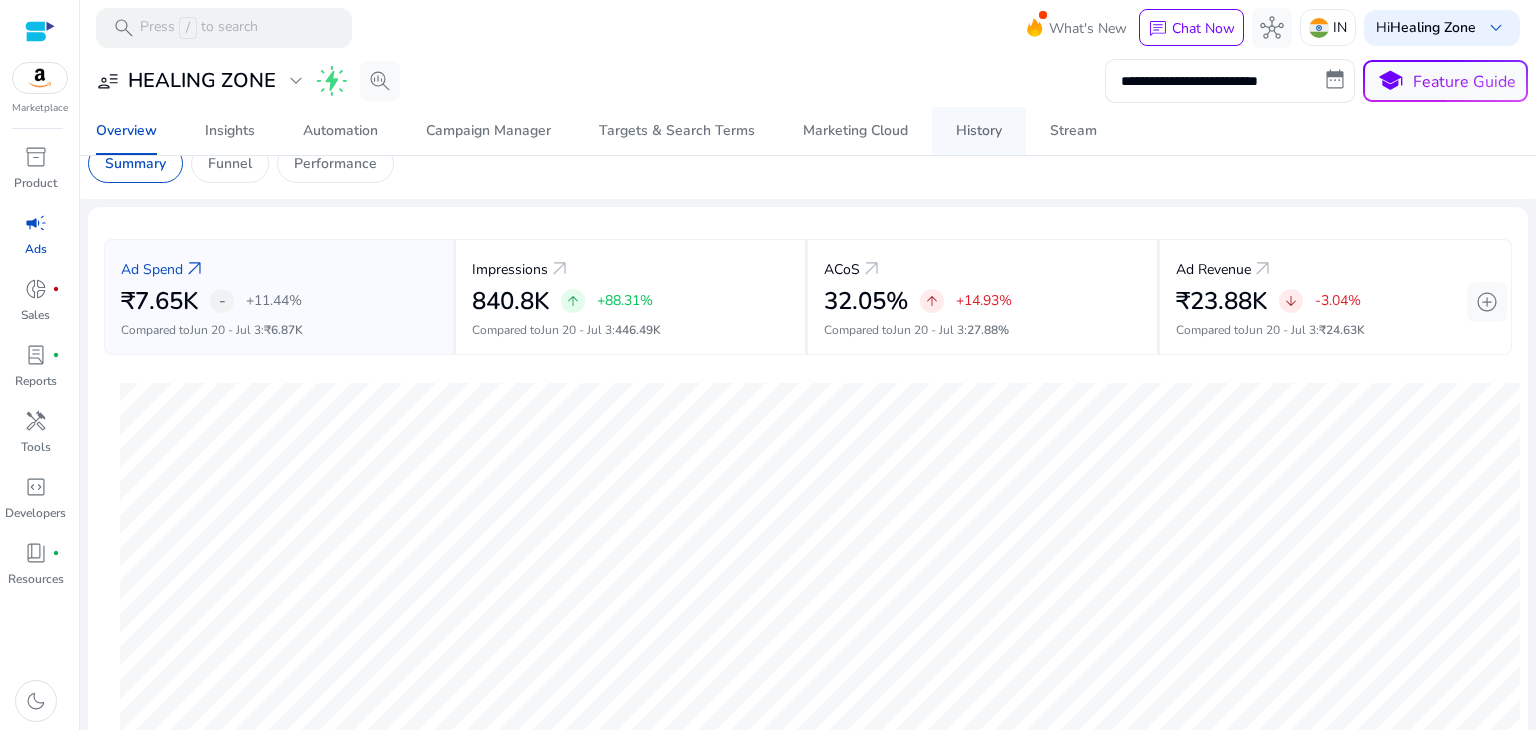 click on "History" at bounding box center [979, 131] 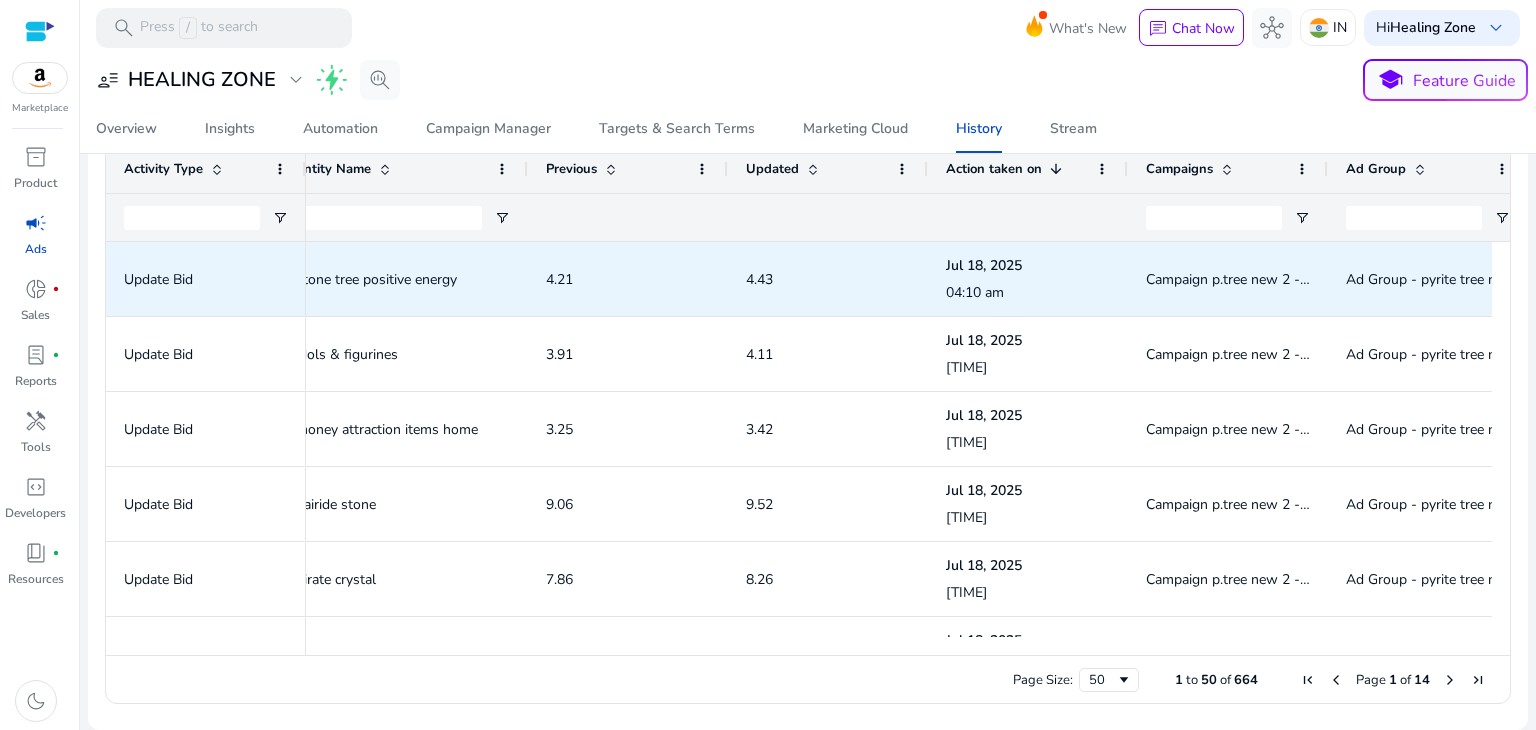 scroll, scrollTop: 152, scrollLeft: 0, axis: vertical 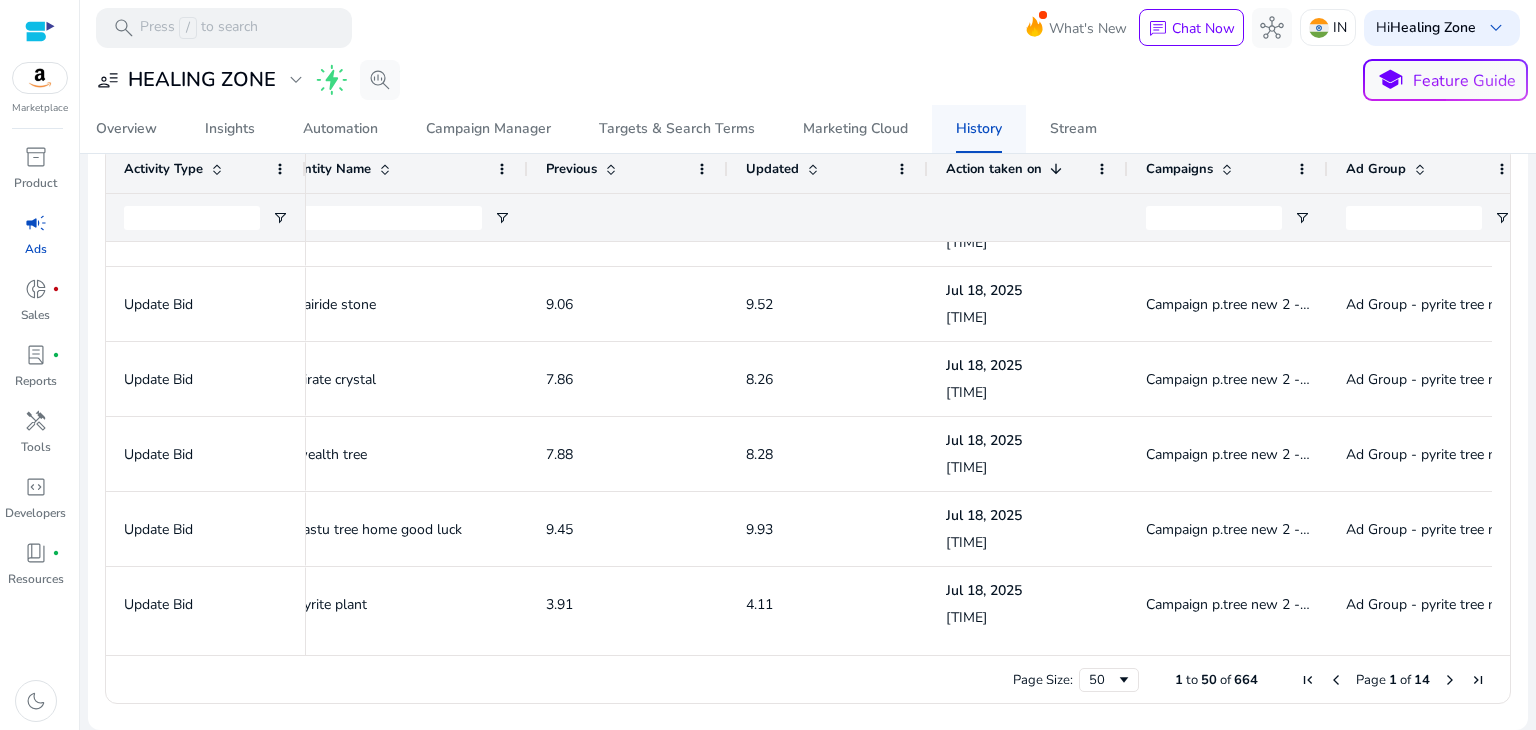 click on "History" at bounding box center (979, 129) 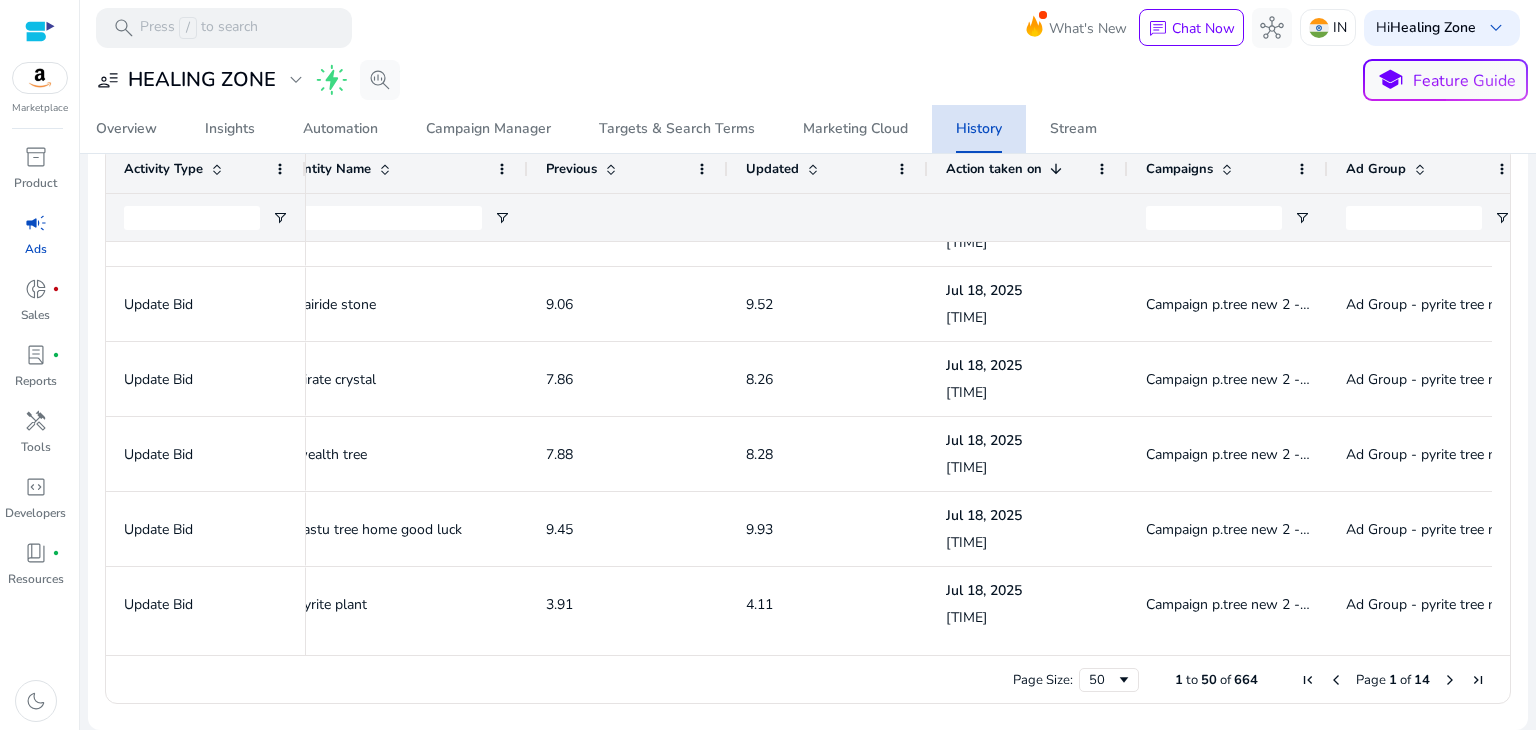 scroll, scrollTop: 0, scrollLeft: 0, axis: both 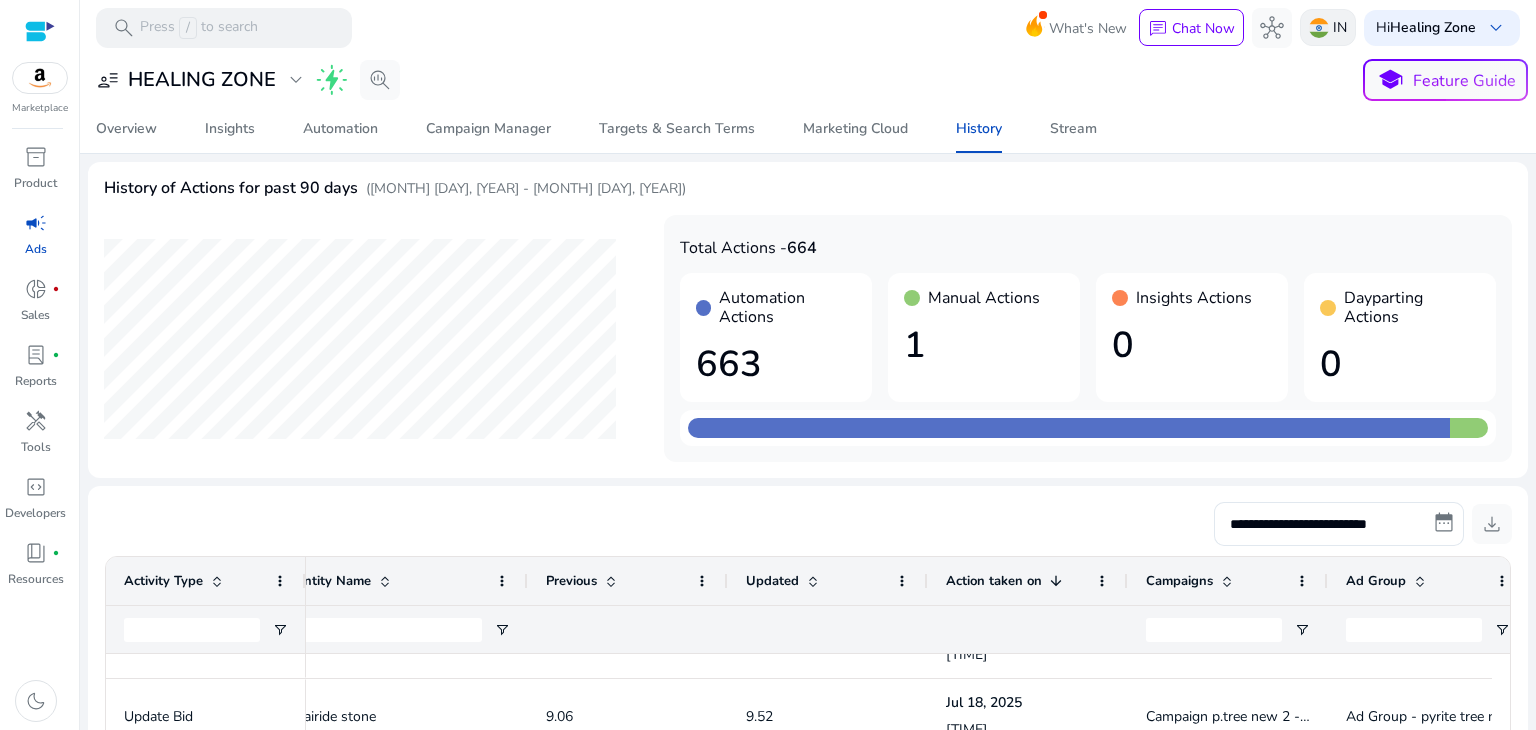 click on "IN" at bounding box center [1328, 27] 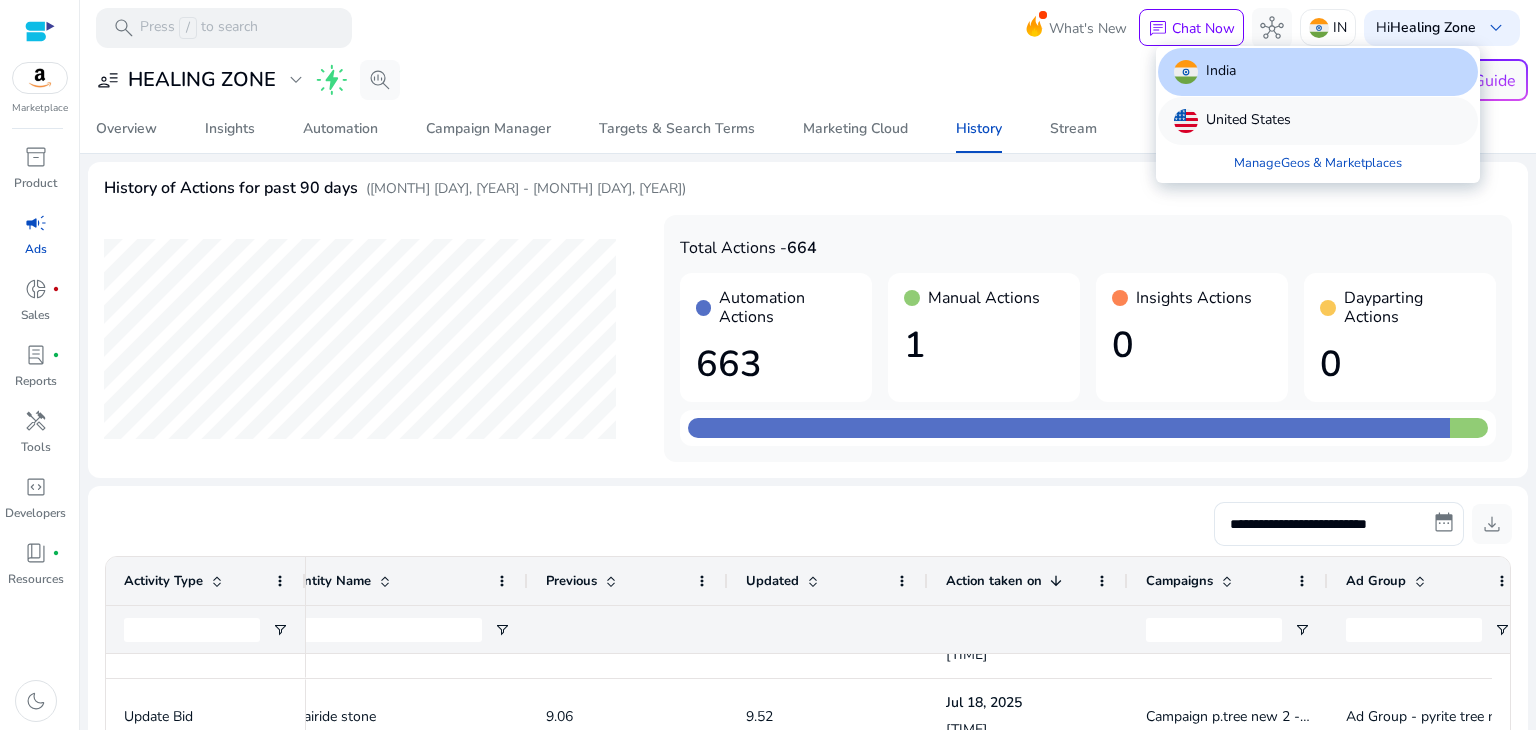 click on "United States" at bounding box center (1248, 121) 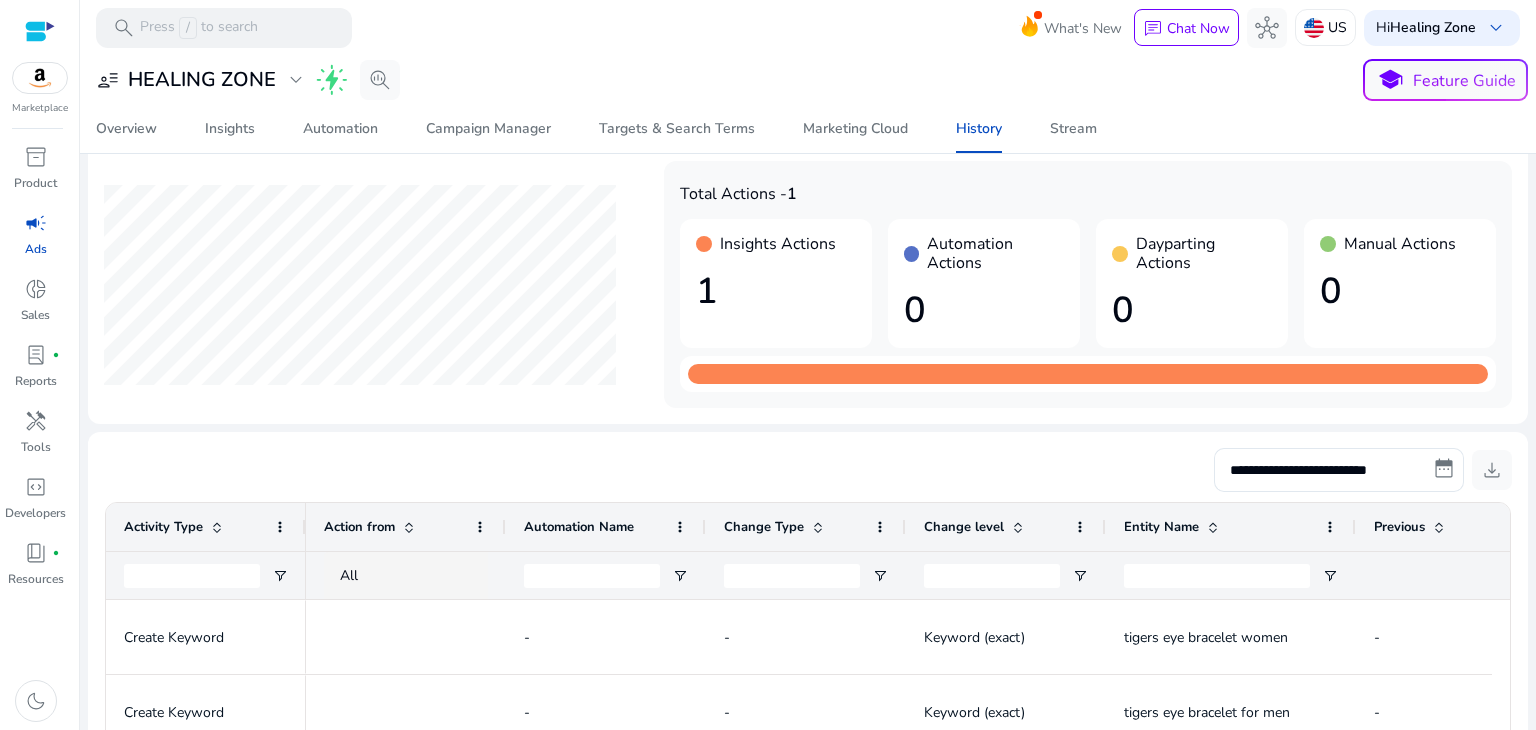 scroll, scrollTop: 0, scrollLeft: 0, axis: both 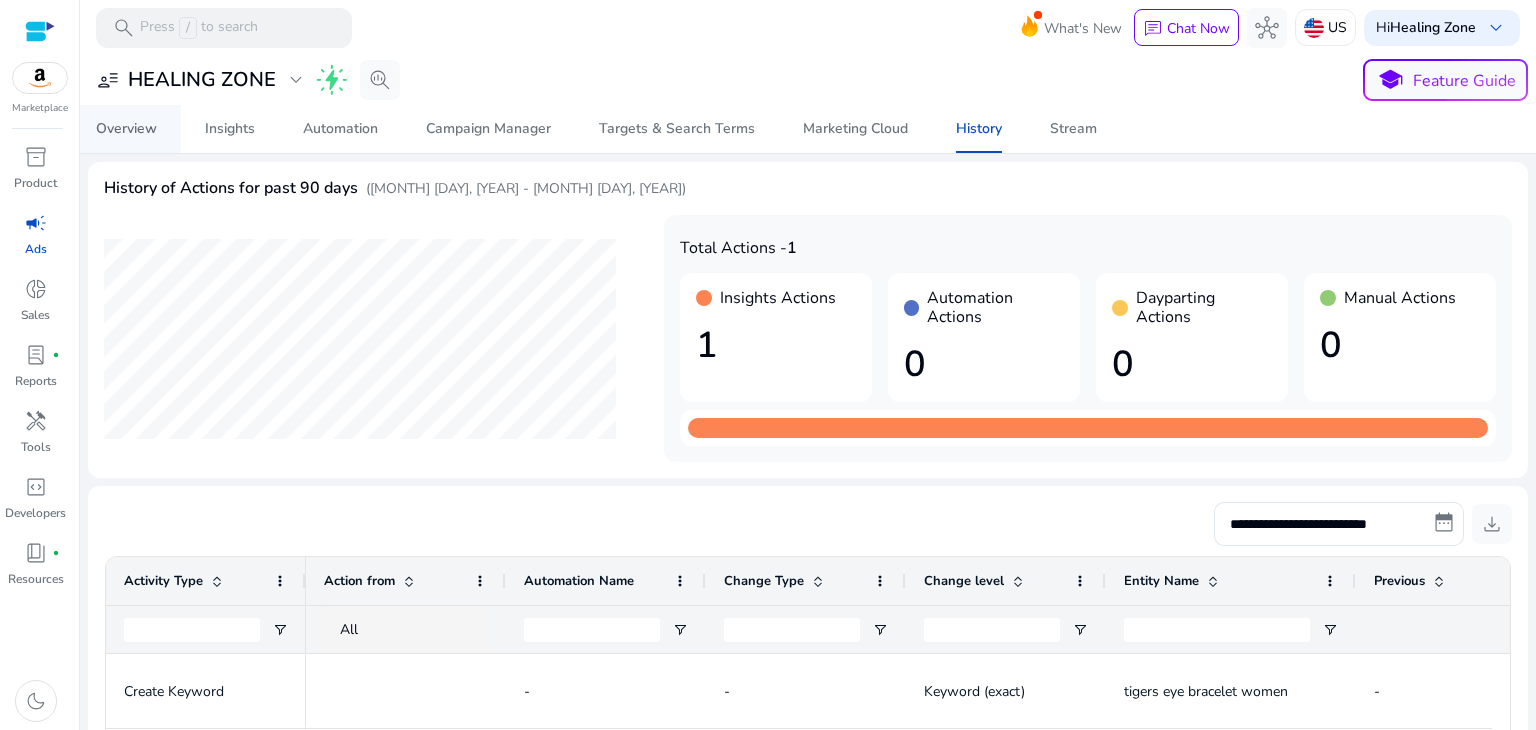 click on "Overview" at bounding box center [126, 129] 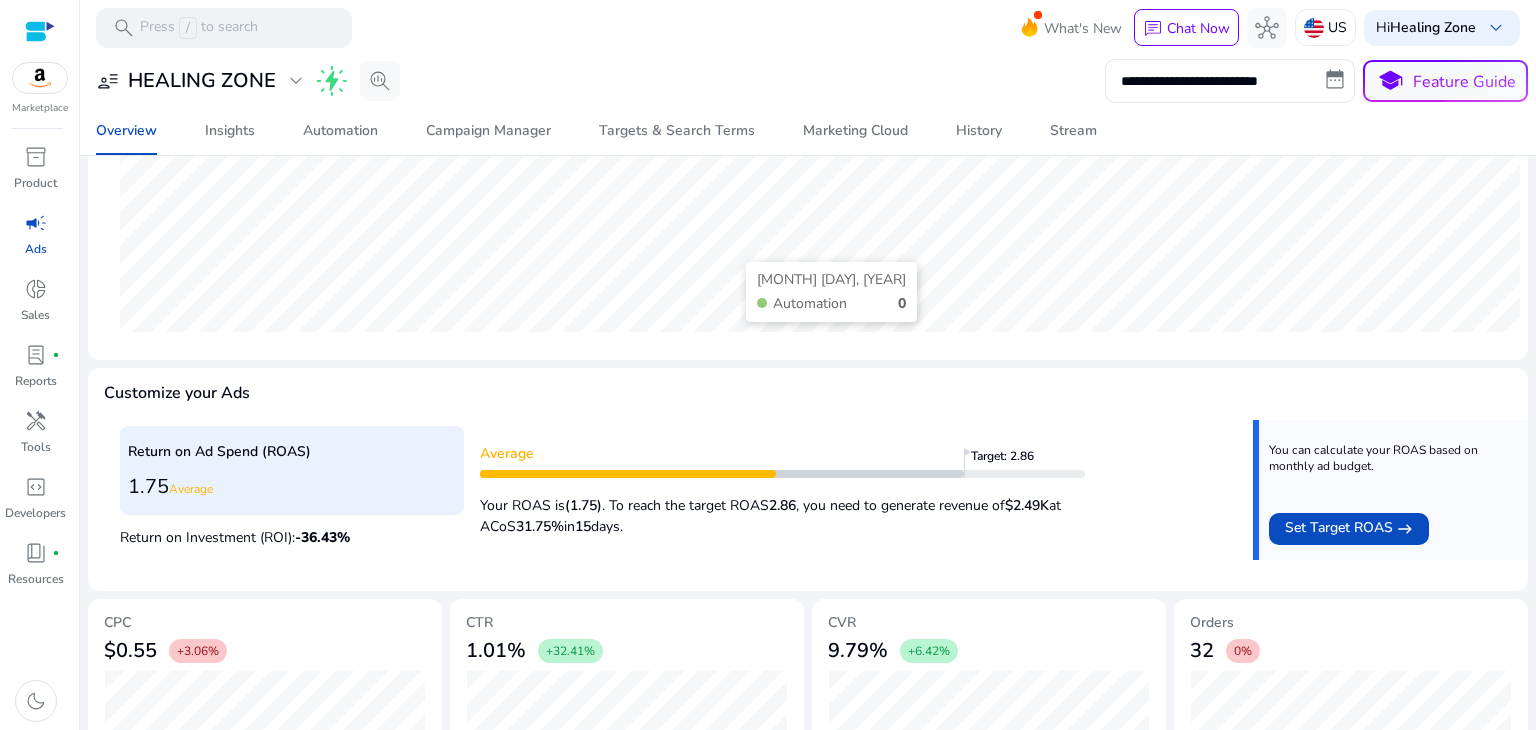 scroll, scrollTop: 528, scrollLeft: 0, axis: vertical 